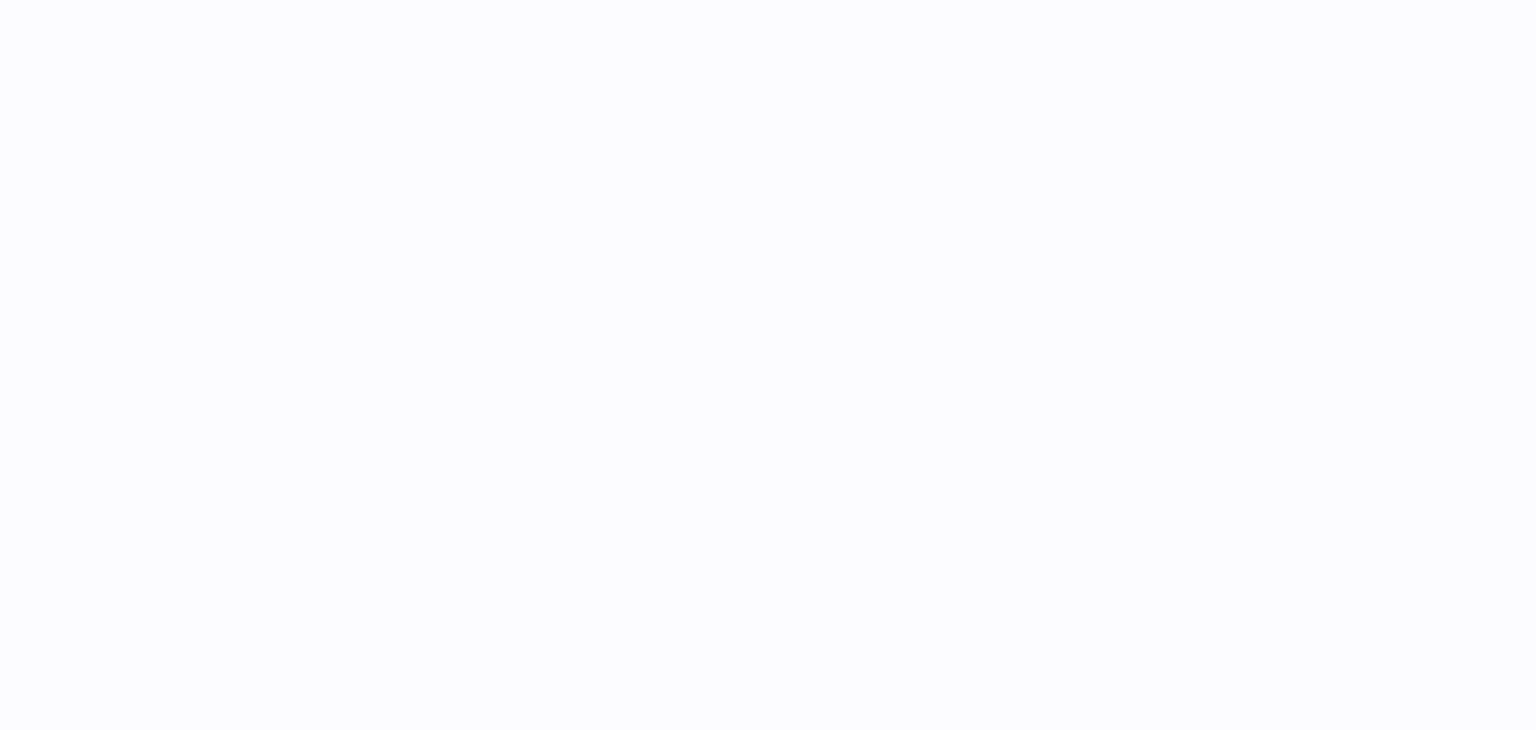 scroll, scrollTop: 0, scrollLeft: 0, axis: both 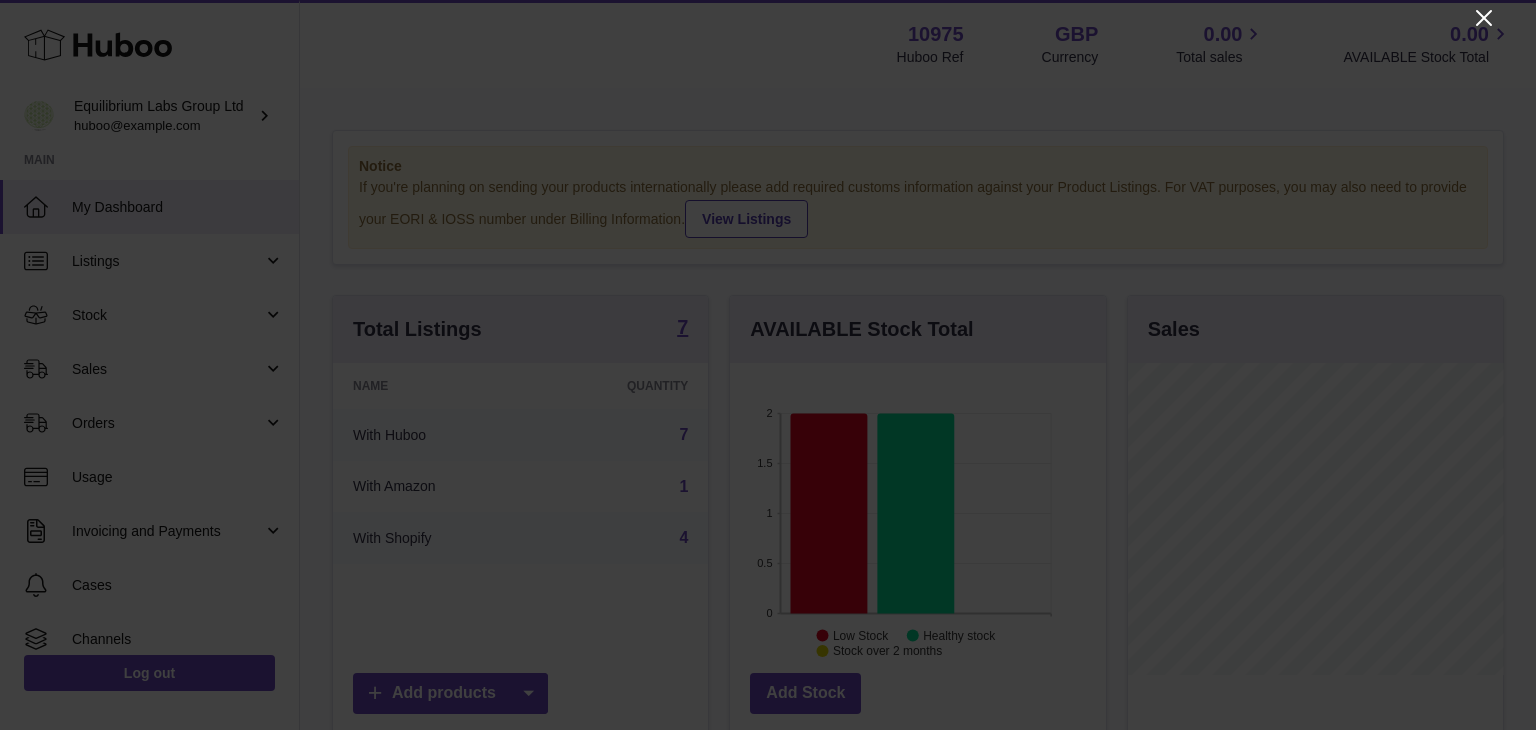 click 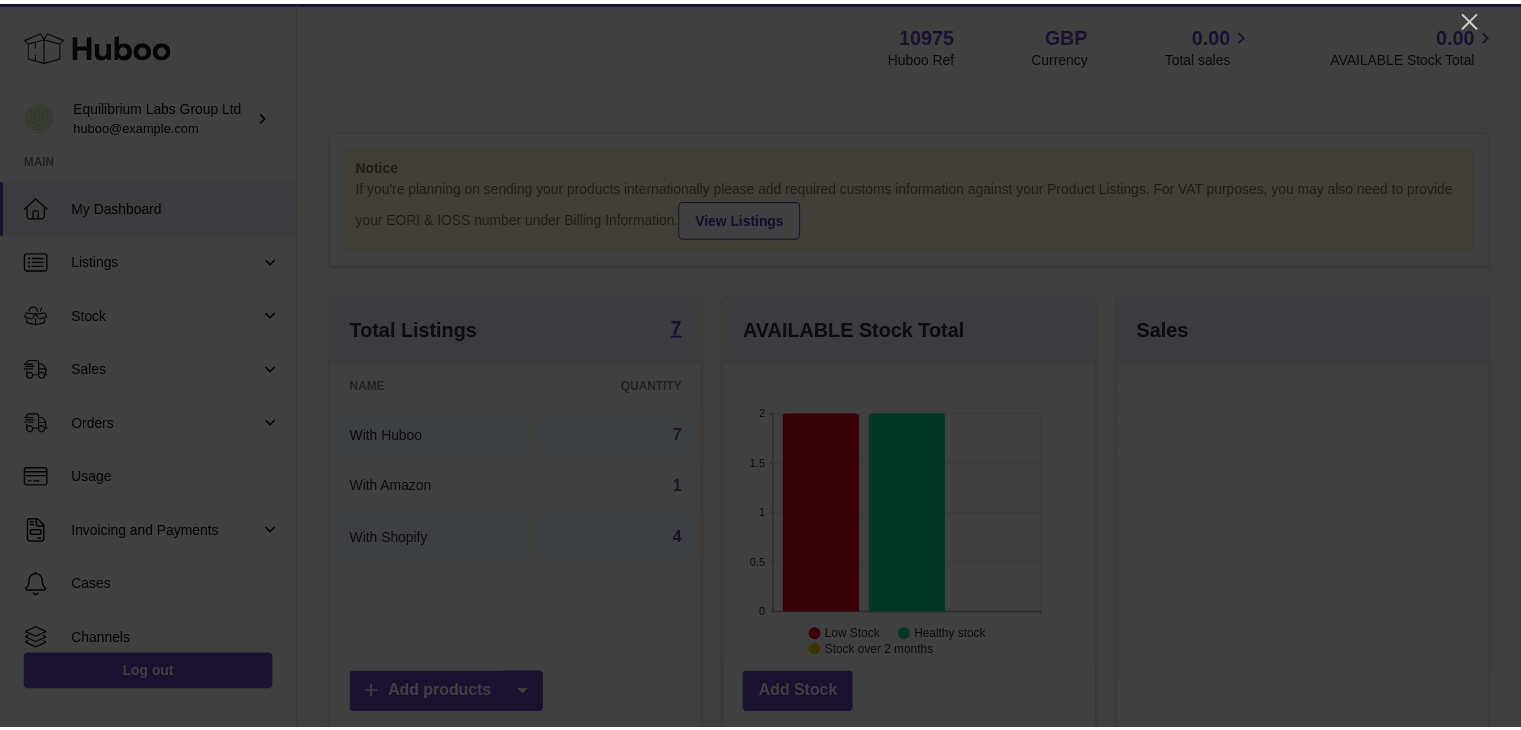 scroll, scrollTop: 312, scrollLeft: 371, axis: both 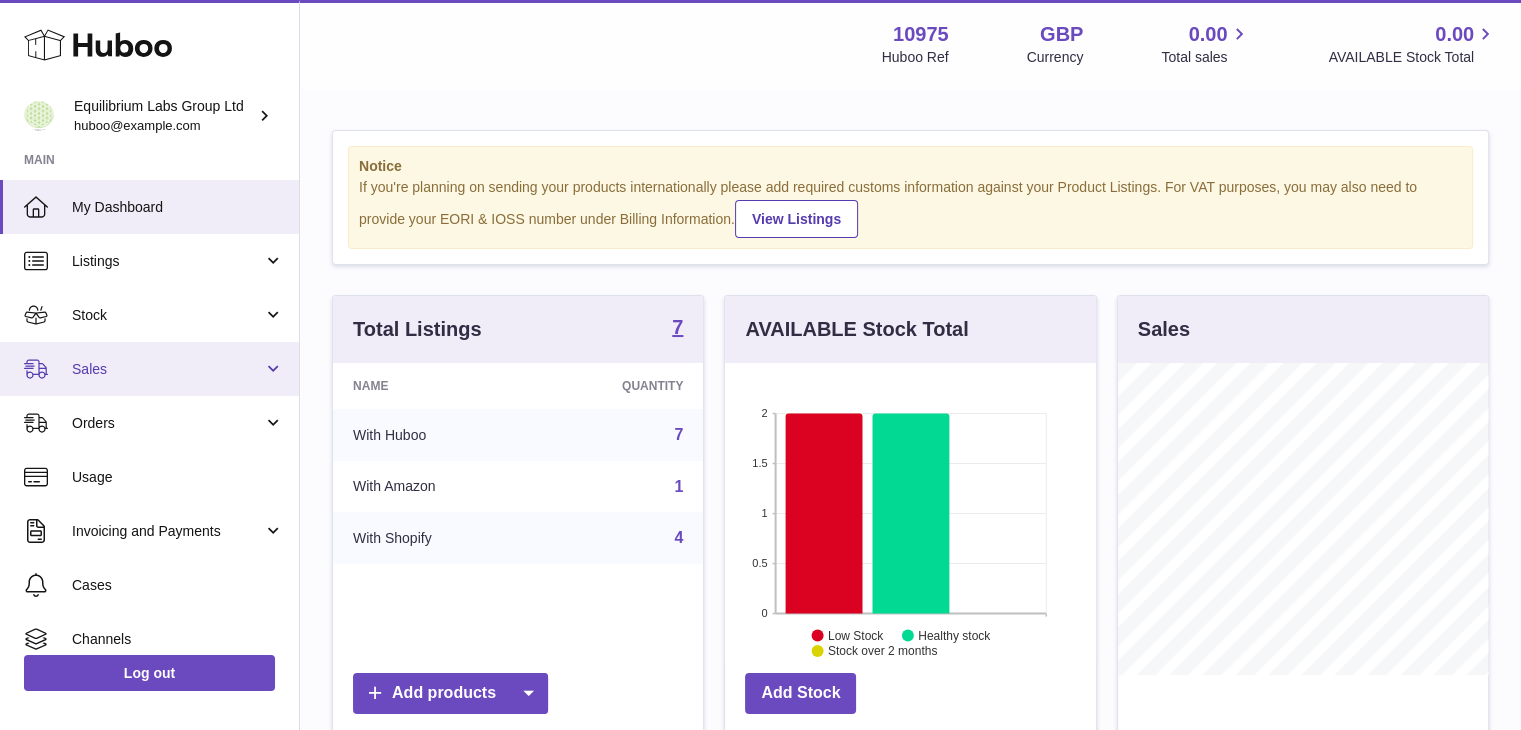 click on "Sales" at bounding box center [149, 369] 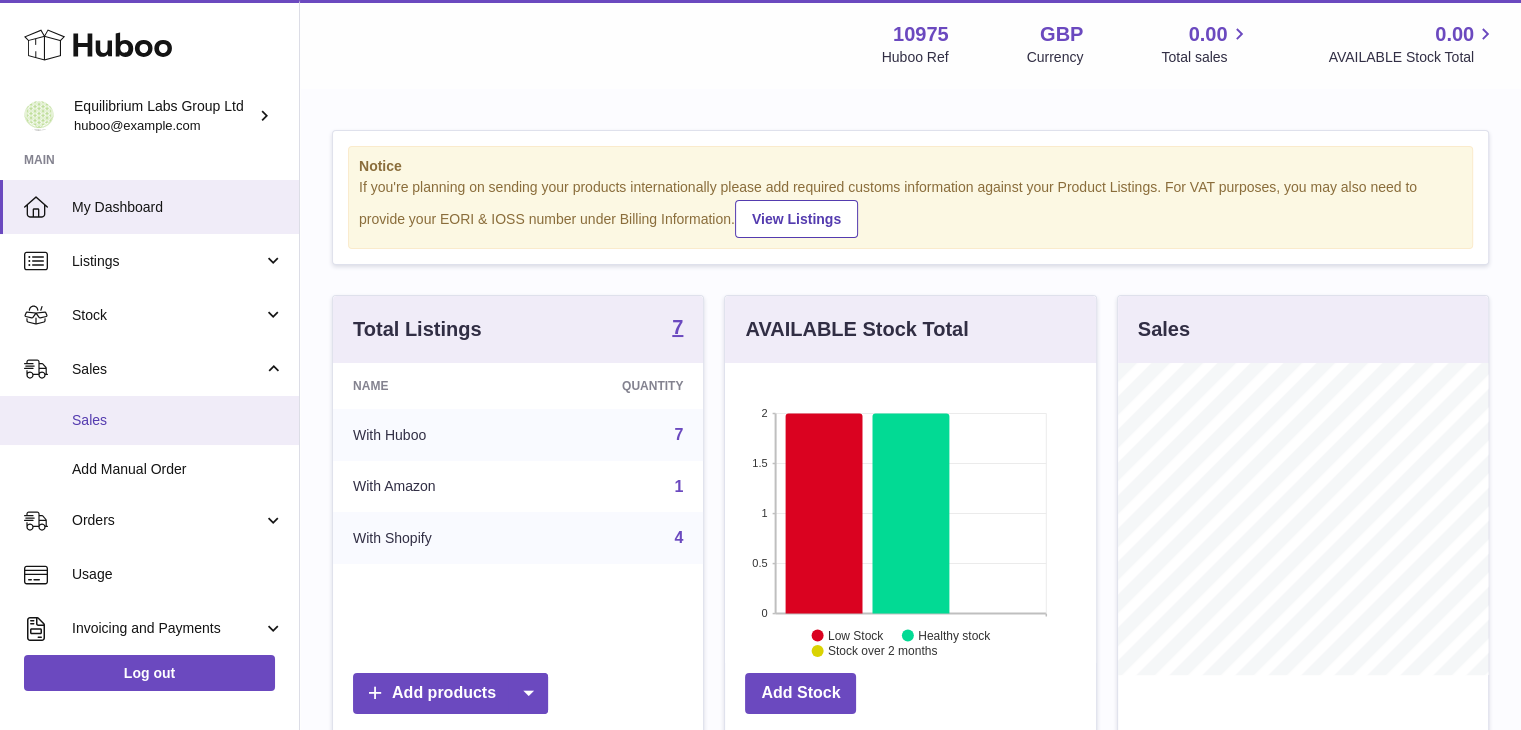 click on "Sales" at bounding box center [178, 420] 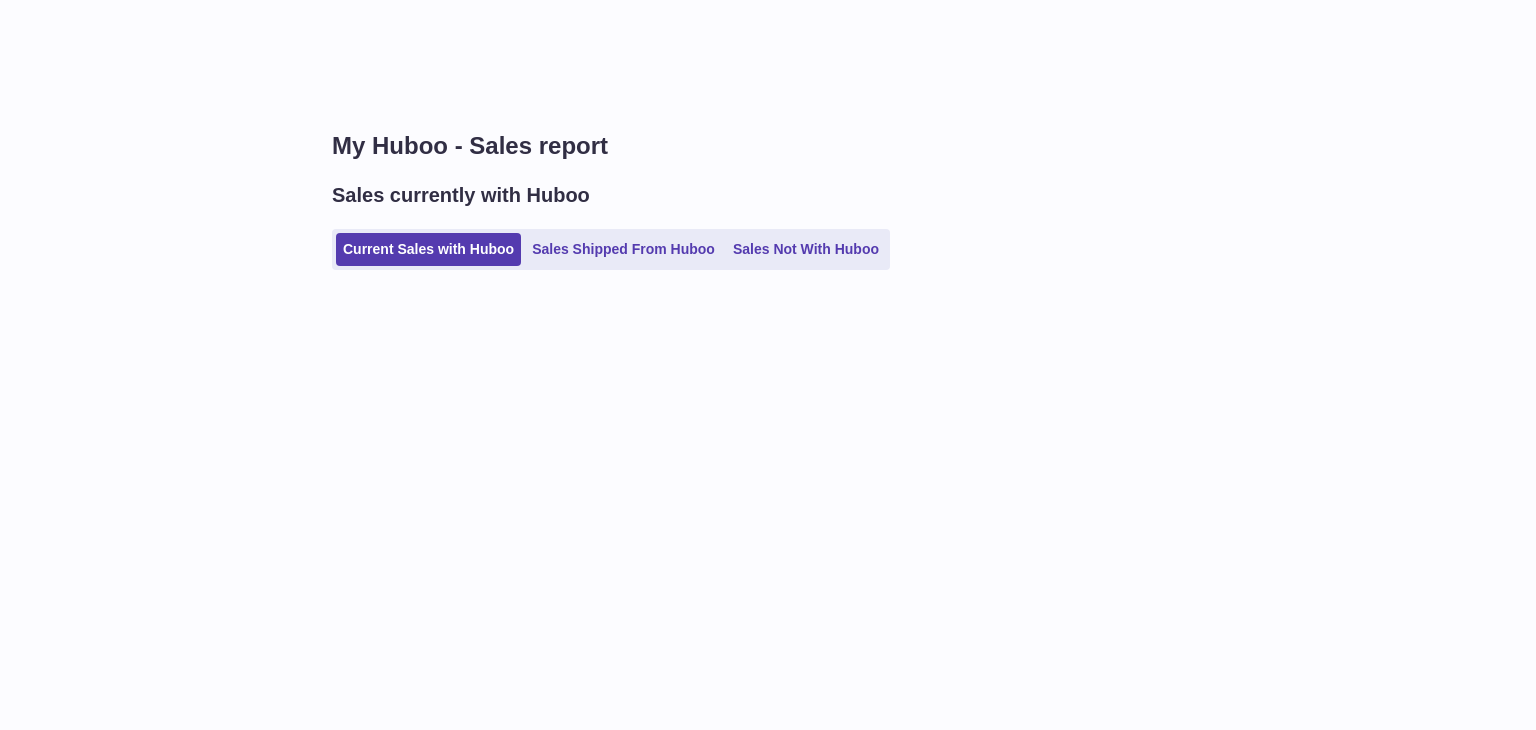 scroll, scrollTop: 0, scrollLeft: 0, axis: both 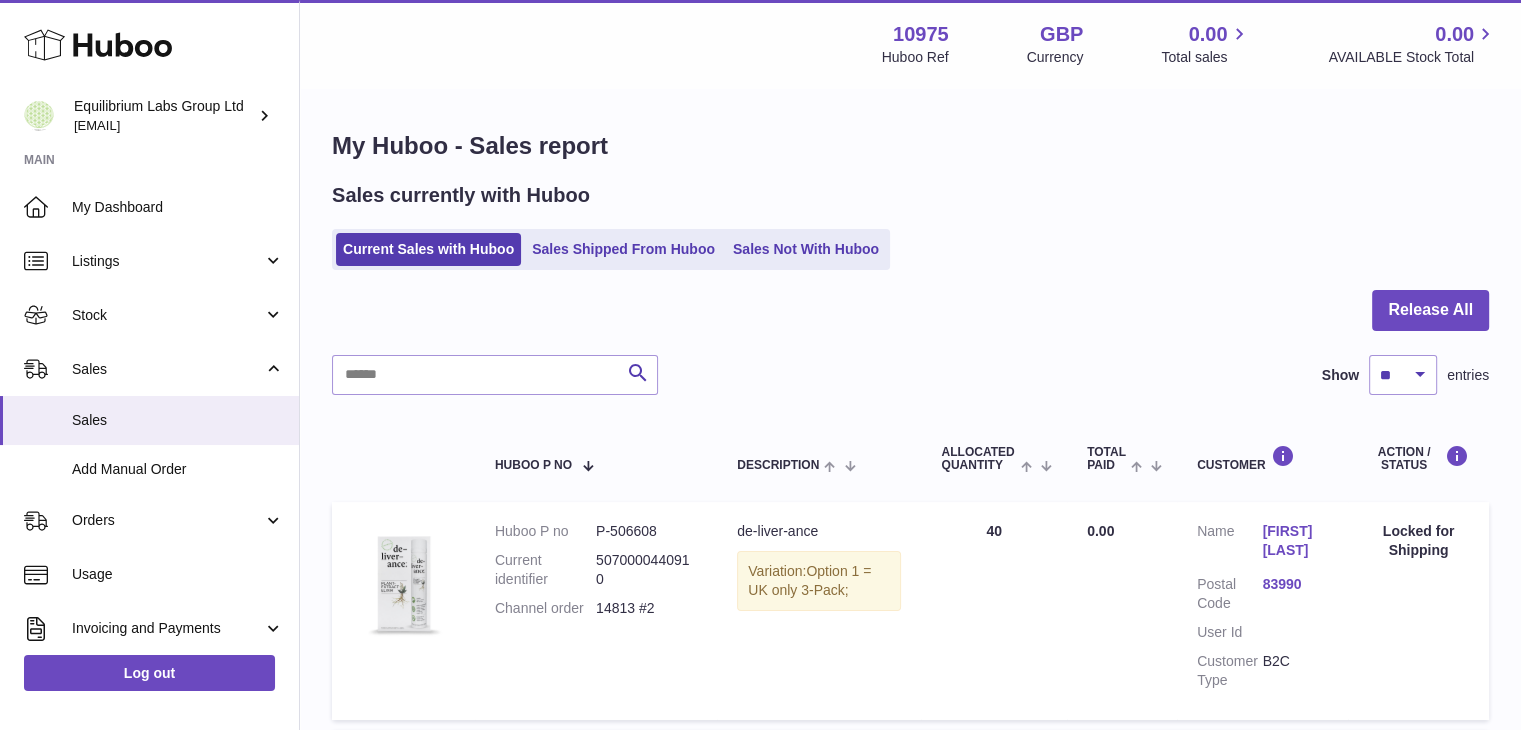 click on "Release All
Search
Show
** ** ** ***
entries
Huboo P no       Description       ALLOCATED Quantity       Total paid
Customer
Action / Status
Huboo P no
P-506608
Current identifier   5070000440910
Channel order
14813 #2     Description   de-liver-ance
Variation:
Option 1 = UK only 3-Pack;
Quantity Sold
40
Total Paid   0.00   Customer  Name   [NAME] [LAST]   Postal Code   [POSTAL CODE]   User Id     Customer Type   B2C
Action / Status
Locked for Shipping
Huboo P no
P-506608
Current identifier   5070000440910     14809 #3     Description" at bounding box center [910, 974] 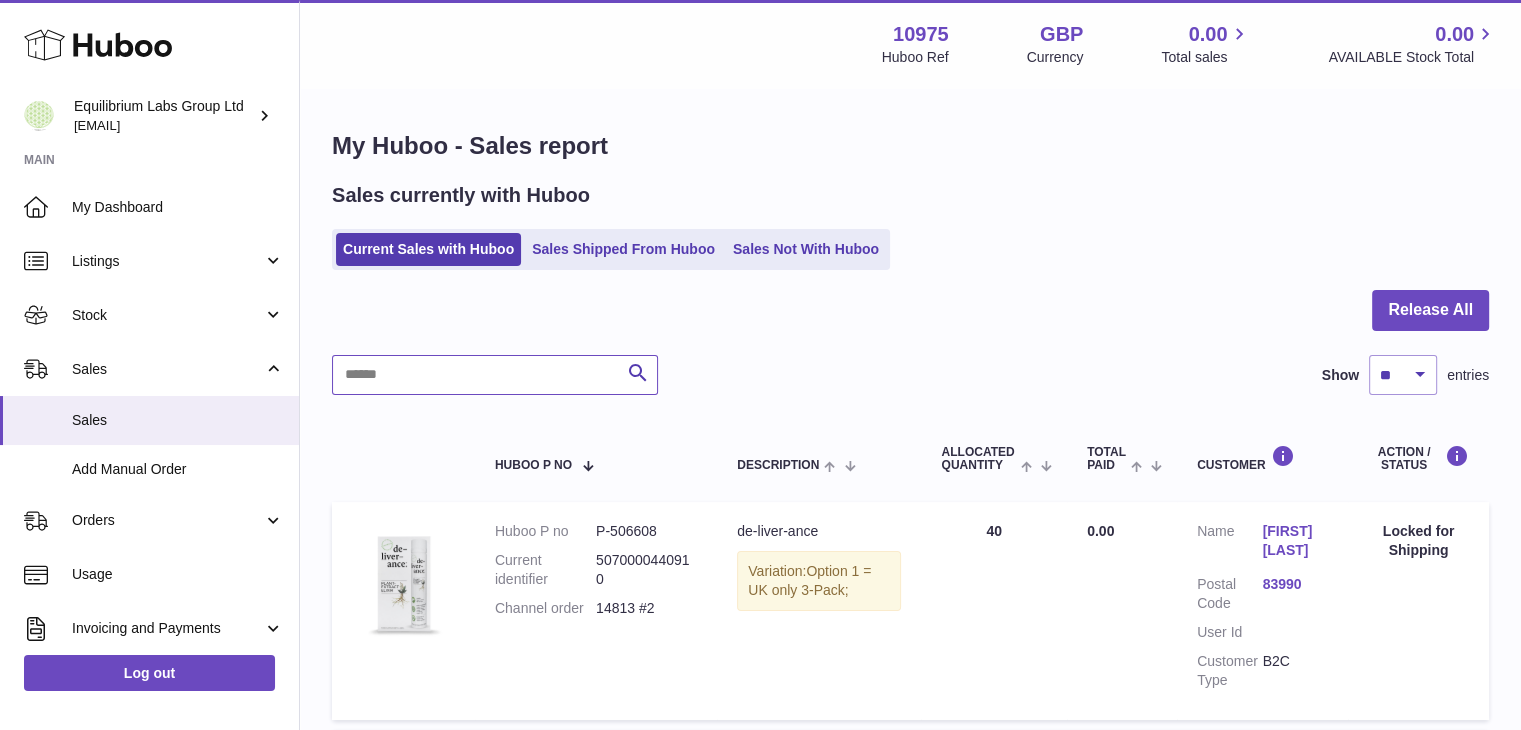 click at bounding box center (495, 375) 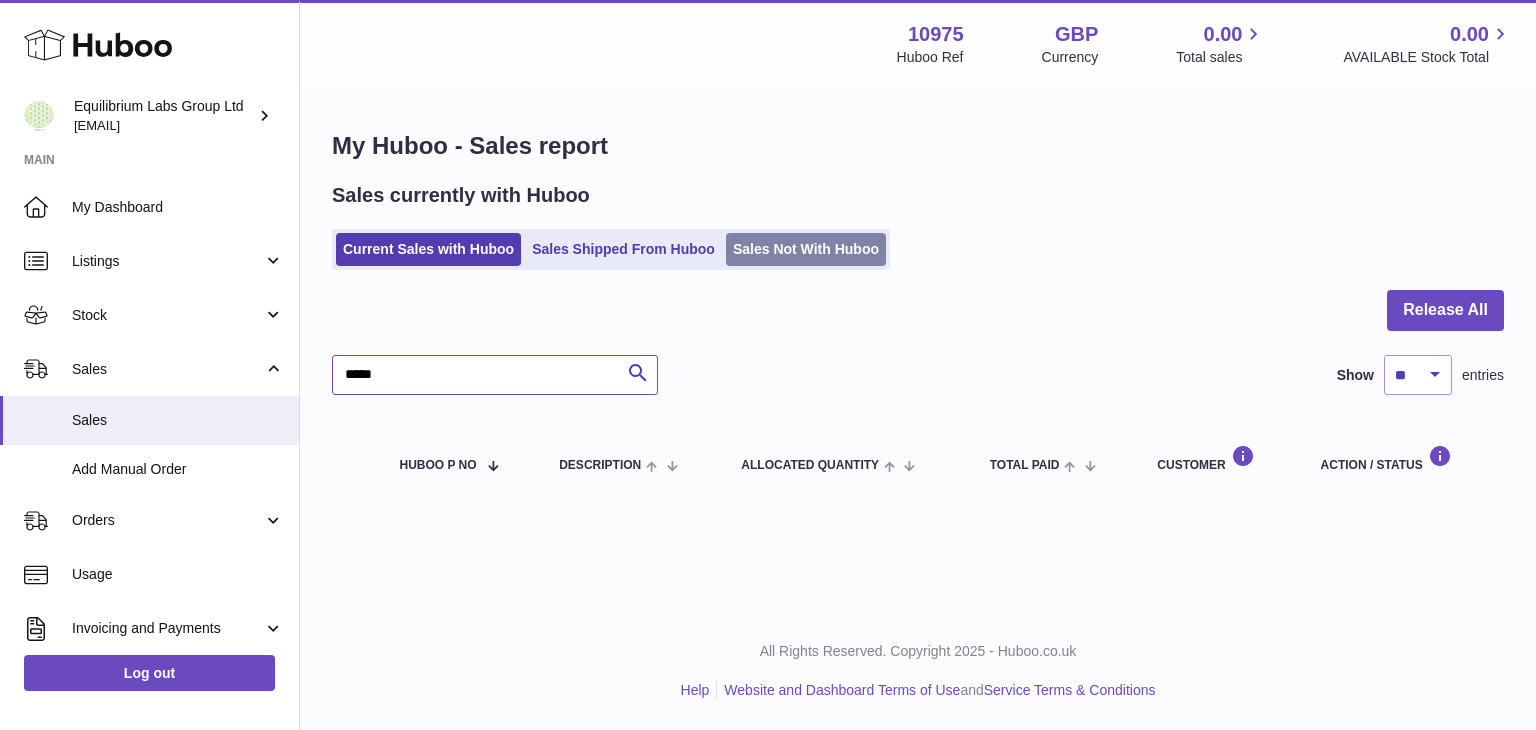 type on "*****" 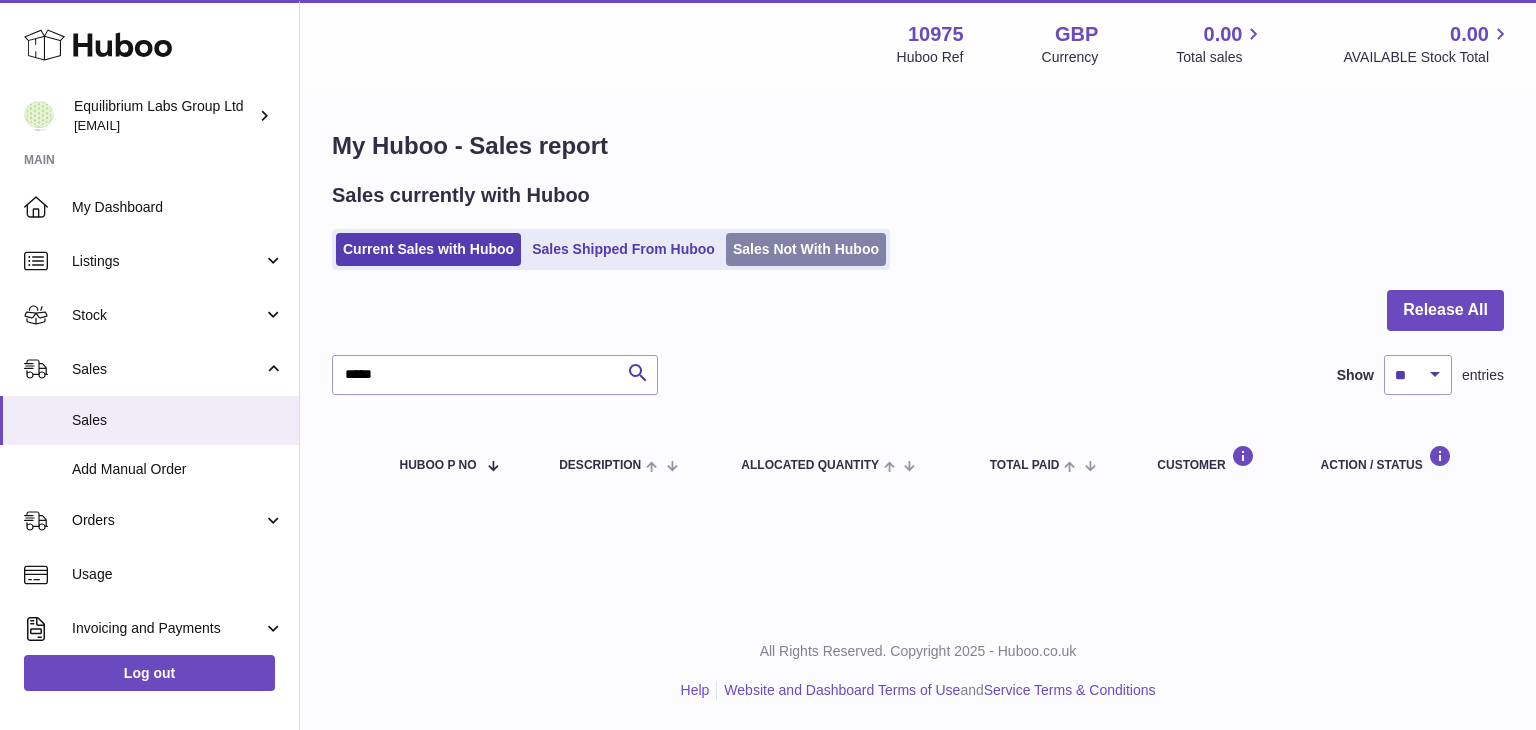 click on "Sales Not With Huboo" at bounding box center [806, 249] 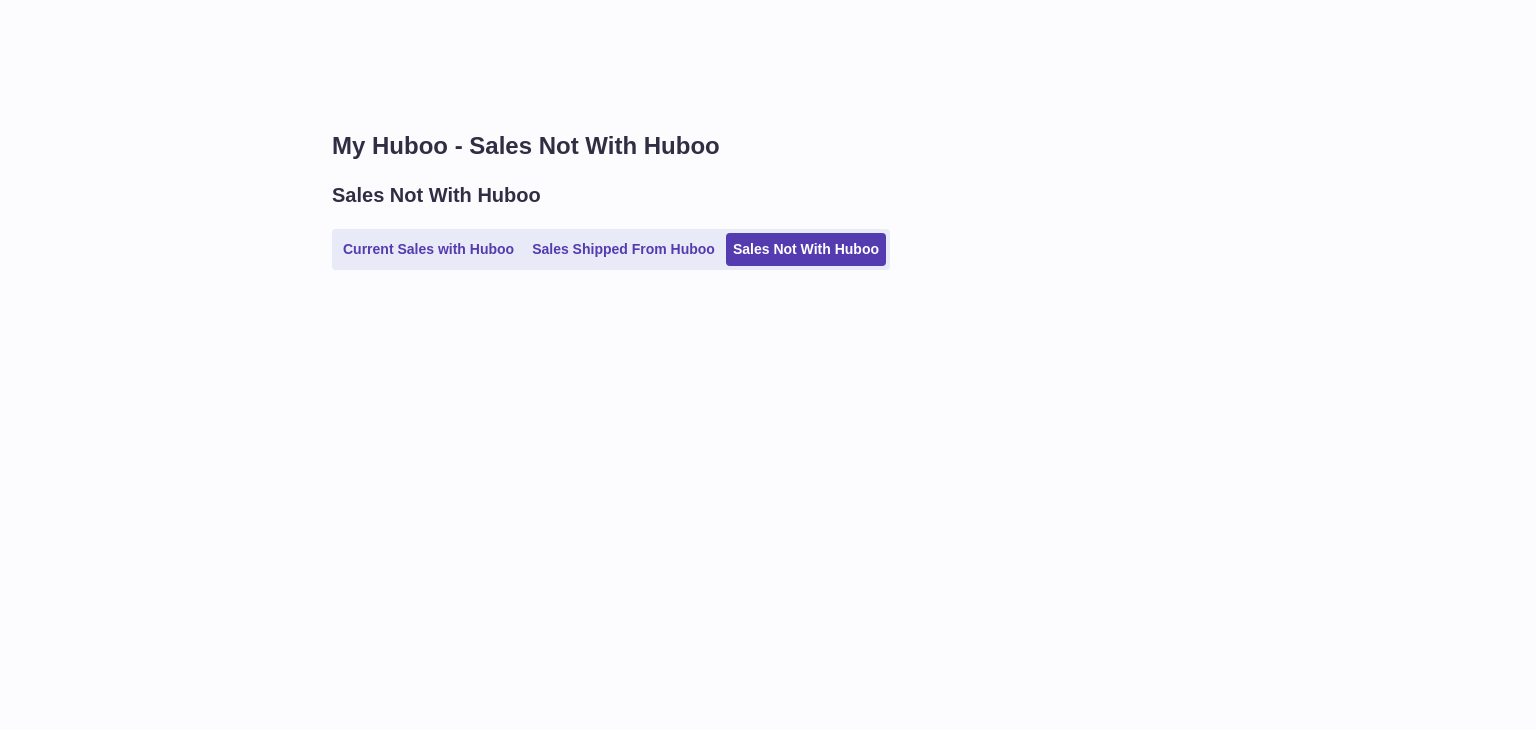 scroll, scrollTop: 0, scrollLeft: 0, axis: both 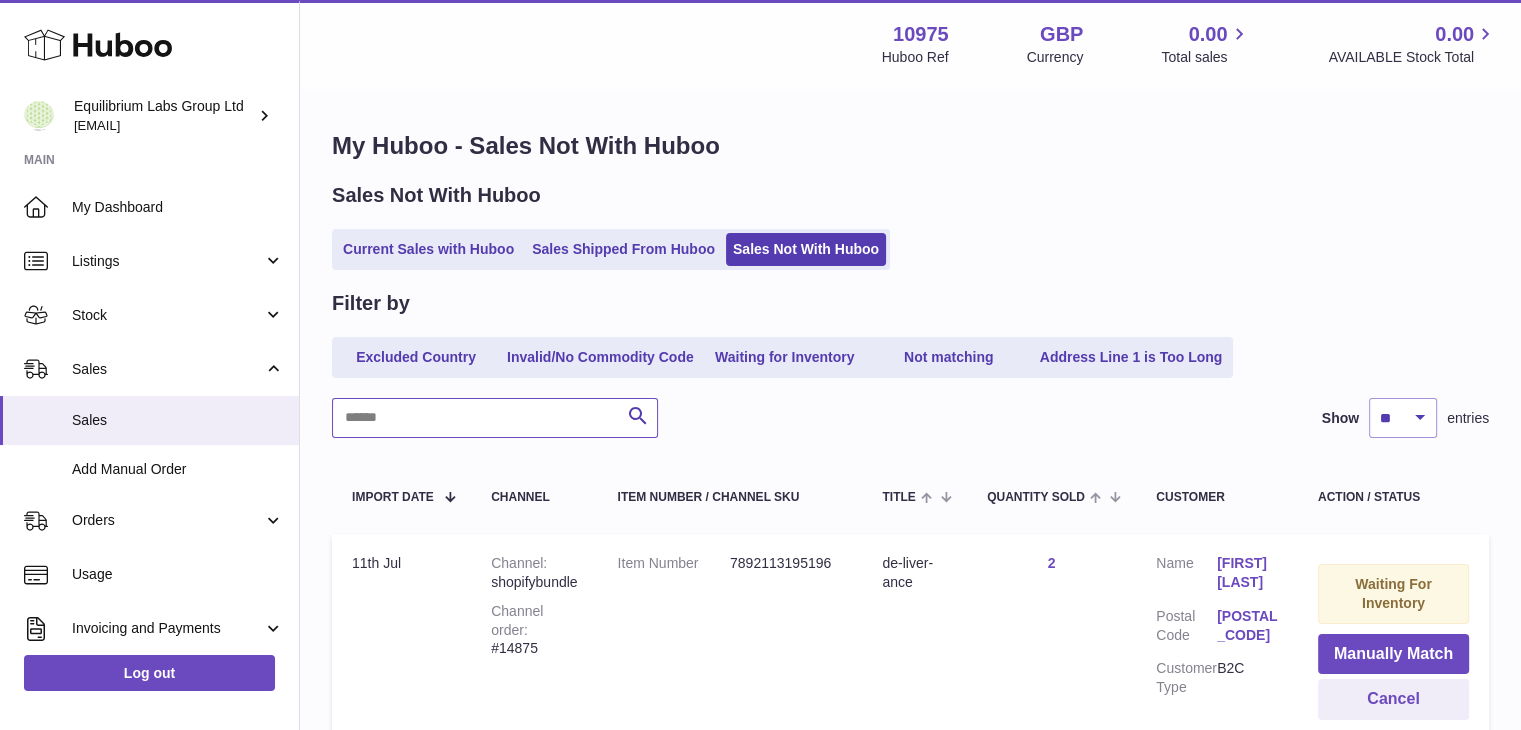 click at bounding box center [495, 418] 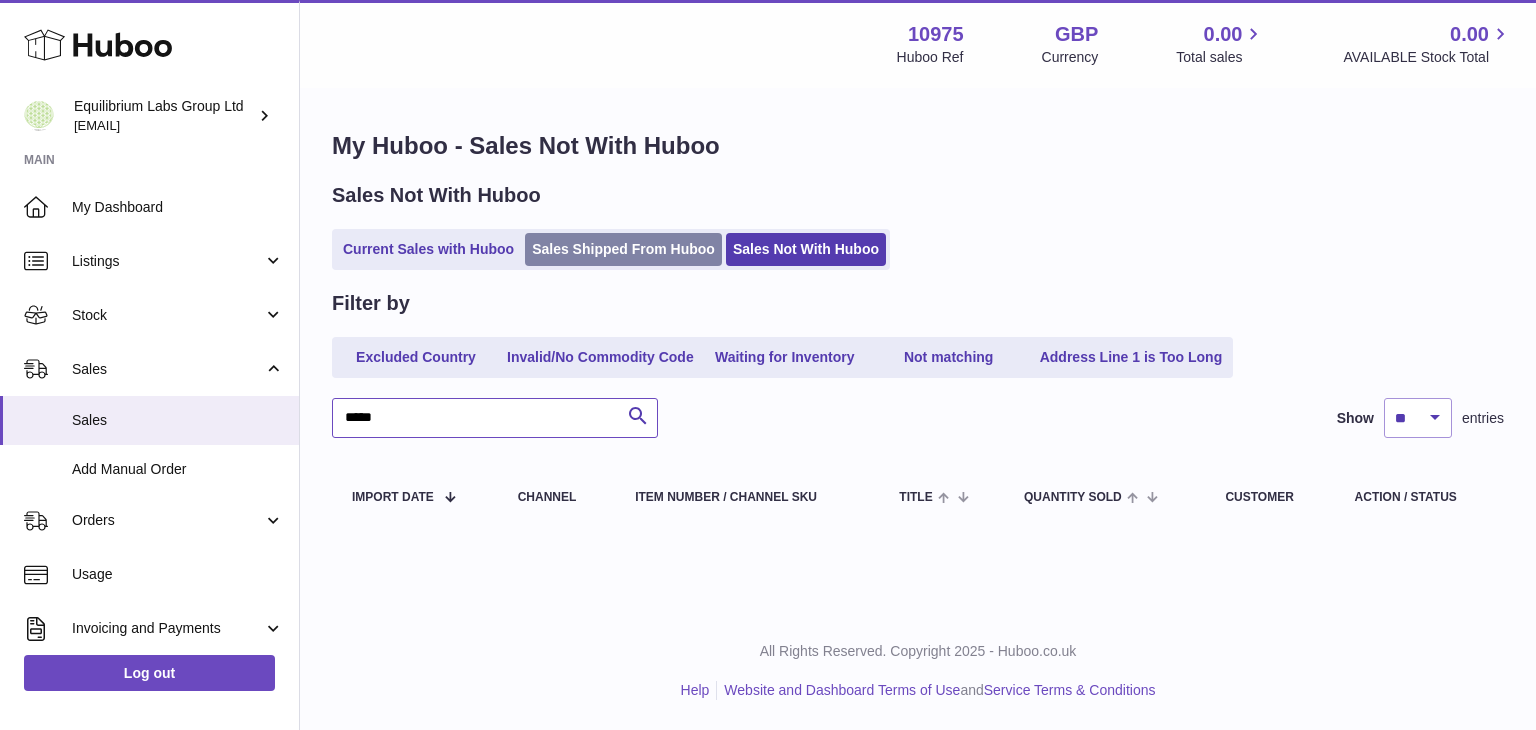 type on "*****" 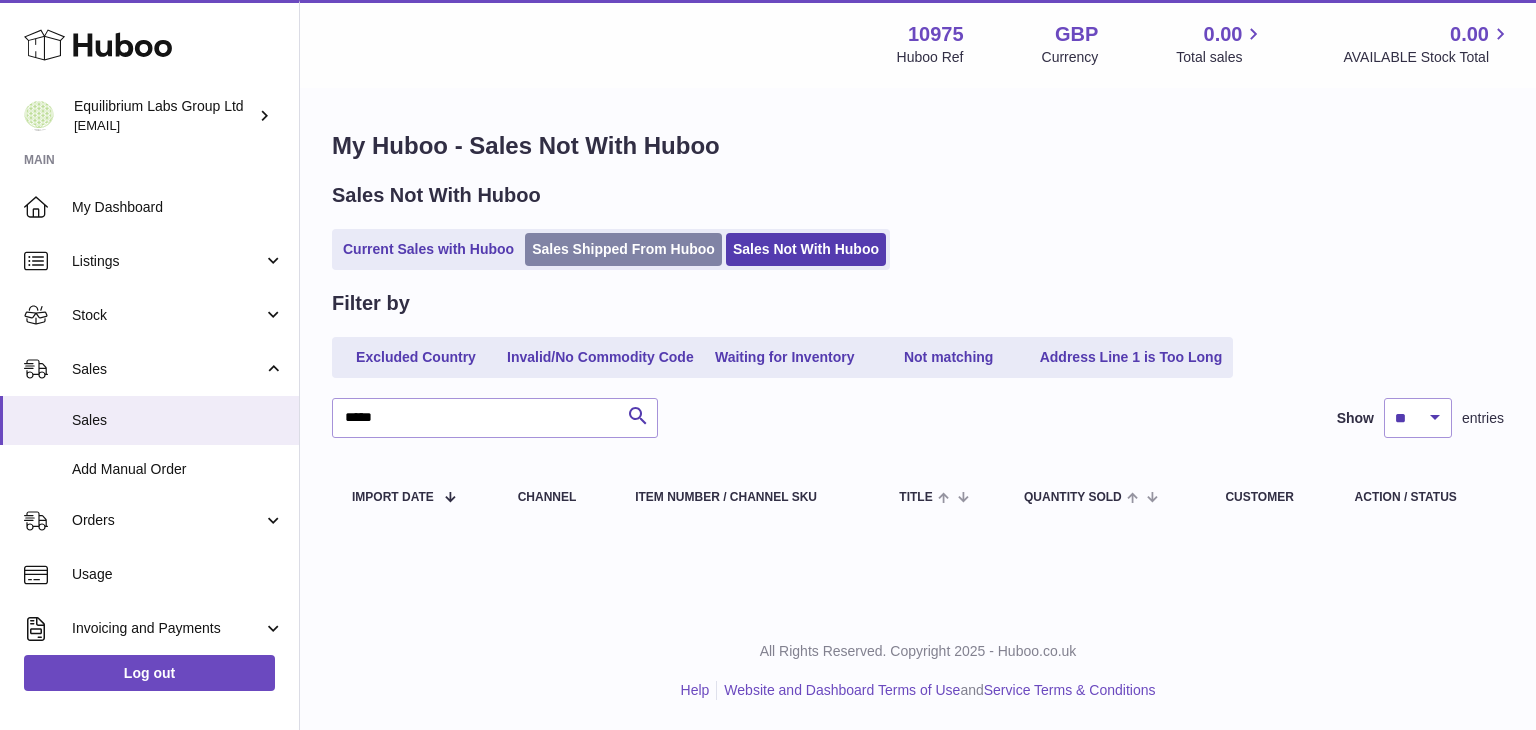 click on "Sales Shipped From Huboo" at bounding box center (623, 249) 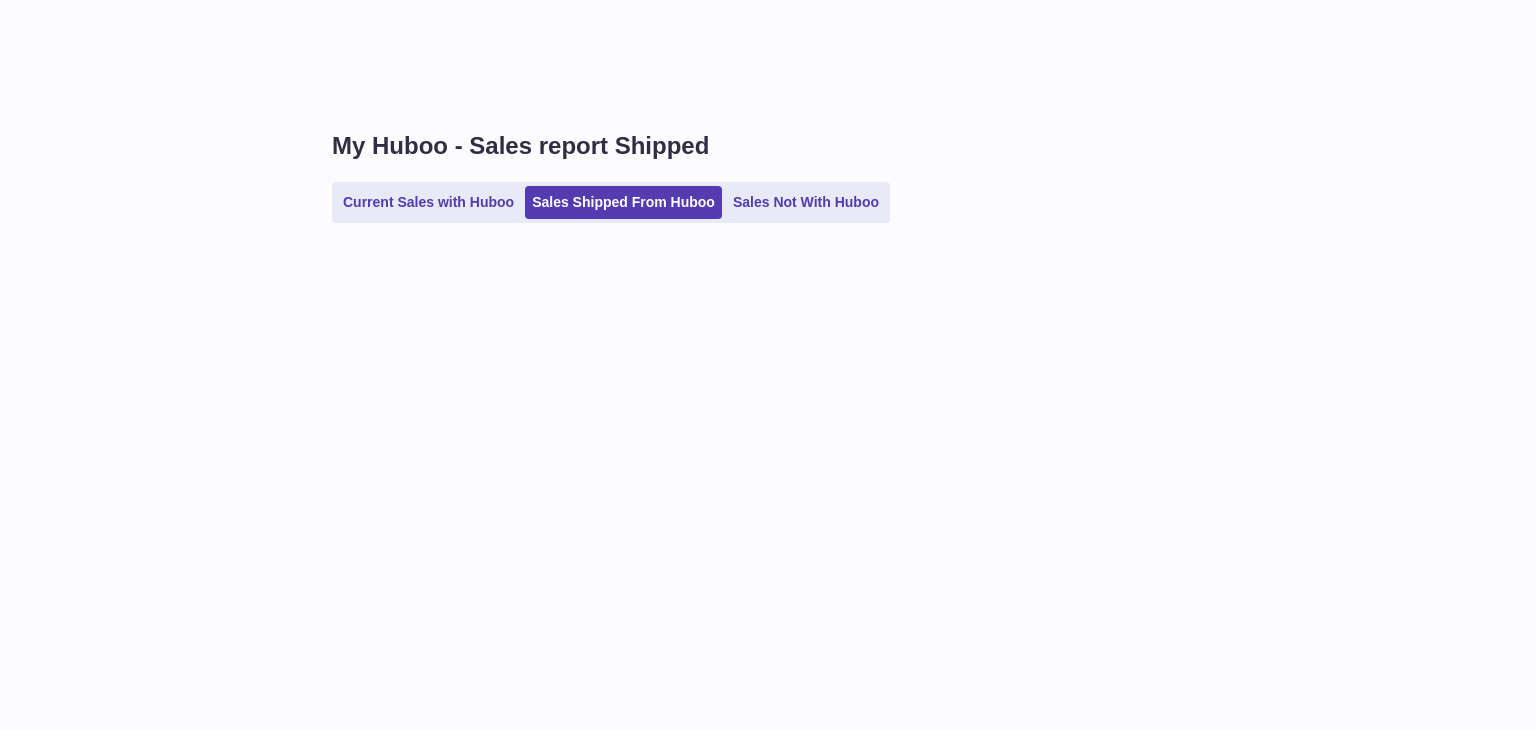 scroll, scrollTop: 0, scrollLeft: 0, axis: both 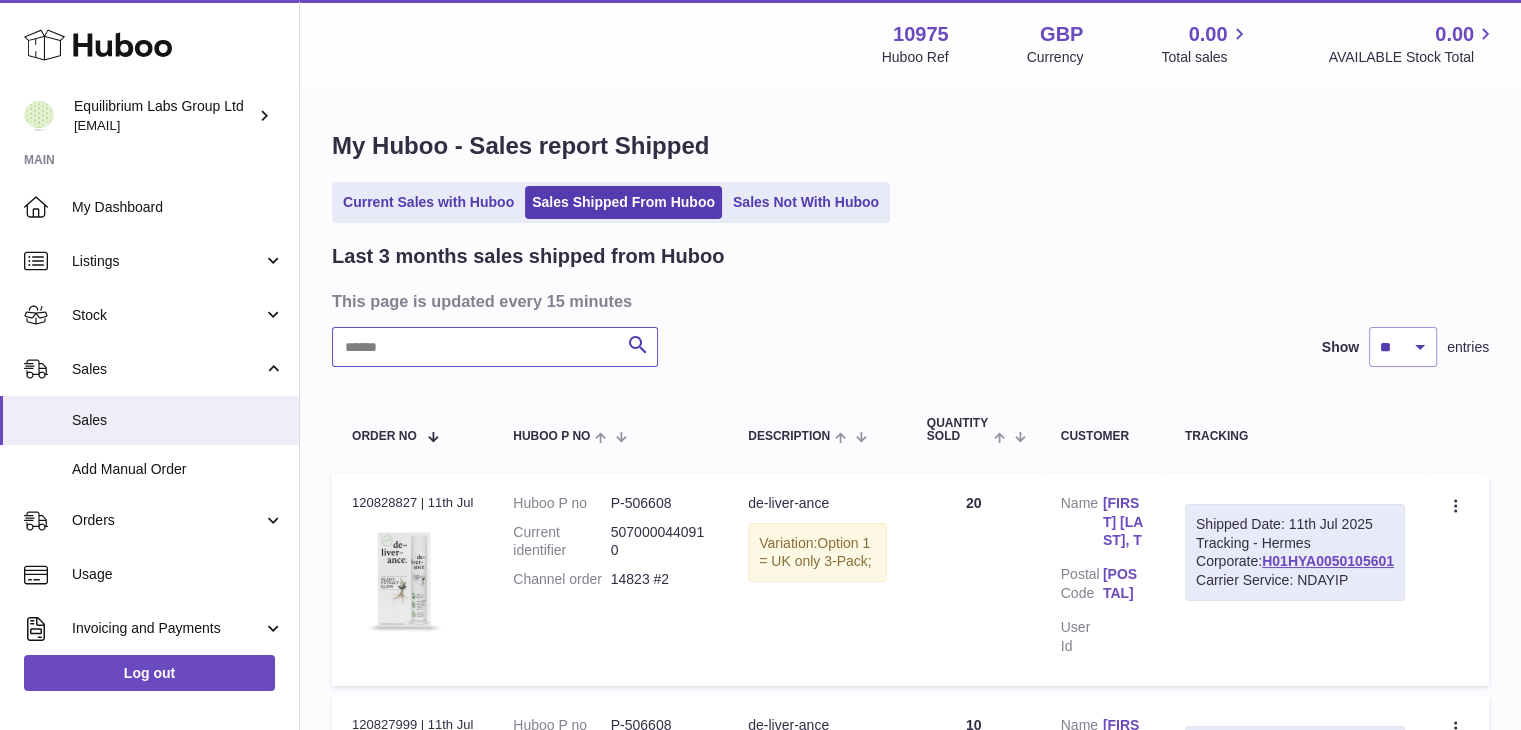 click at bounding box center [495, 347] 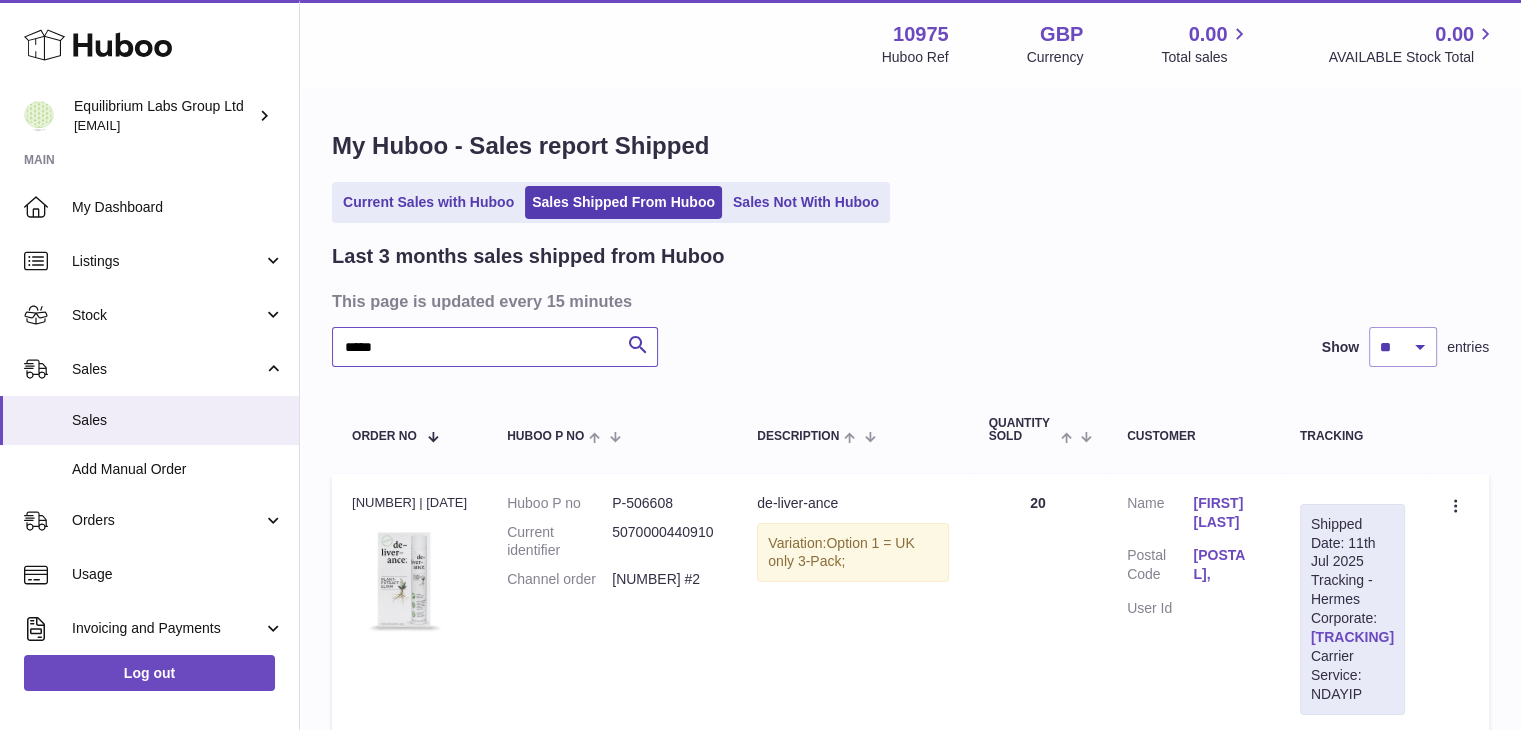 type on "*****" 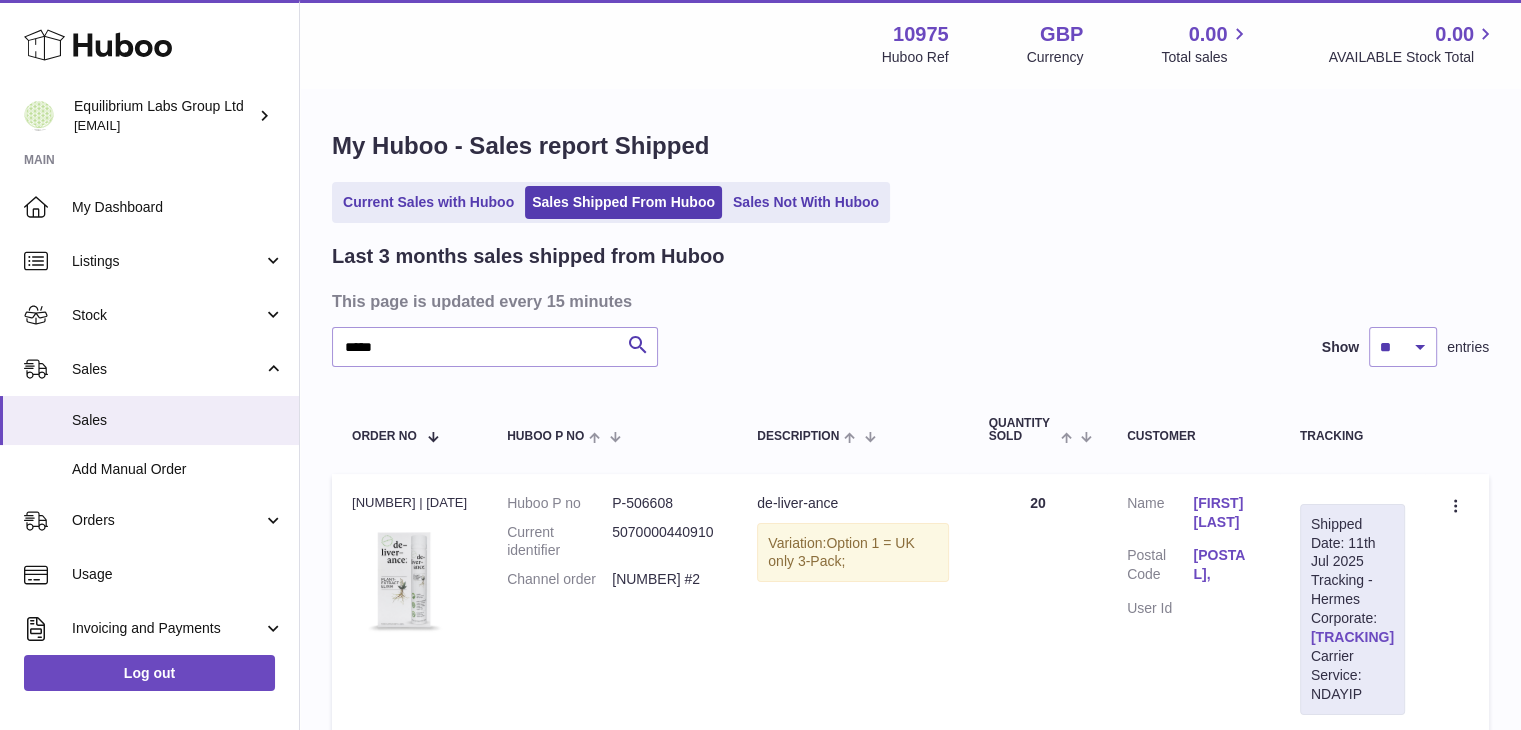 drag, startPoint x: 1254, startPoint y: 597, endPoint x: 1372, endPoint y: 598, distance: 118.004234 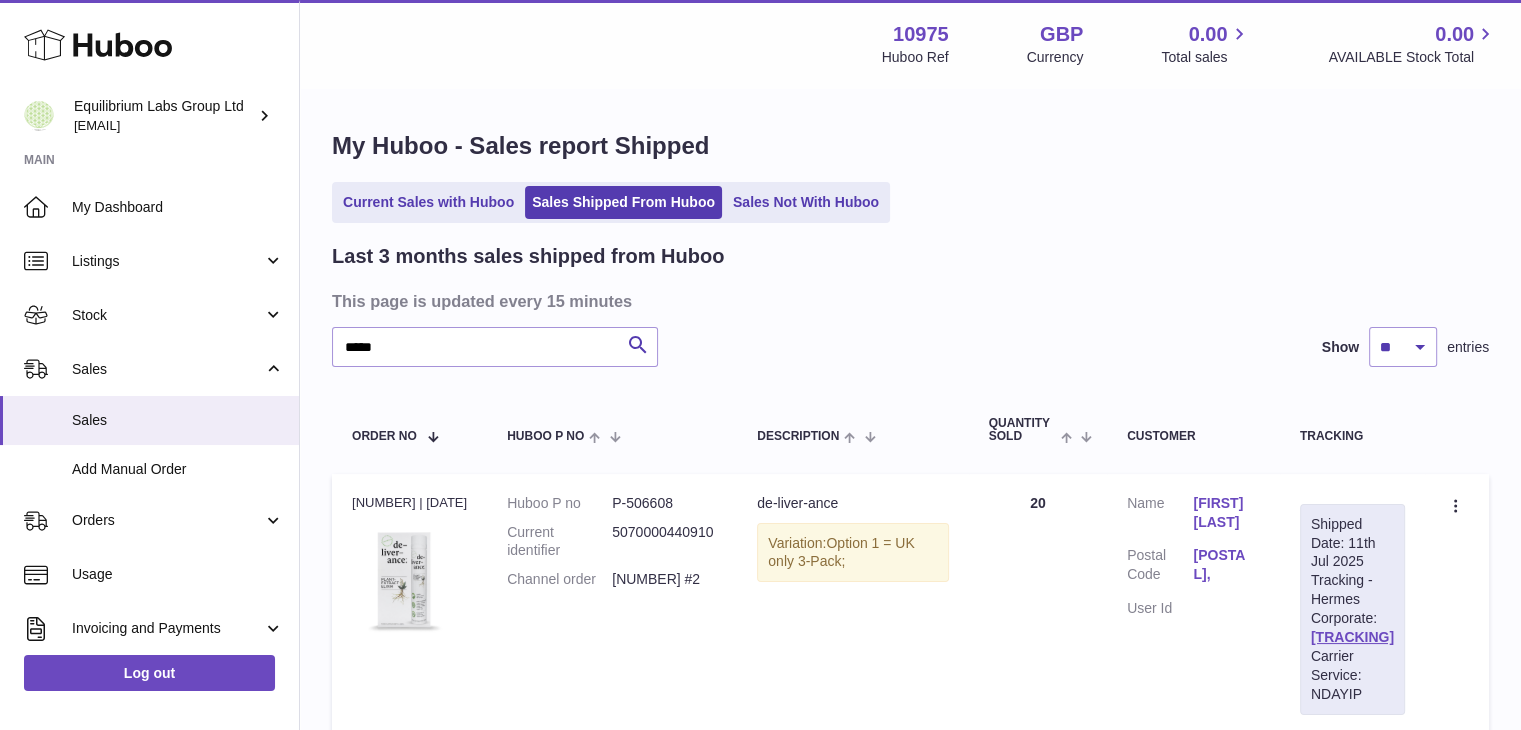 click on "Customer  Name   Paul Guest   Postal Code   WA4 2RX,   User Id" at bounding box center (1193, 609) 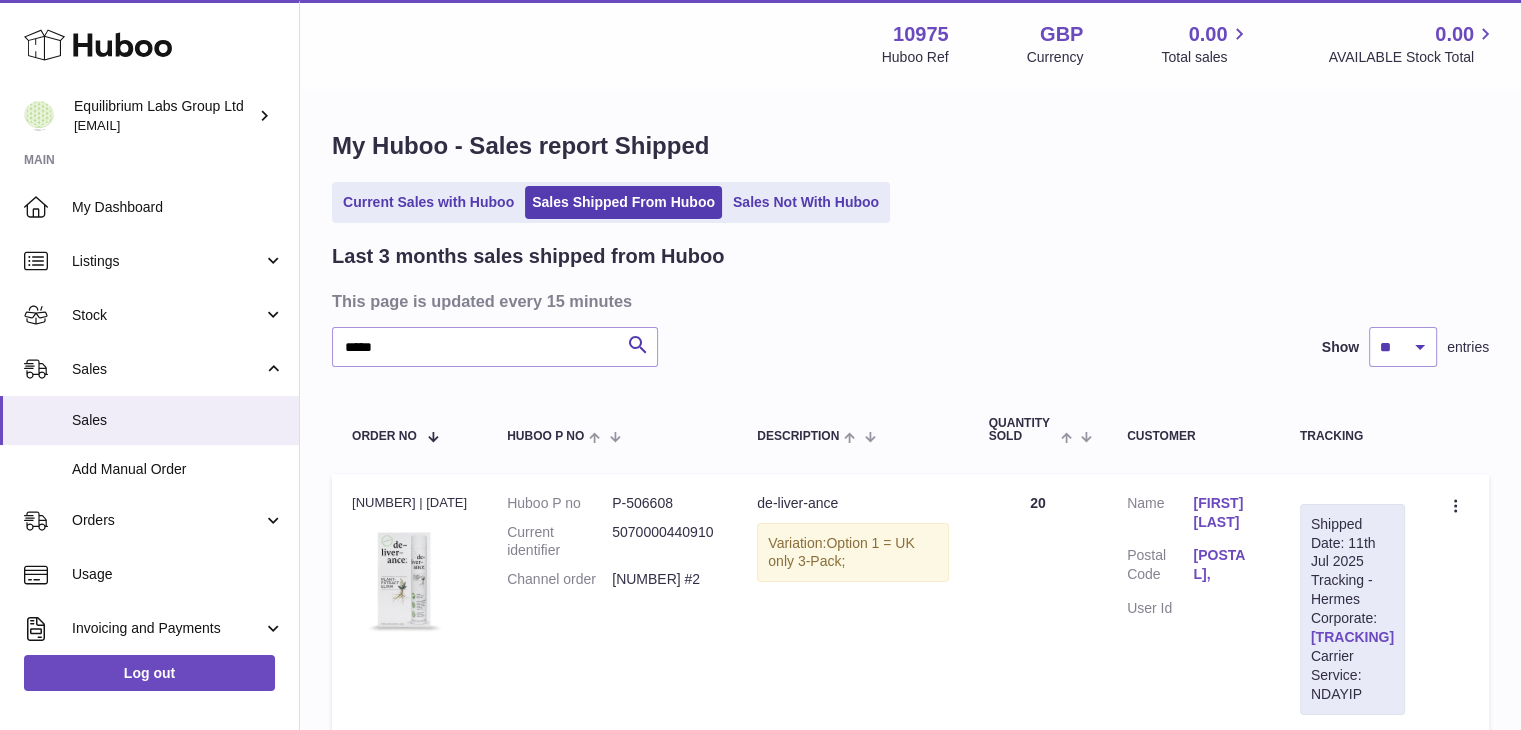 copy on "H01HYA0050107693" 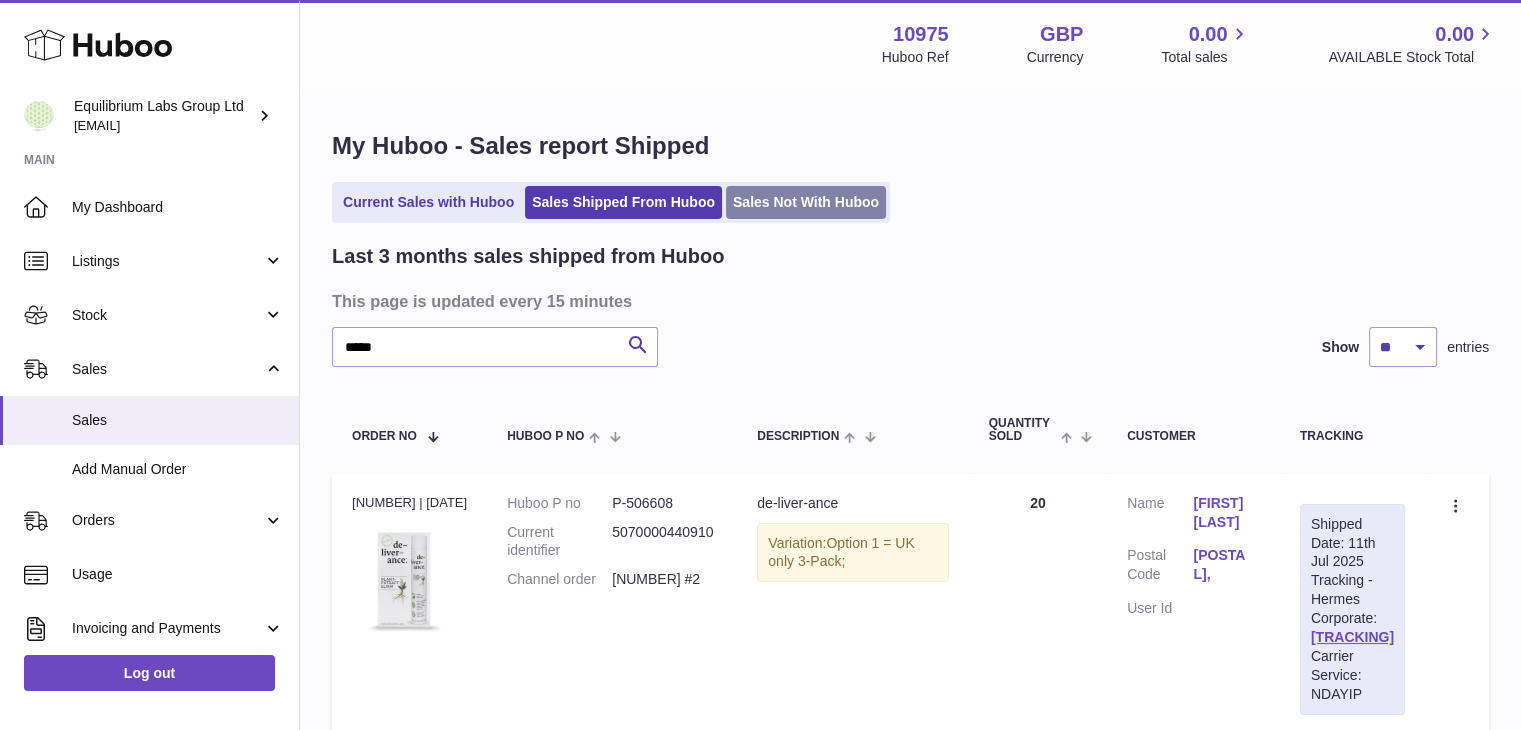 click on "Sales Not With Huboo" at bounding box center (806, 202) 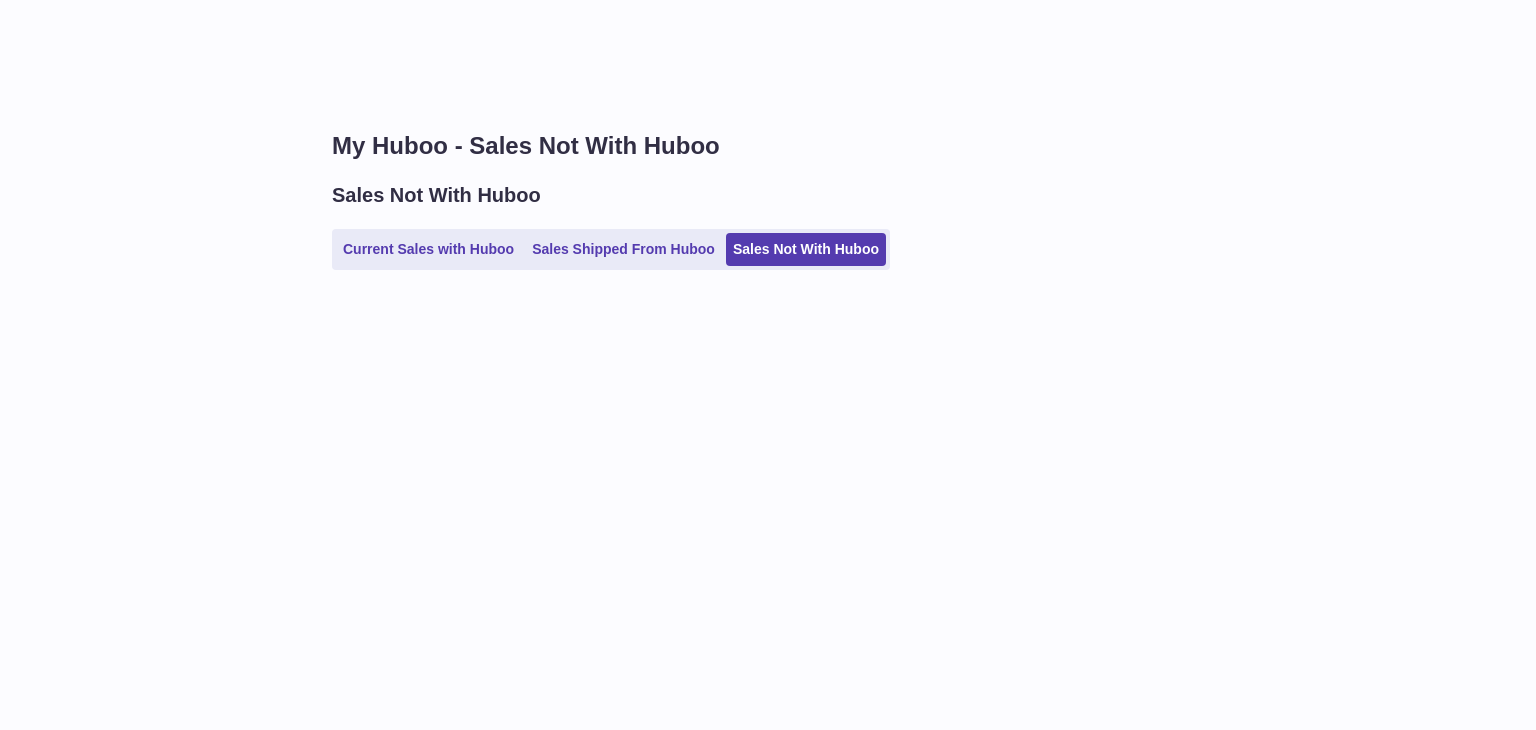 scroll, scrollTop: 0, scrollLeft: 0, axis: both 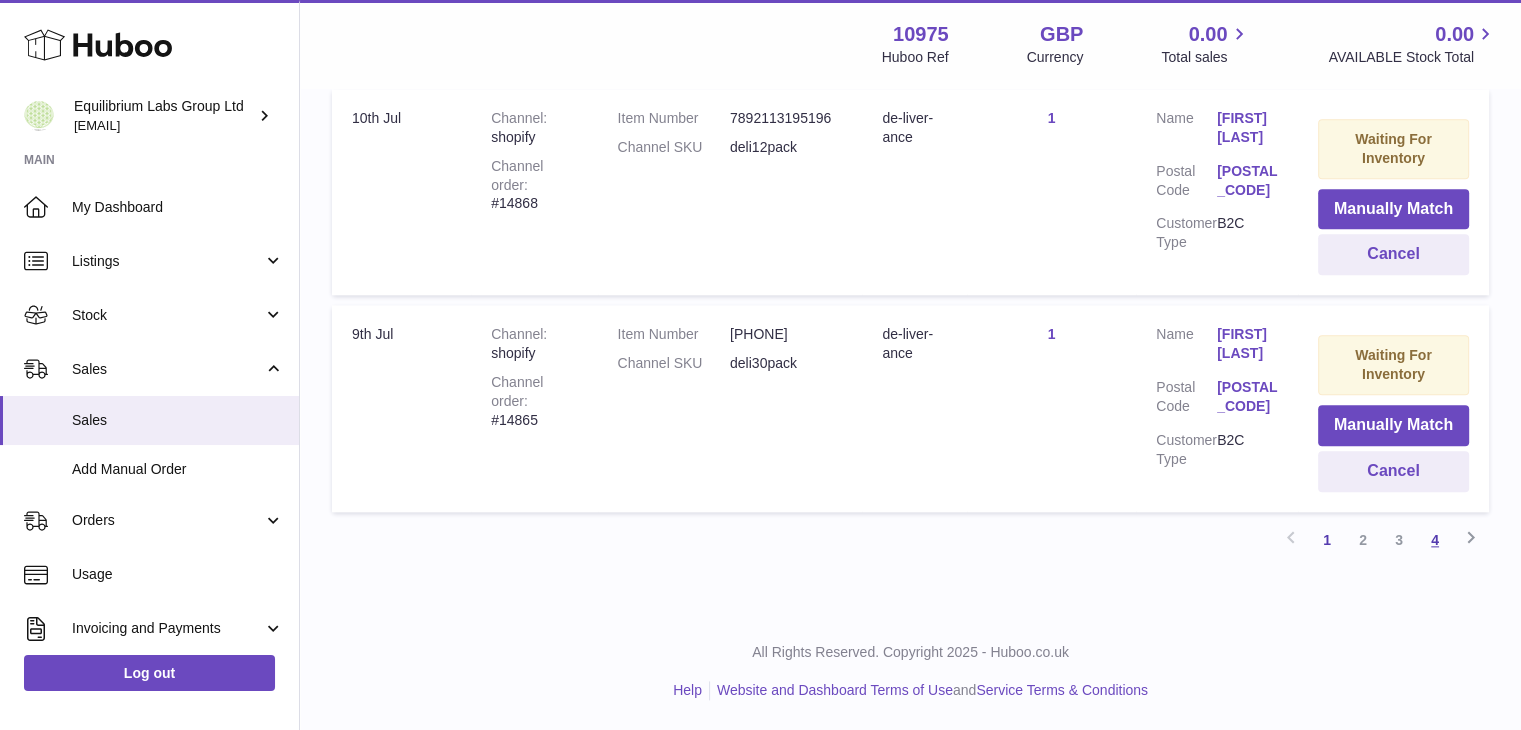click on "4" at bounding box center (1435, 540) 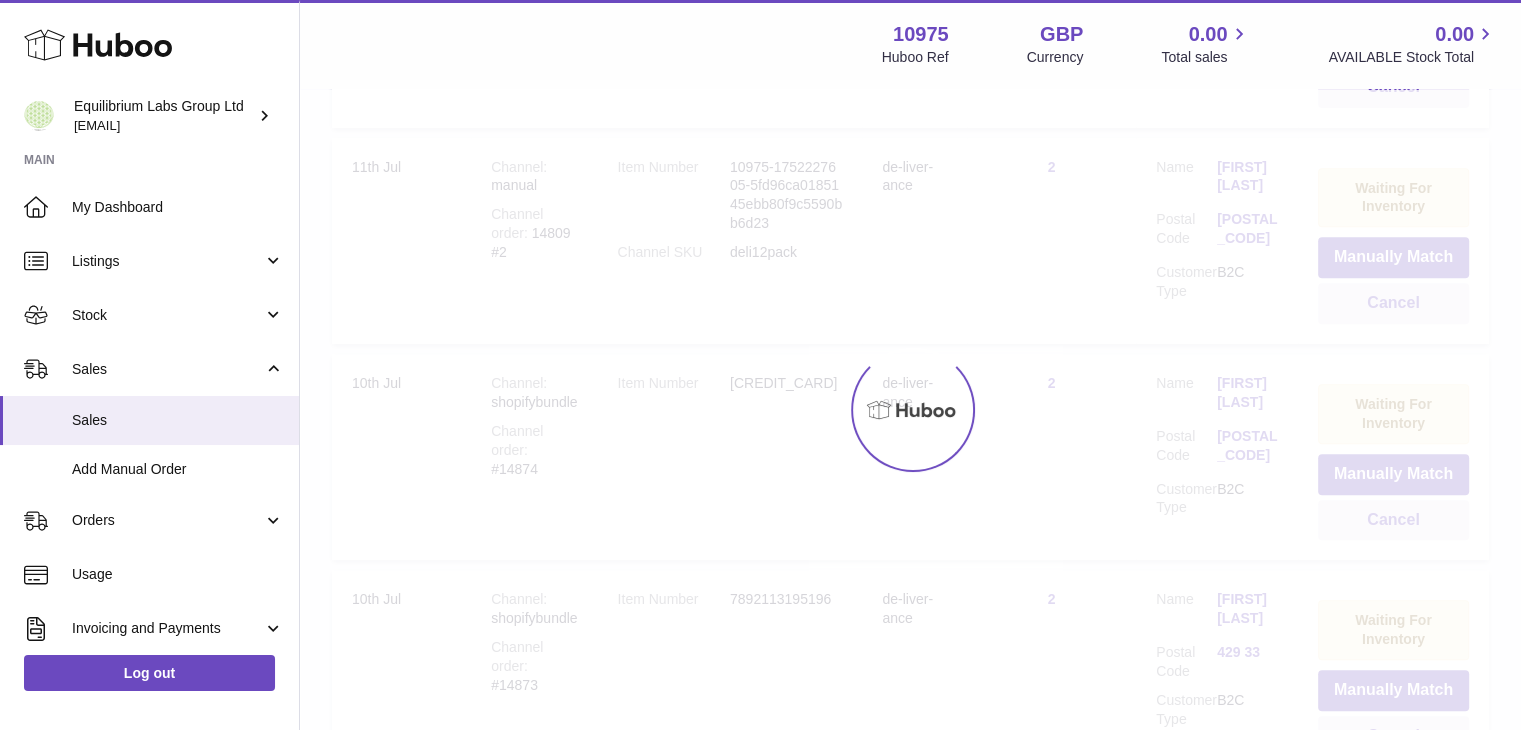 scroll, scrollTop: 90, scrollLeft: 0, axis: vertical 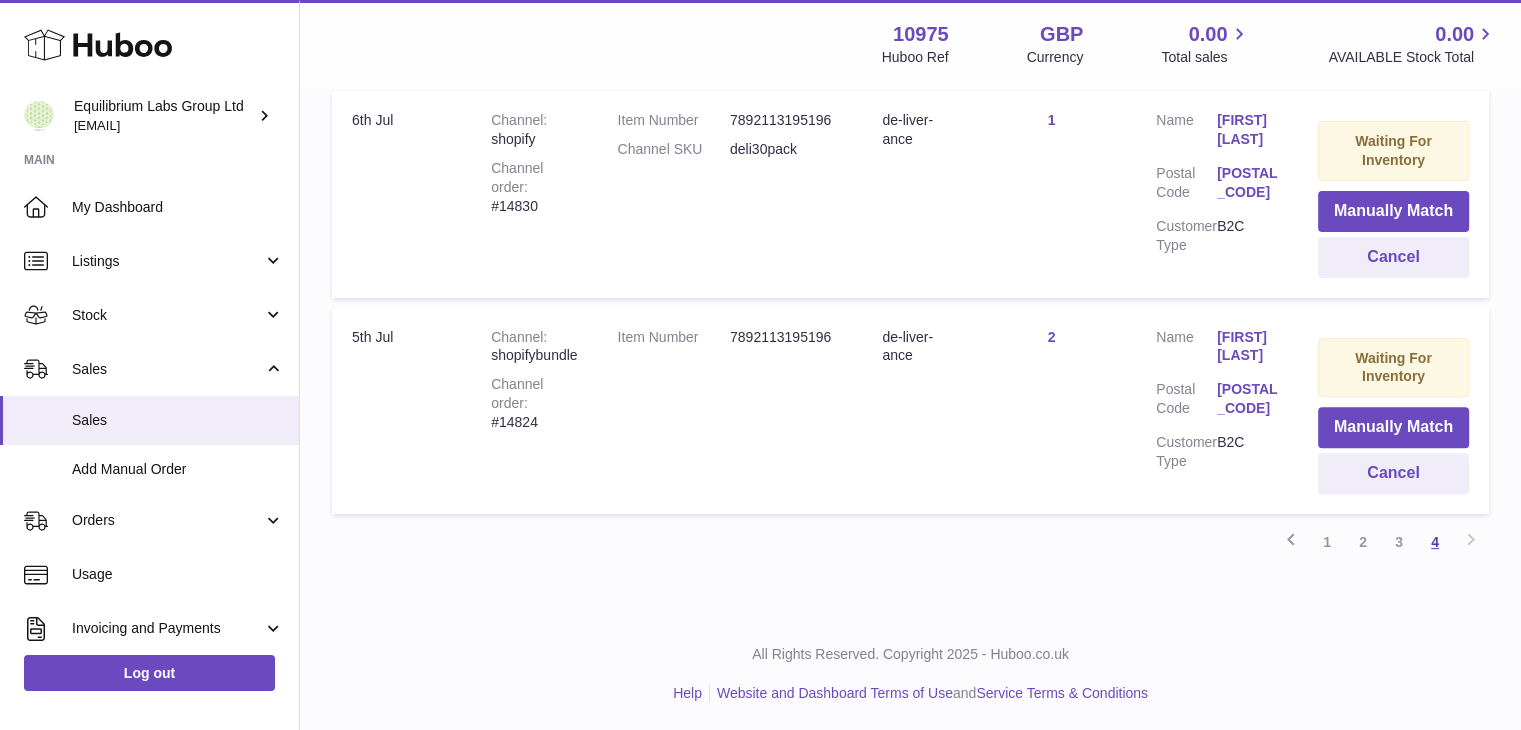 click on "4" at bounding box center [1435, 542] 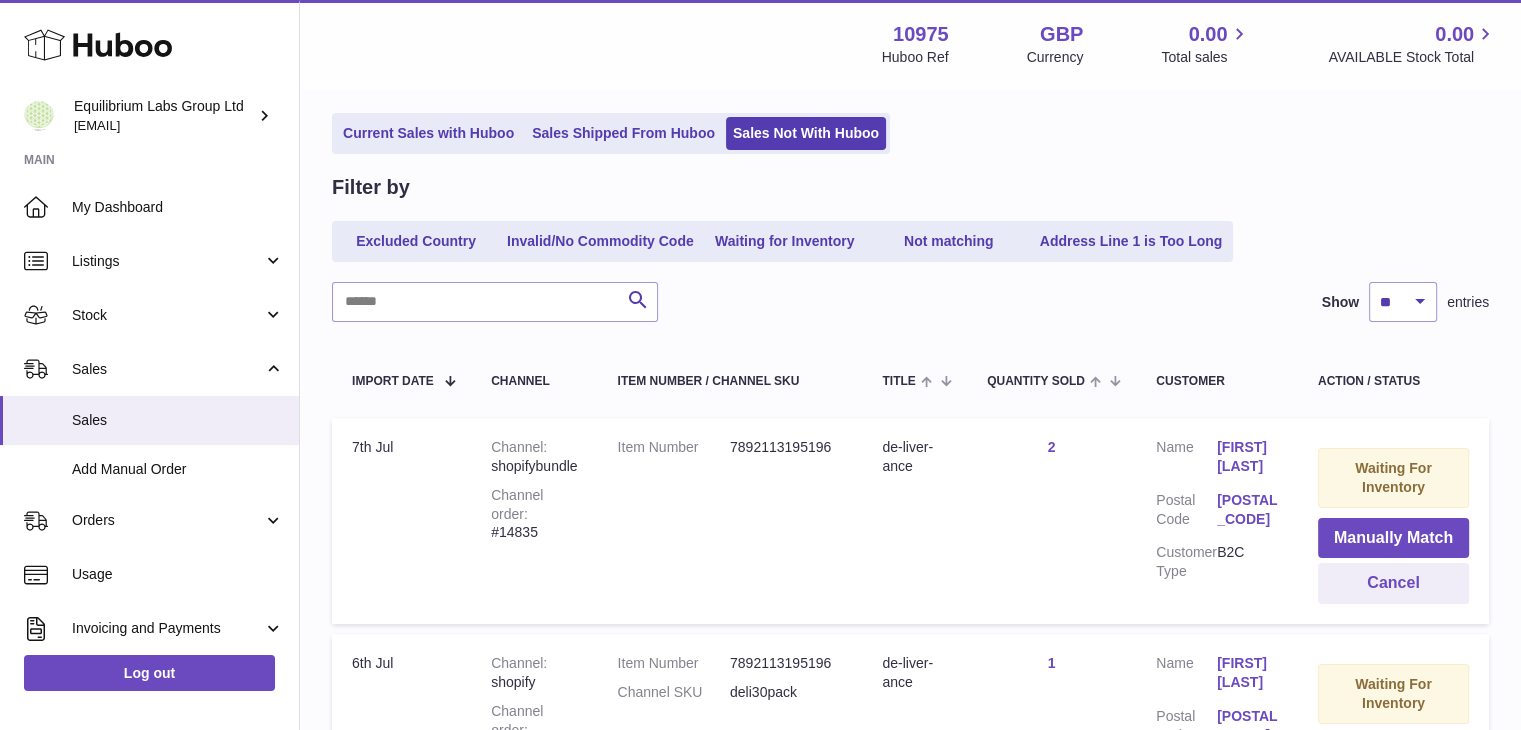 scroll, scrollTop: 59, scrollLeft: 0, axis: vertical 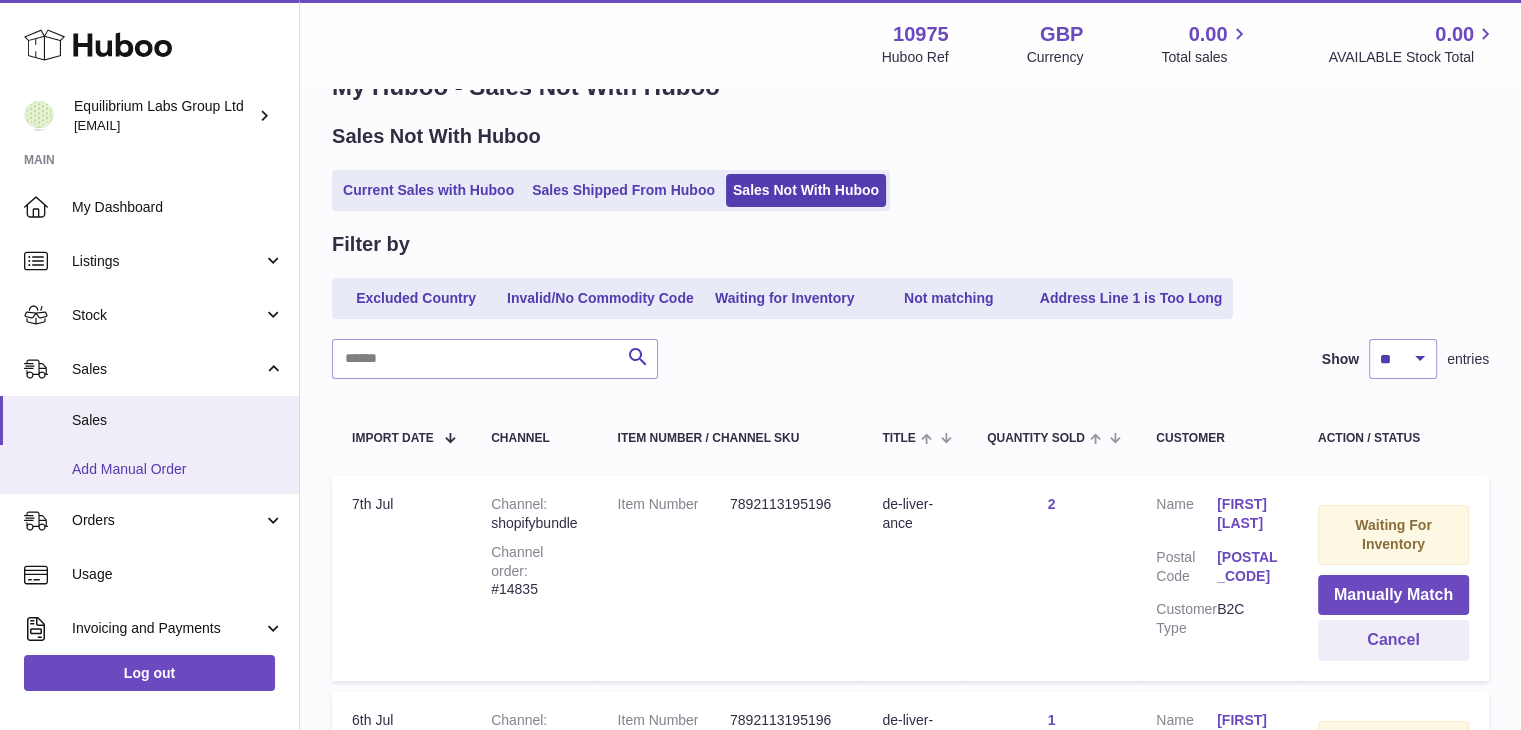 click on "Add Manual Order" at bounding box center (178, 469) 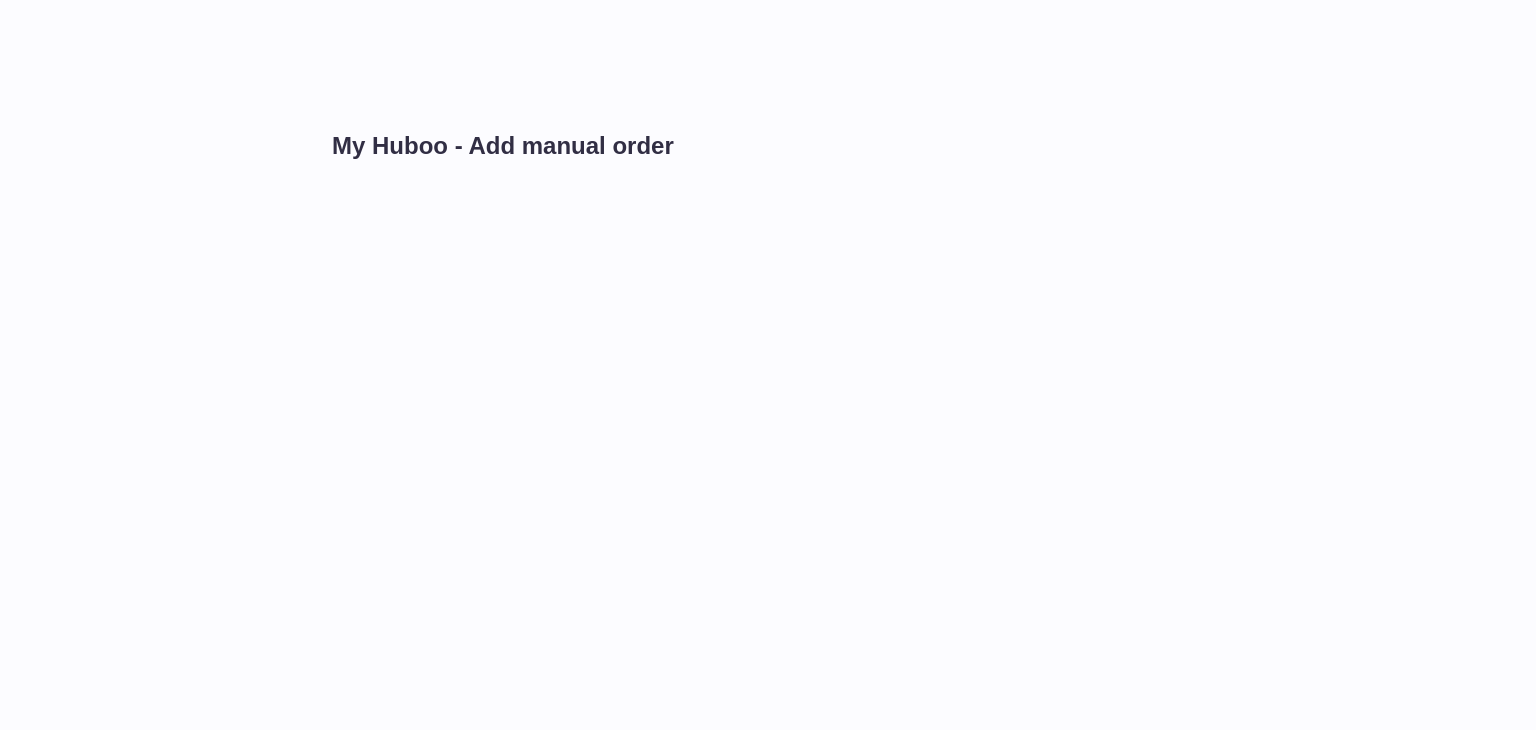 scroll, scrollTop: 0, scrollLeft: 0, axis: both 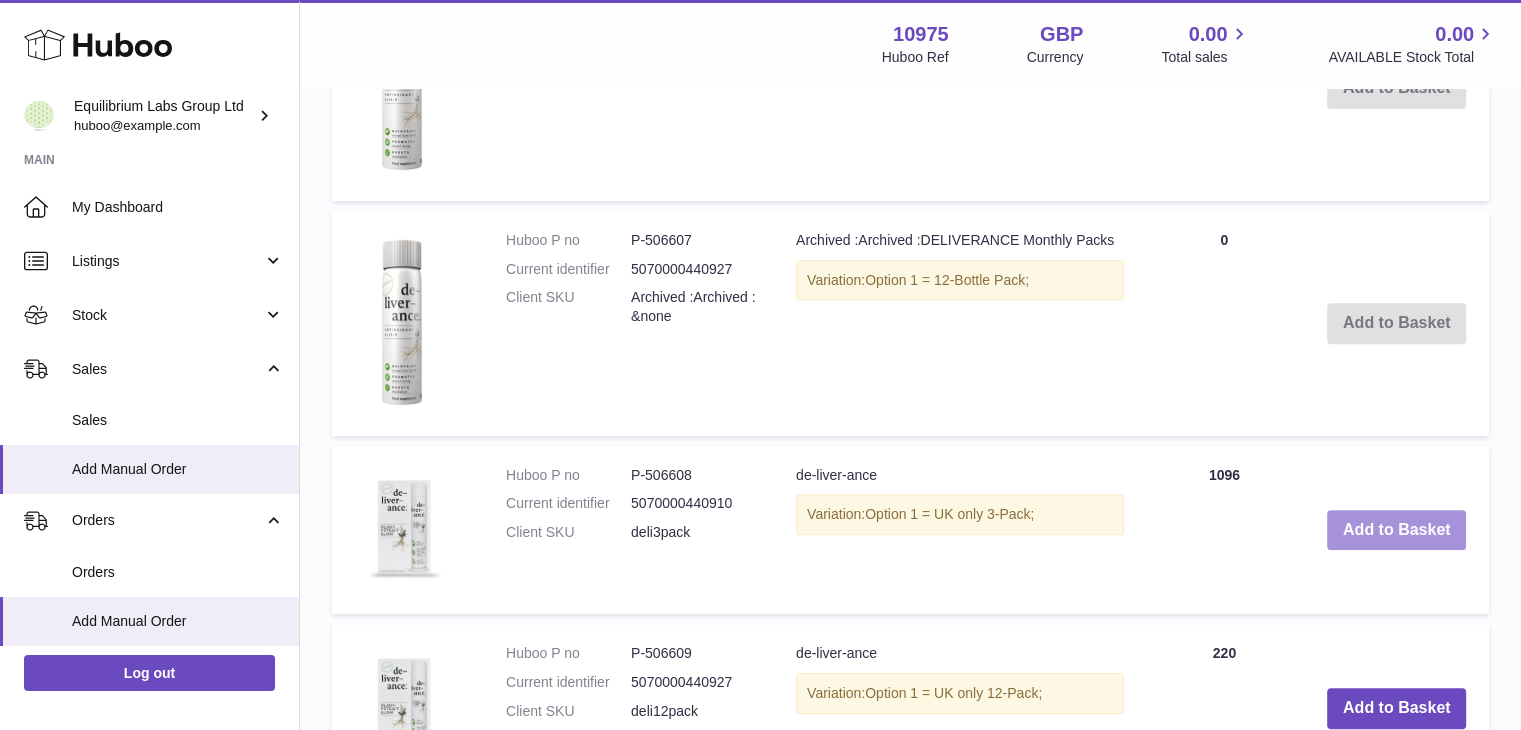 click on "Add to Basket" at bounding box center [1397, 530] 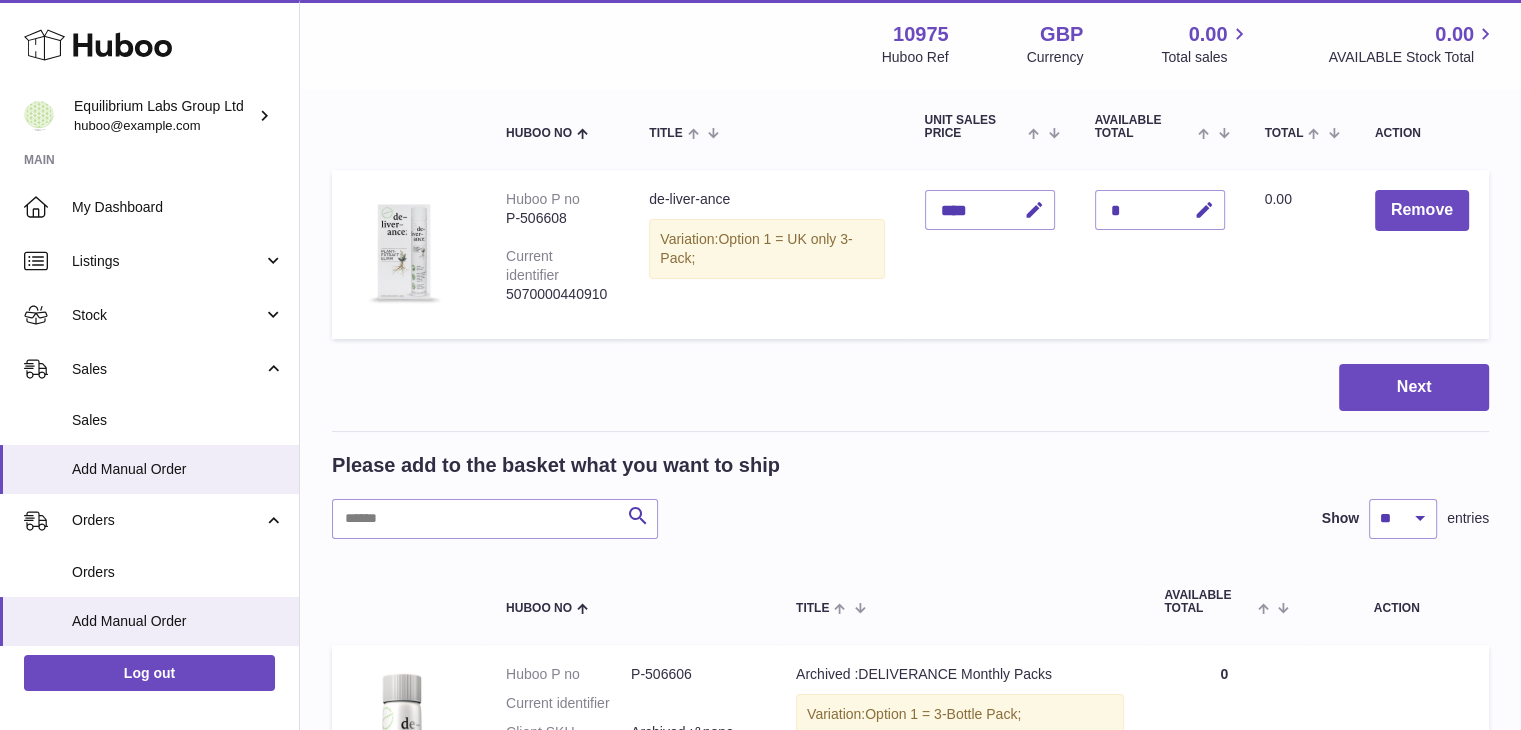 scroll, scrollTop: 188, scrollLeft: 0, axis: vertical 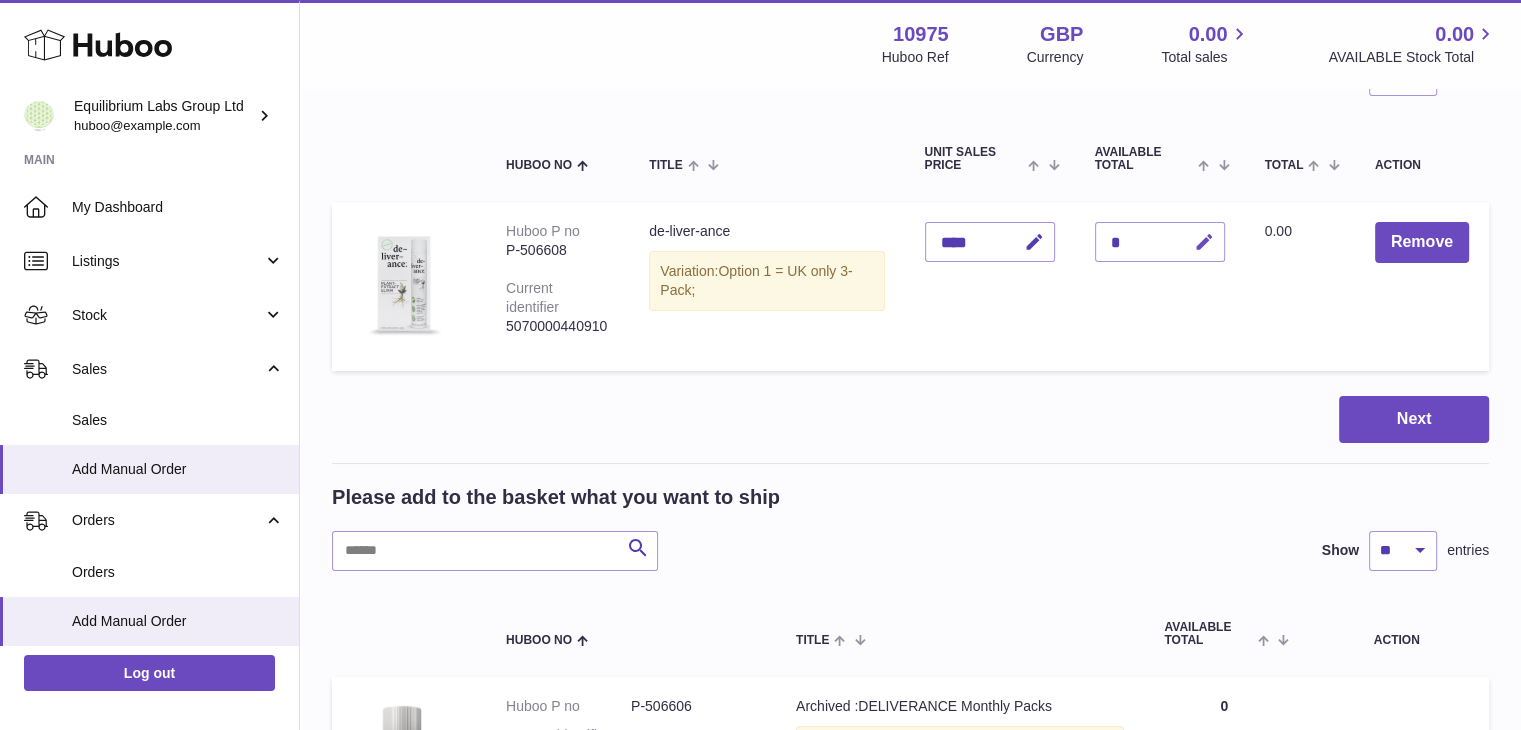 click at bounding box center (1204, 242) 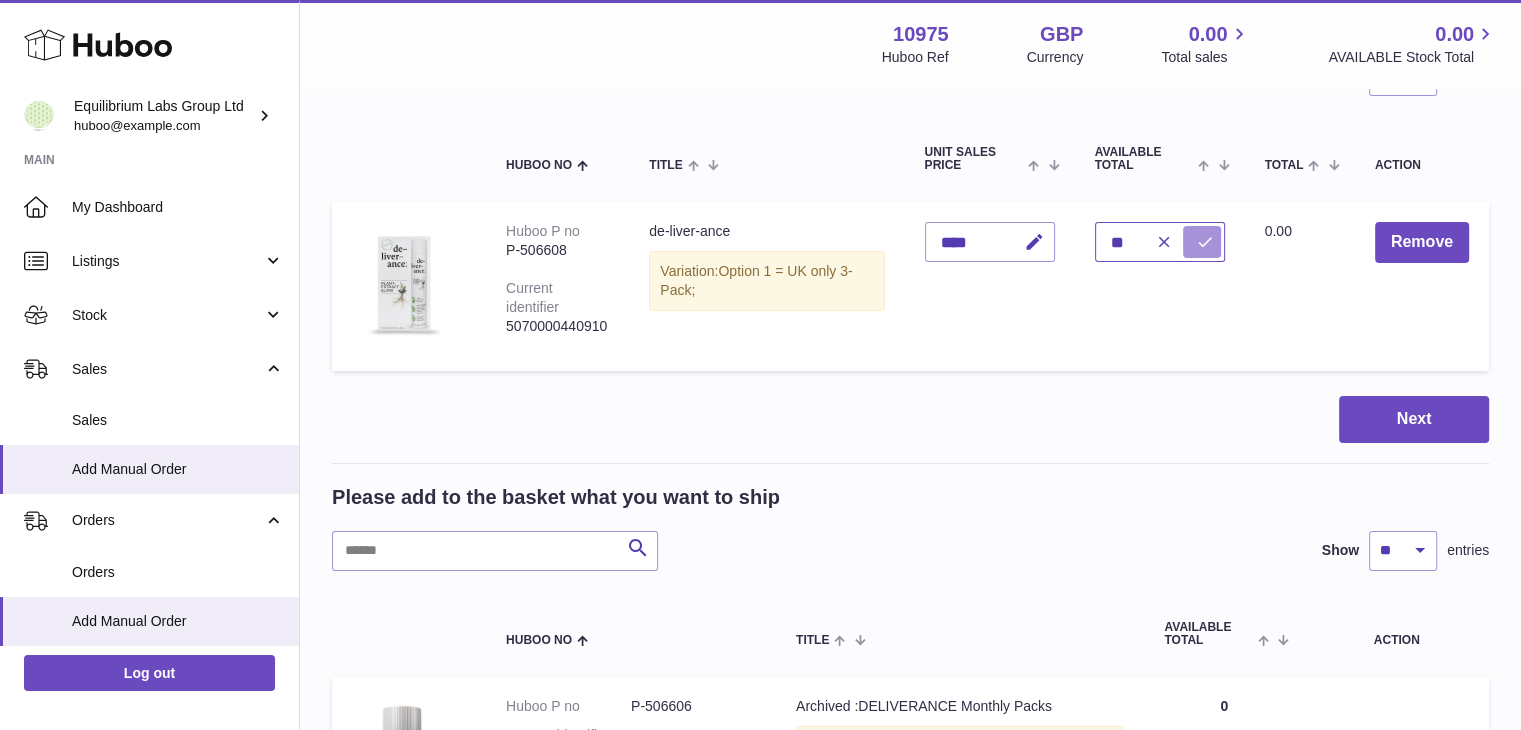 type on "**" 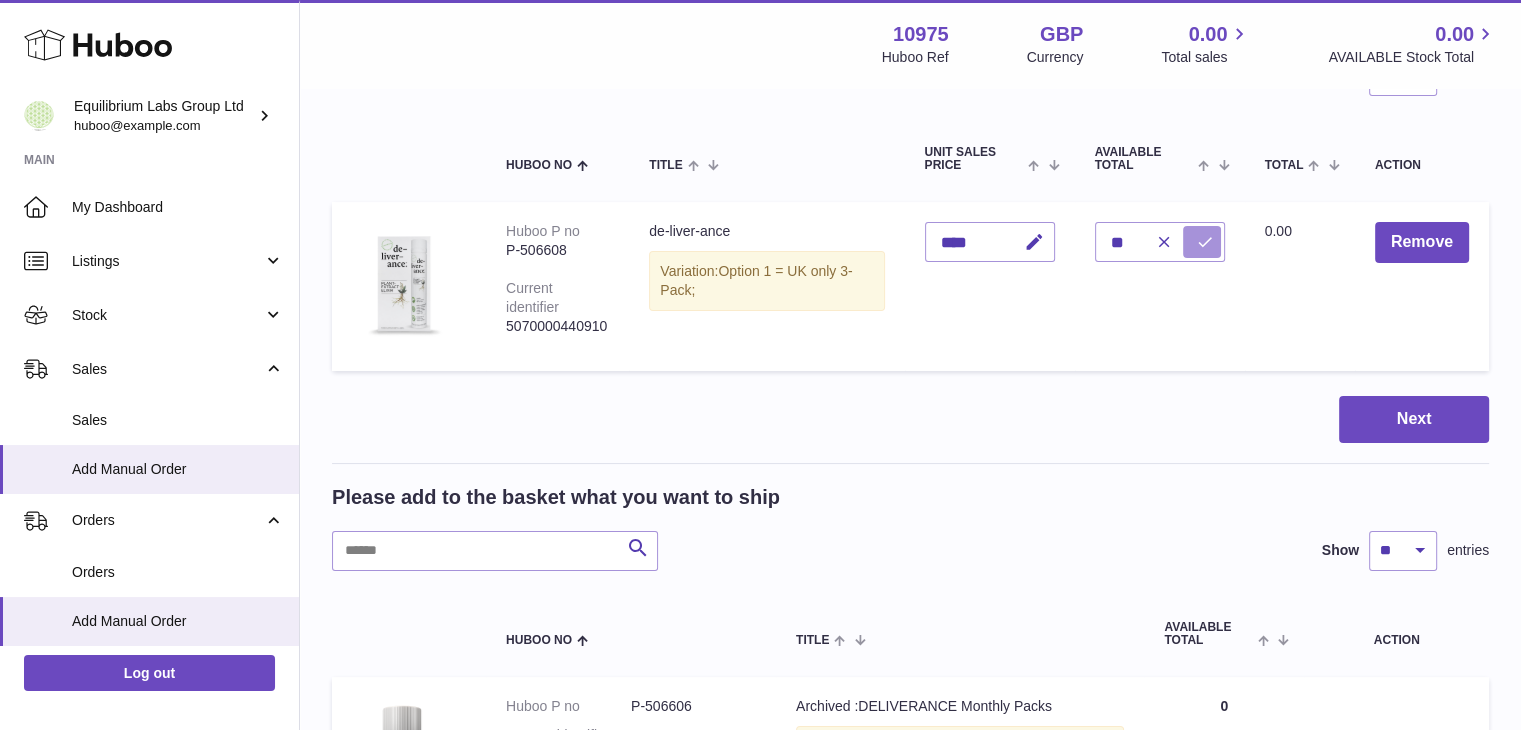 click at bounding box center [1202, 242] 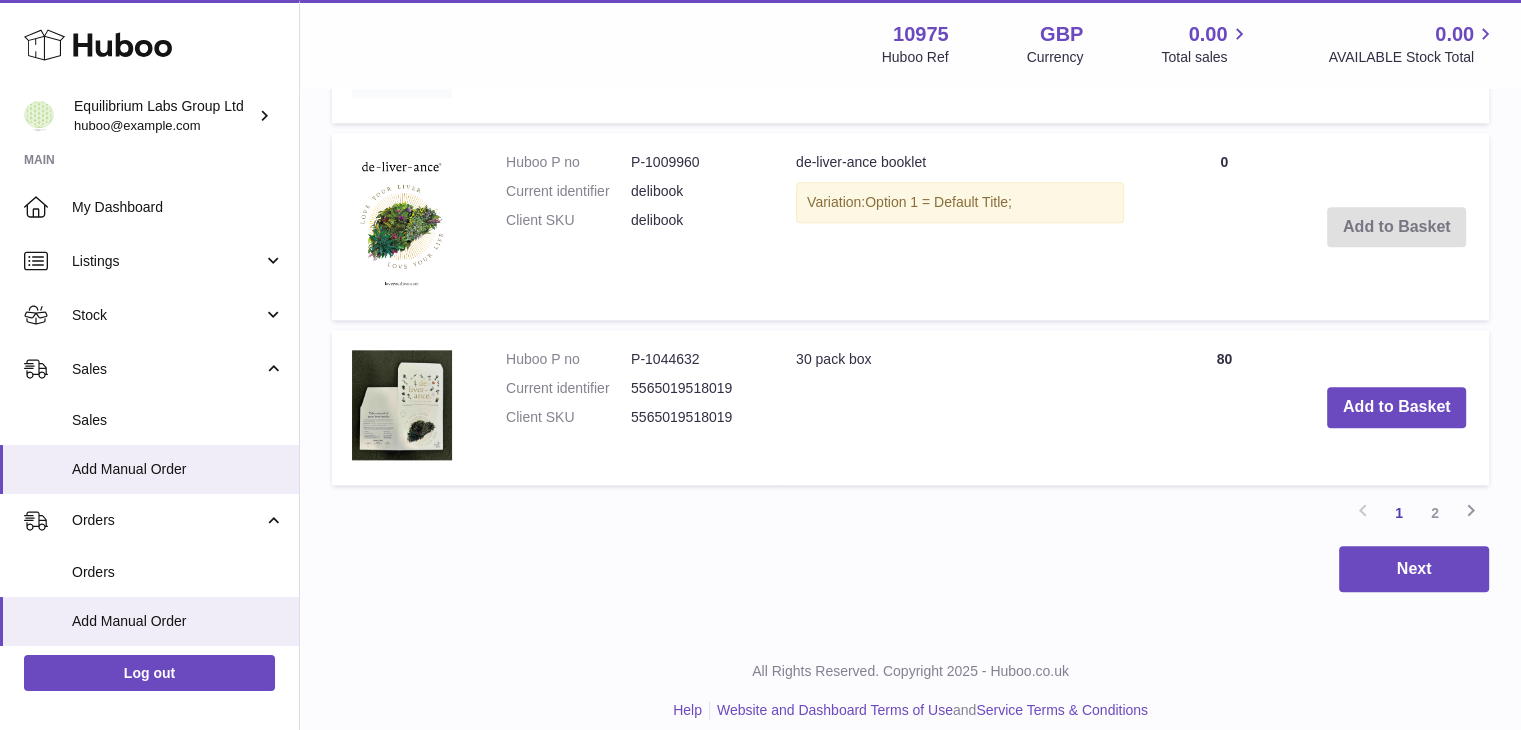 scroll, scrollTop: 2198, scrollLeft: 0, axis: vertical 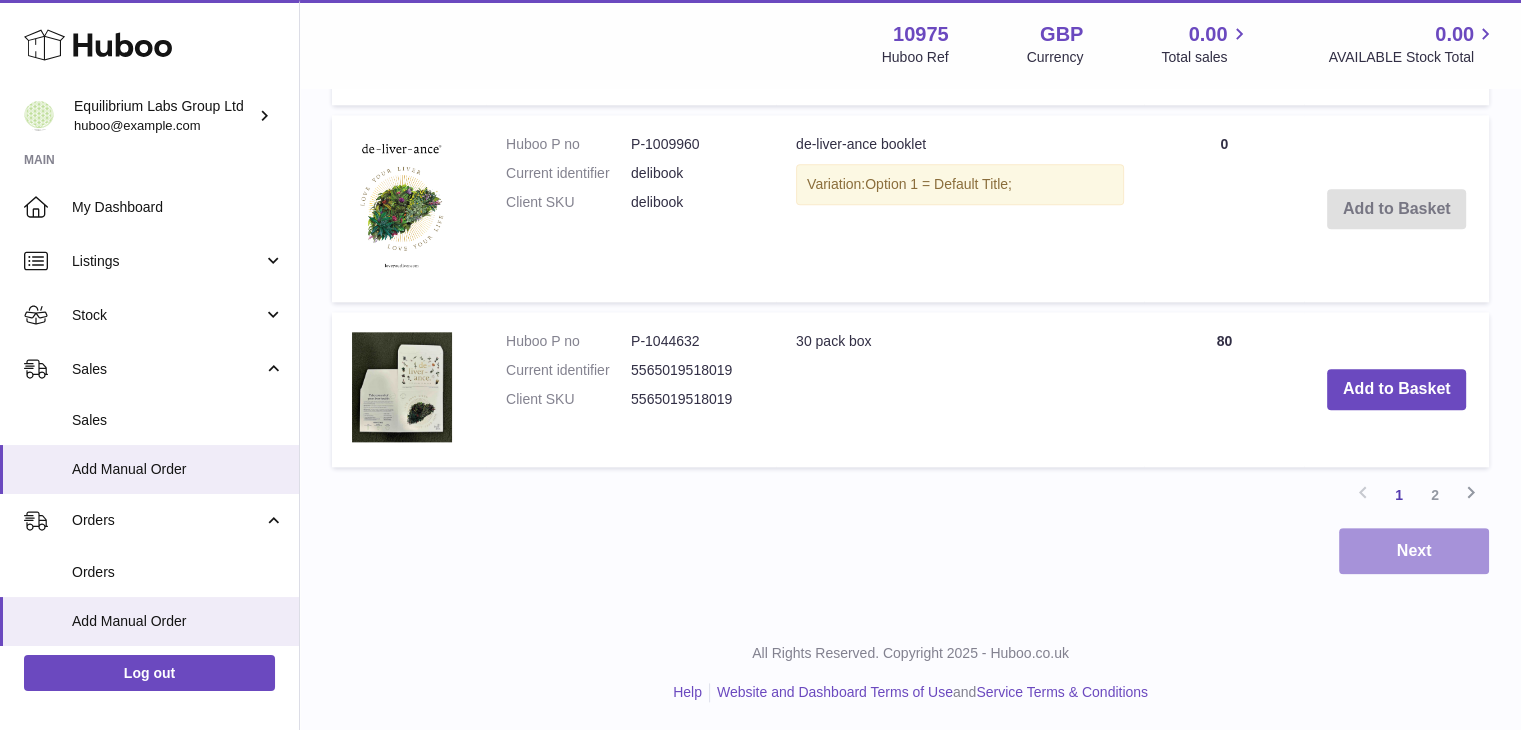 click on "Next" at bounding box center [1414, 551] 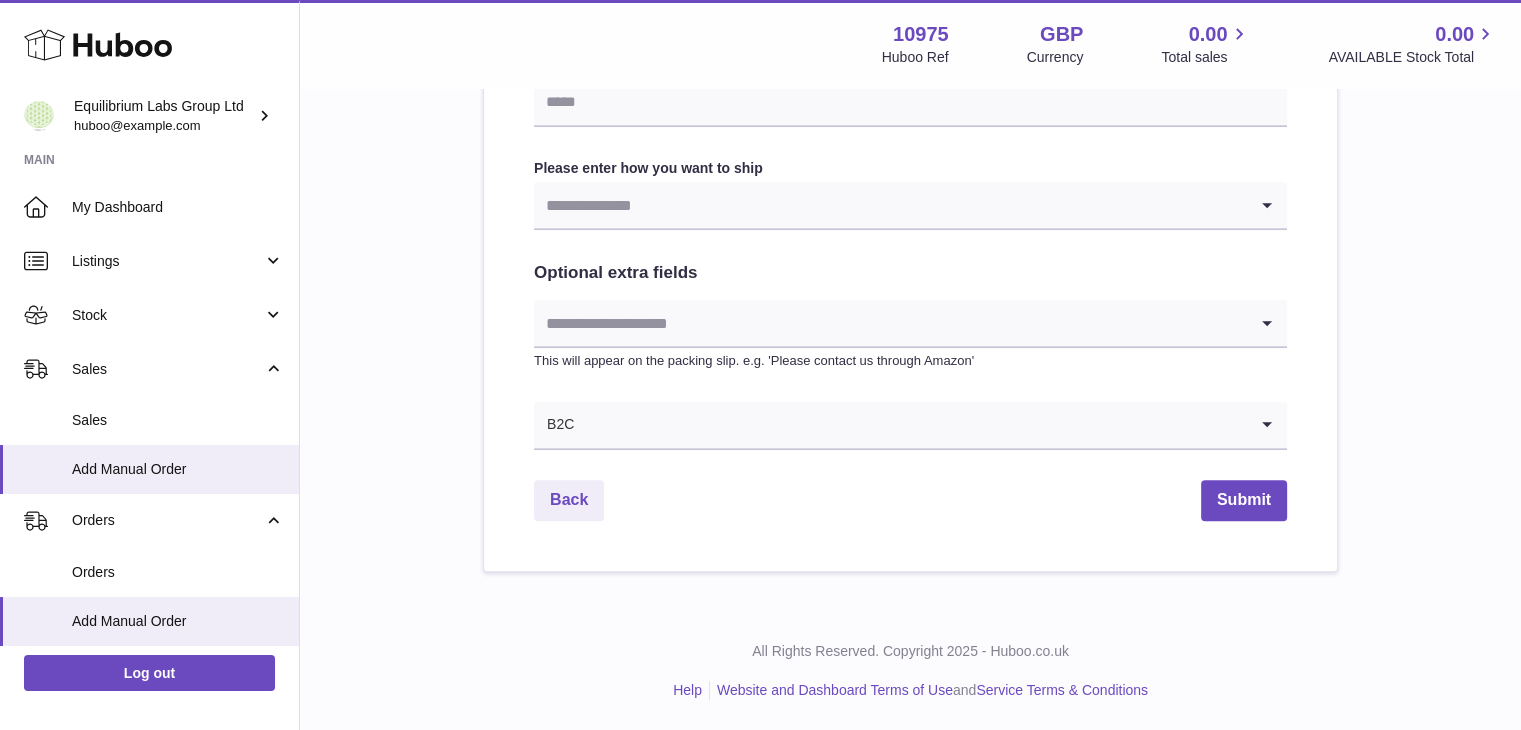 scroll, scrollTop: 0, scrollLeft: 0, axis: both 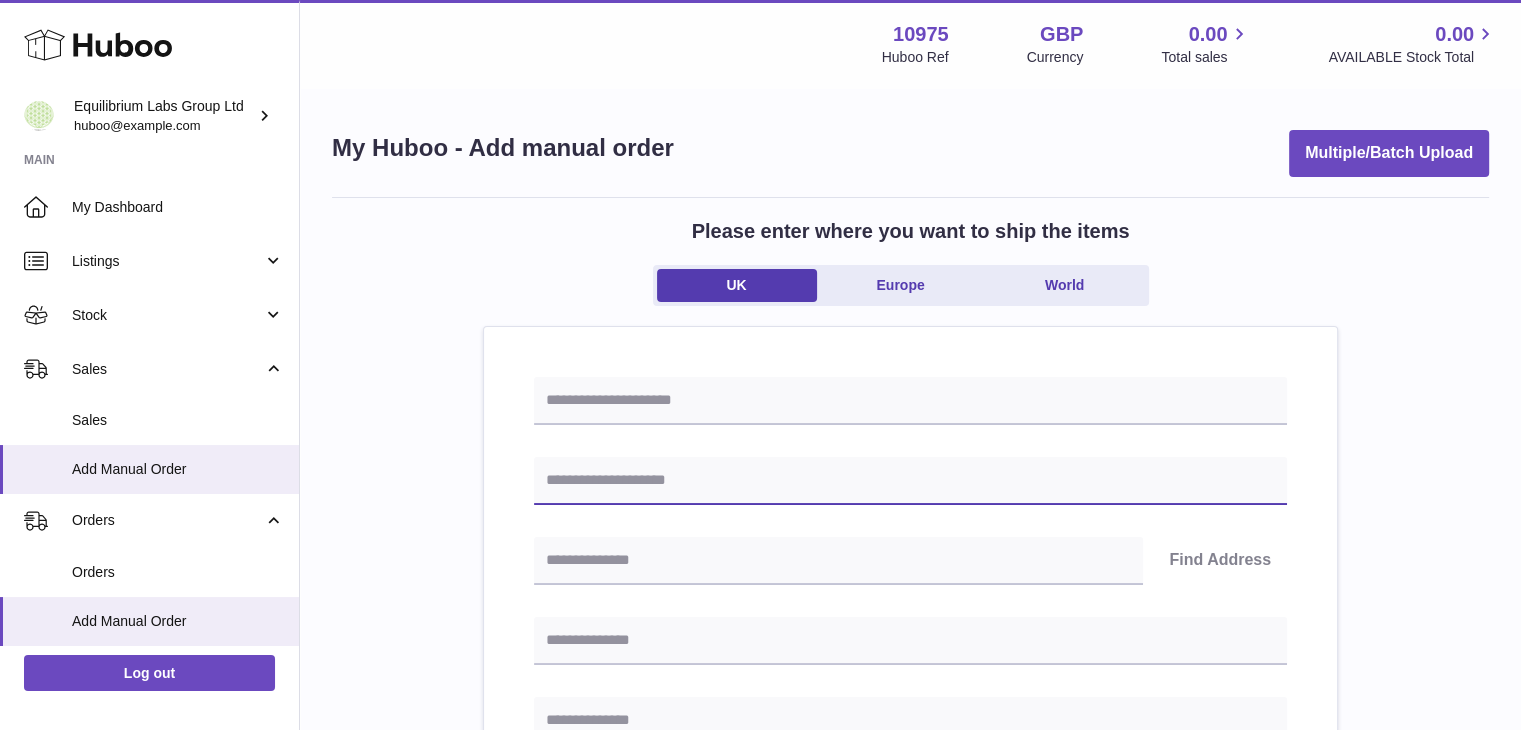 paste on "**********" 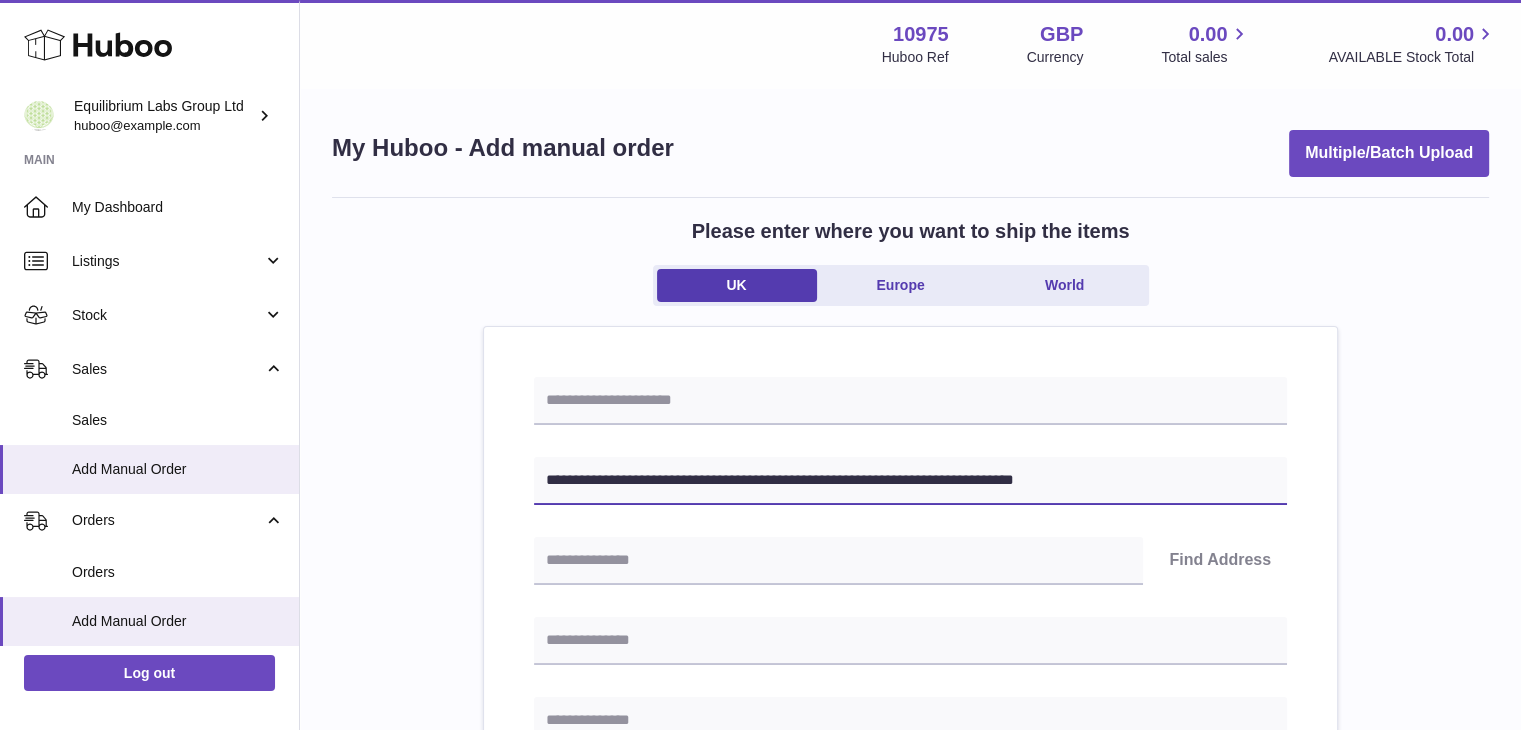 drag, startPoint x: 633, startPoint y: 480, endPoint x: 750, endPoint y: 480, distance: 117 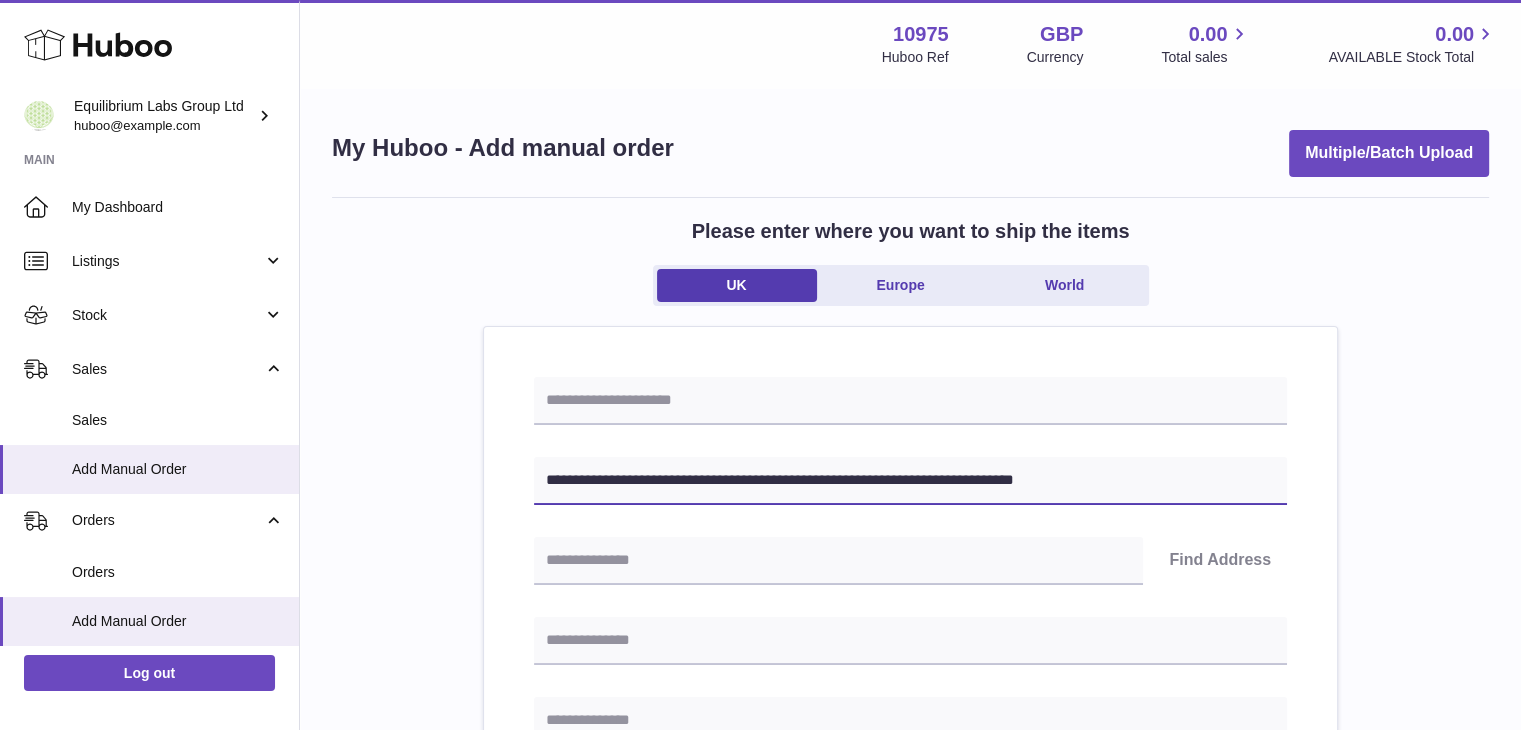 click on "**********" at bounding box center [910, 481] 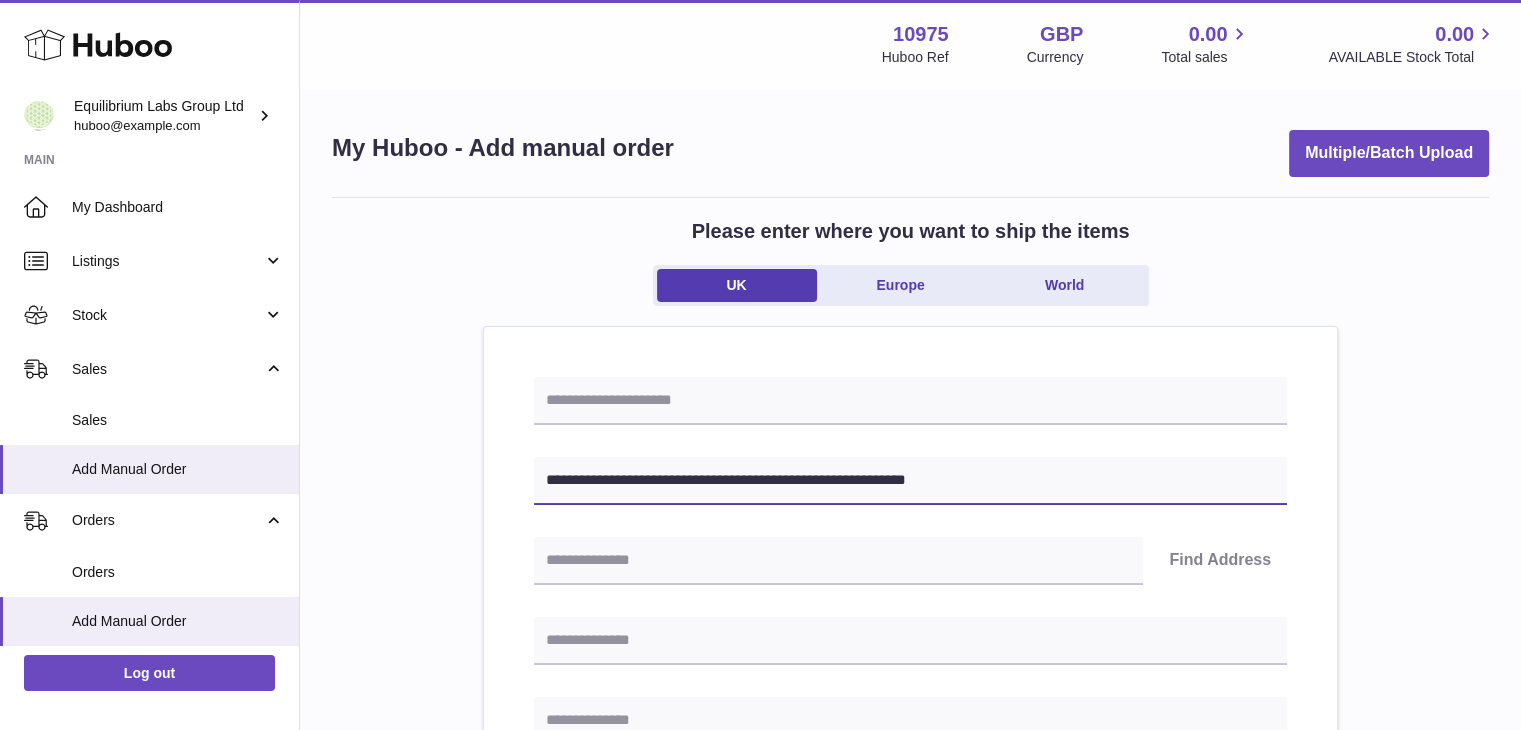 type on "**********" 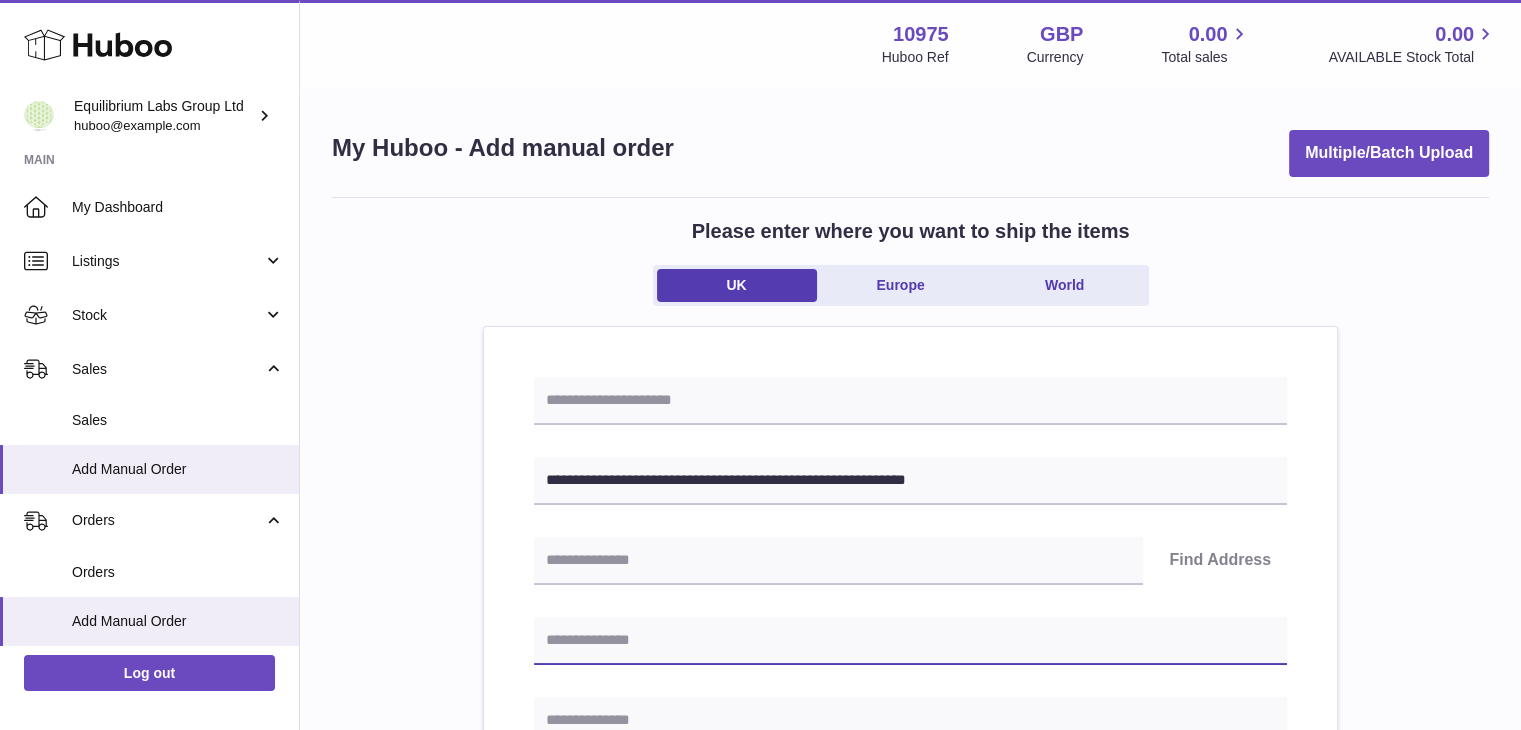 paste on "**********" 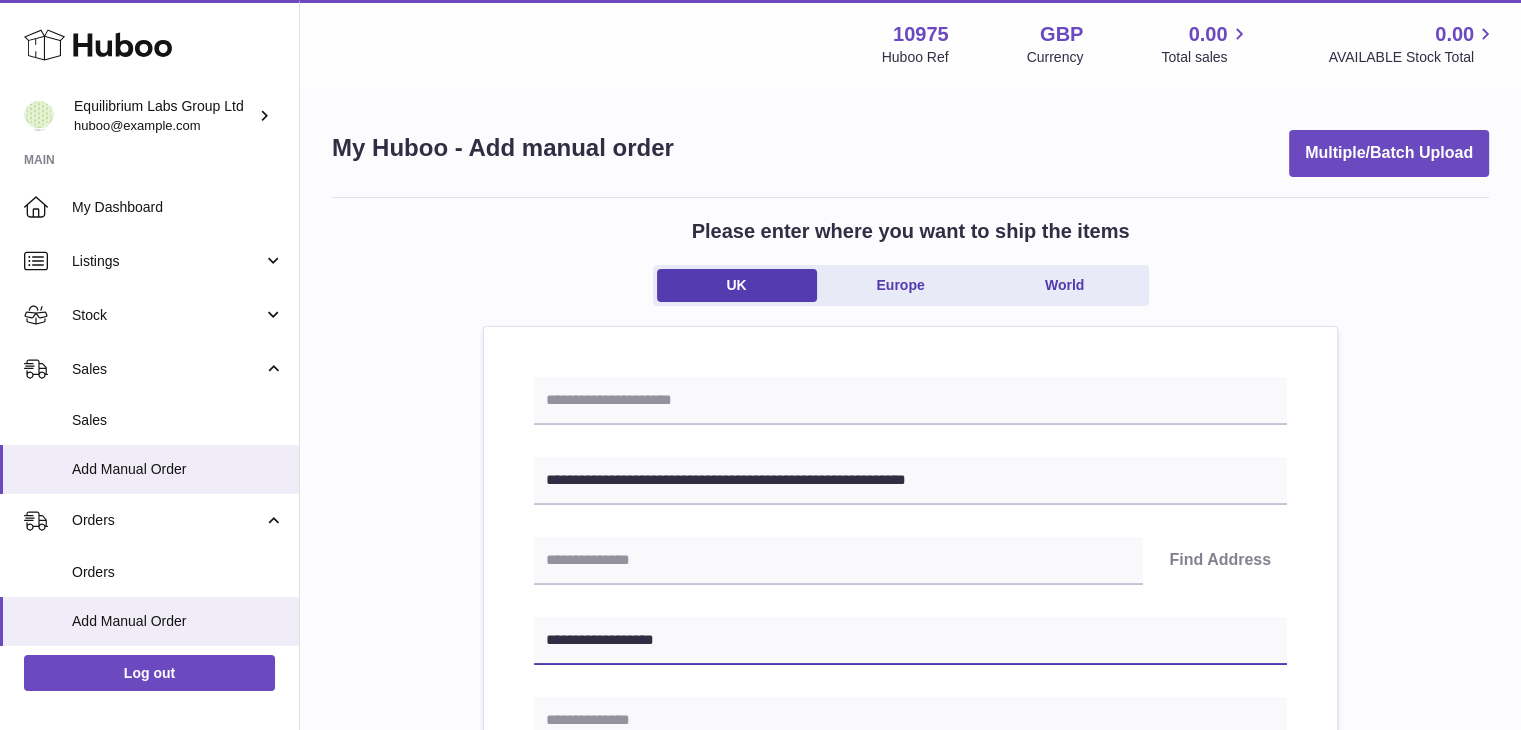 type on "**********" 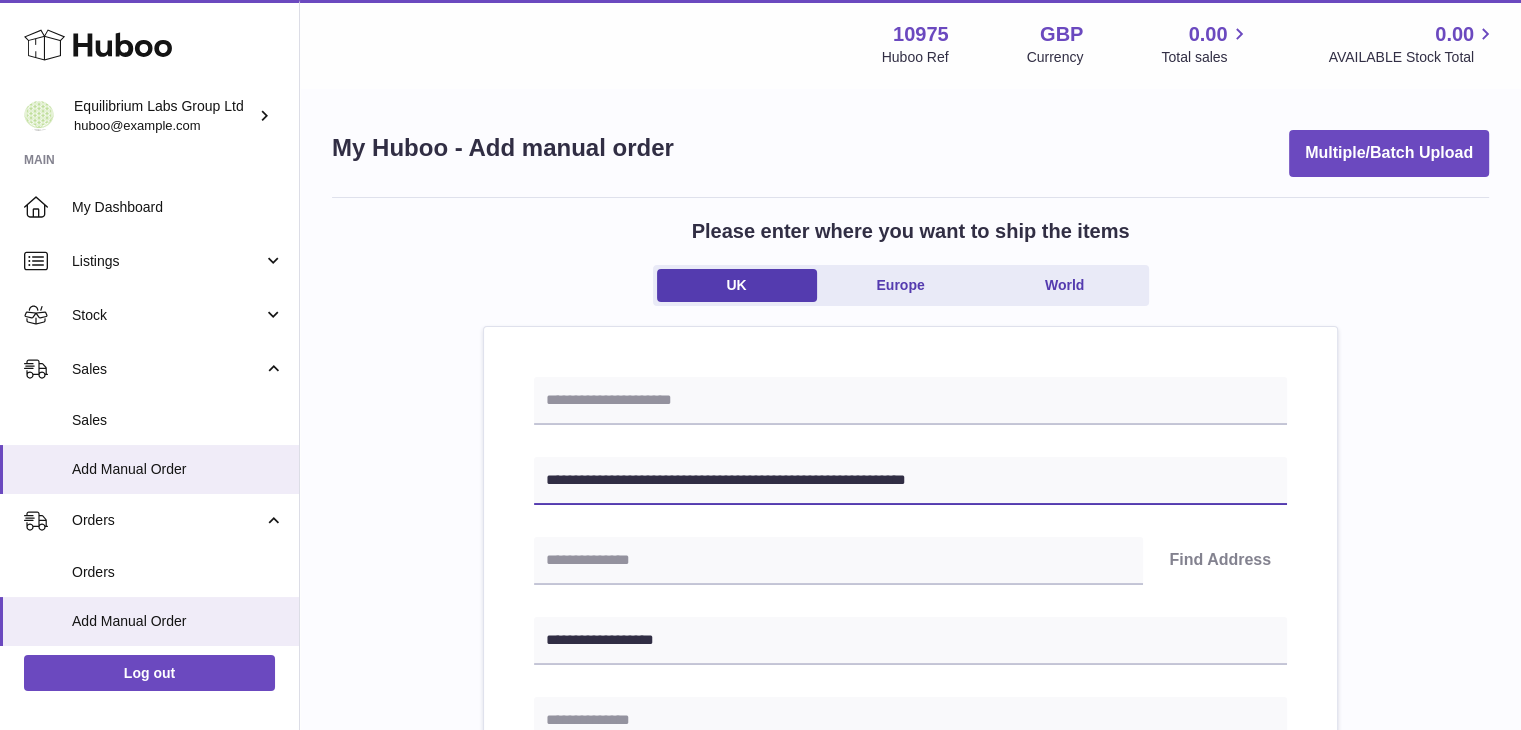 drag, startPoint x: 642, startPoint y: 468, endPoint x: 691, endPoint y: 468, distance: 49 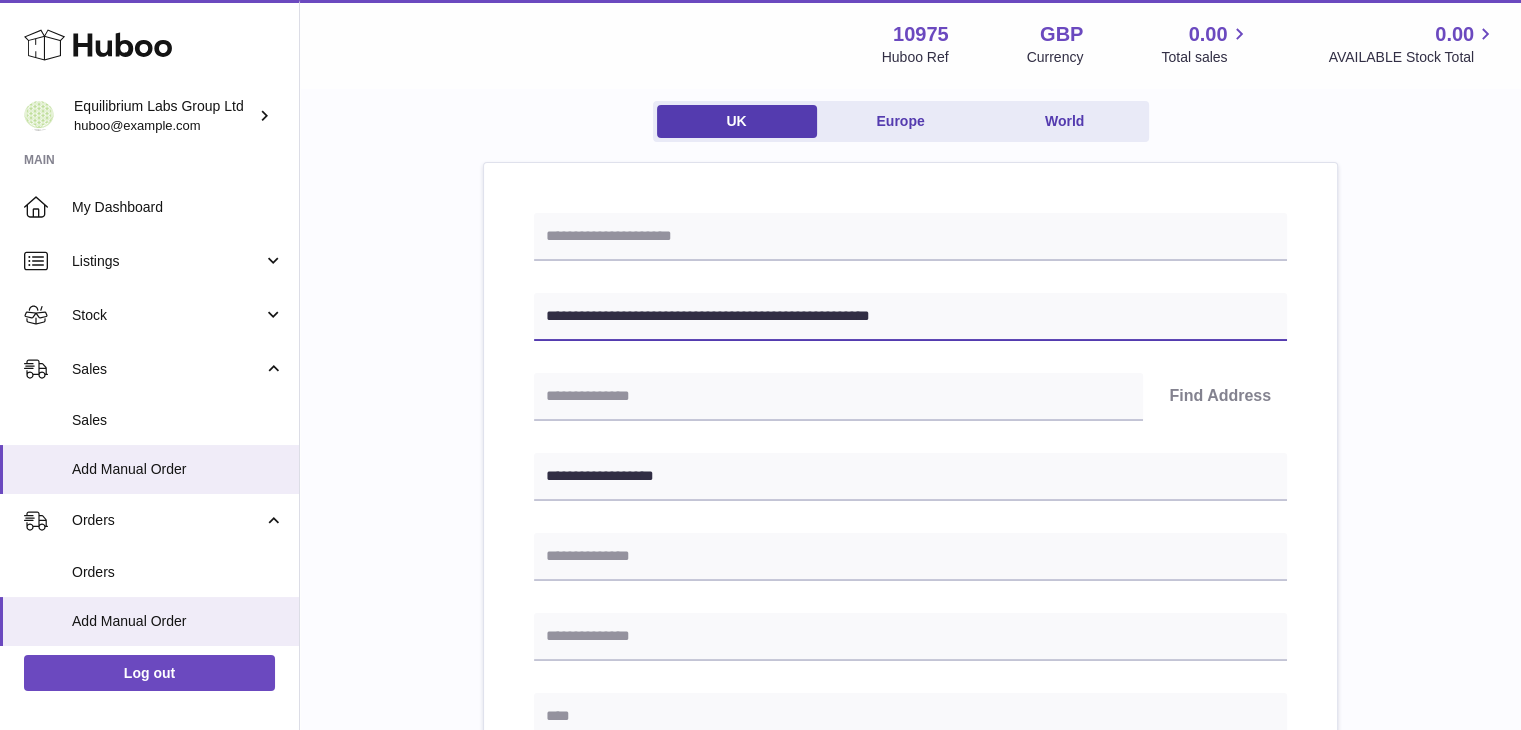 scroll, scrollTop: 200, scrollLeft: 0, axis: vertical 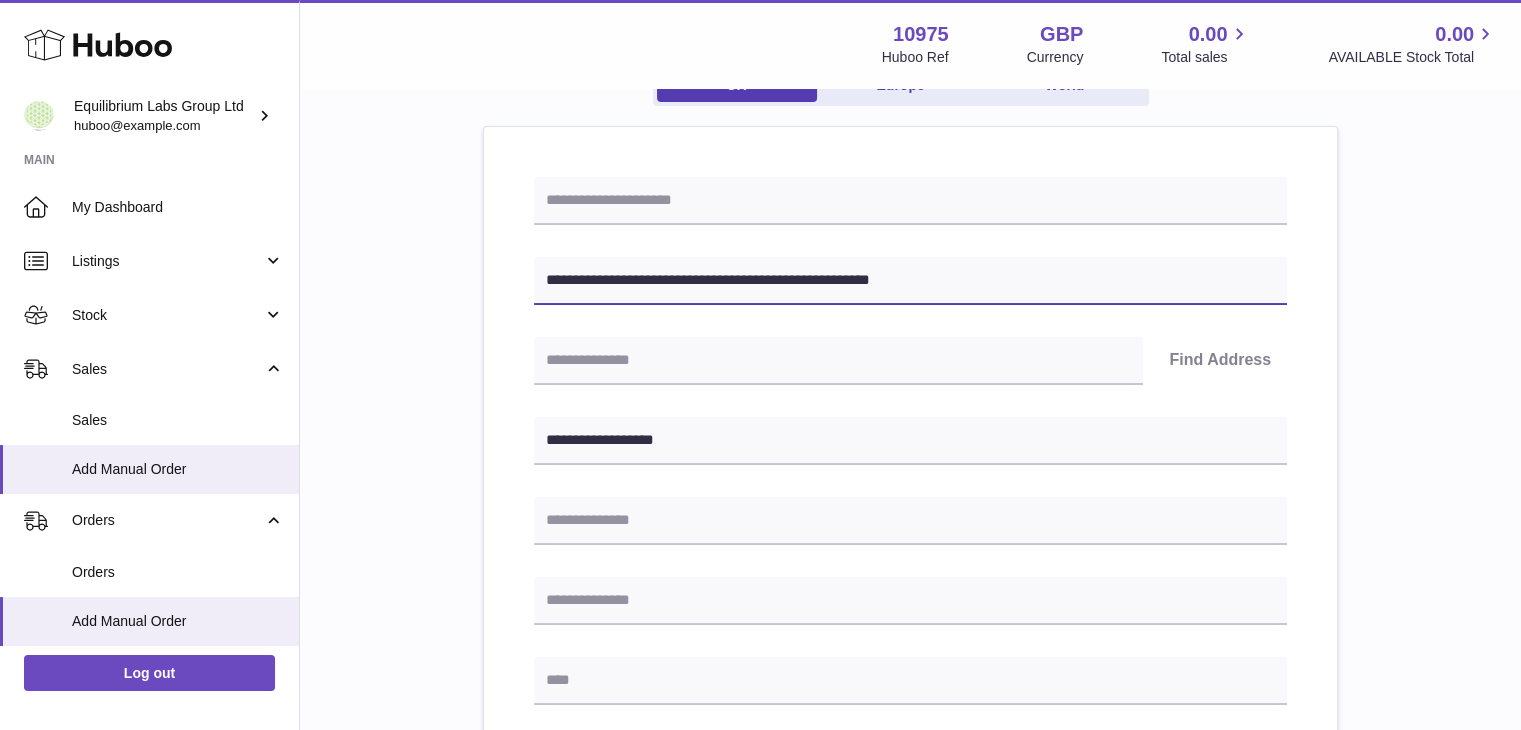 type on "**********" 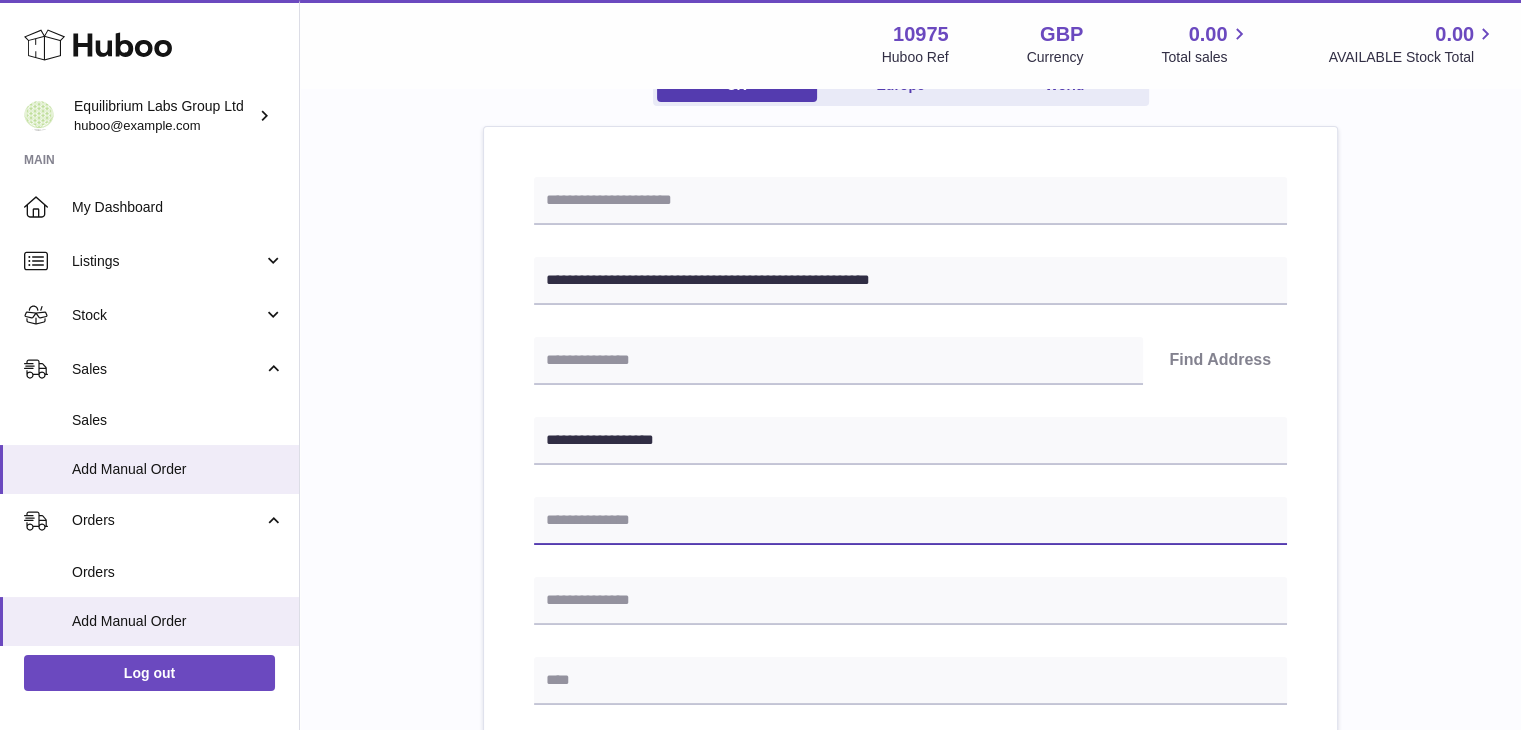paste on "******" 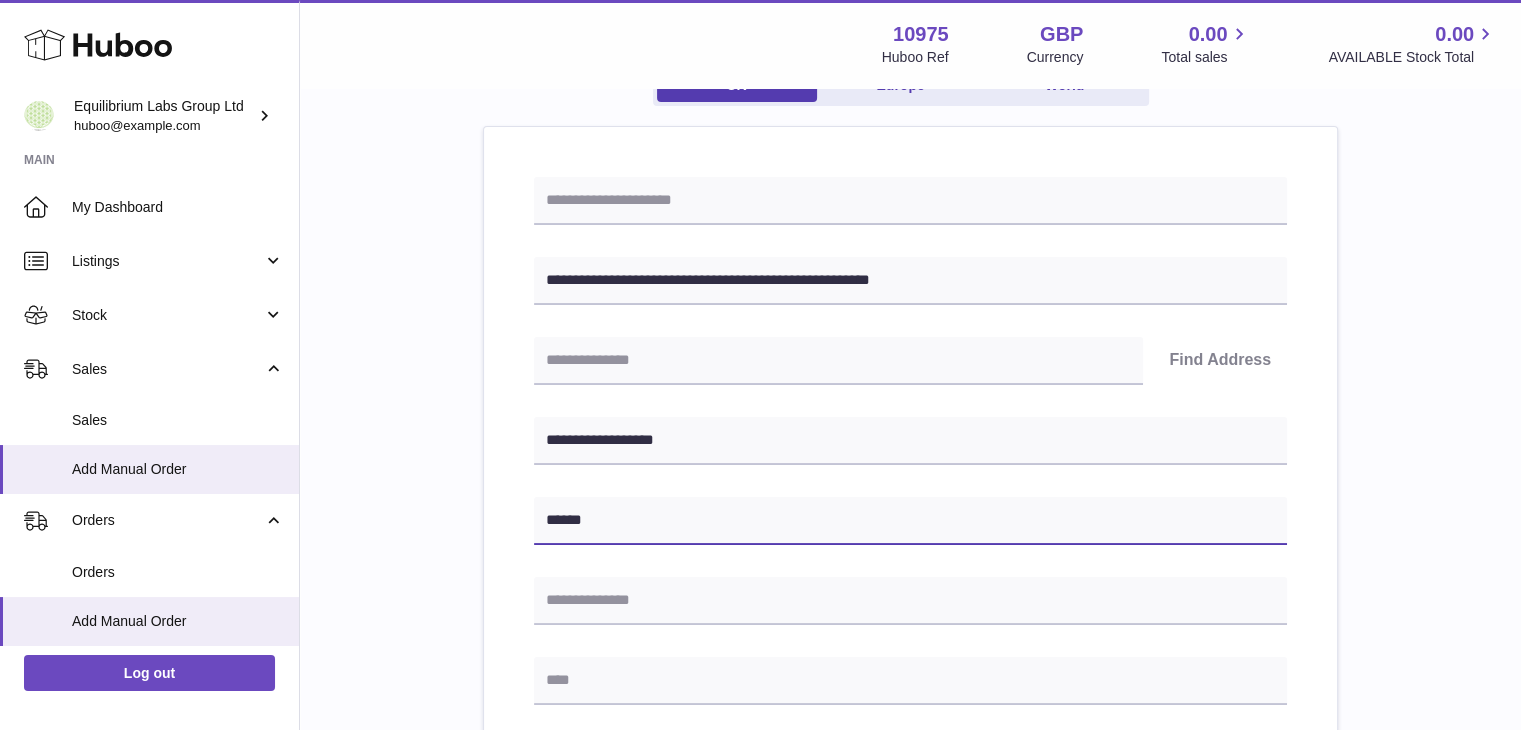 type on "******" 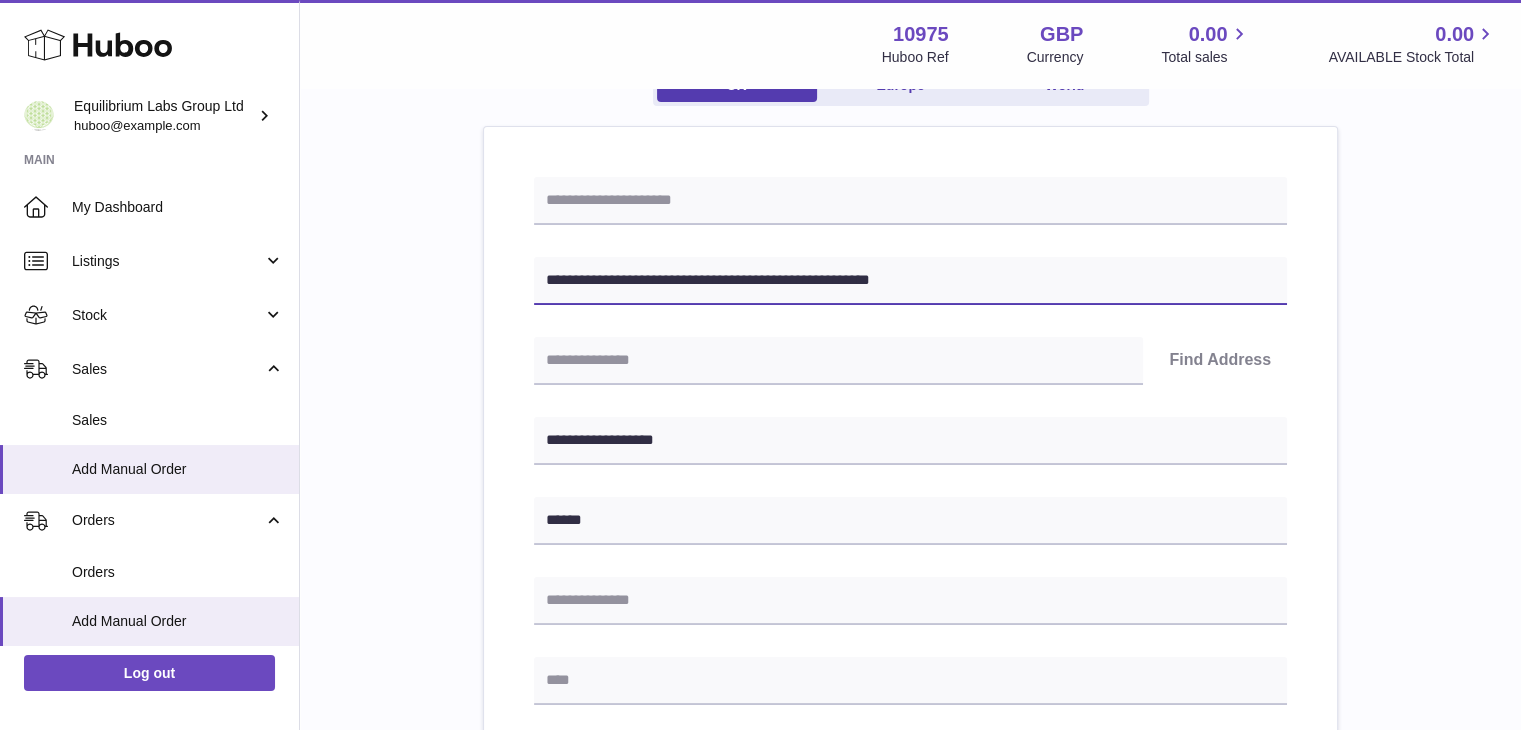drag, startPoint x: 653, startPoint y: 272, endPoint x: 715, endPoint y: 275, distance: 62.072536 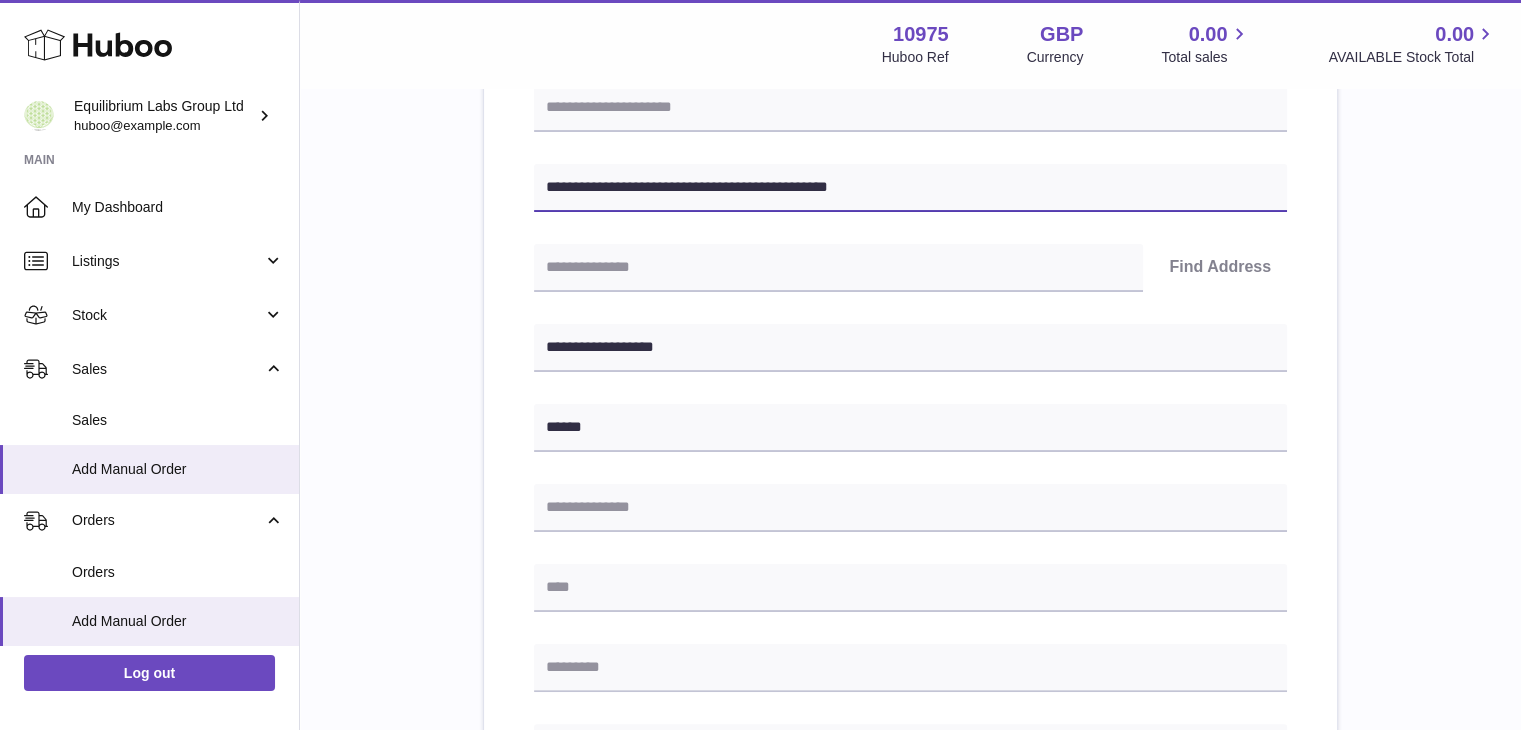 scroll, scrollTop: 300, scrollLeft: 0, axis: vertical 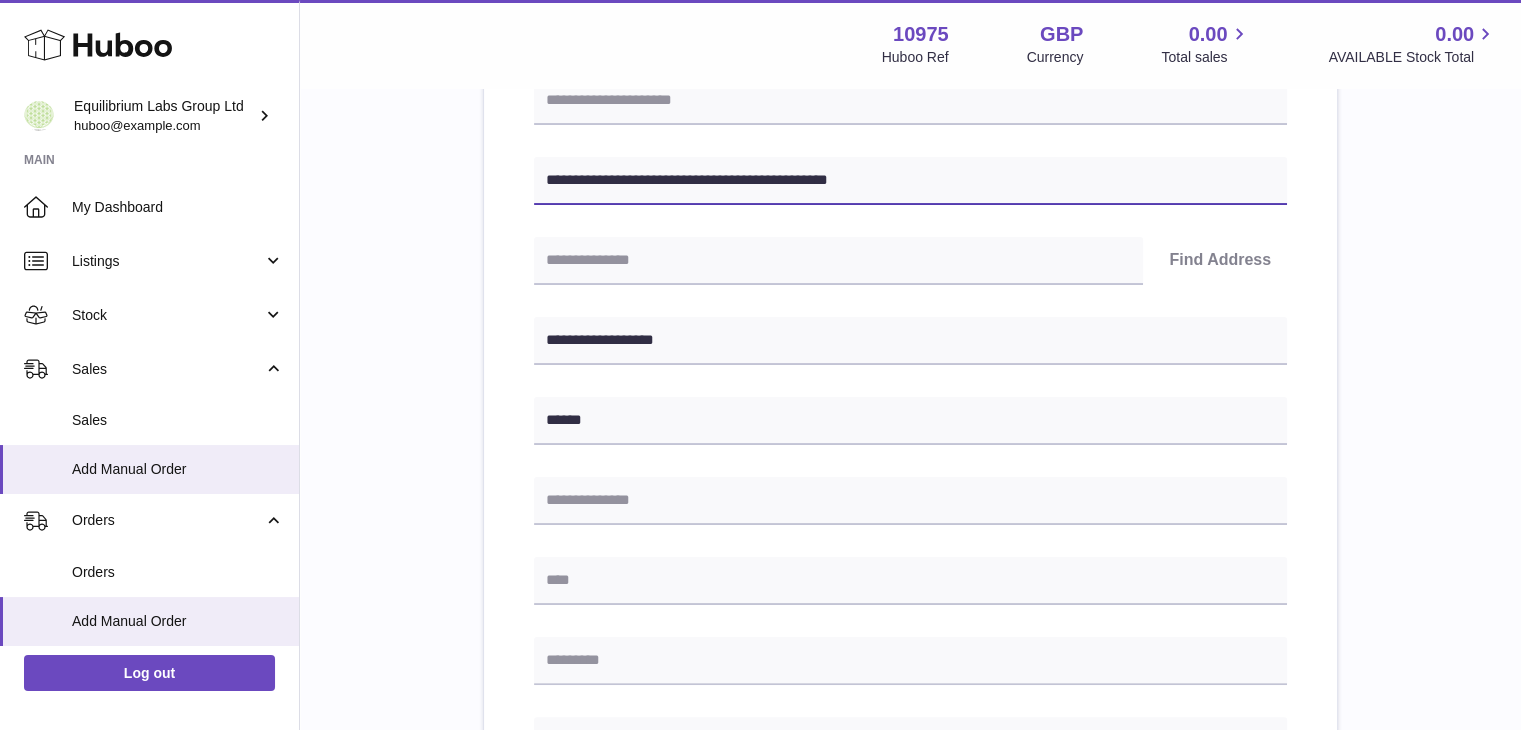 type on "**********" 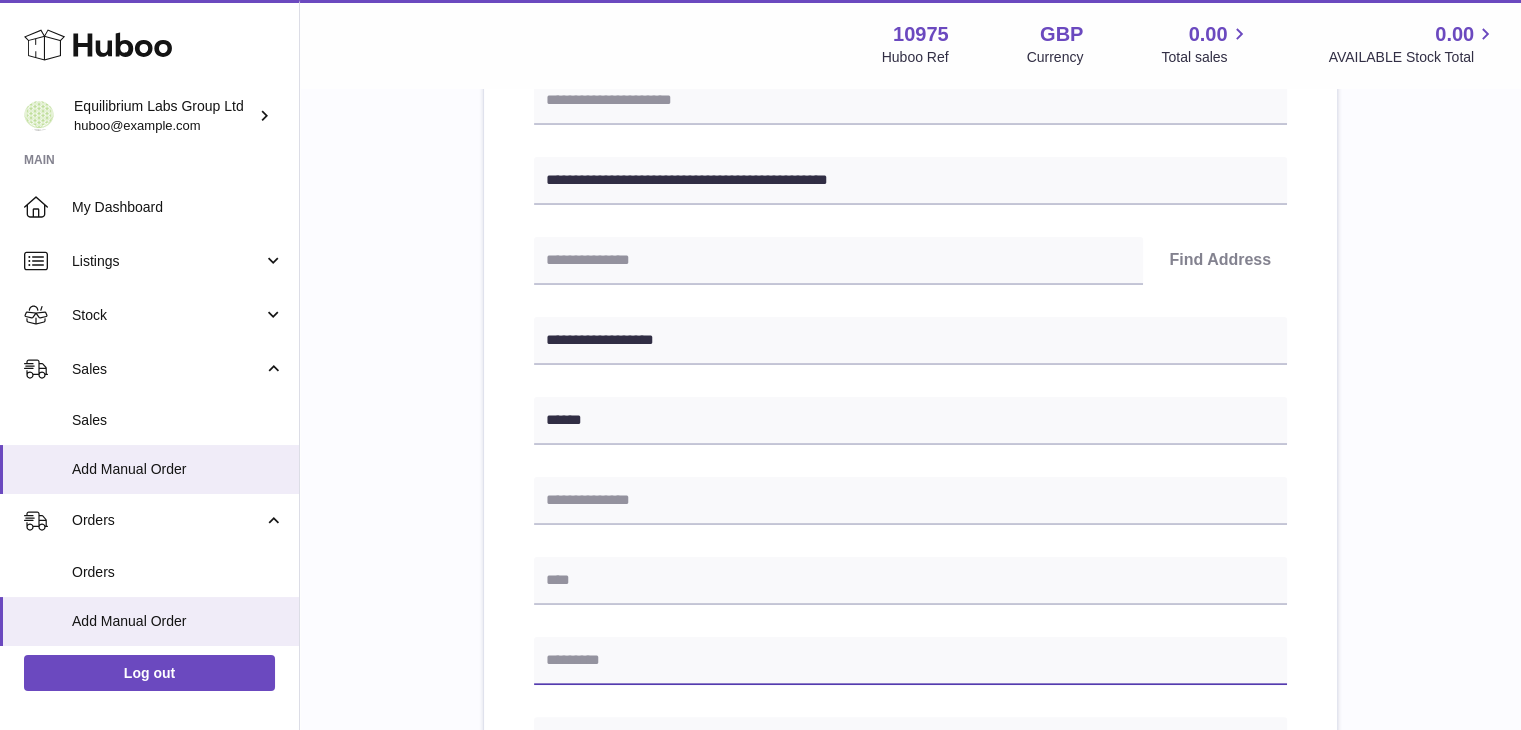 paste on "*******" 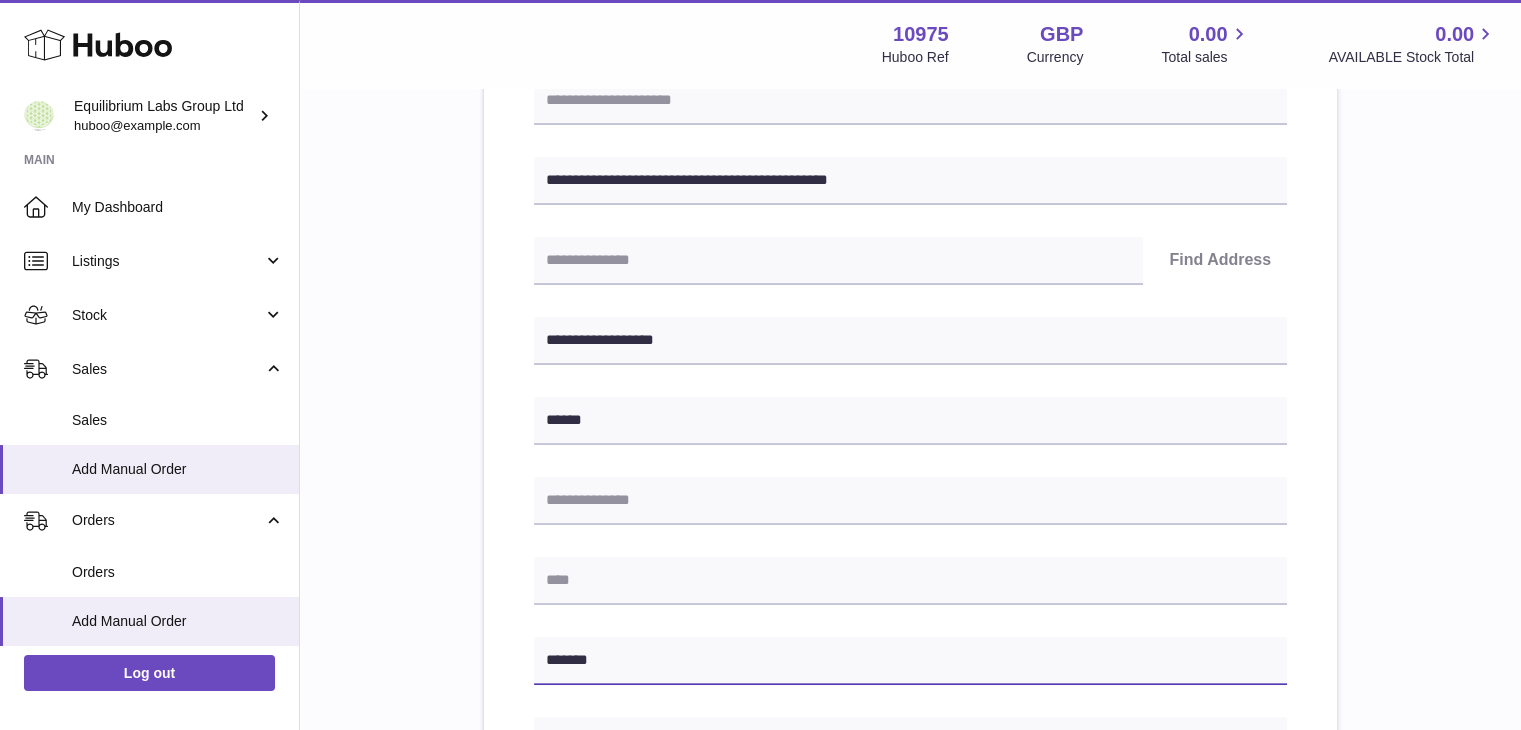 type on "*******" 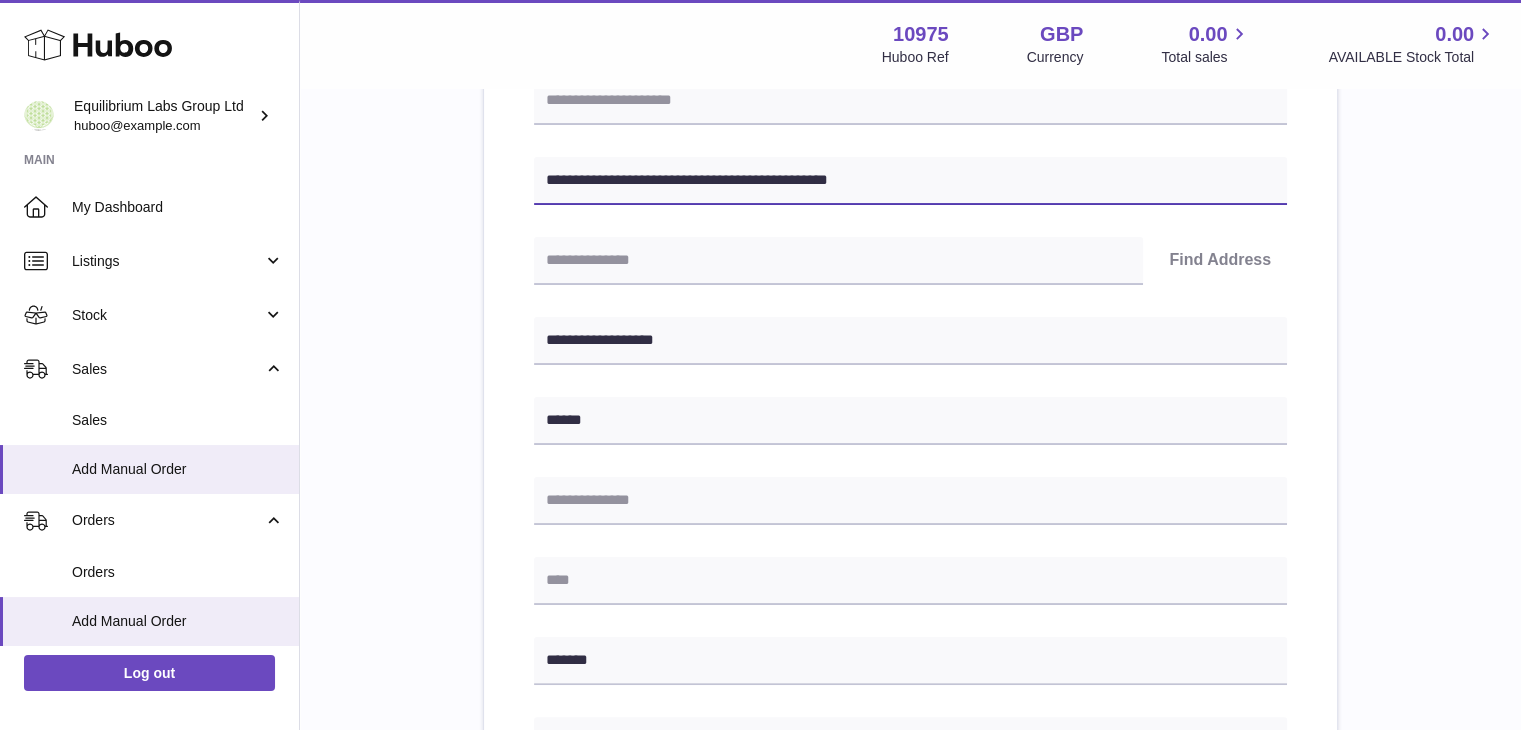 drag, startPoint x: 660, startPoint y: 183, endPoint x: 762, endPoint y: 186, distance: 102.044106 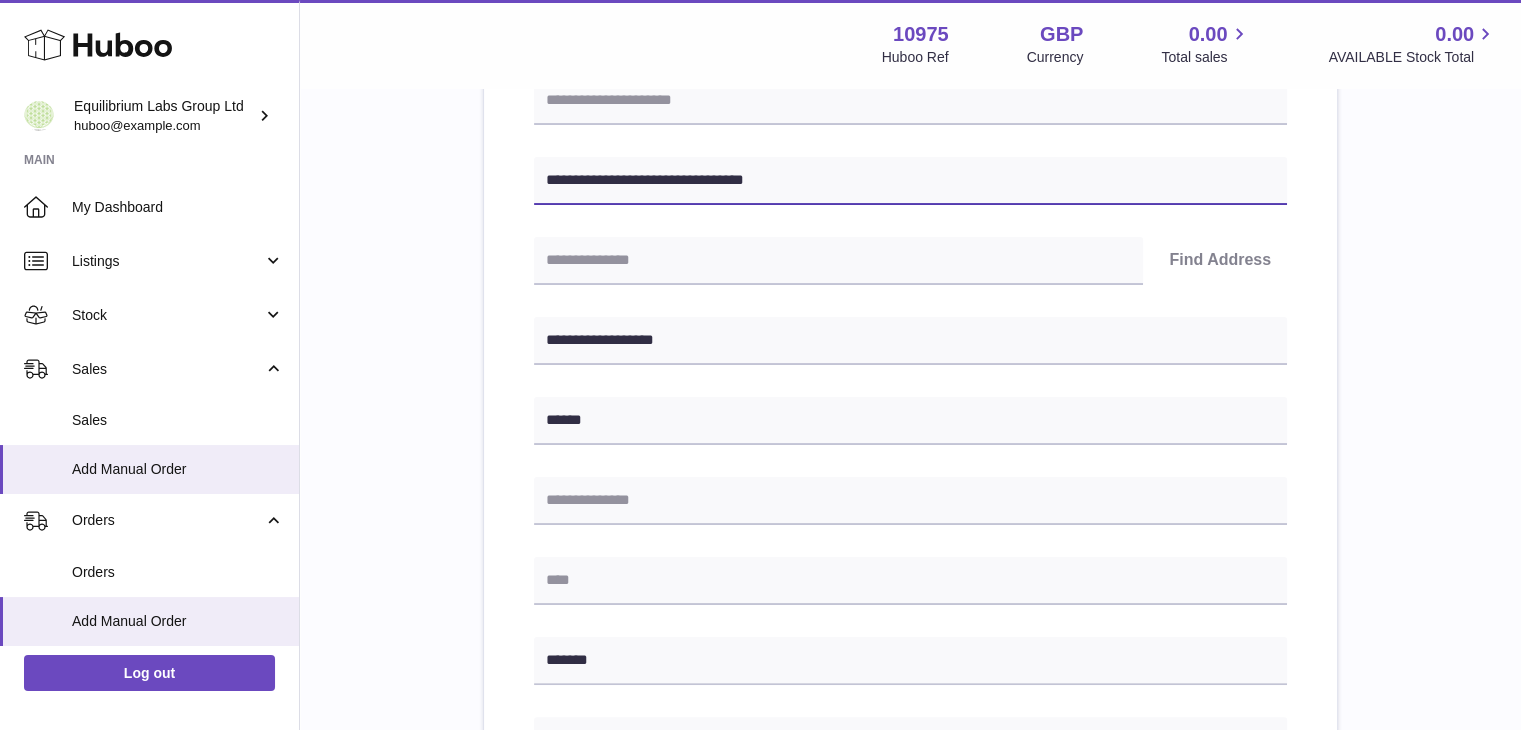type on "**********" 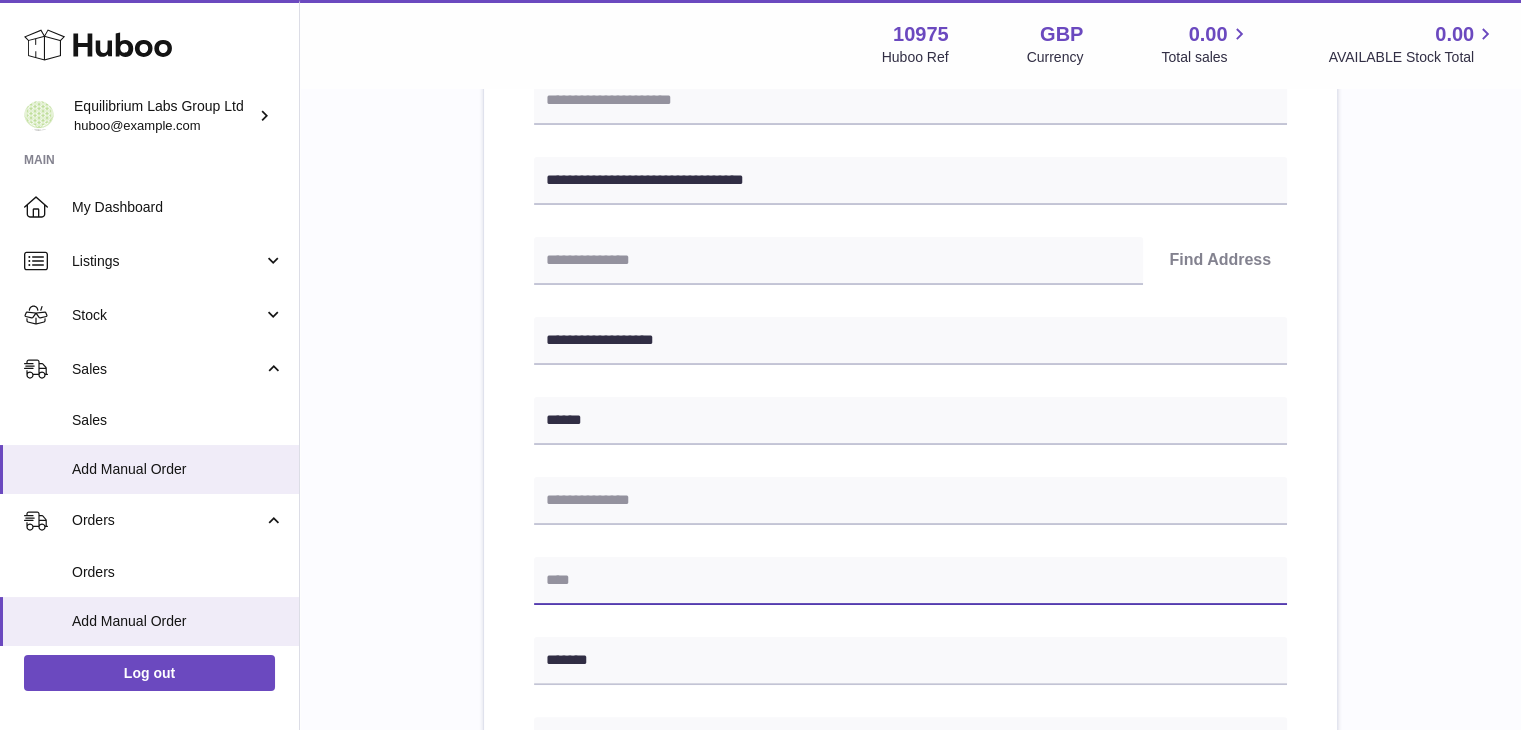 drag, startPoint x: 644, startPoint y: 500, endPoint x: 614, endPoint y: 580, distance: 85.44004 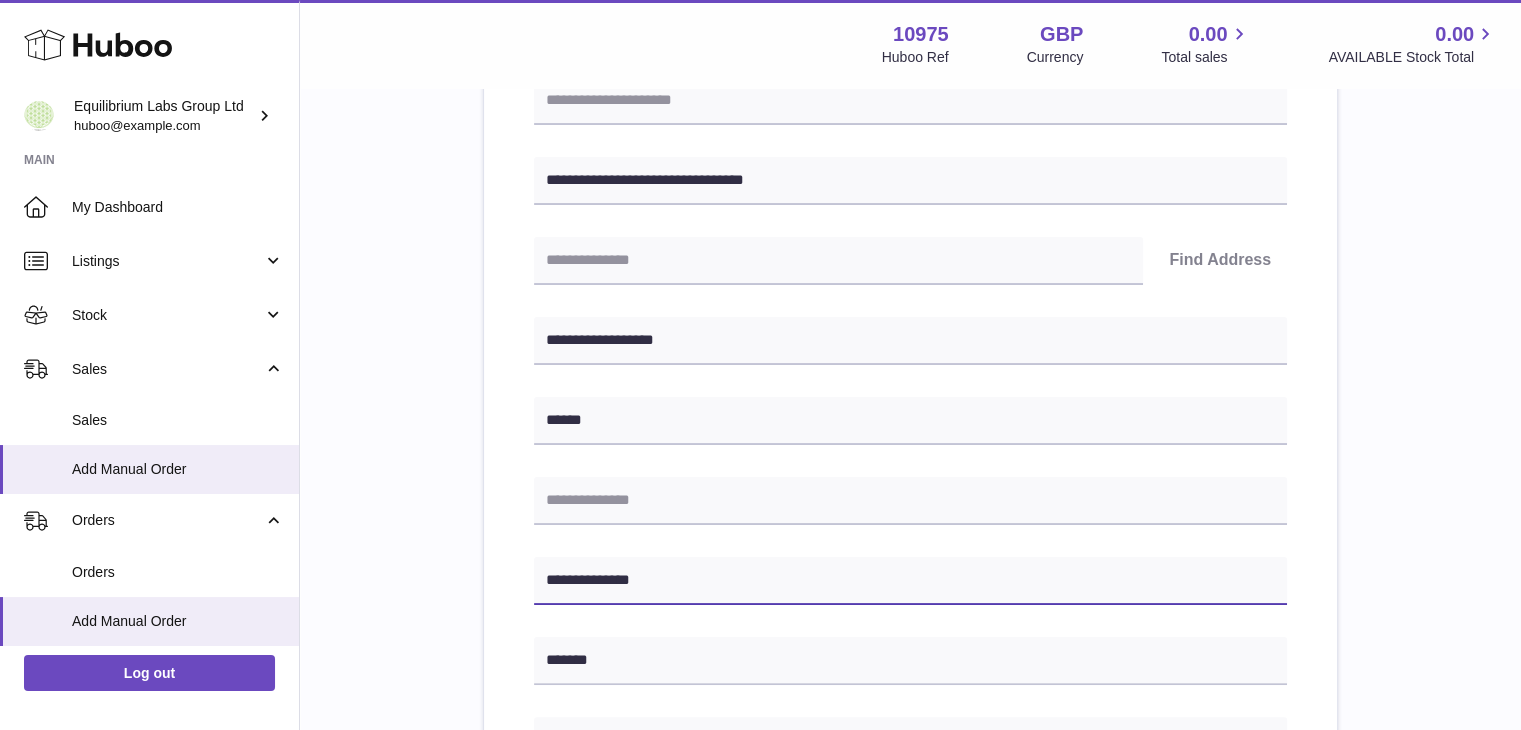 type on "**********" 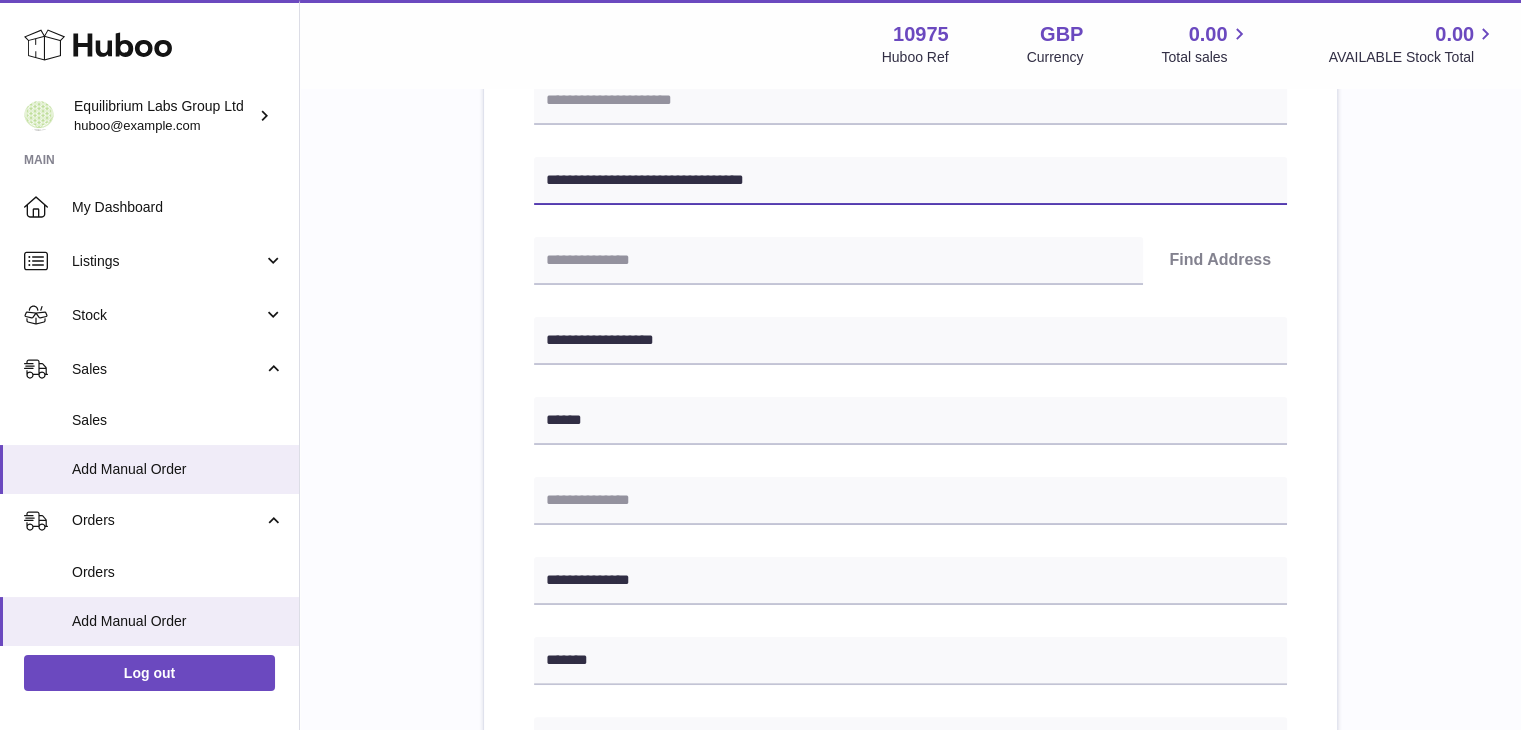 drag, startPoint x: 676, startPoint y: 175, endPoint x: 789, endPoint y: 173, distance: 113.0177 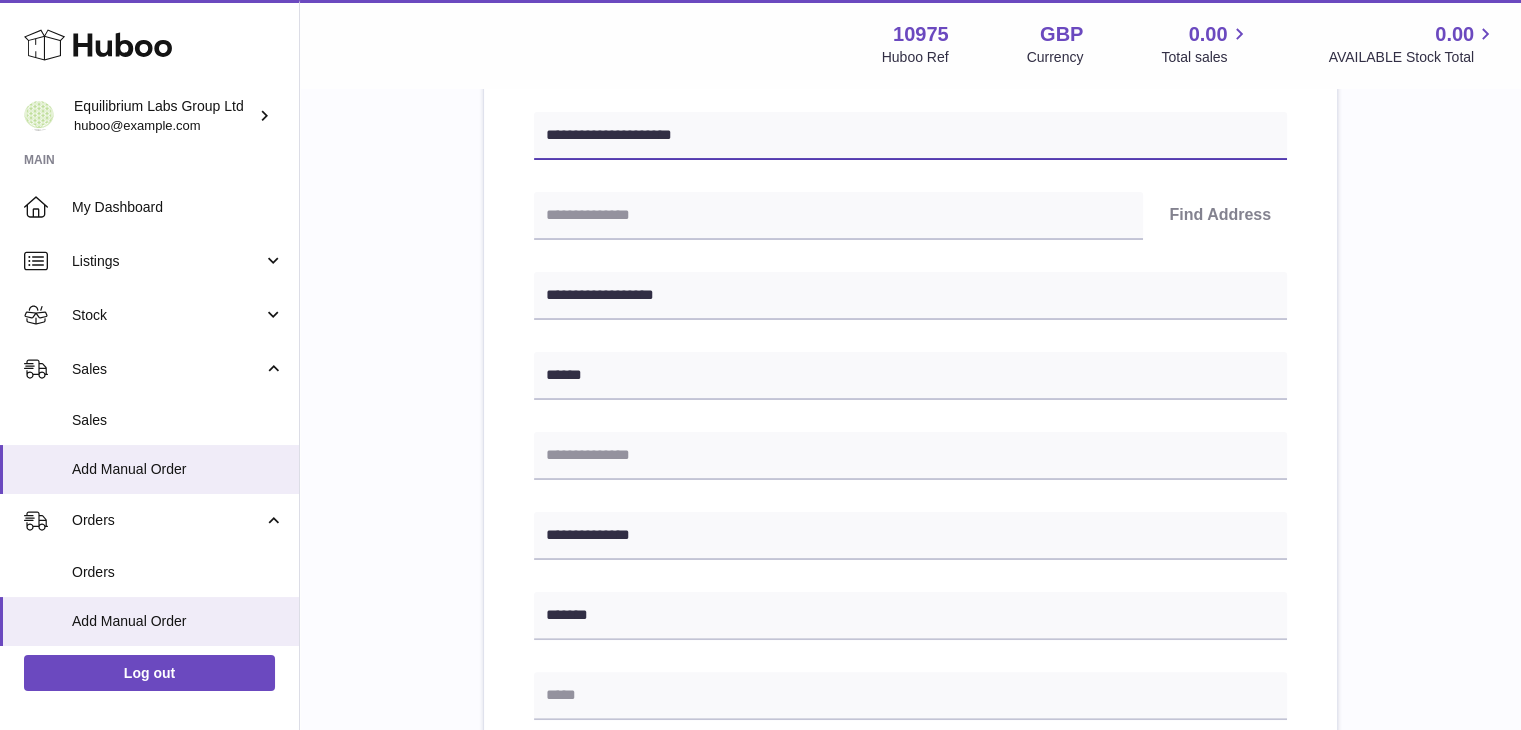 scroll, scrollTop: 500, scrollLeft: 0, axis: vertical 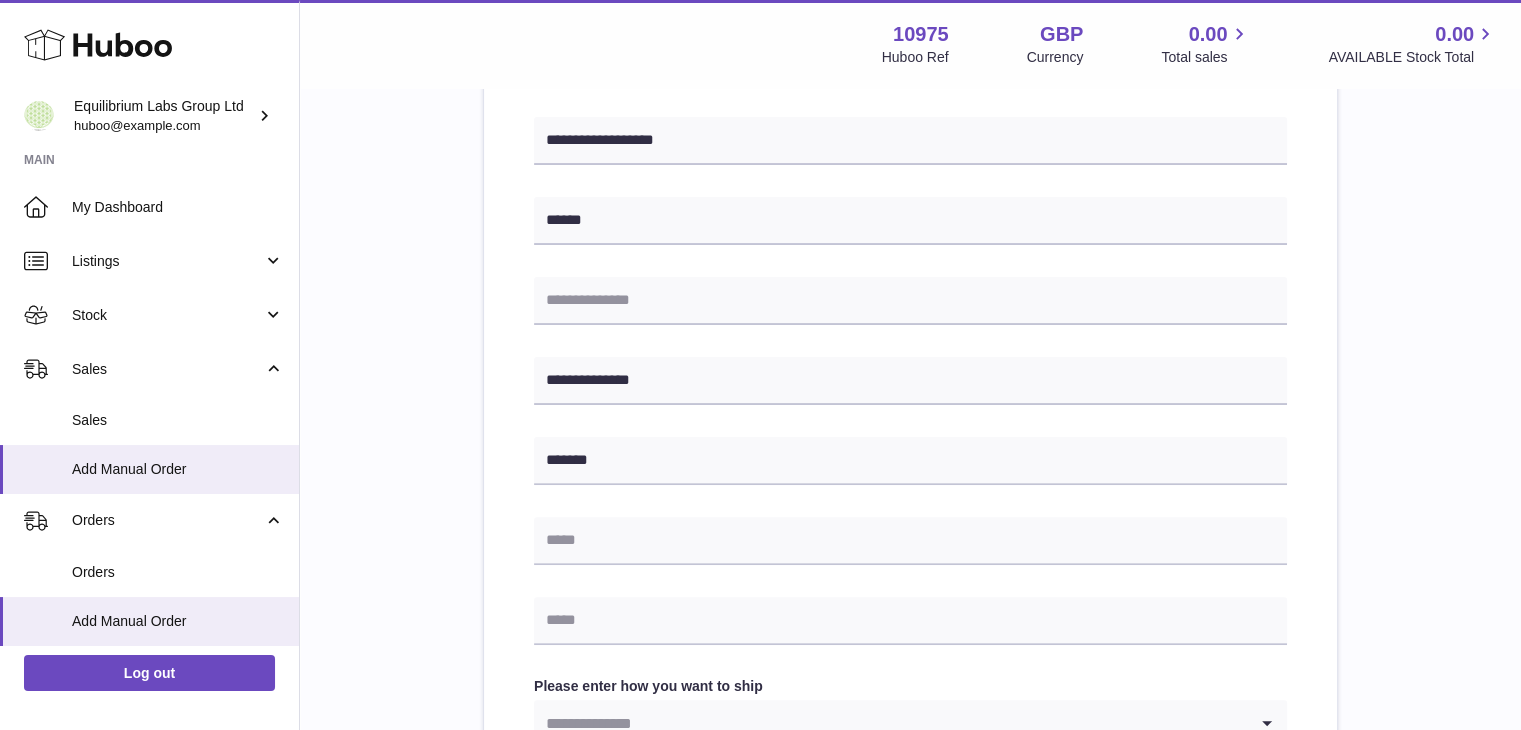 type on "**********" 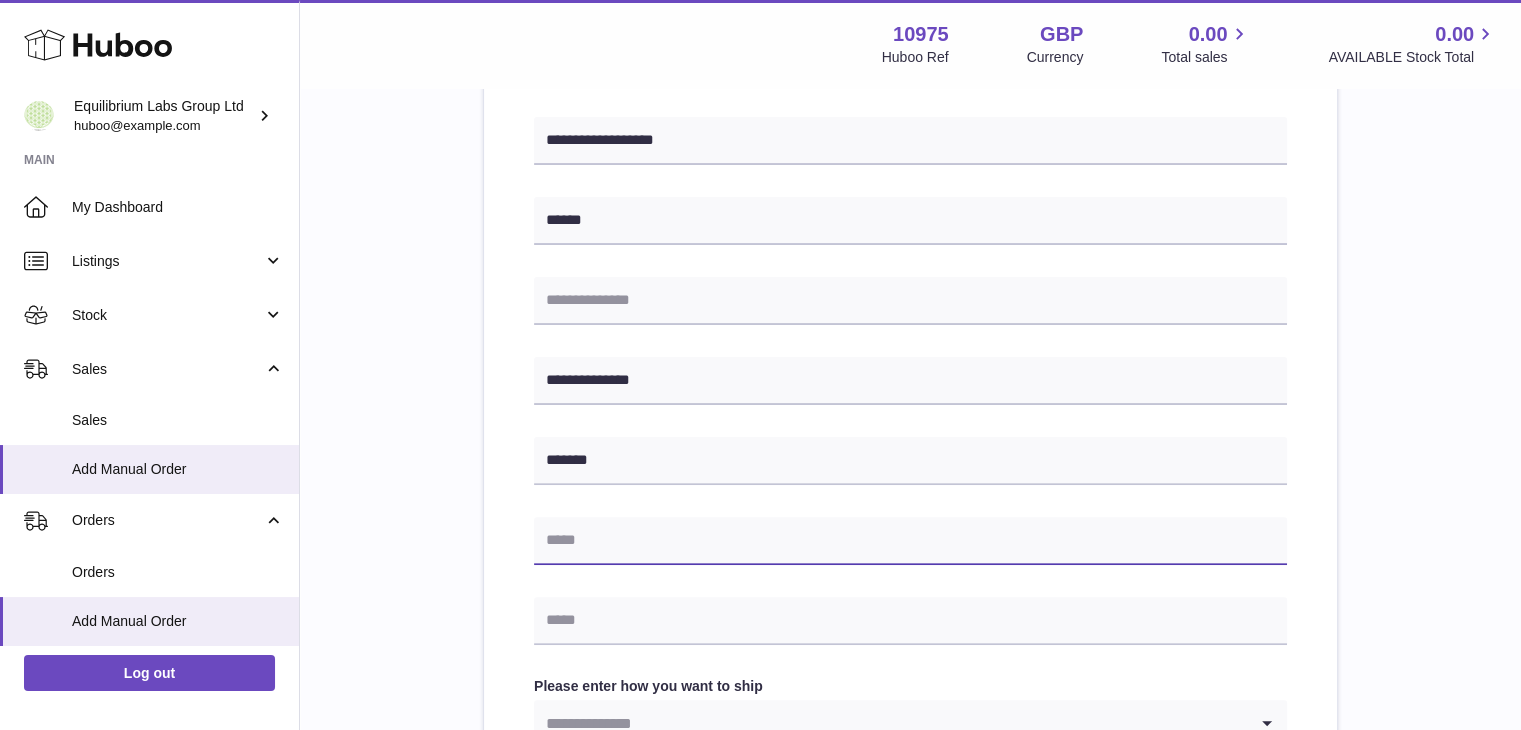 paste on "**********" 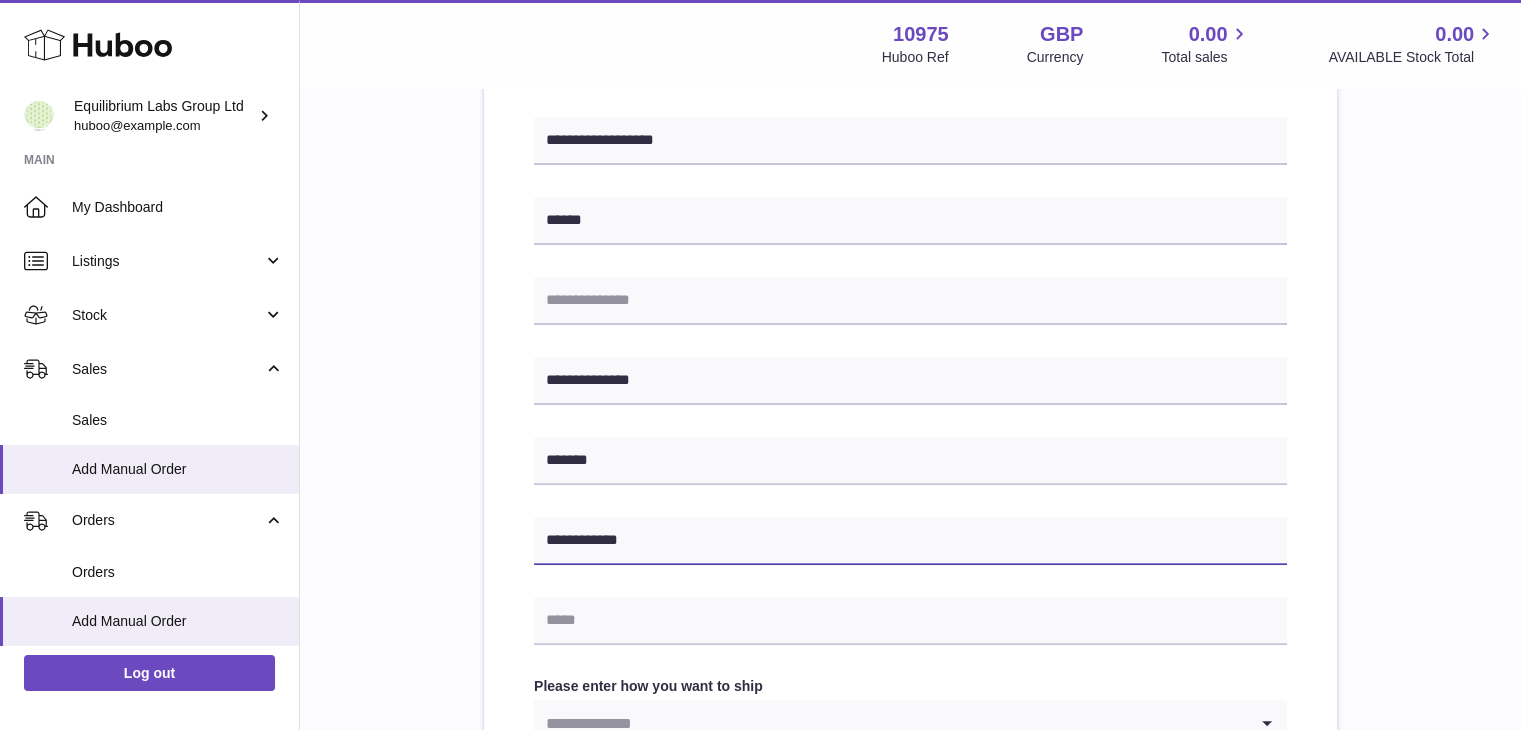 type on "**********" 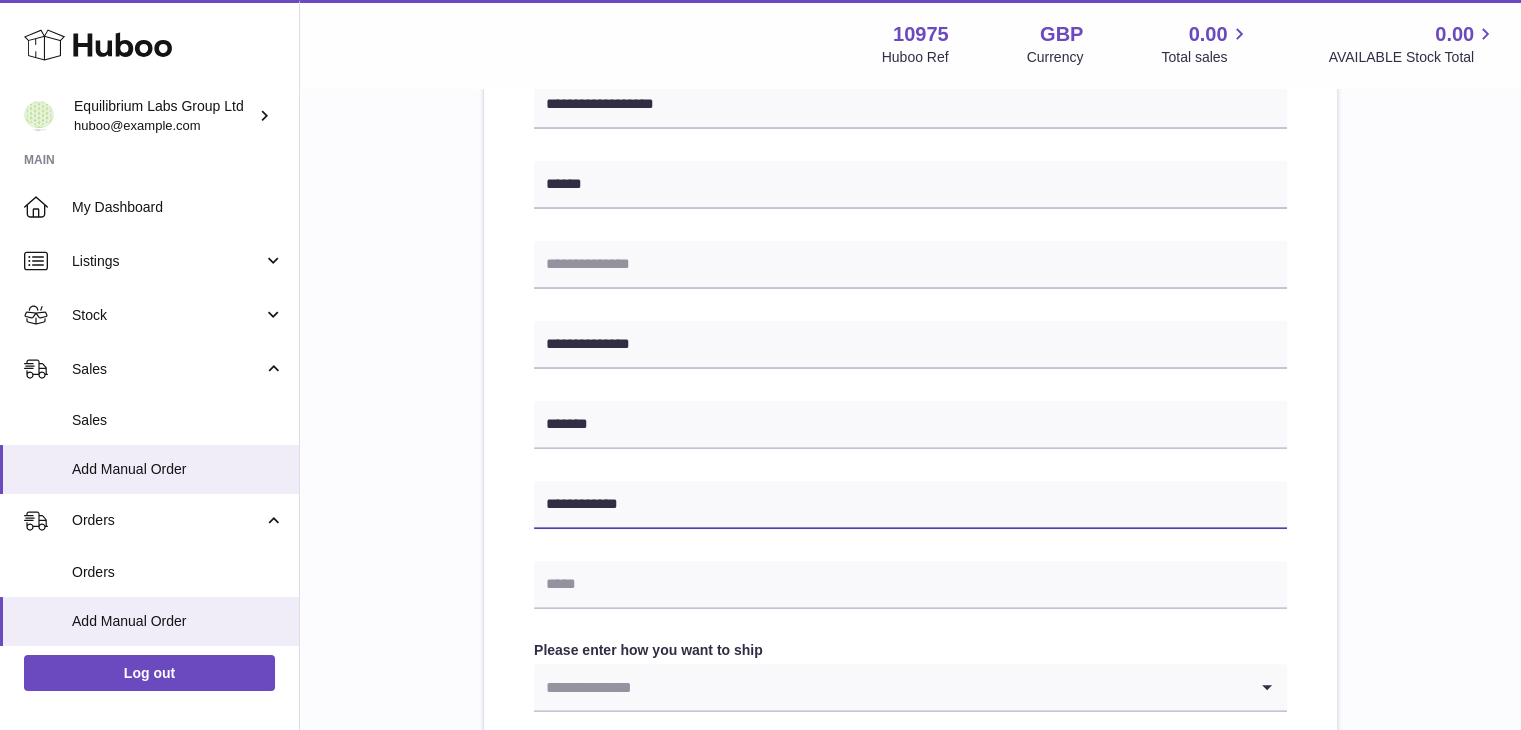 scroll, scrollTop: 600, scrollLeft: 0, axis: vertical 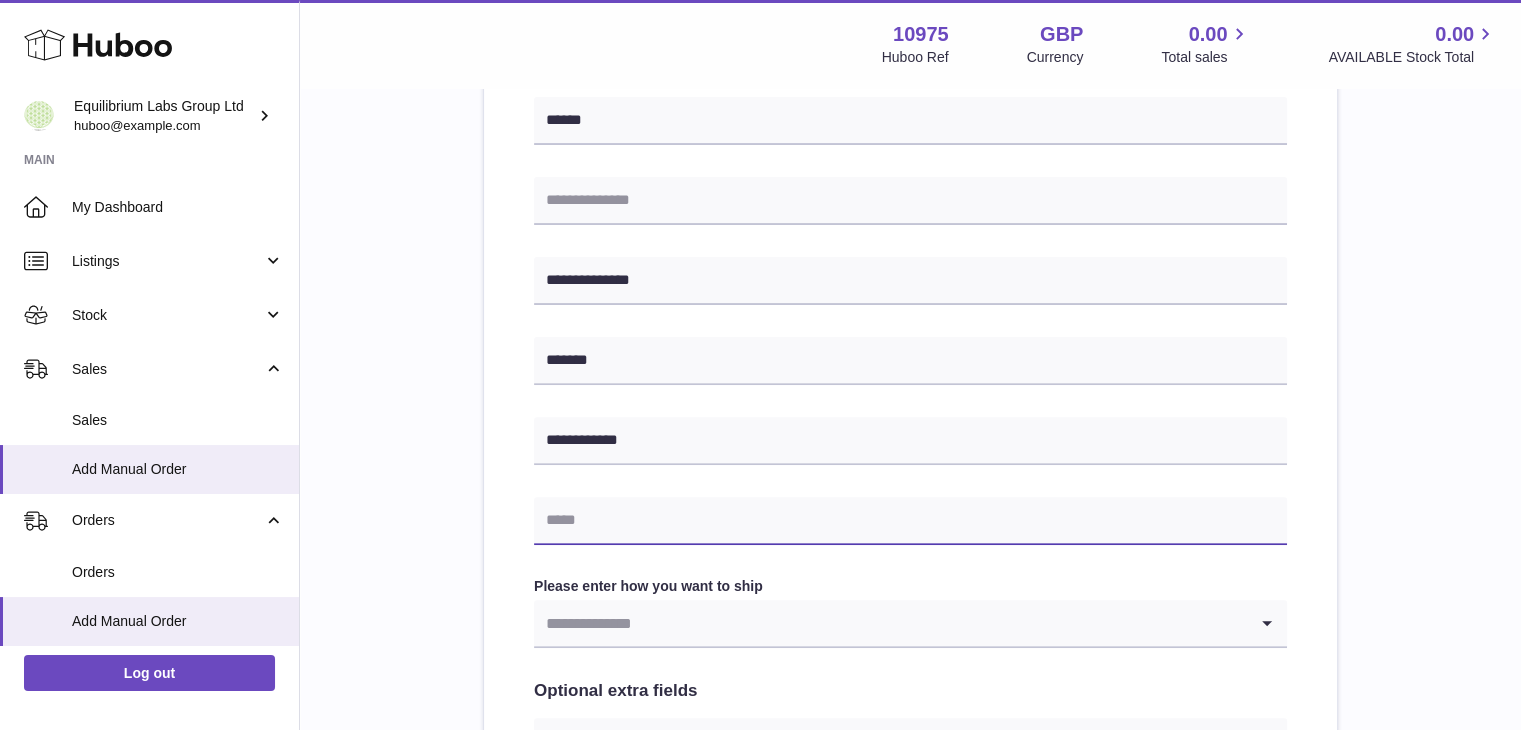 paste on "**********" 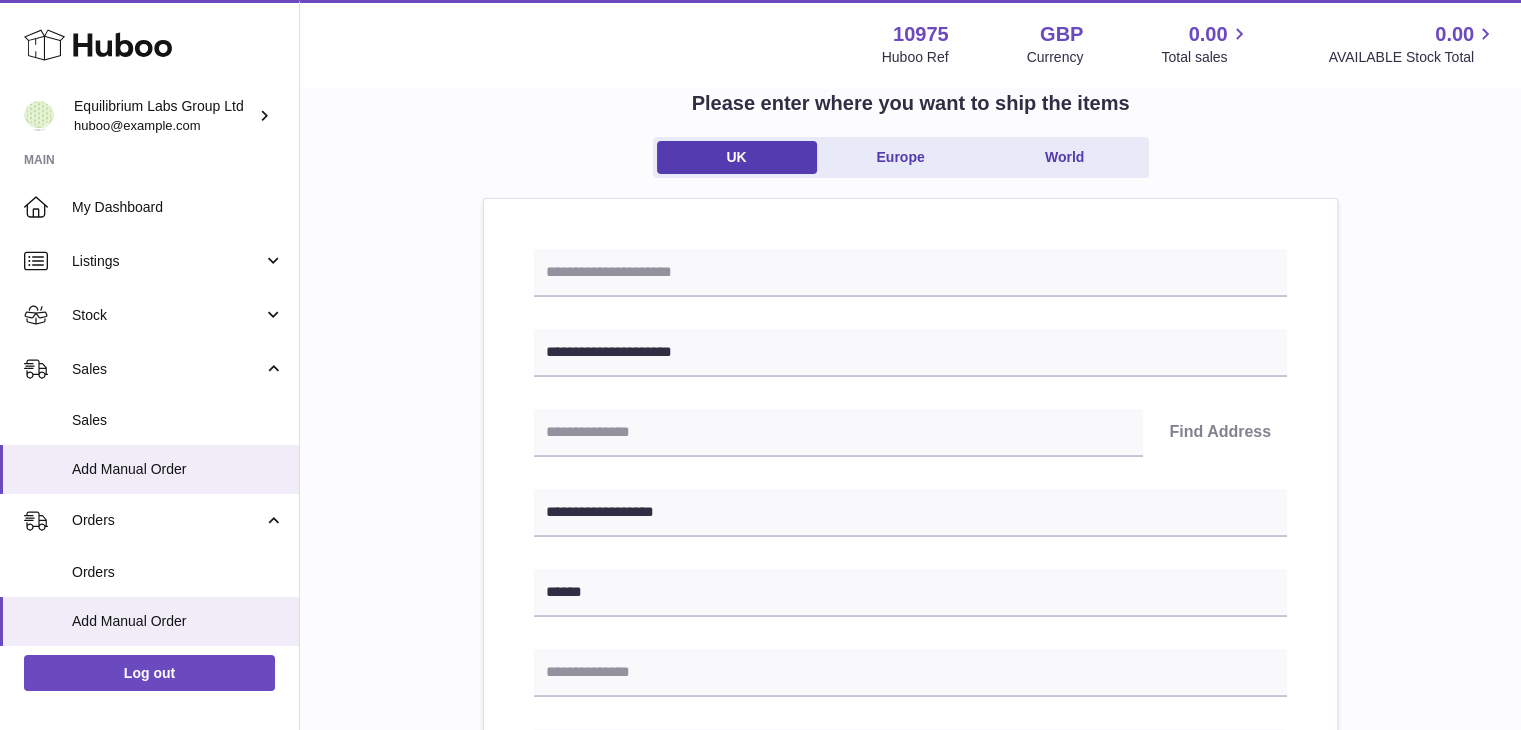 scroll, scrollTop: 100, scrollLeft: 0, axis: vertical 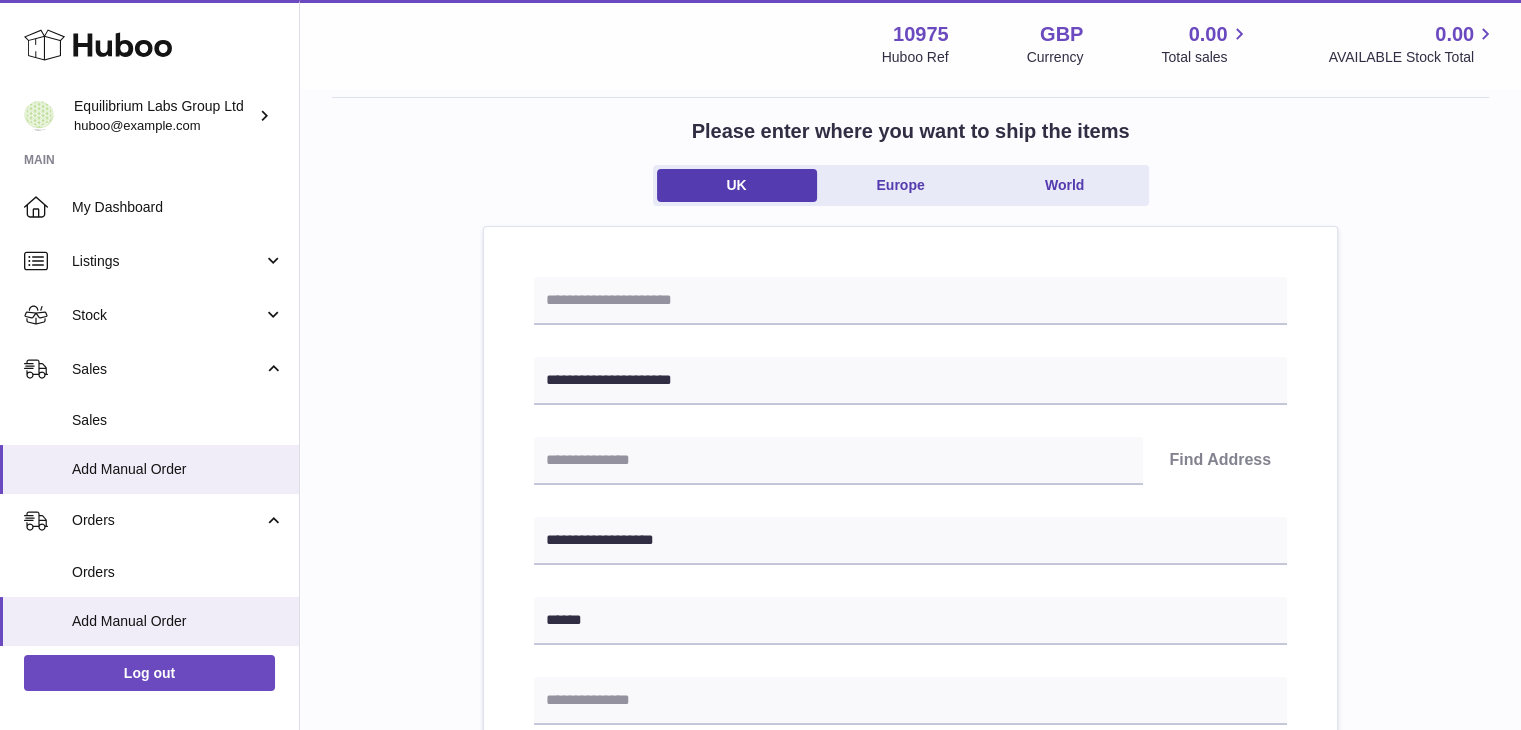 type on "**********" 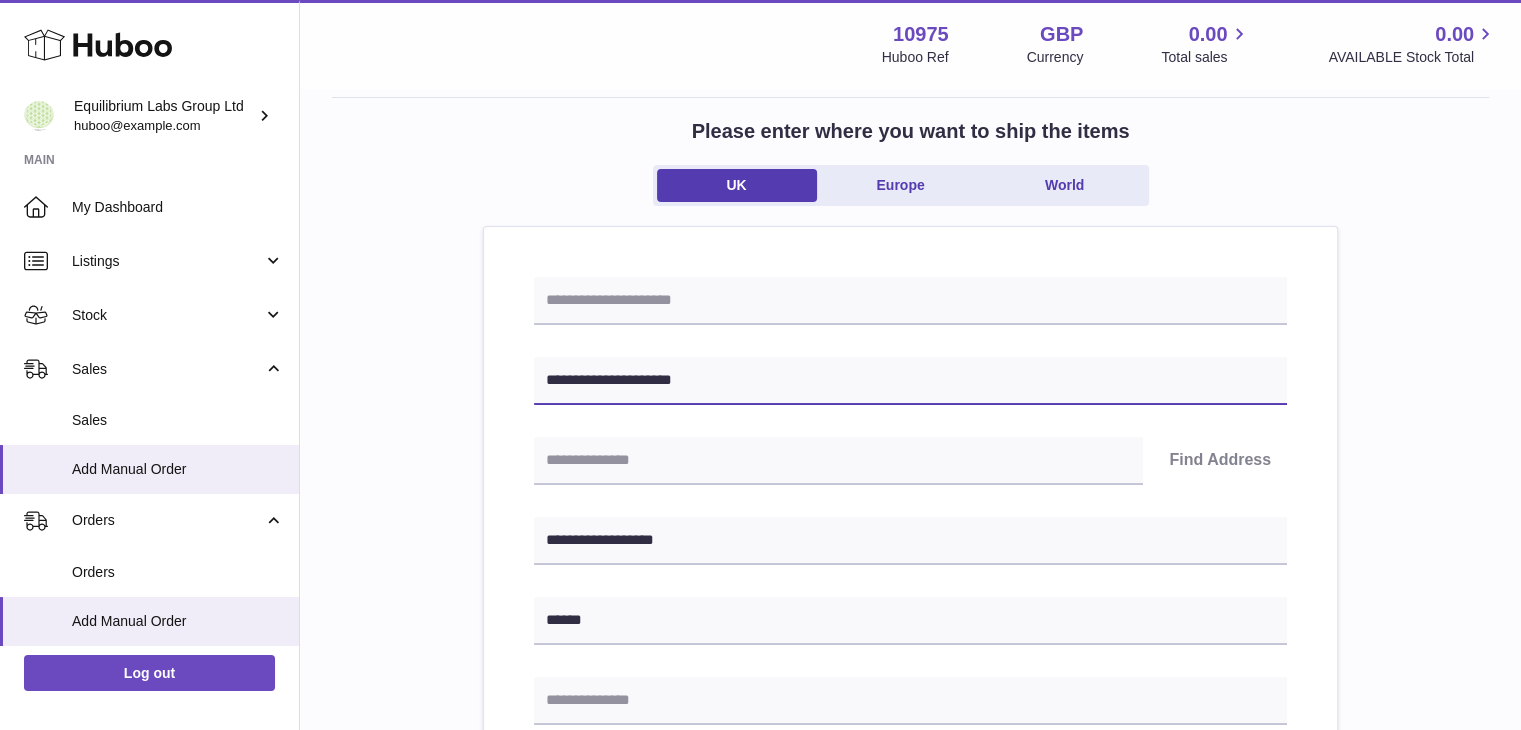 drag, startPoint x: 688, startPoint y: 372, endPoint x: 630, endPoint y: 379, distance: 58.420887 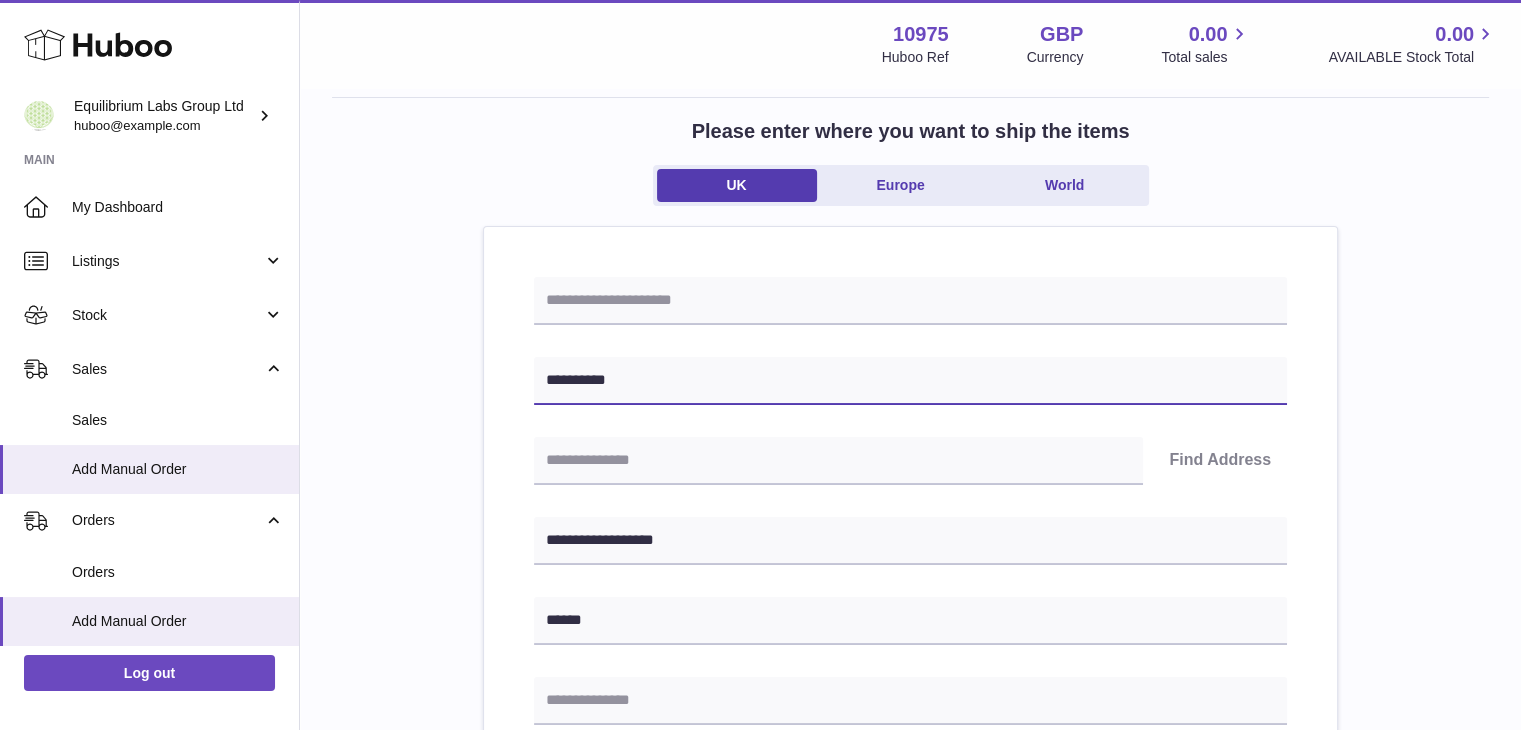 type on "**********" 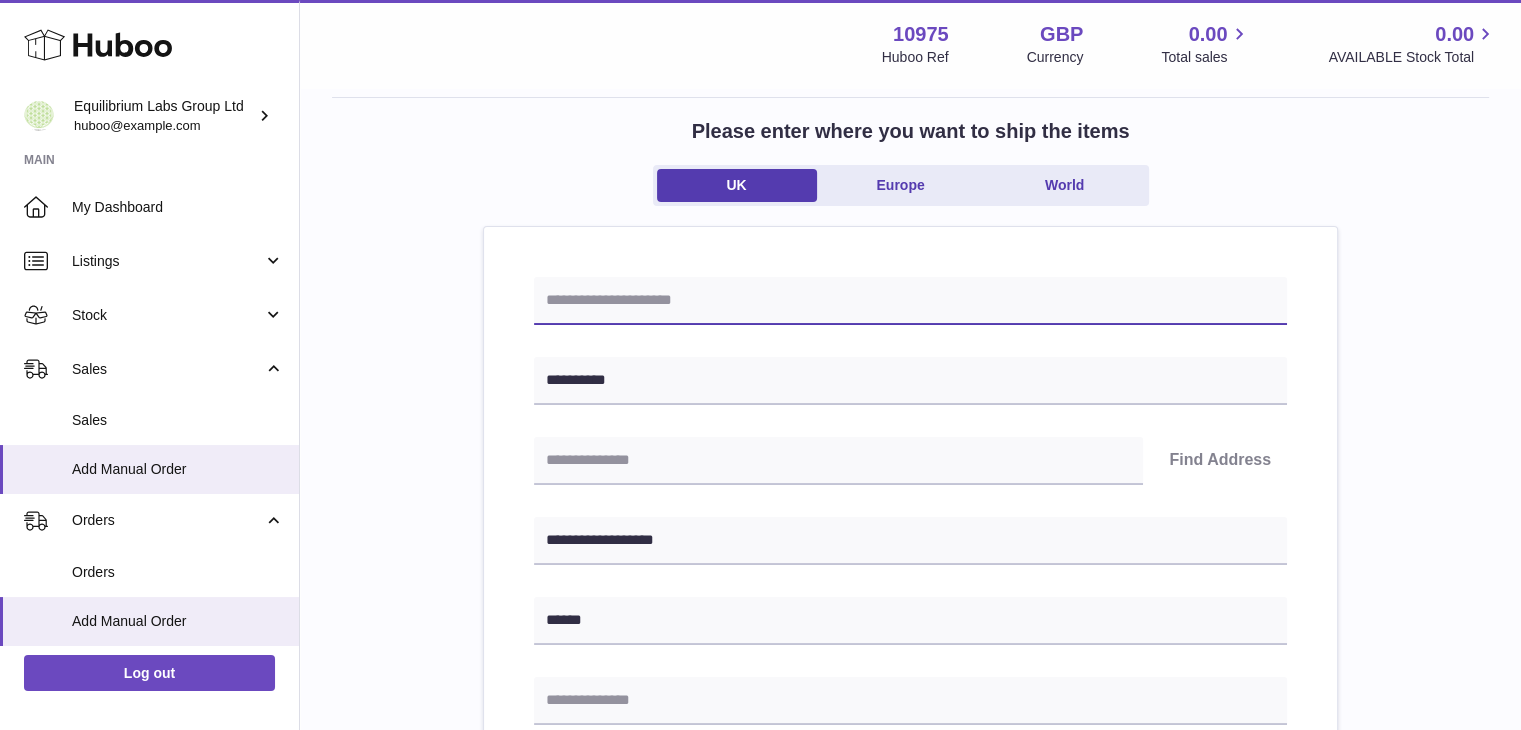 click at bounding box center (910, 301) 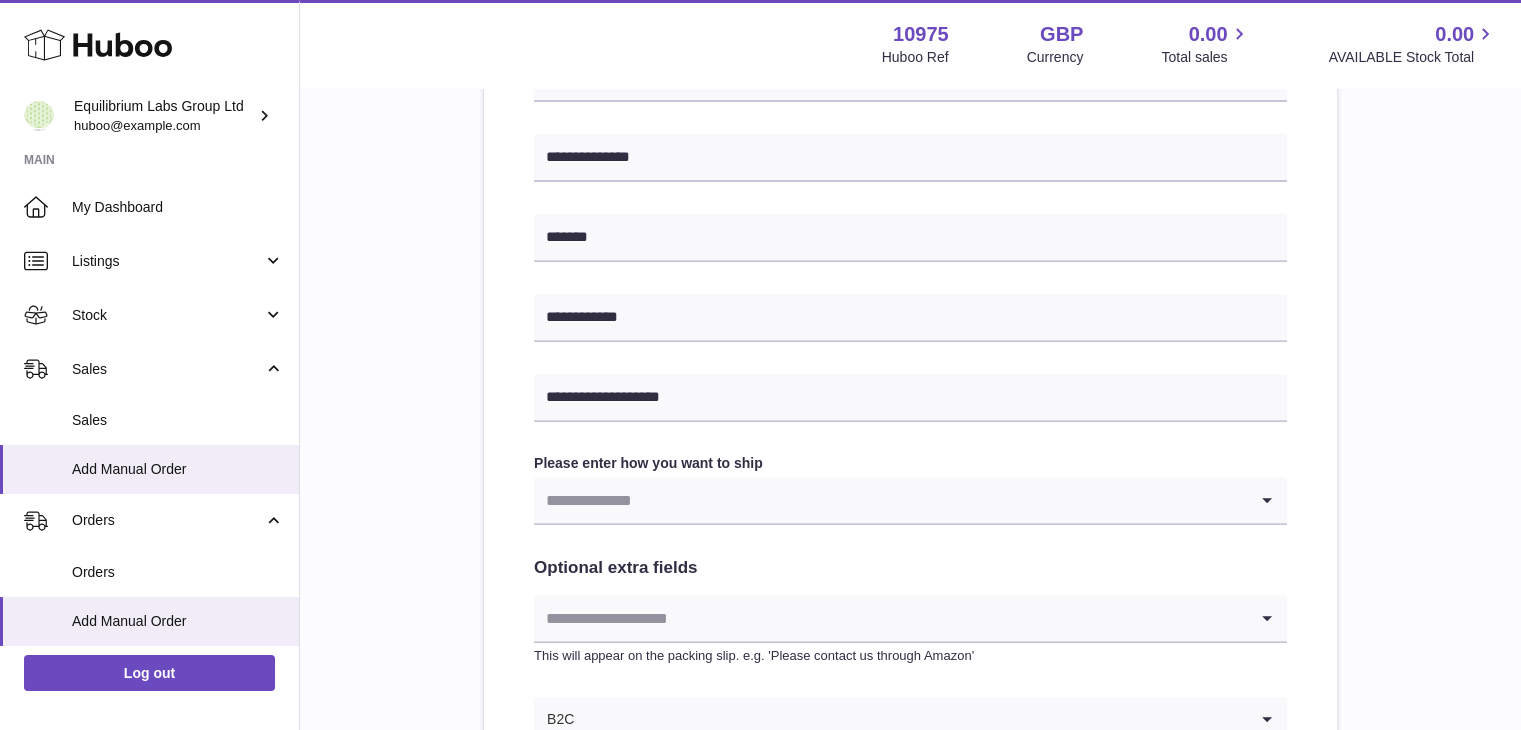 scroll, scrollTop: 800, scrollLeft: 0, axis: vertical 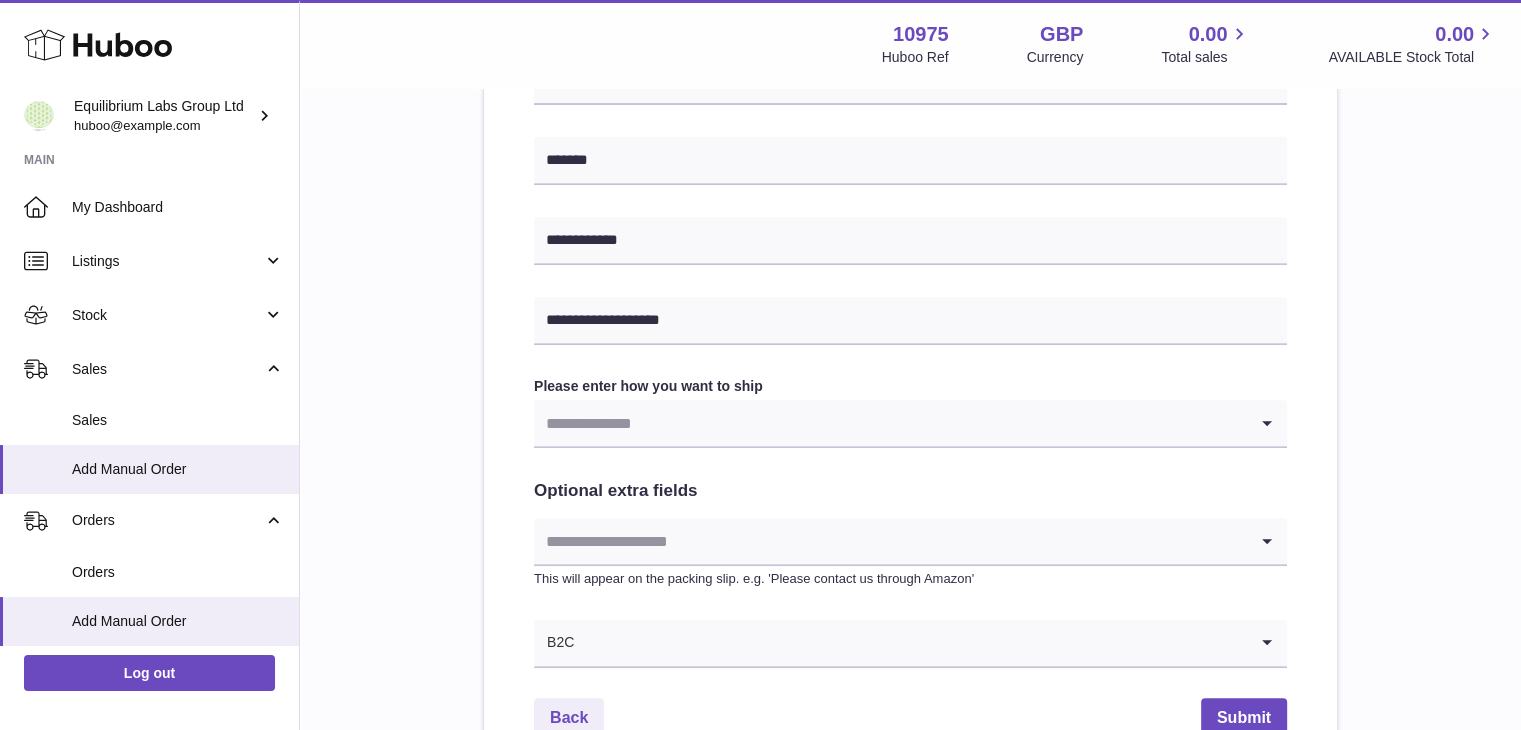 type on "********" 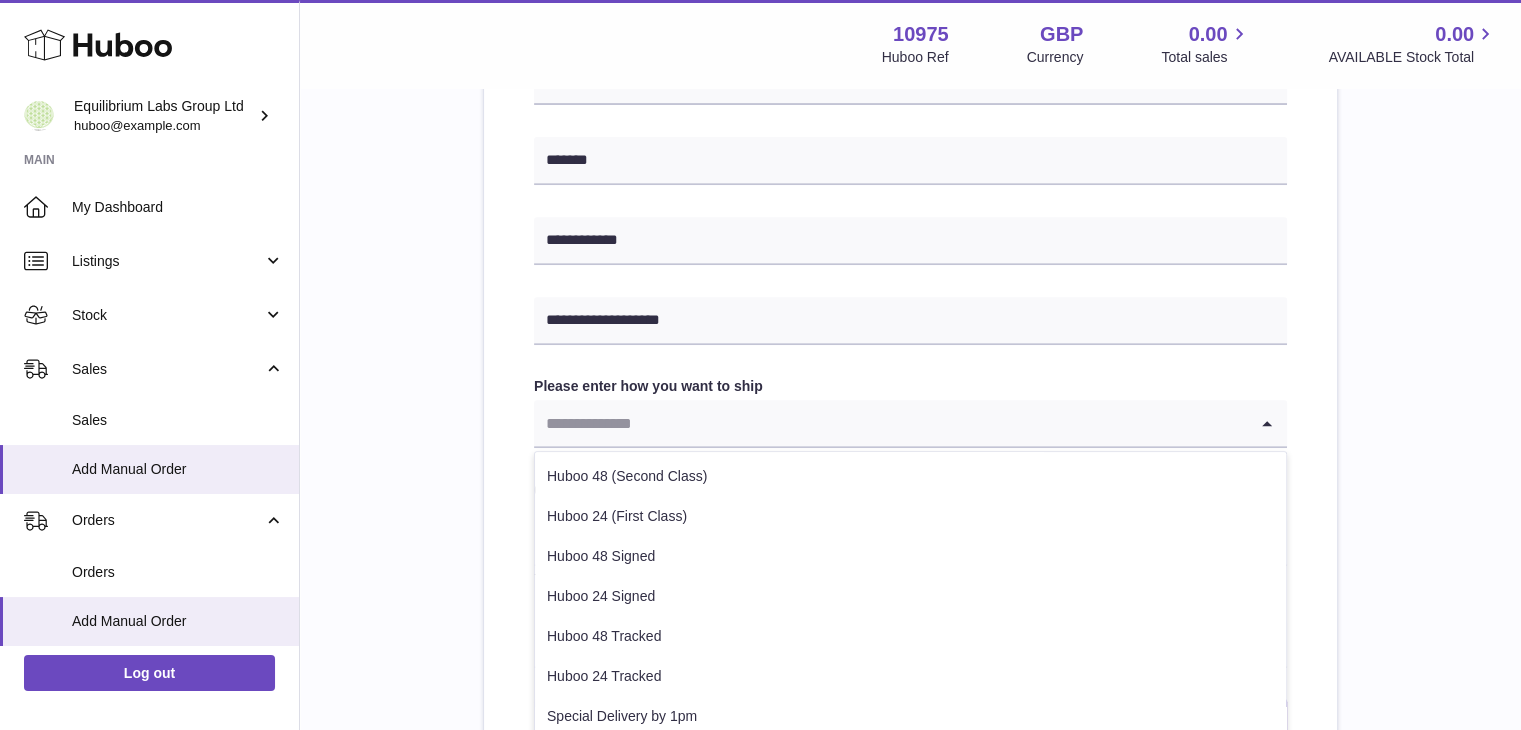 click at bounding box center [890, 423] 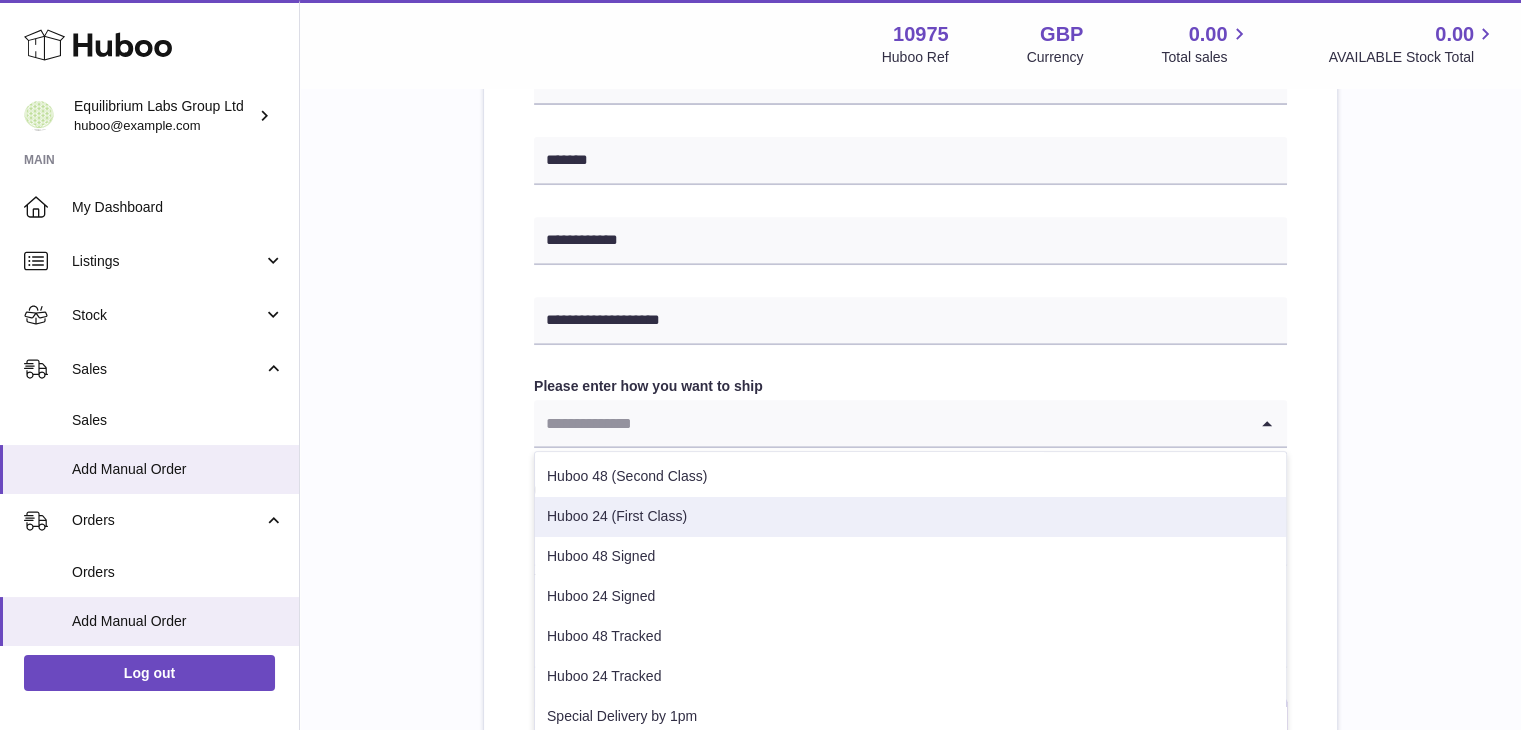 click on "Huboo 24 (First Class)" at bounding box center [910, 517] 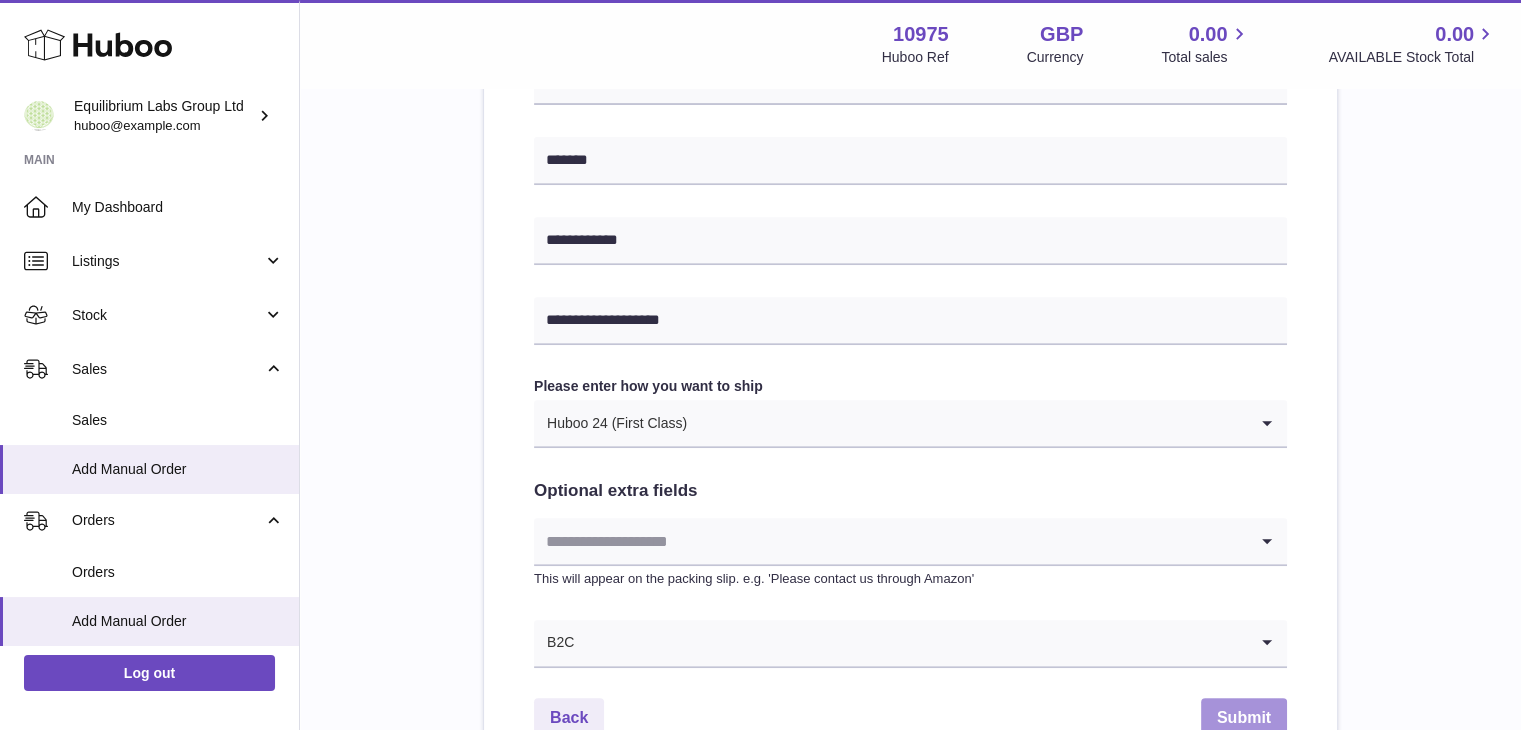 click on "Submit" at bounding box center (1244, 718) 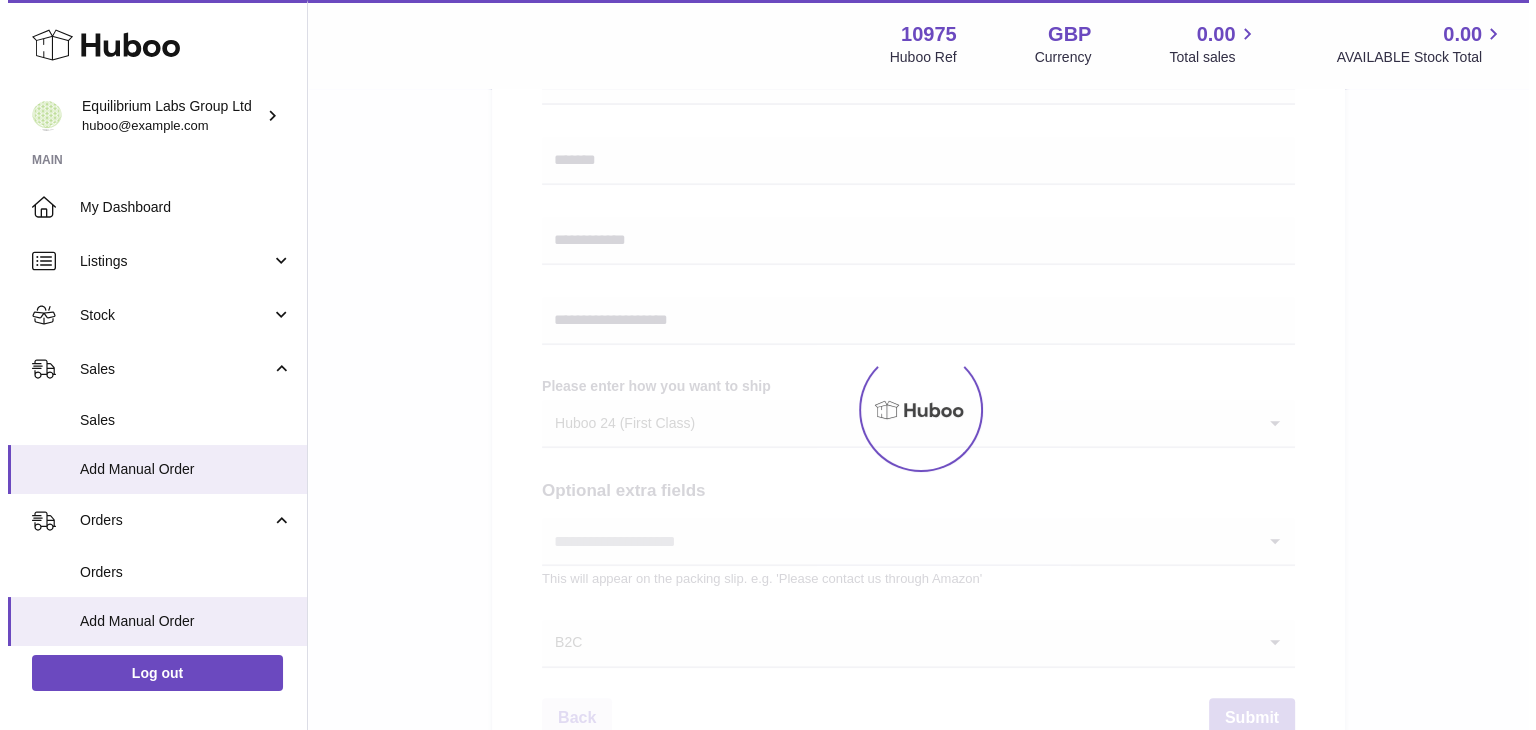 scroll, scrollTop: 0, scrollLeft: 0, axis: both 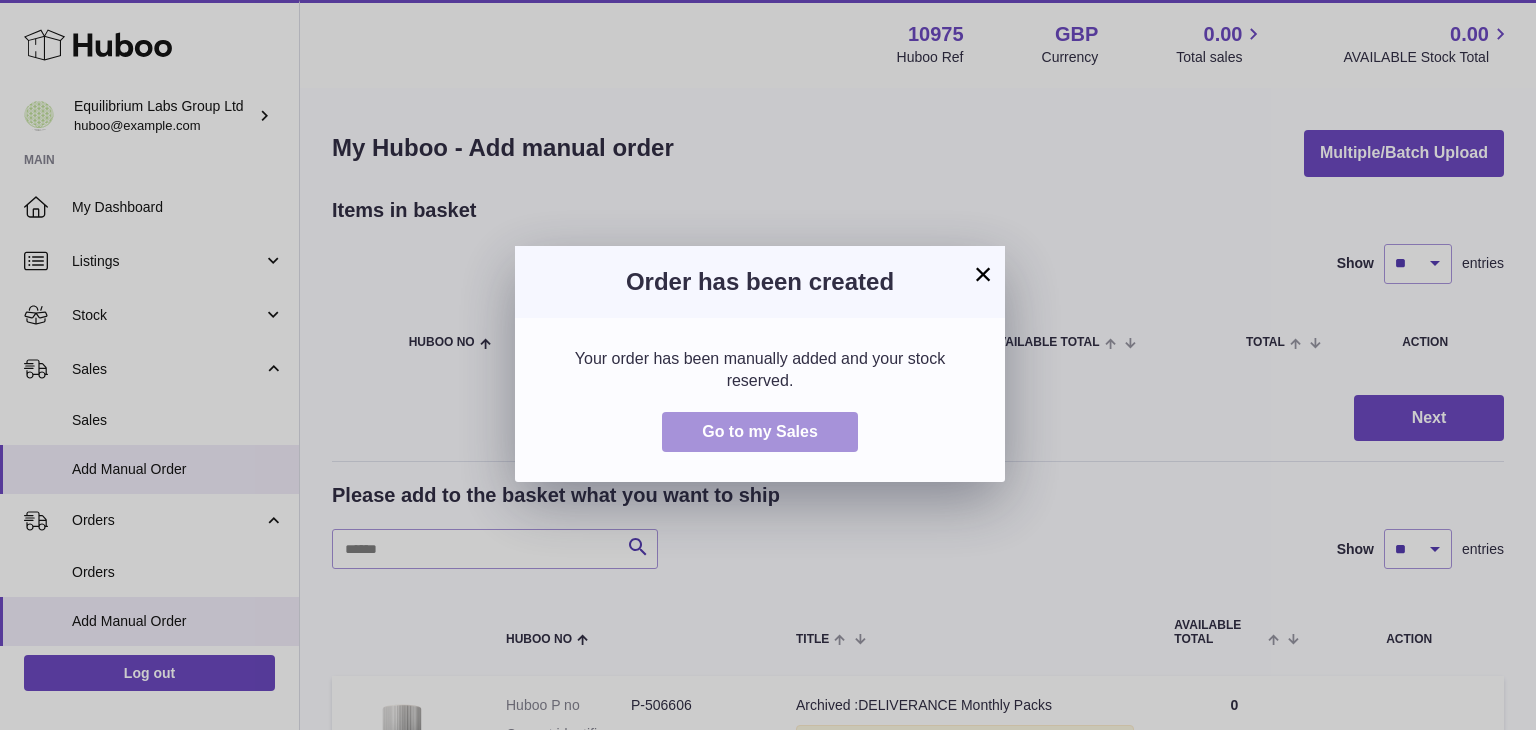 click on "Go to my Sales" at bounding box center (760, 431) 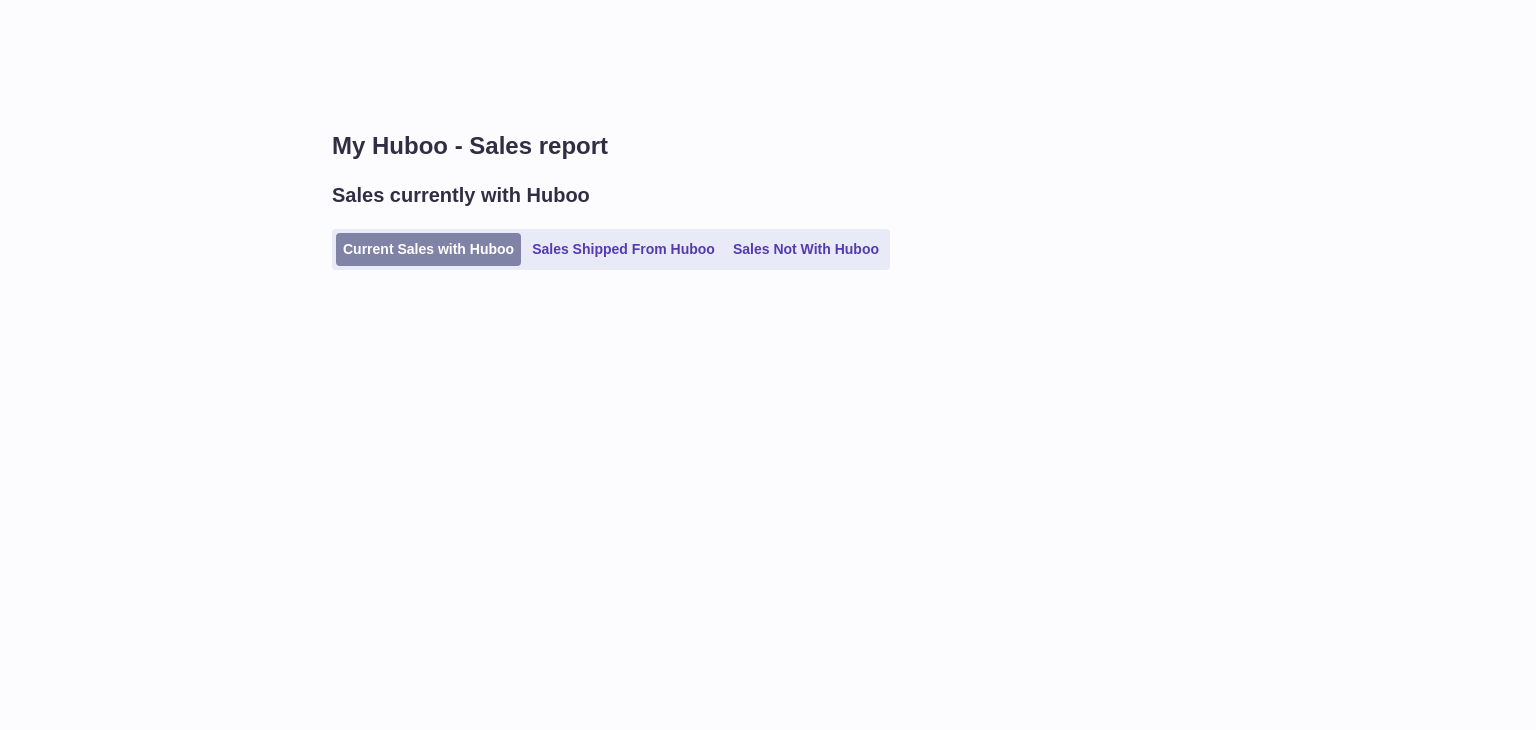 scroll, scrollTop: 0, scrollLeft: 0, axis: both 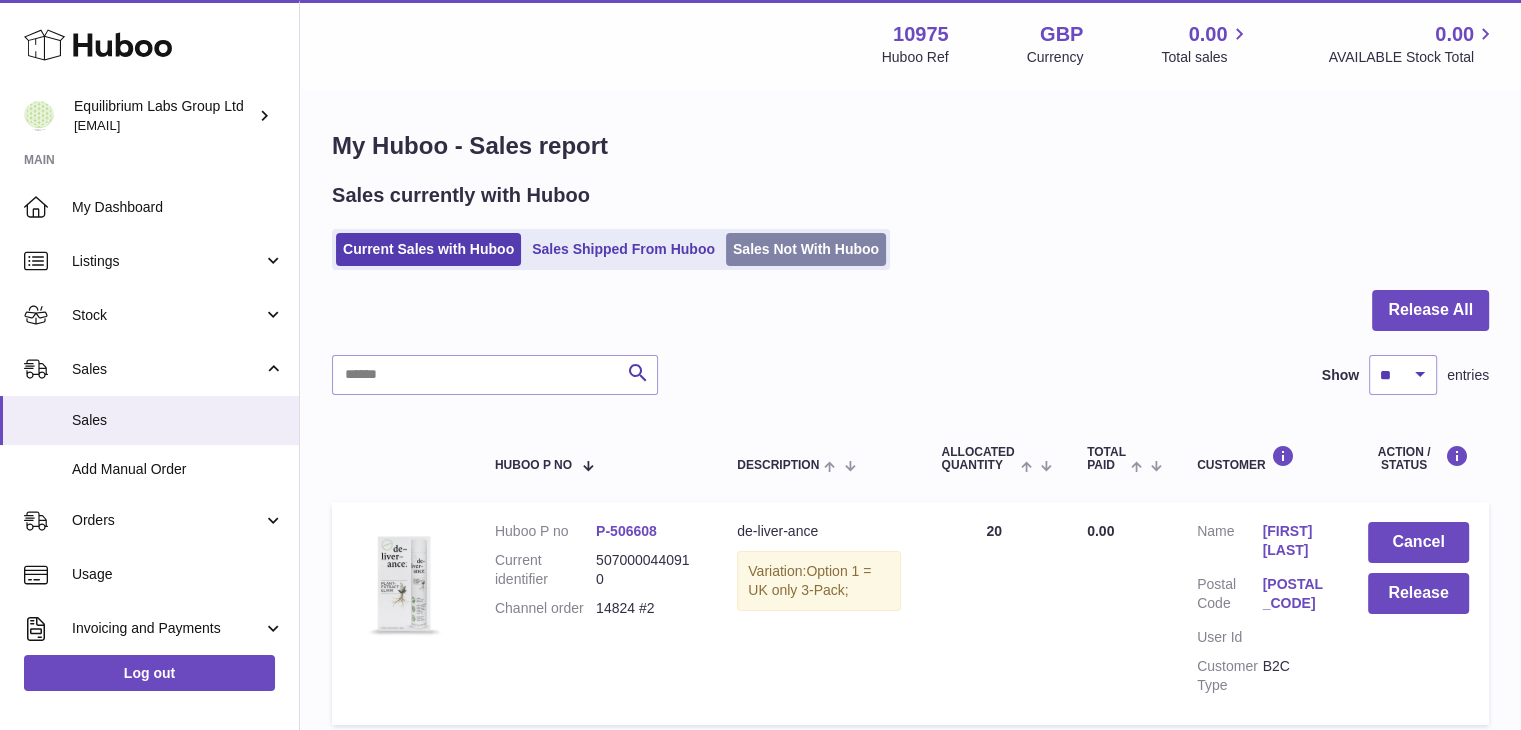 click on "Sales Not With Huboo" at bounding box center [806, 249] 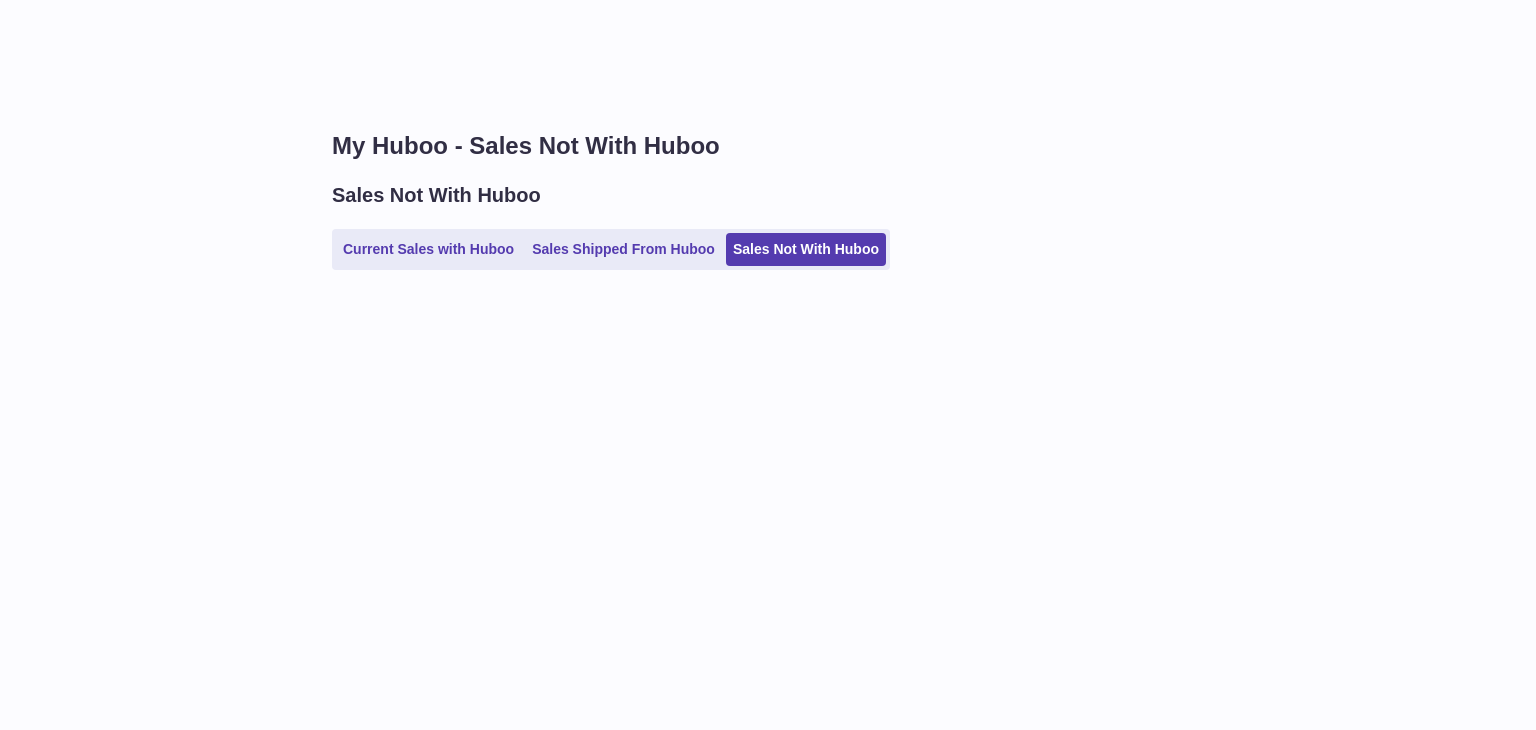 scroll, scrollTop: 0, scrollLeft: 0, axis: both 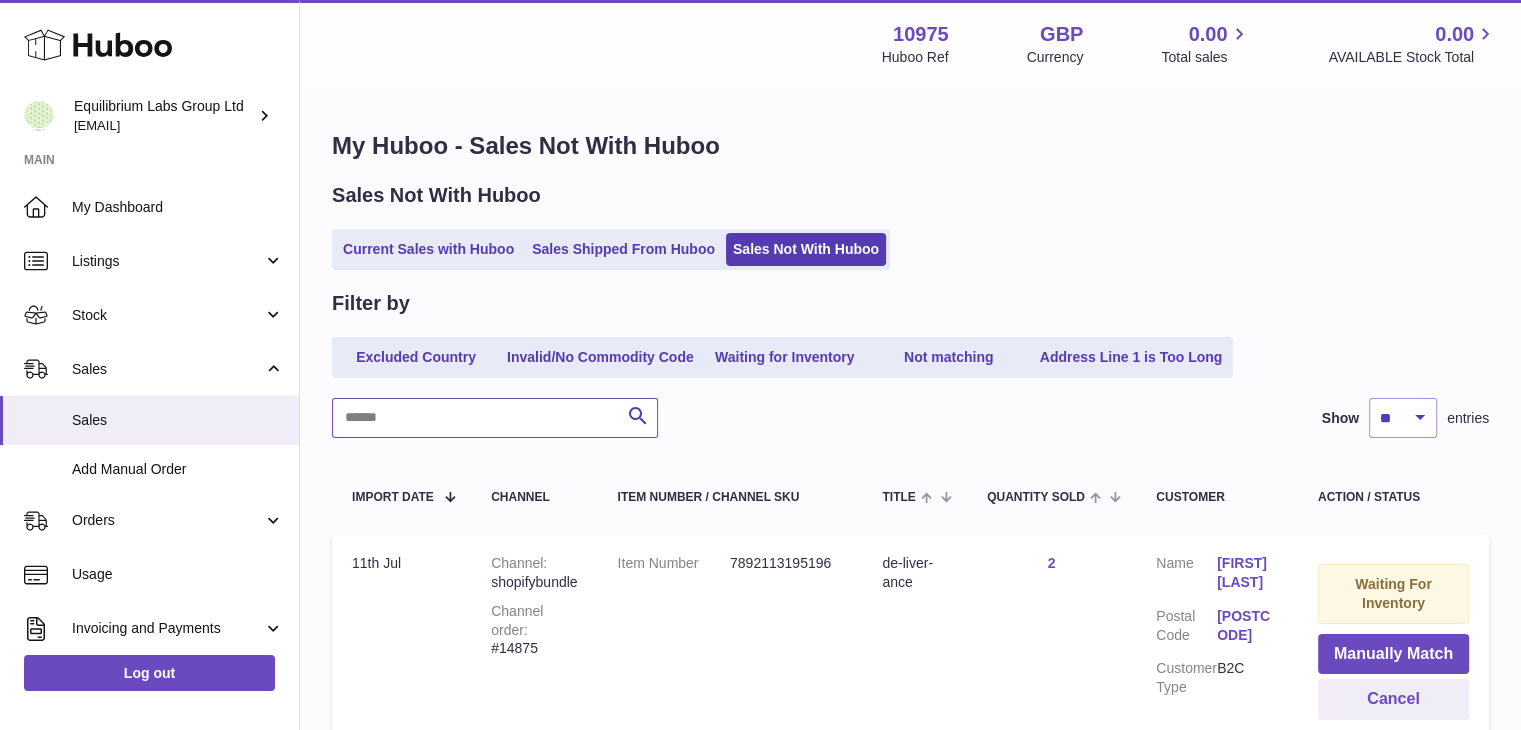 click at bounding box center [495, 418] 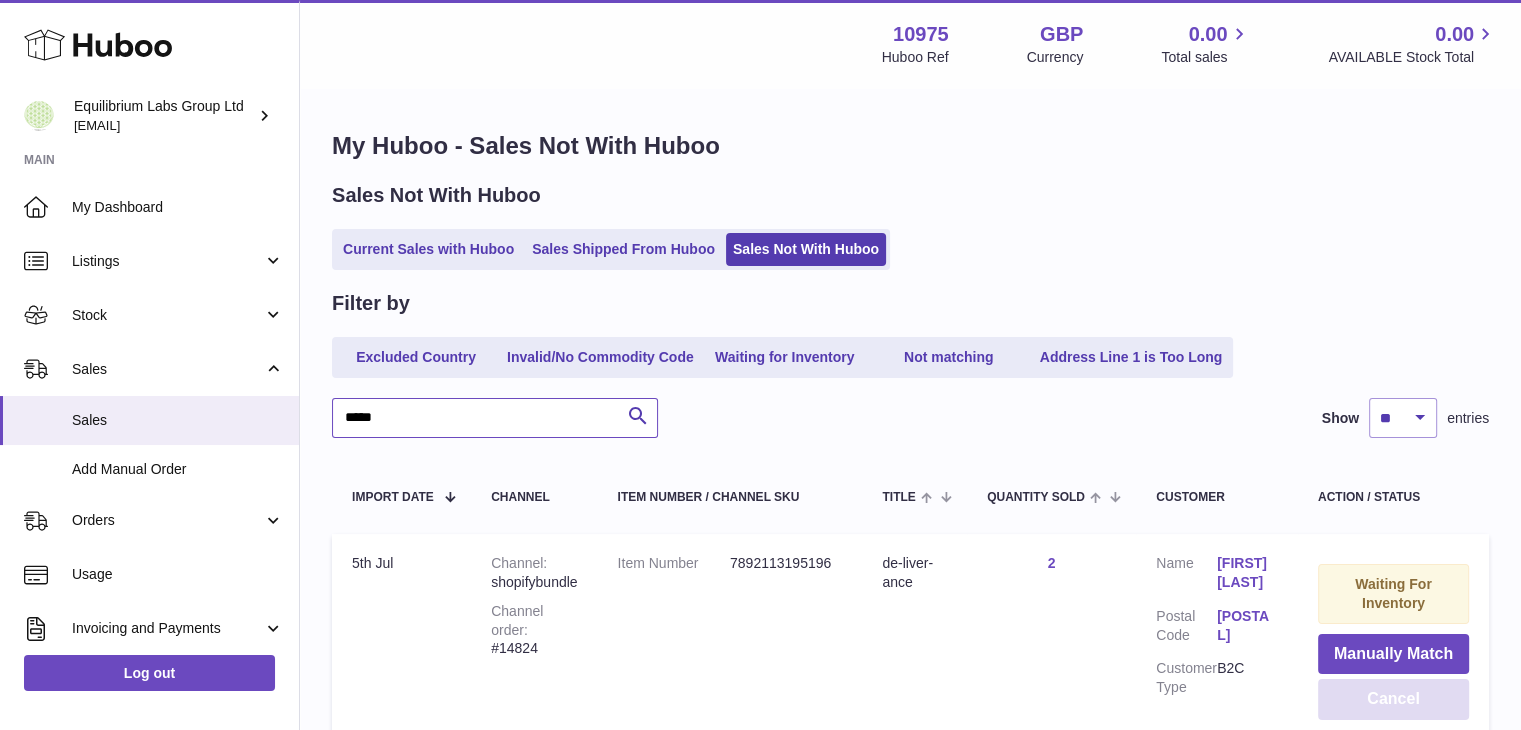 type on "*****" 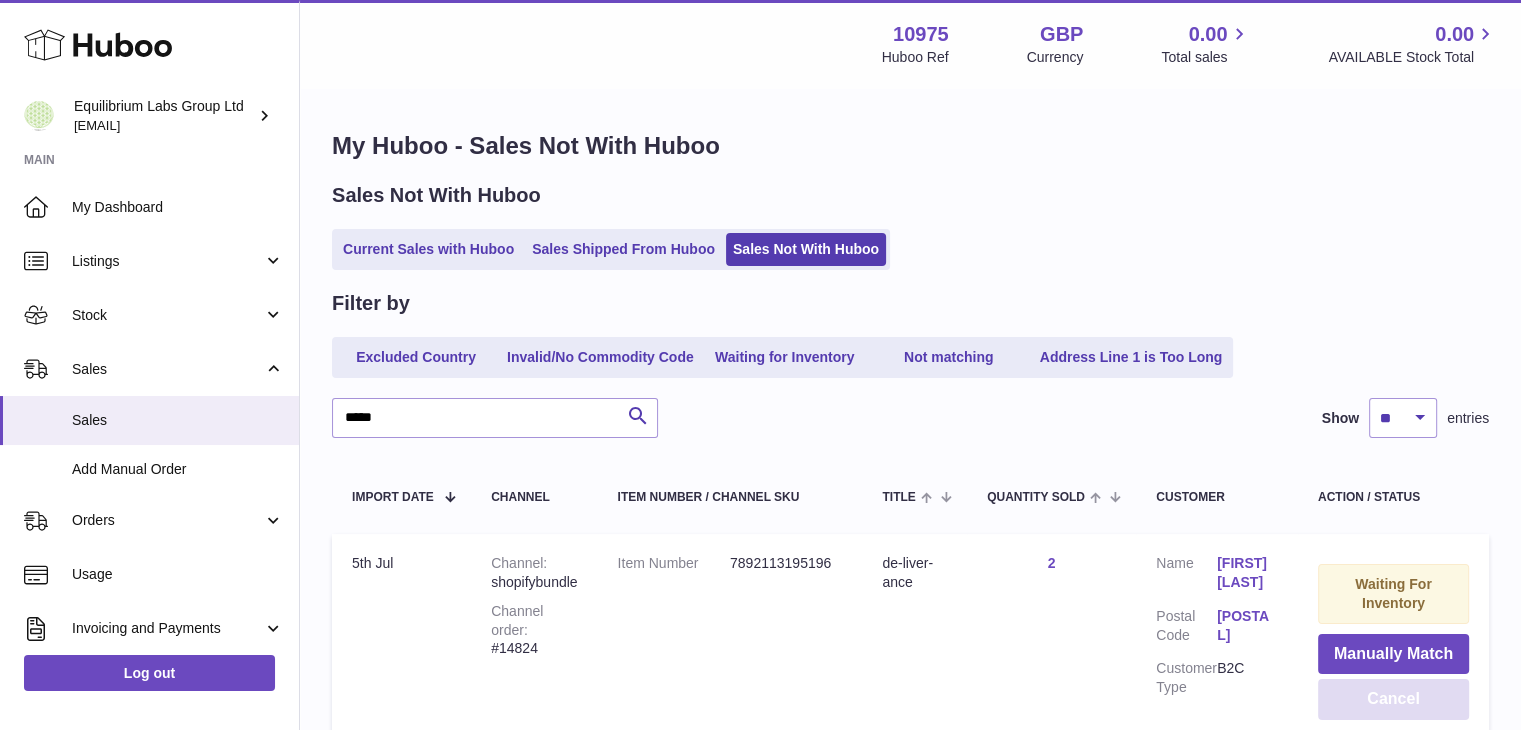 click on "Cancel" at bounding box center [1393, 699] 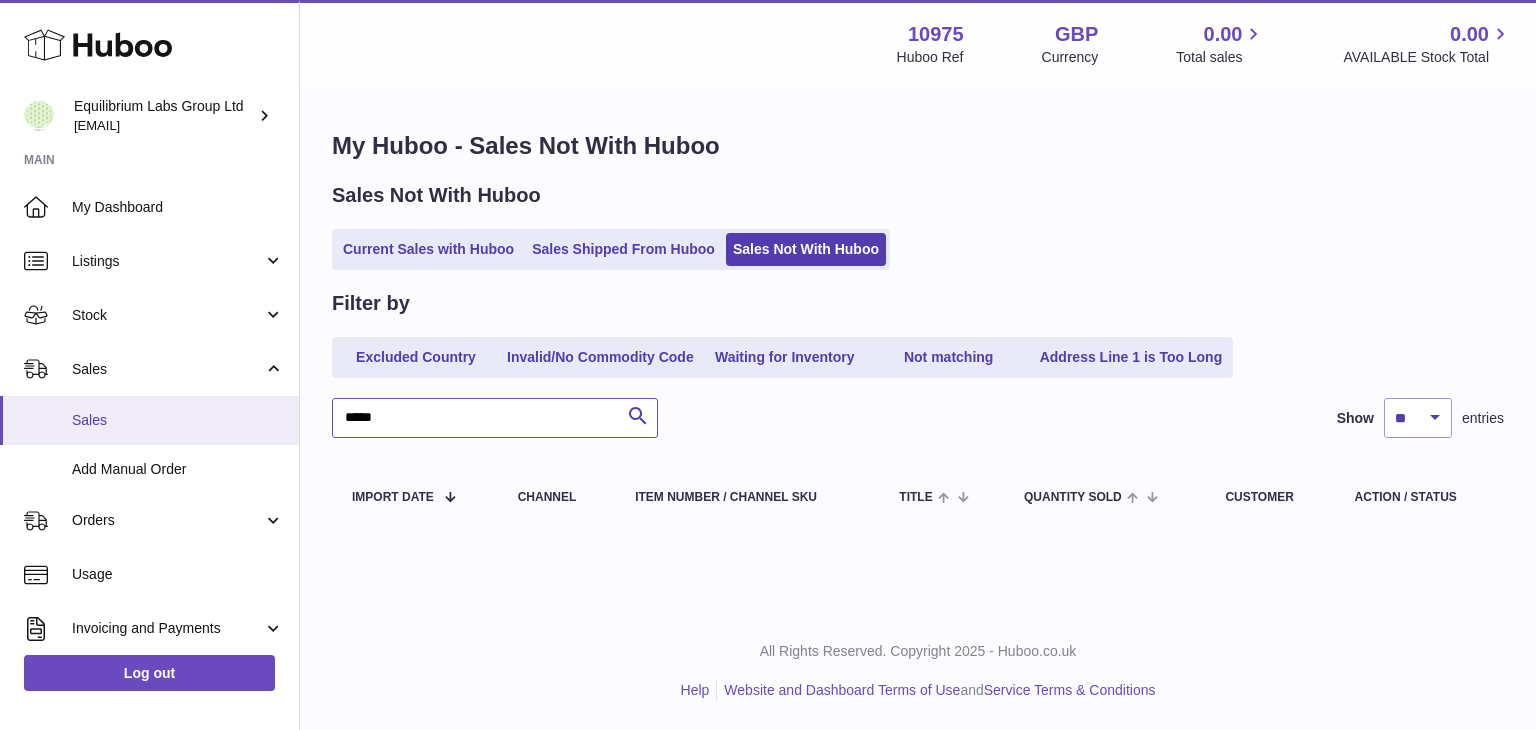 drag, startPoint x: 472, startPoint y: 427, endPoint x: 271, endPoint y: 415, distance: 201.3579 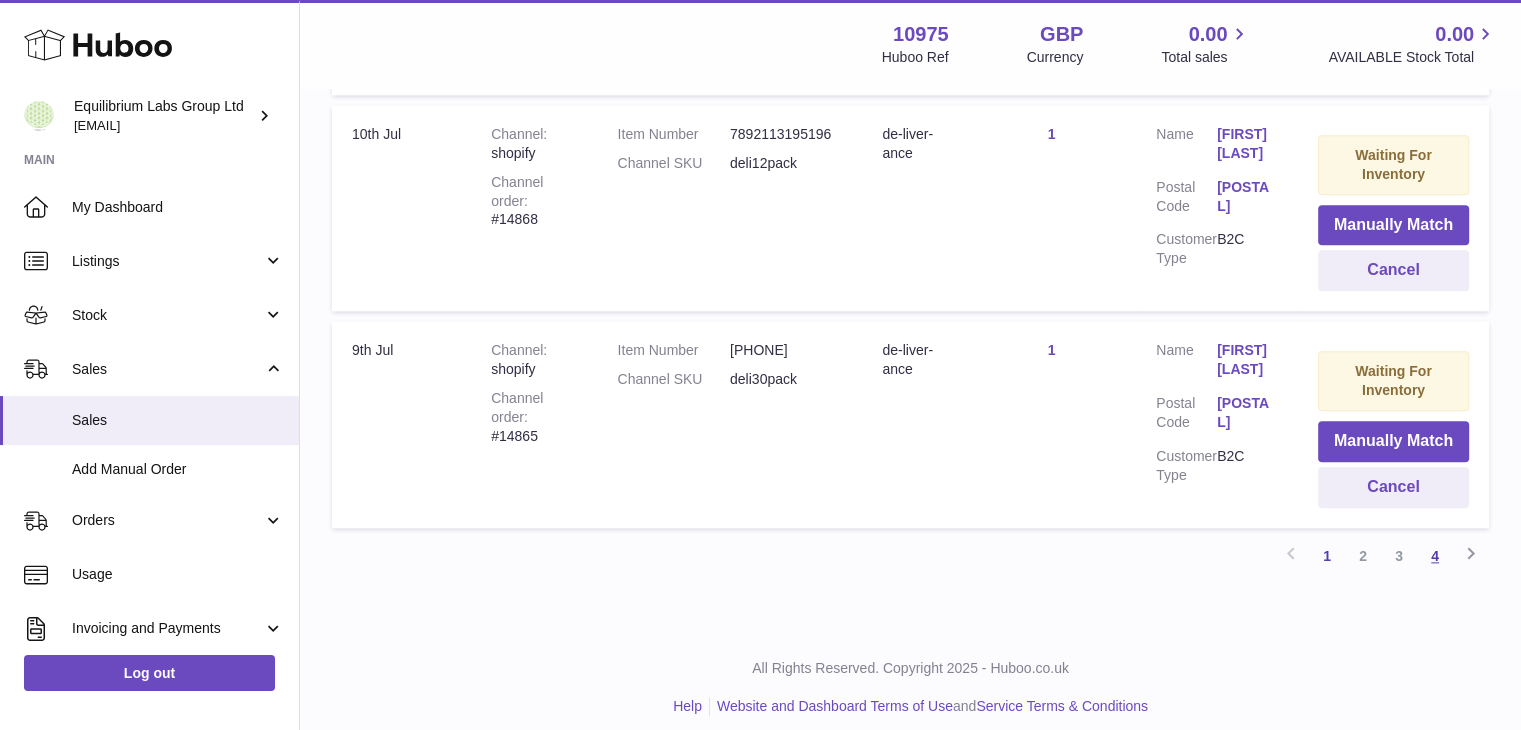 type 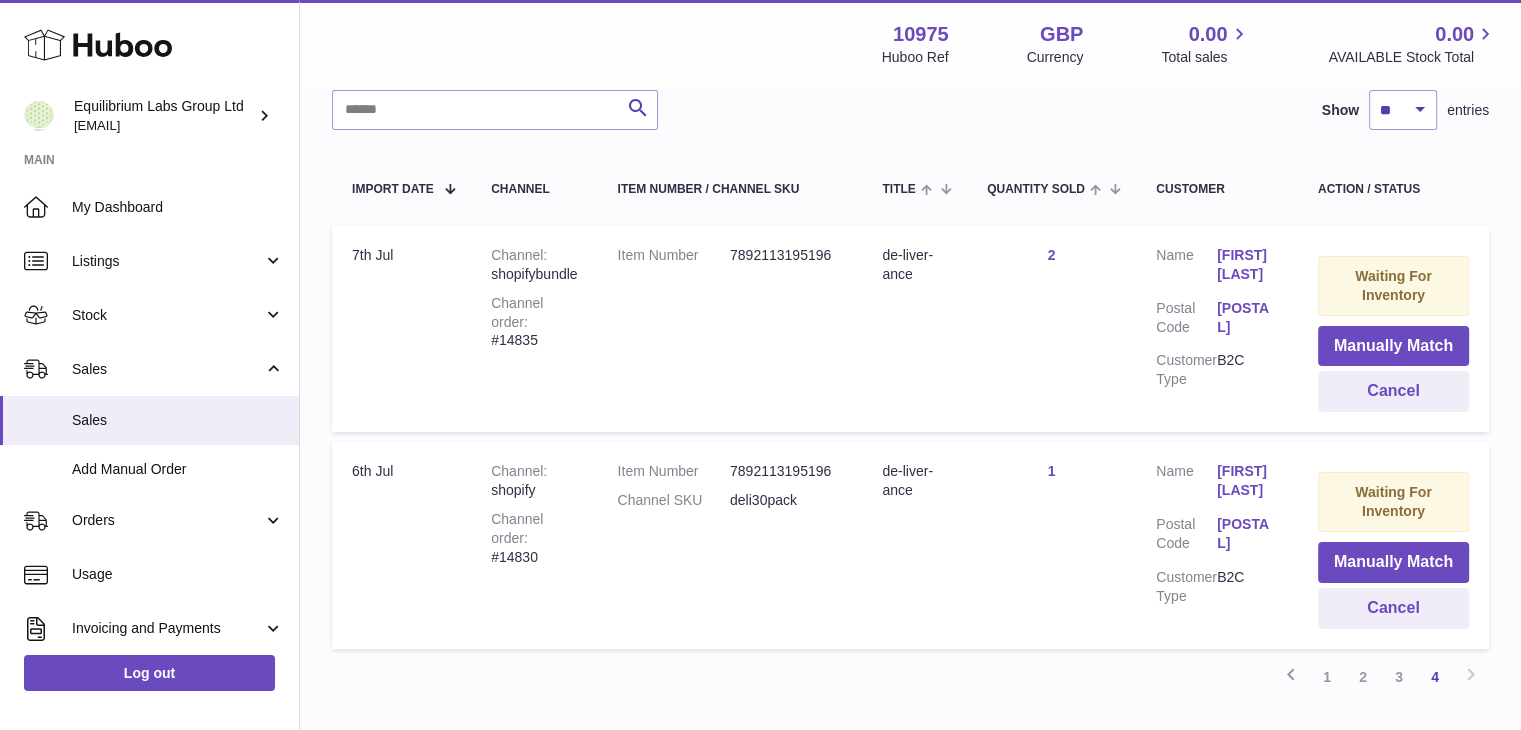 scroll, scrollTop: 390, scrollLeft: 0, axis: vertical 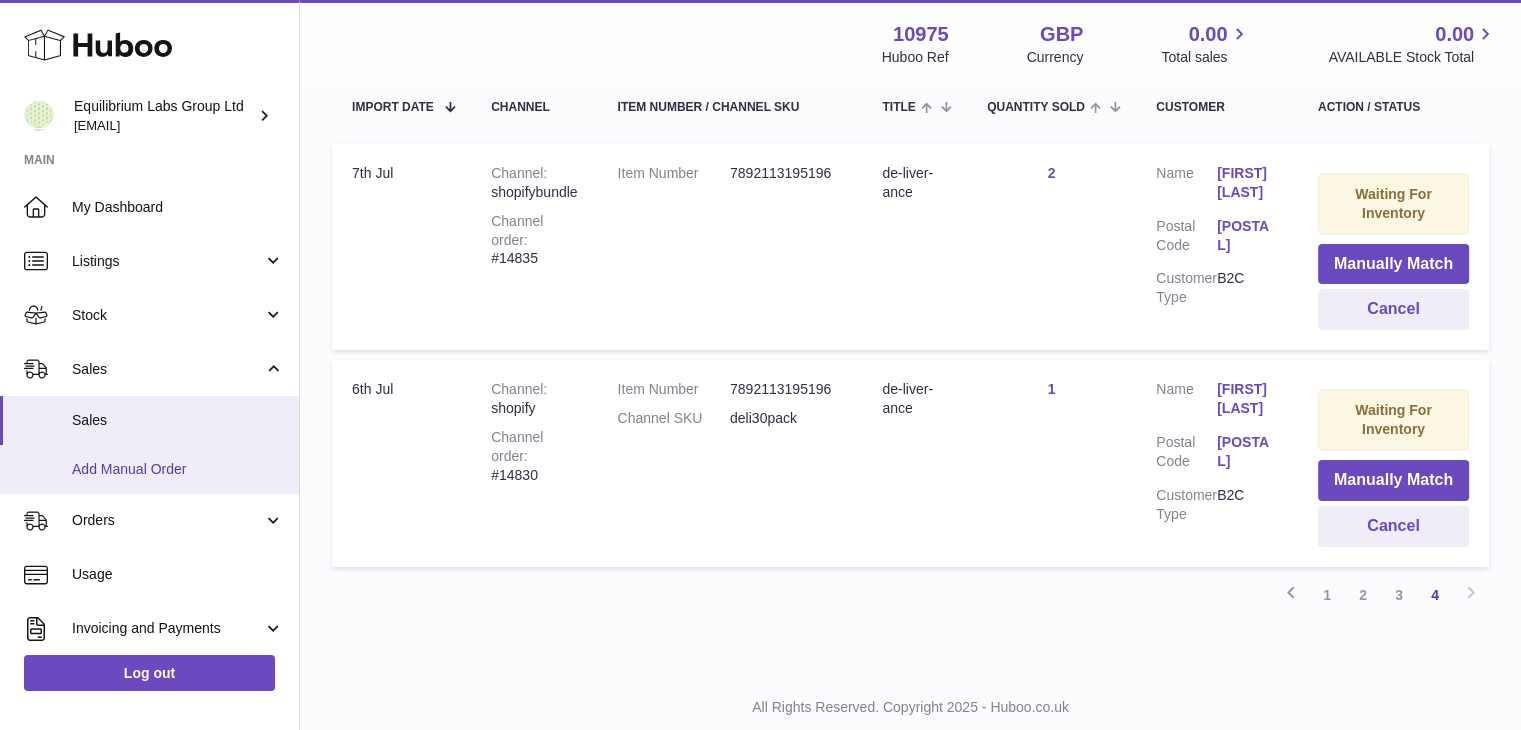 click on "Add Manual Order" at bounding box center [149, 469] 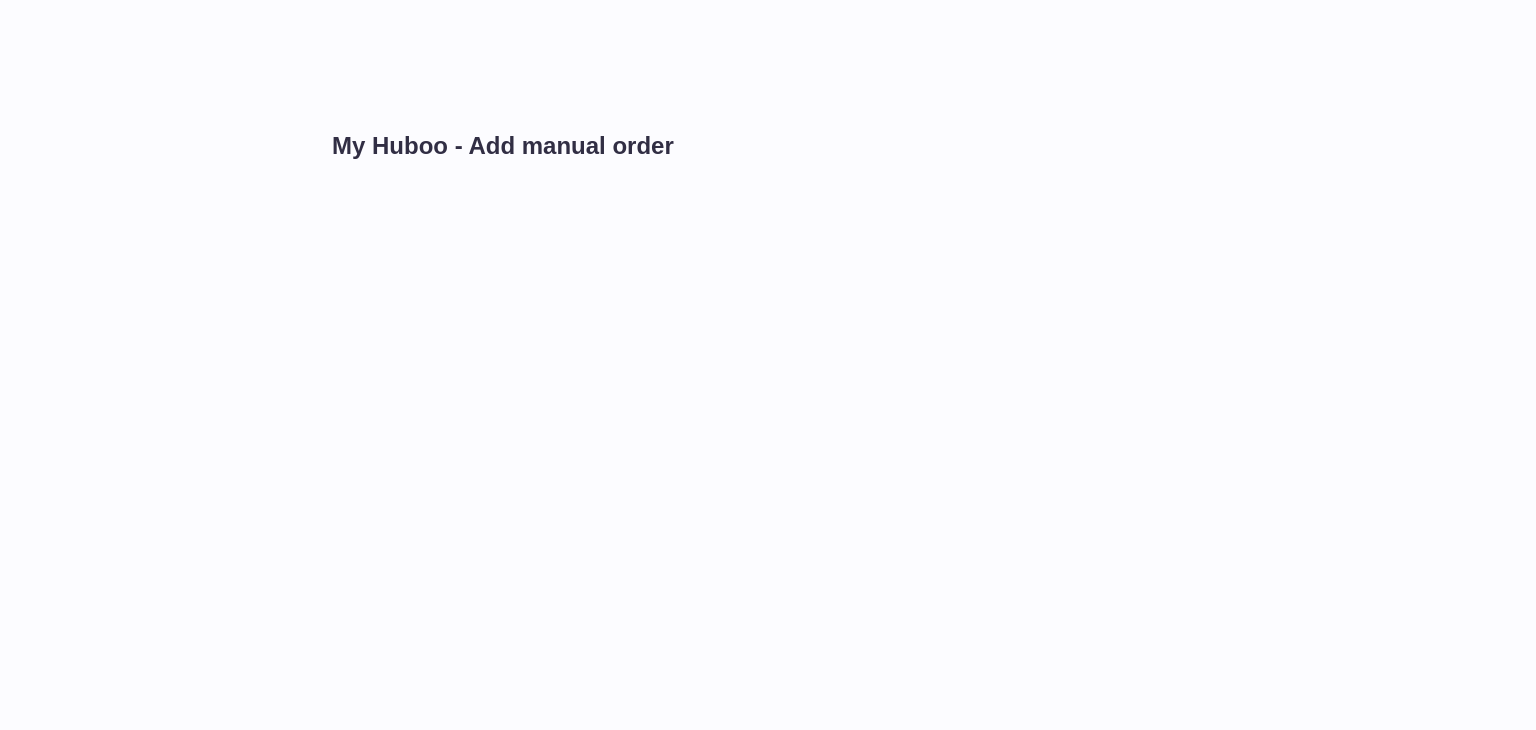 scroll, scrollTop: 0, scrollLeft: 0, axis: both 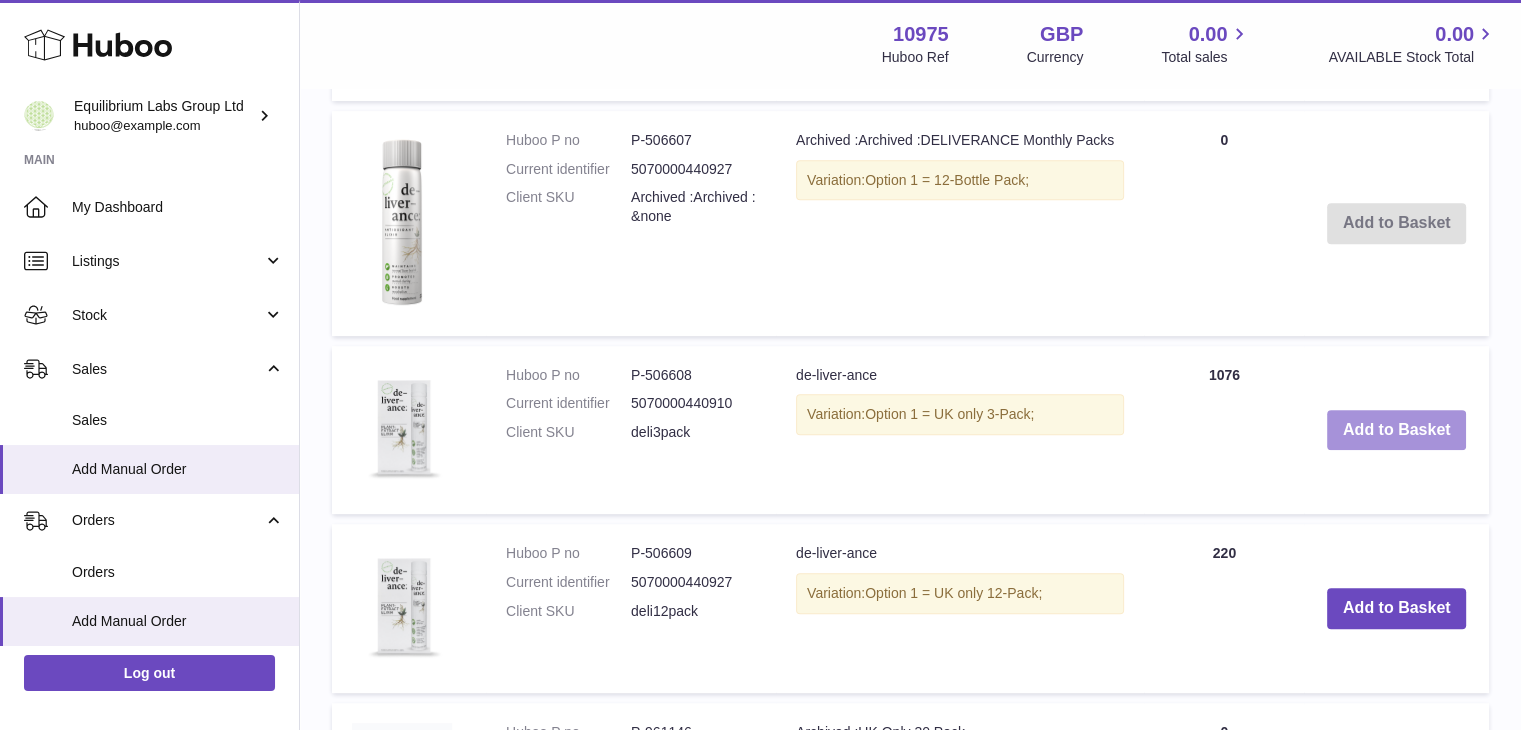 click on "Add to Basket" at bounding box center [1397, 430] 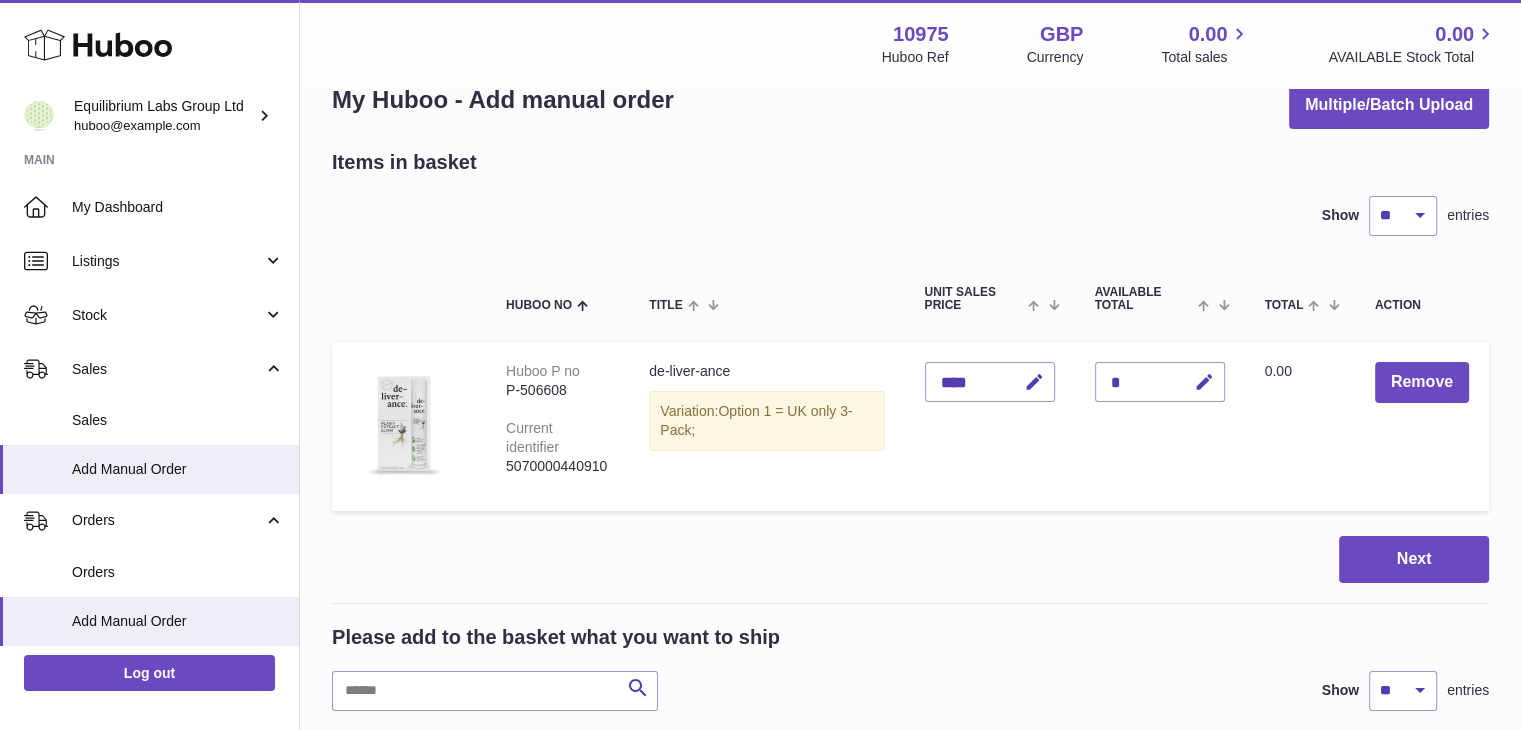 scroll, scrollTop: 0, scrollLeft: 0, axis: both 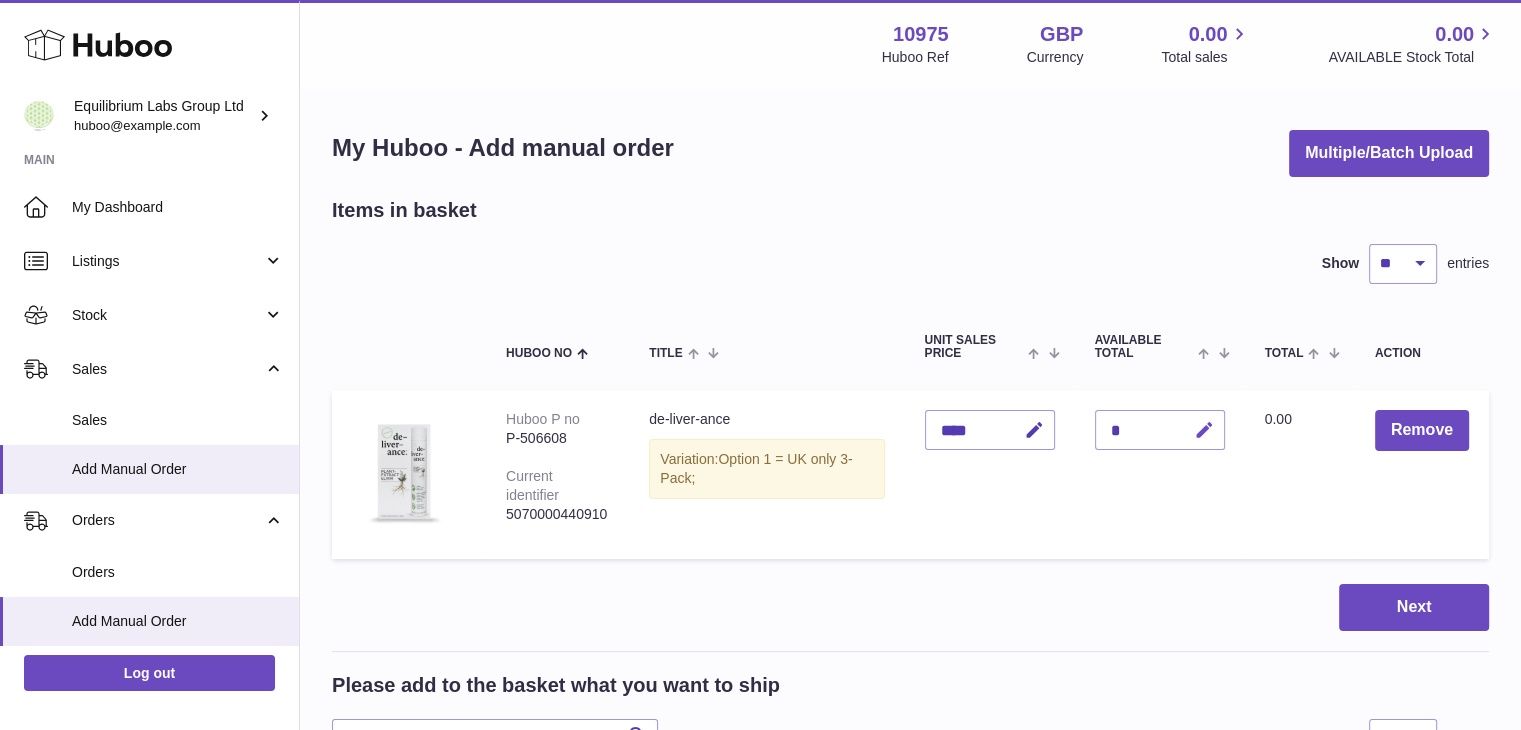 click at bounding box center (1204, 430) 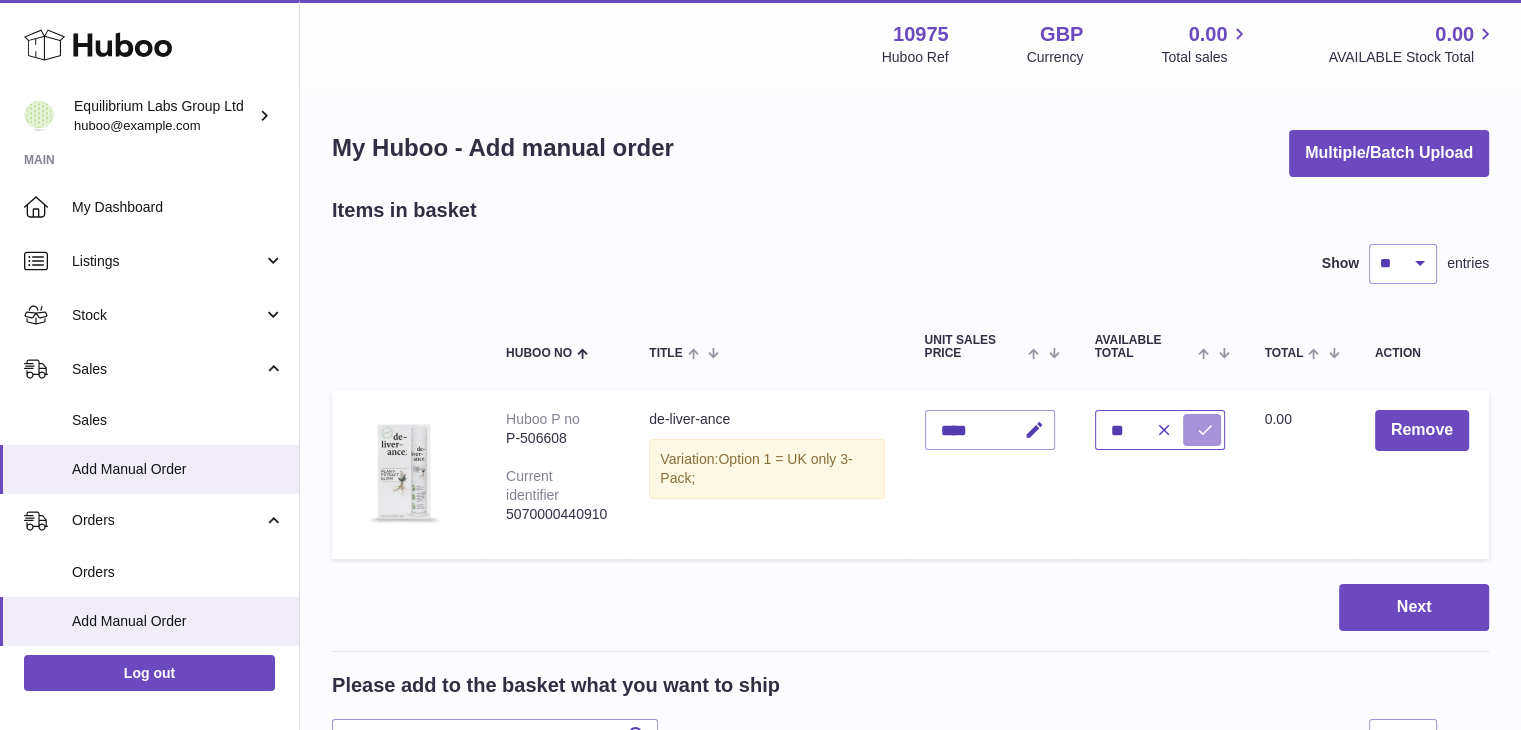 type on "**" 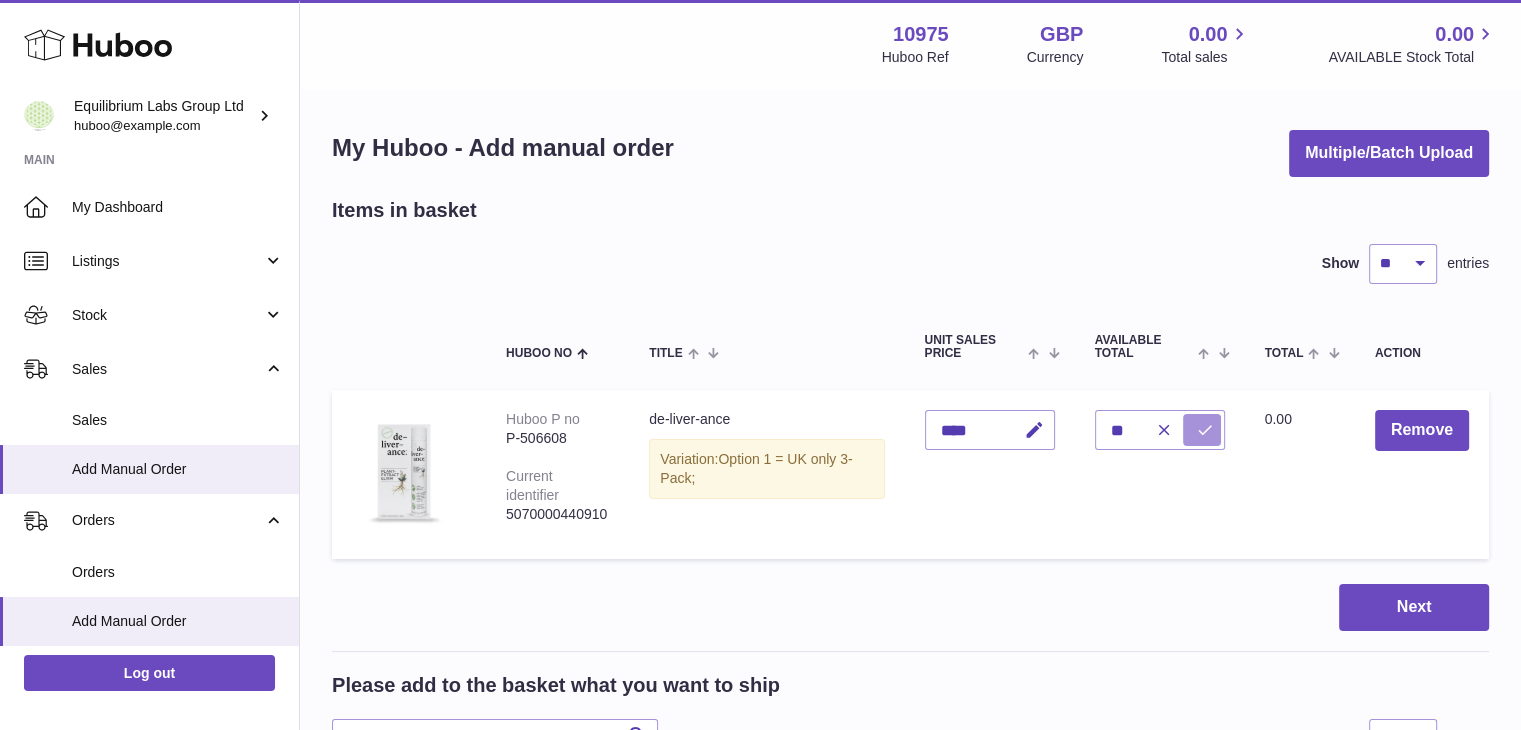 click at bounding box center [1205, 430] 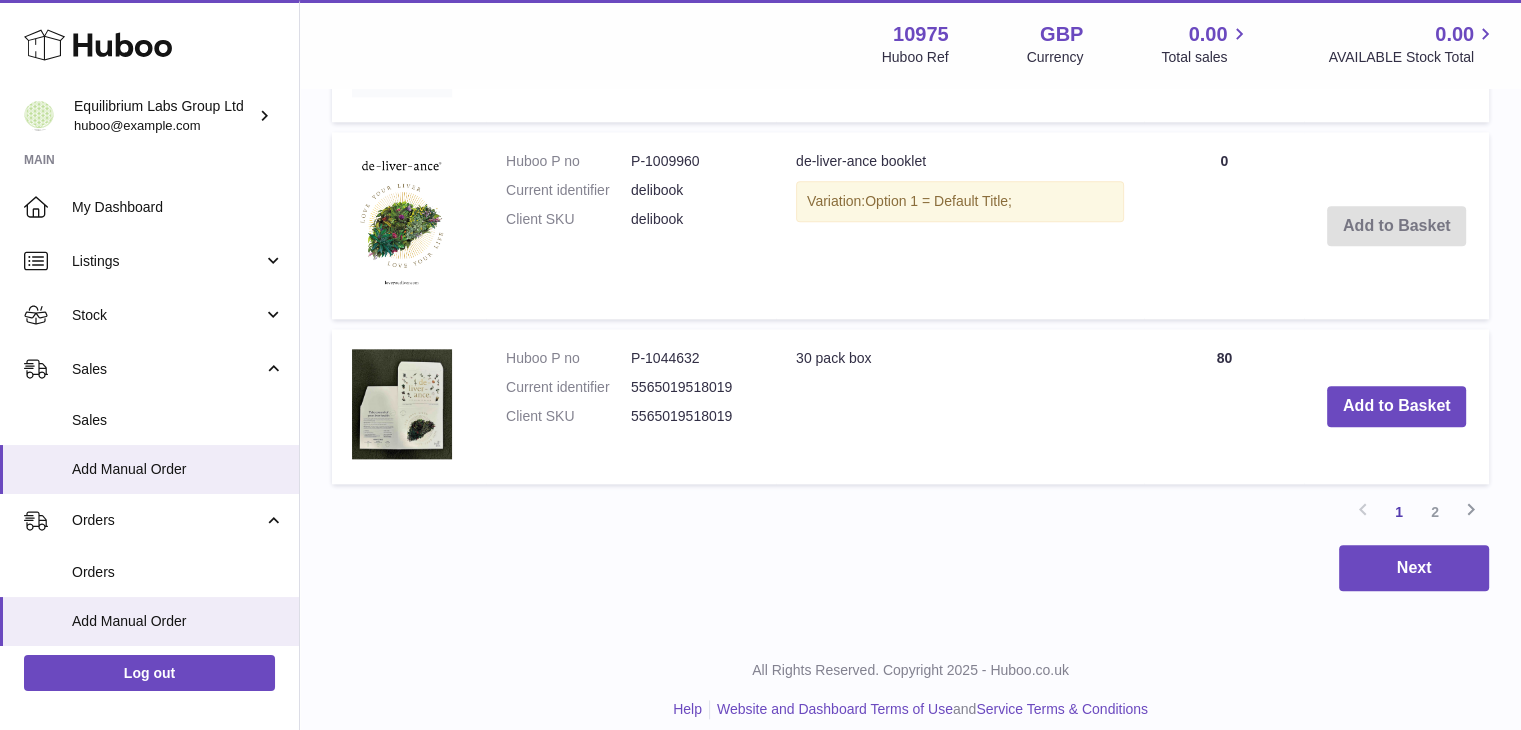 scroll, scrollTop: 2198, scrollLeft: 0, axis: vertical 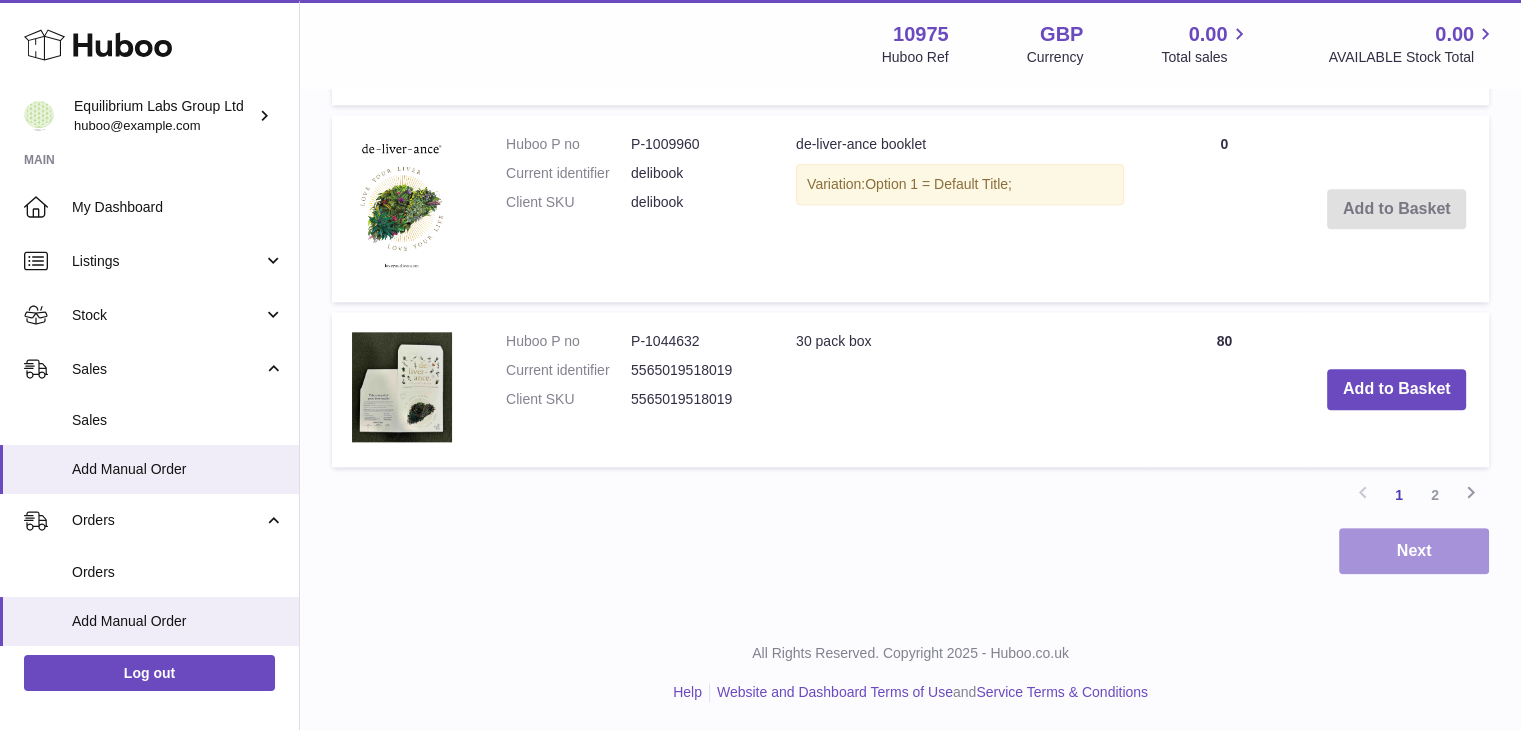 click on "Next" at bounding box center (1414, 551) 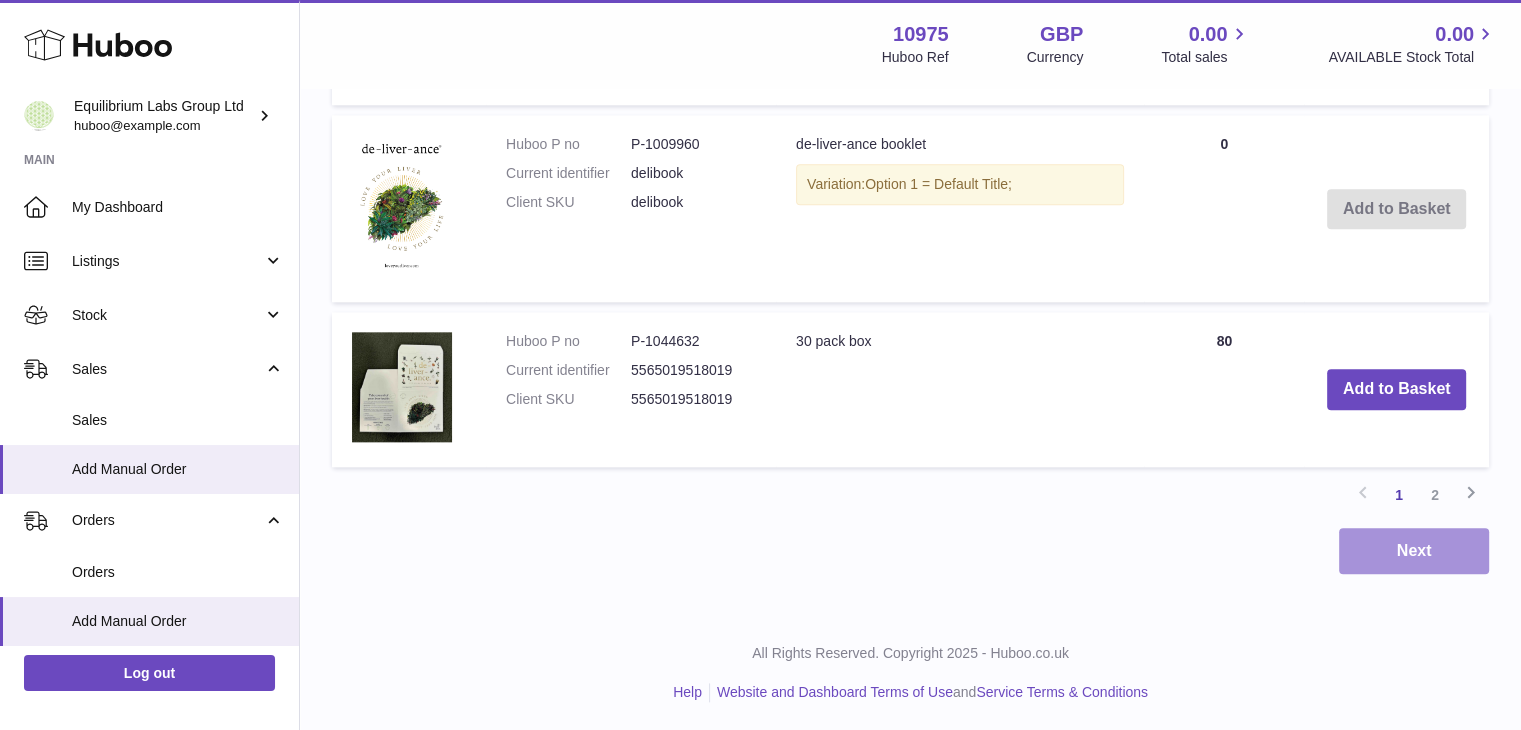 scroll, scrollTop: 0, scrollLeft: 0, axis: both 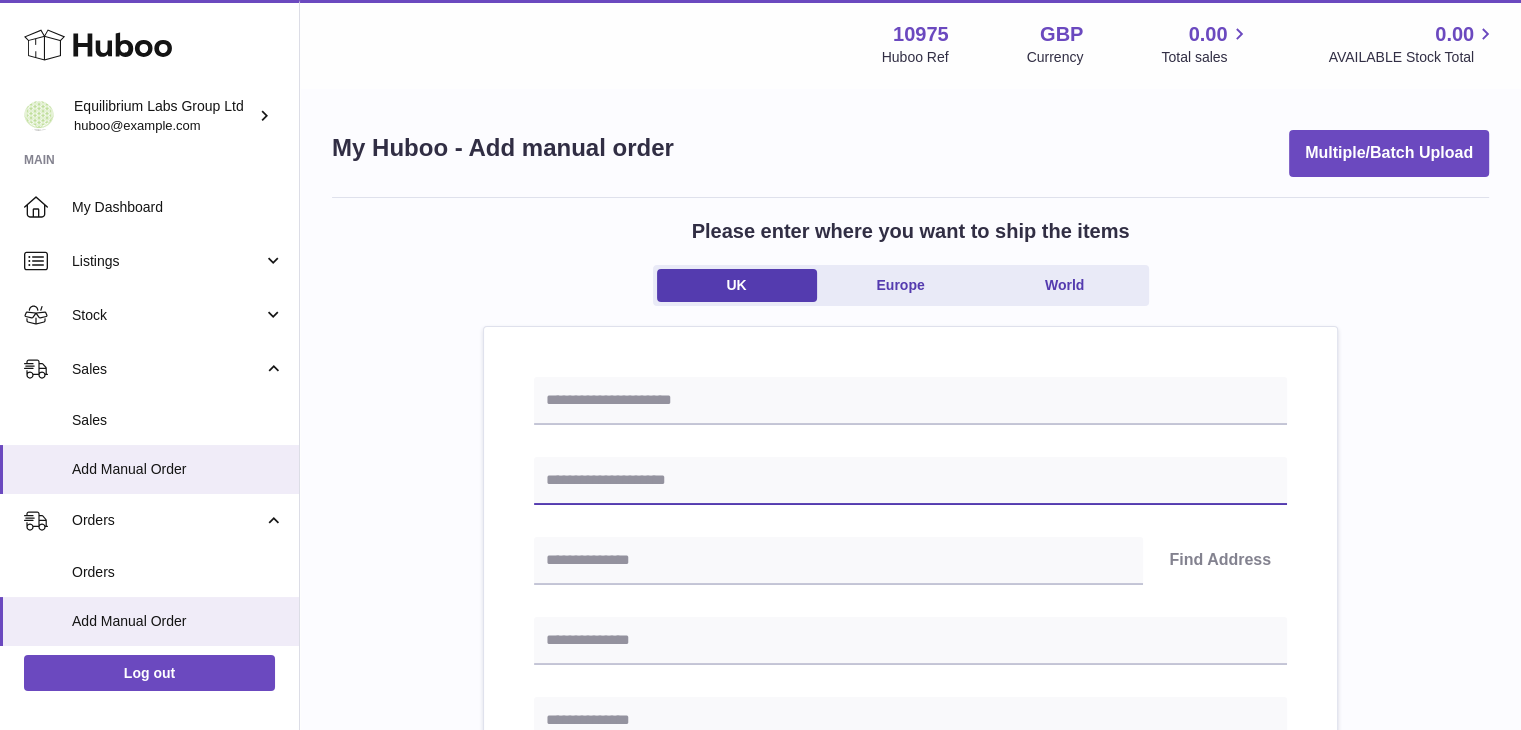 paste on "**********" 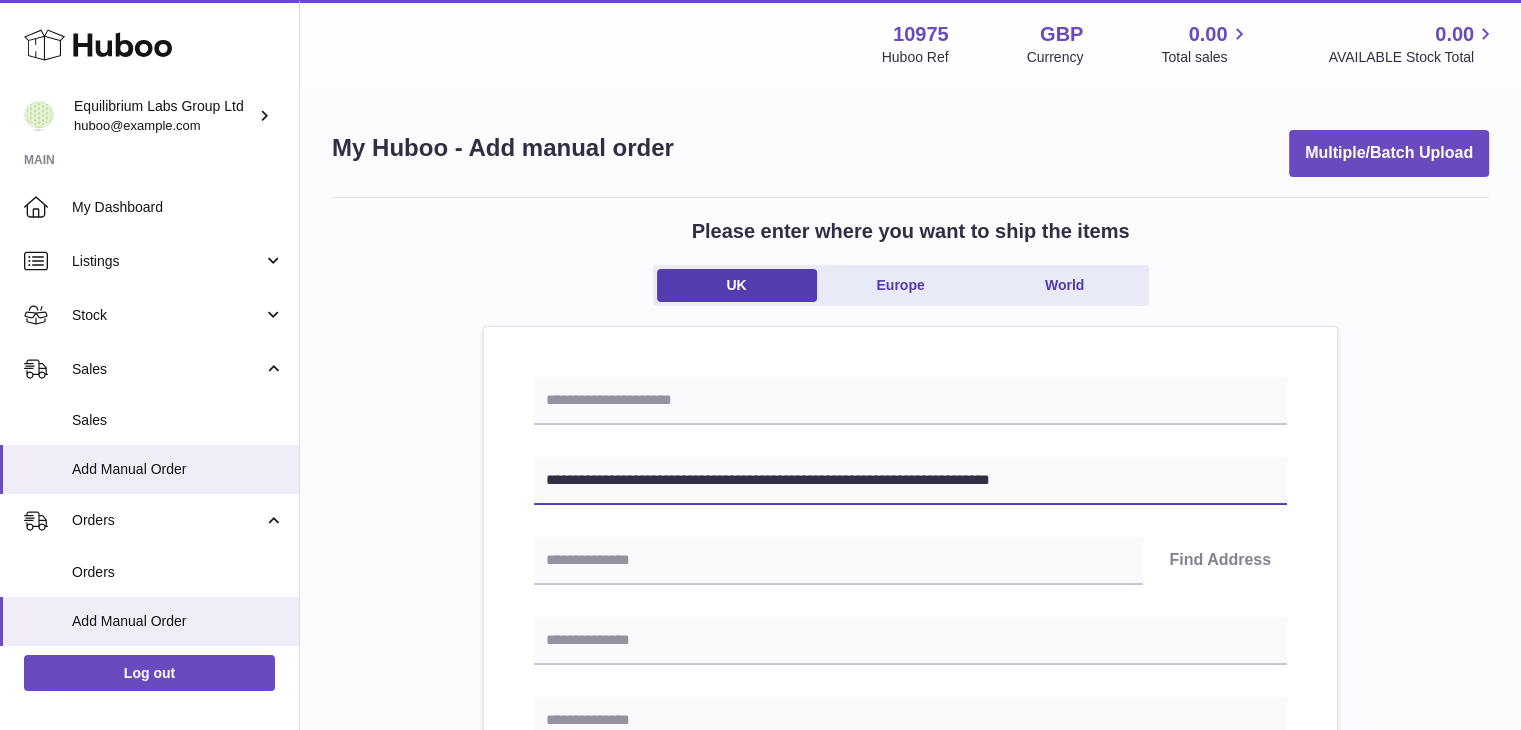 drag, startPoint x: 663, startPoint y: 478, endPoint x: 728, endPoint y: 489, distance: 65.9242 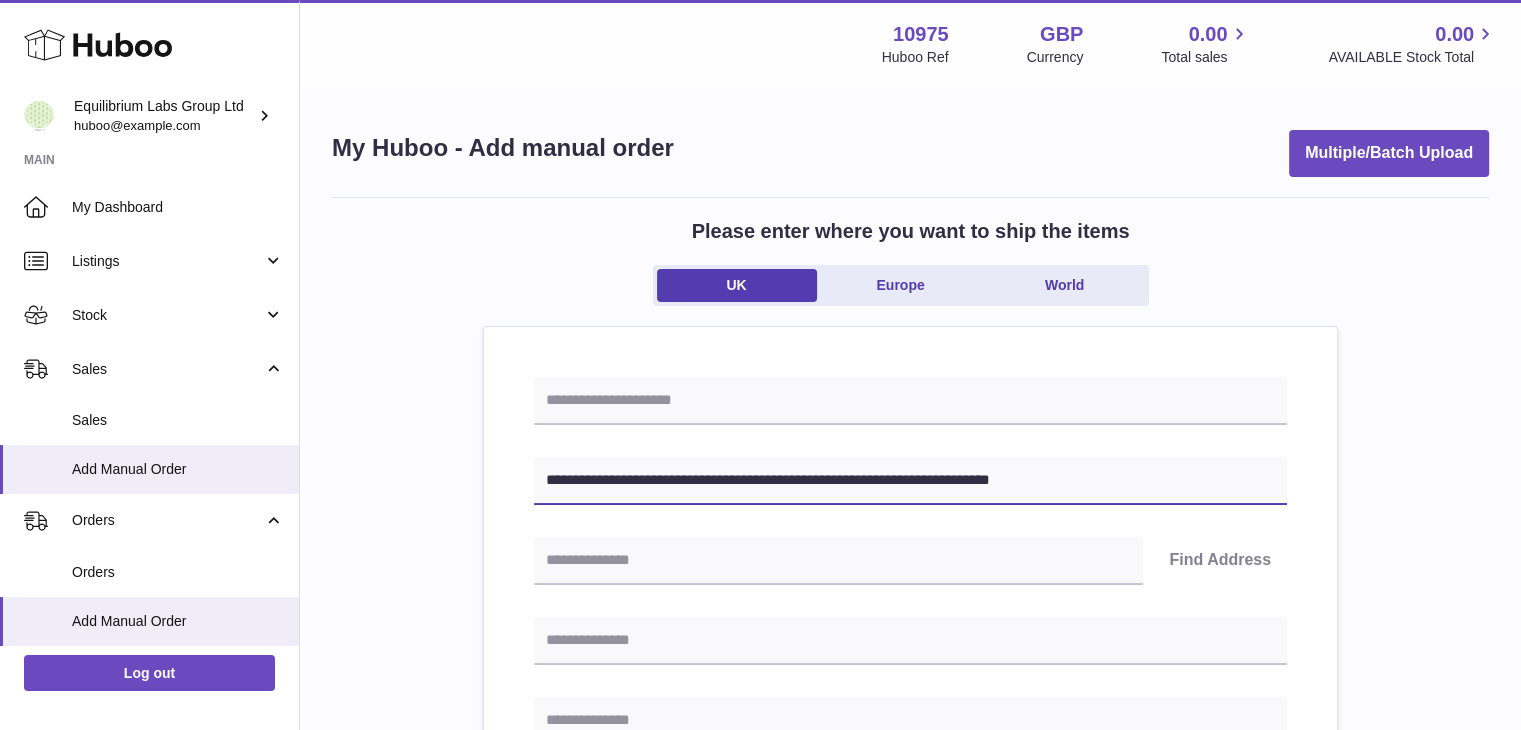 click on "**********" at bounding box center [910, 481] 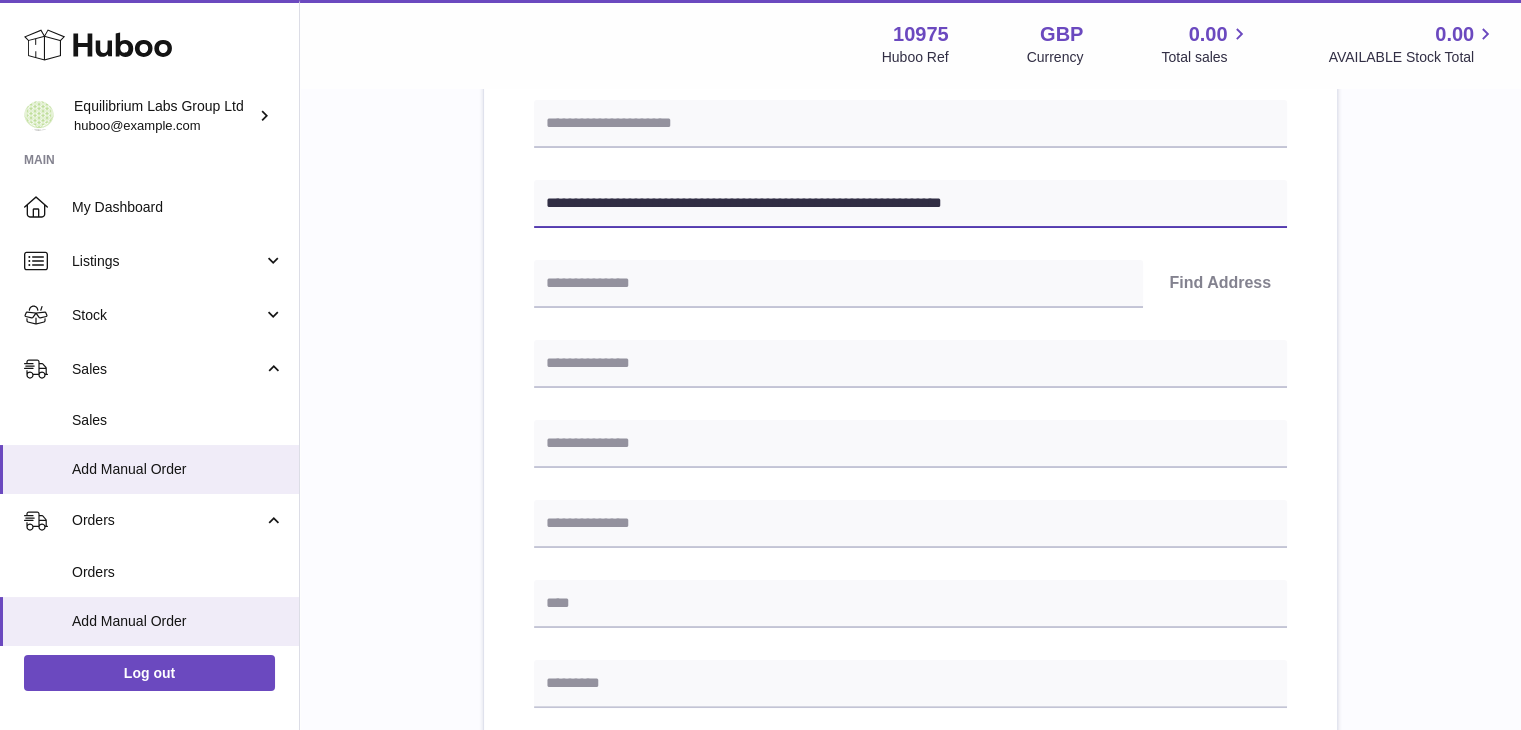scroll, scrollTop: 300, scrollLeft: 0, axis: vertical 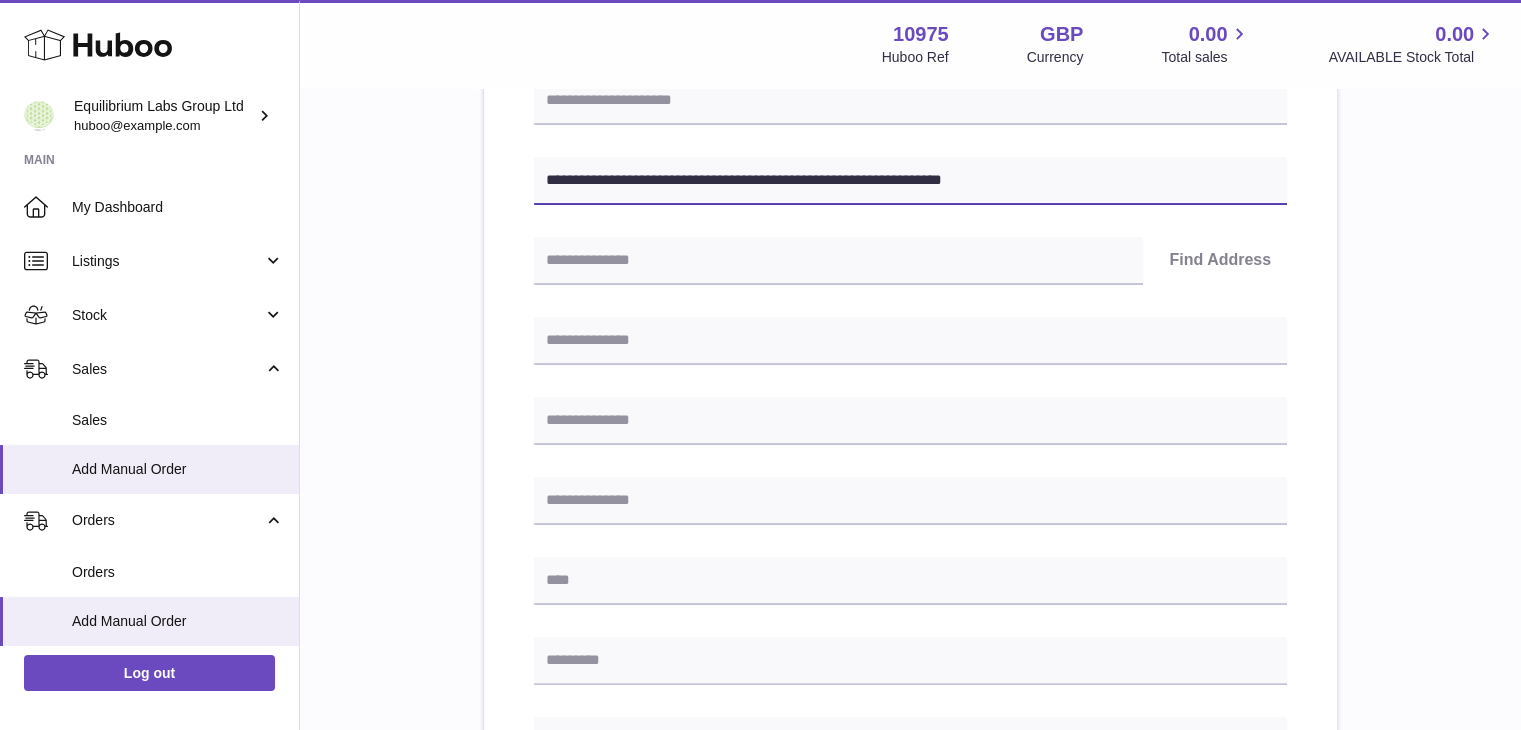 type on "**********" 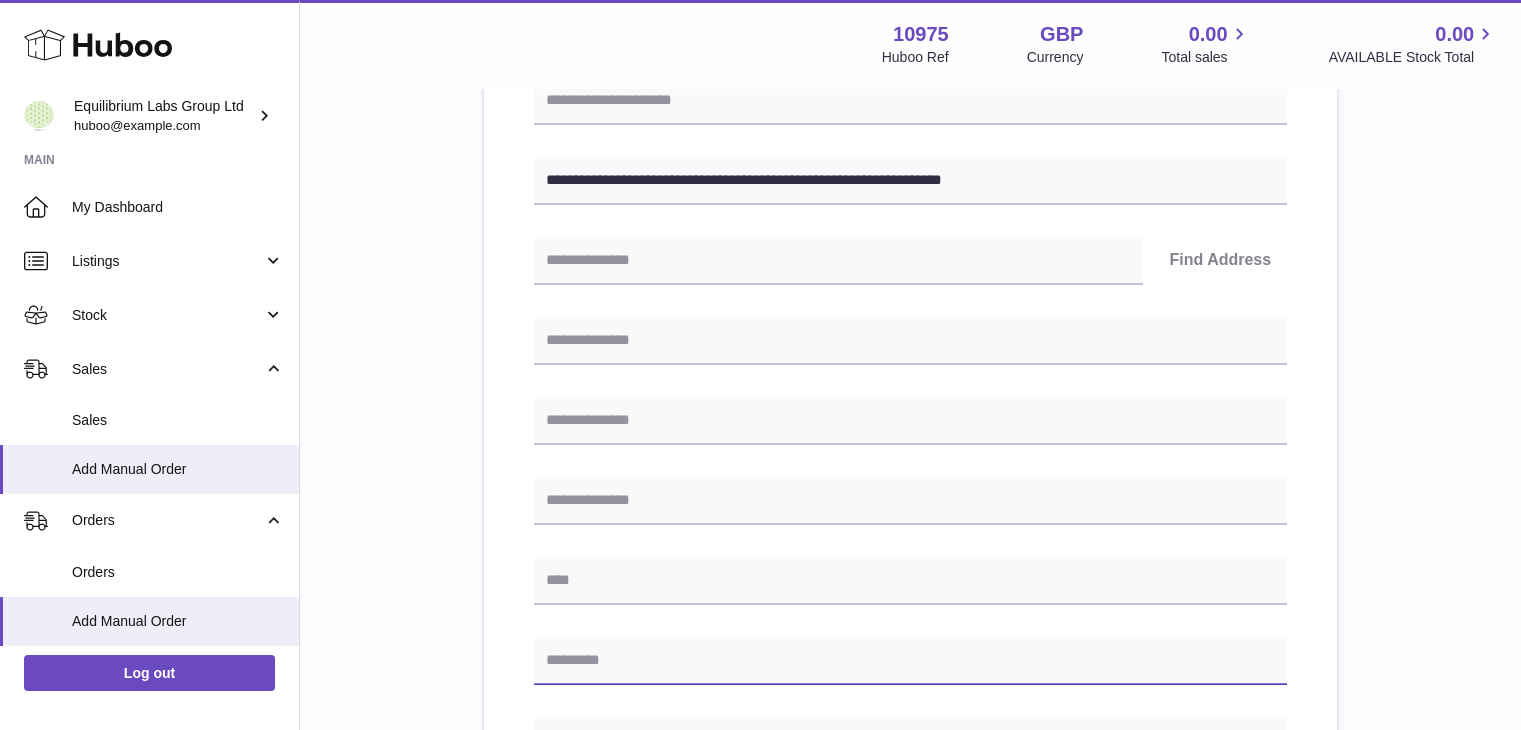 paste on "********" 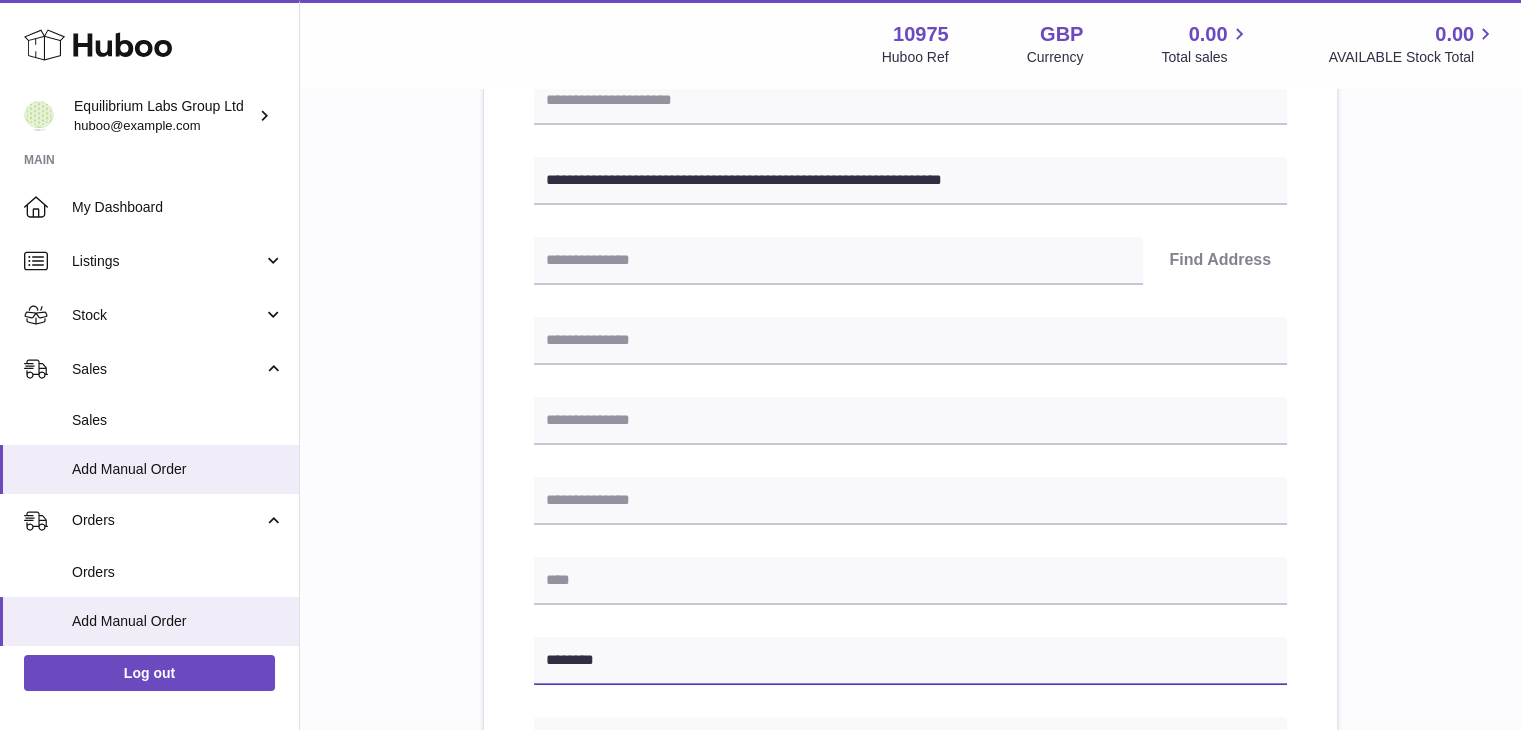 type on "********" 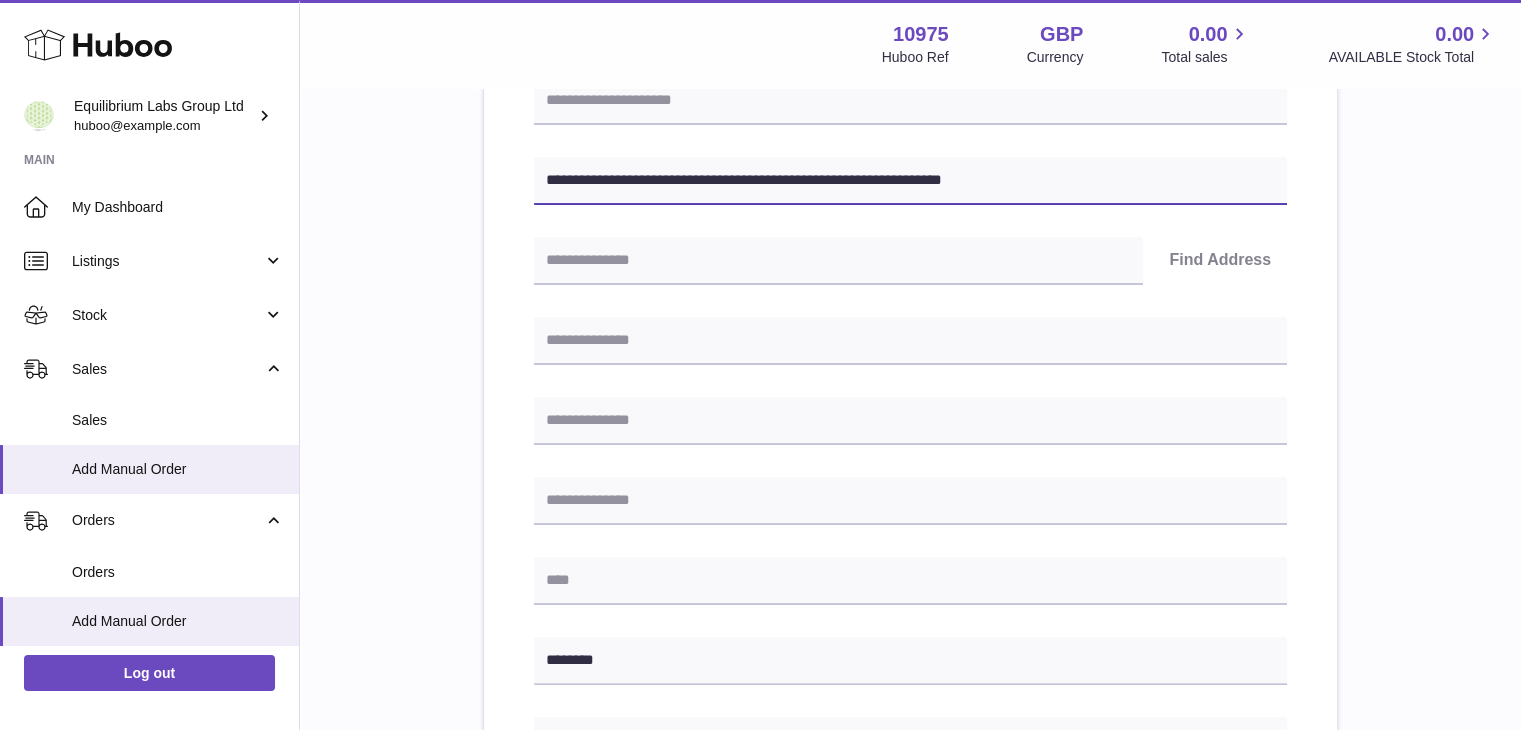 drag, startPoint x: 669, startPoint y: 181, endPoint x: 740, endPoint y: 190, distance: 71.568146 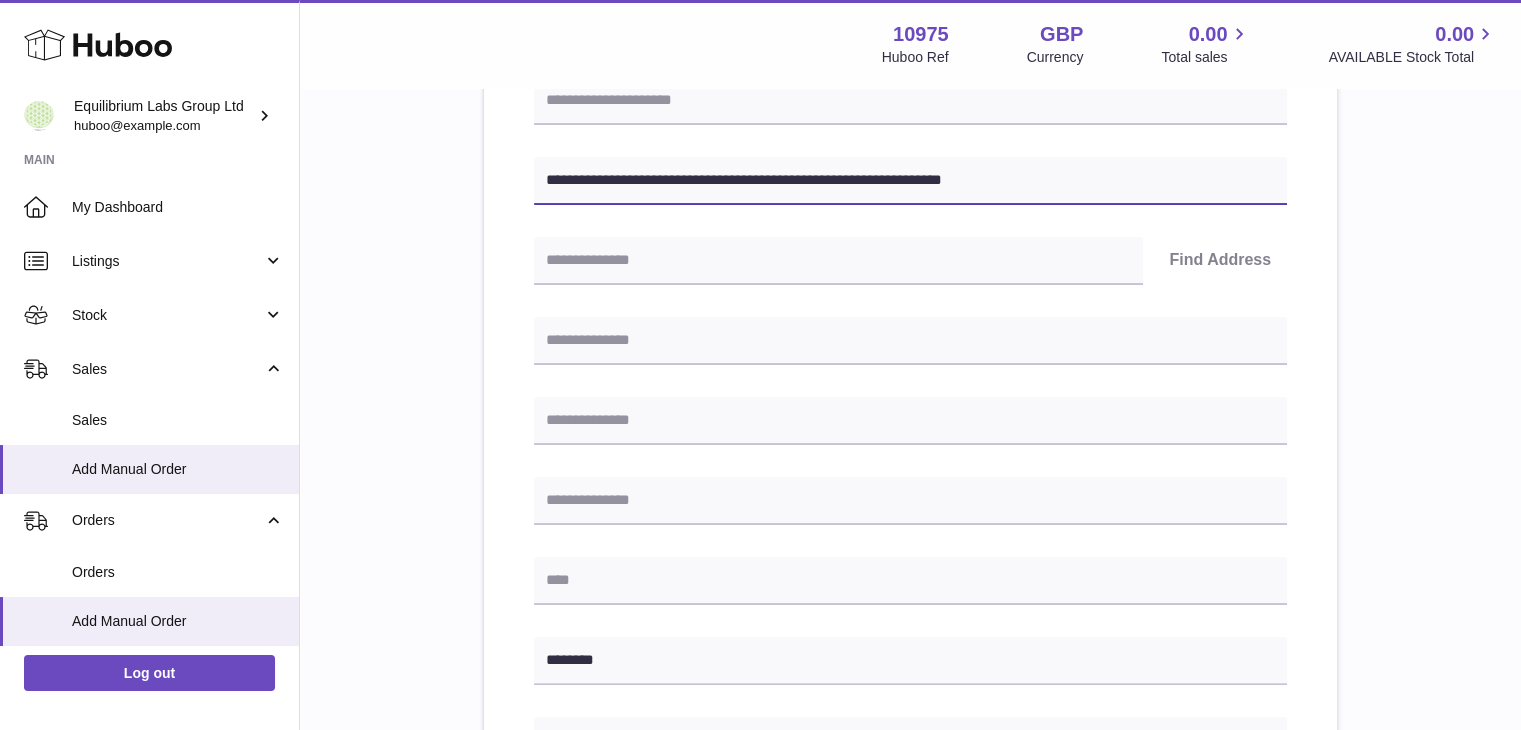 click on "**********" at bounding box center (910, 181) 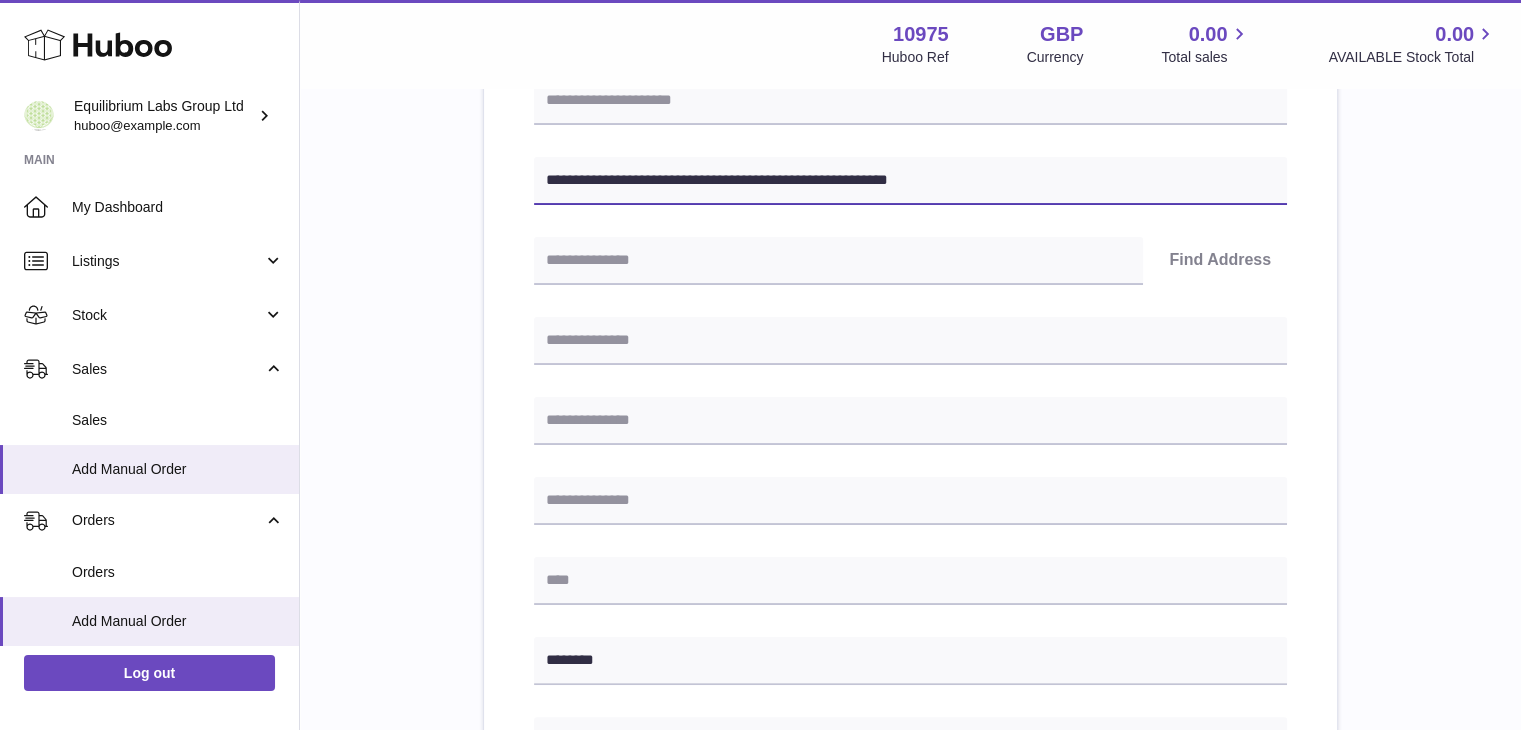 type on "**********" 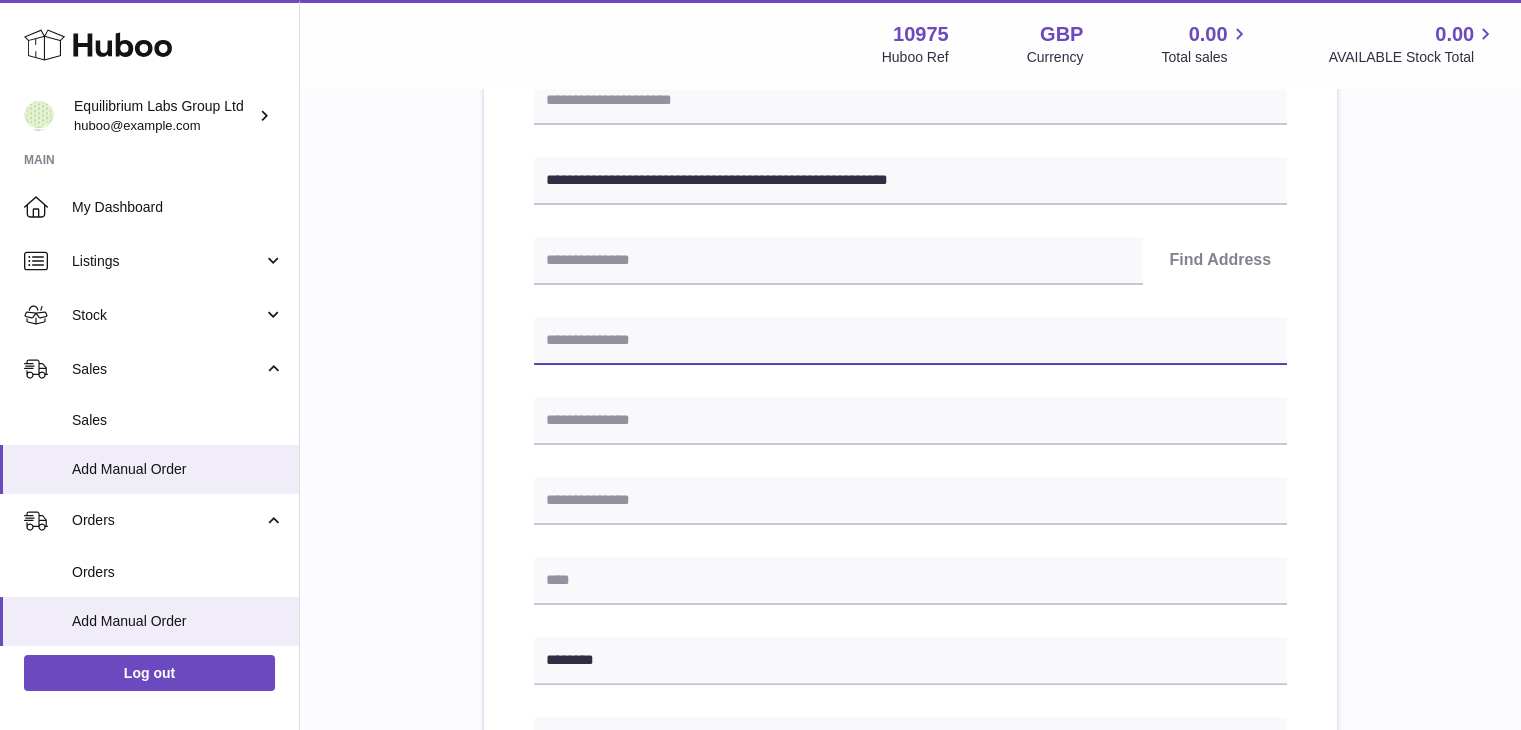 paste on "*********" 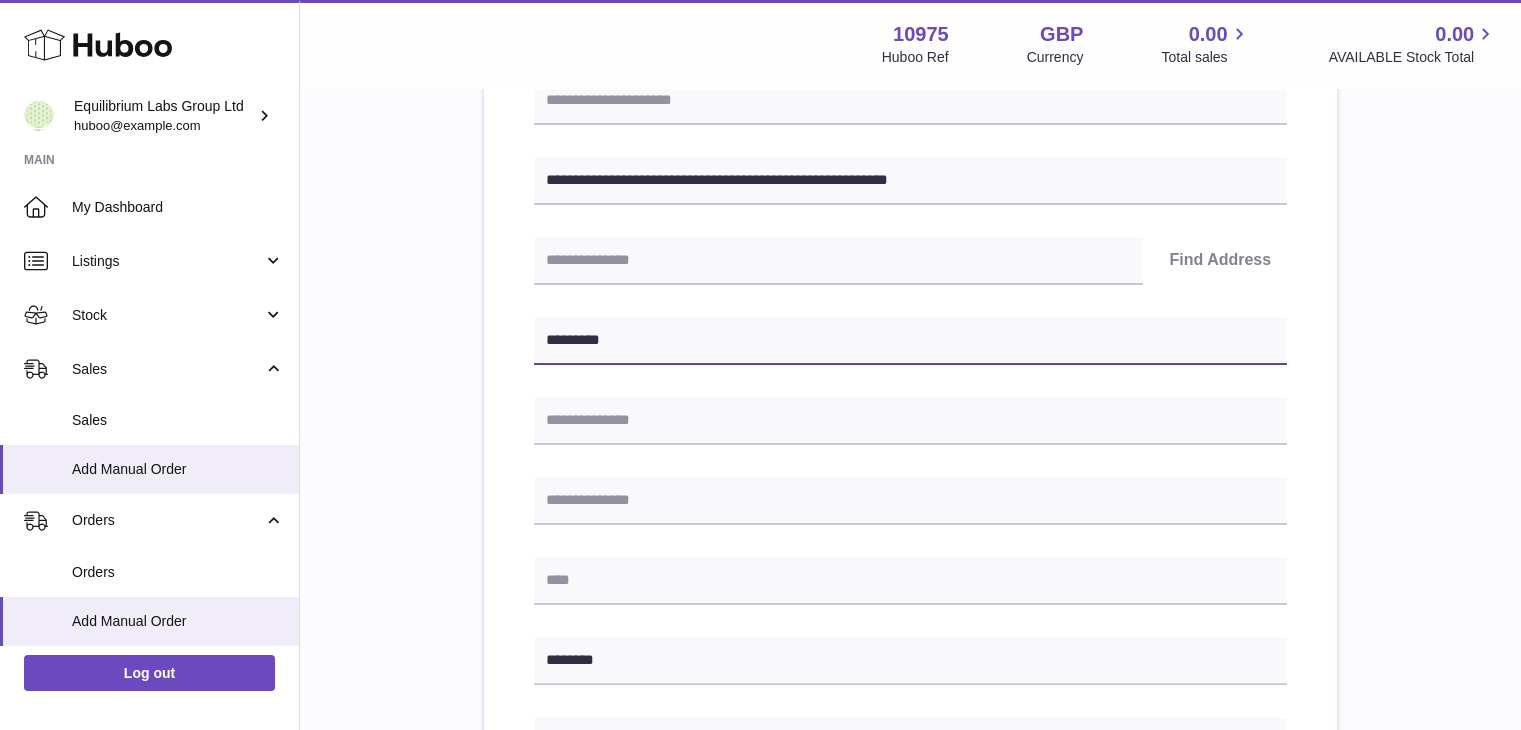 type on "*********" 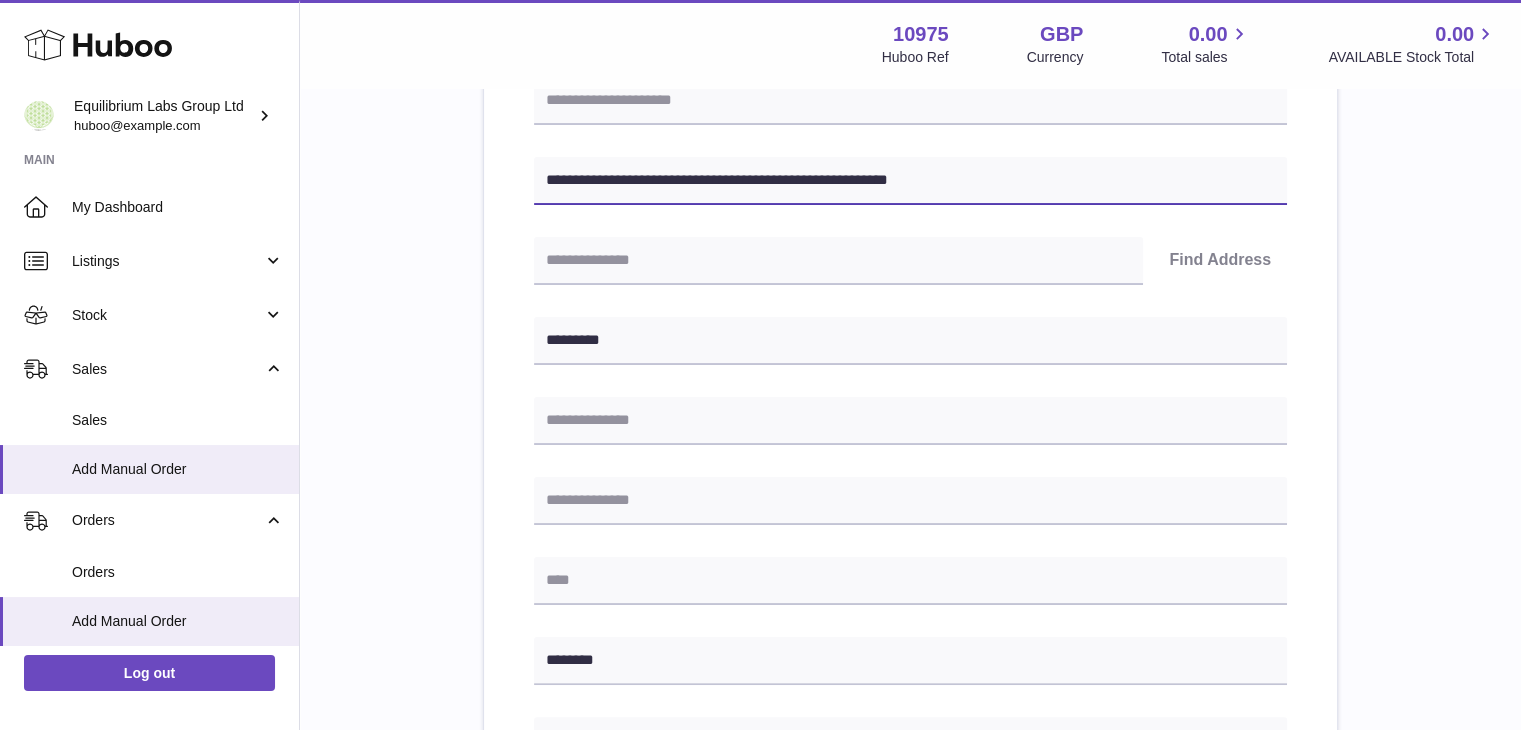 drag, startPoint x: 756, startPoint y: 182, endPoint x: 856, endPoint y: 183, distance: 100.005 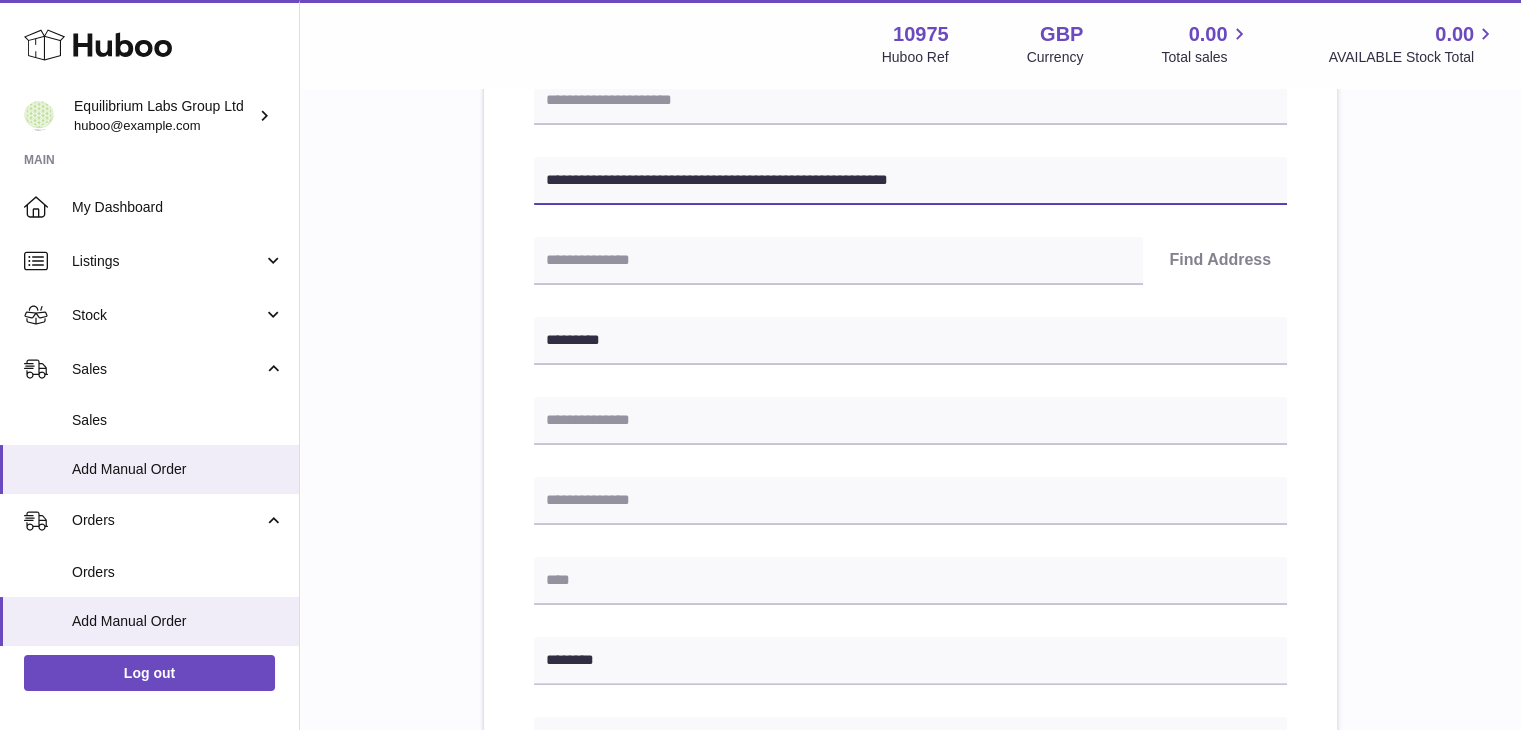 click on "**********" at bounding box center [910, 181] 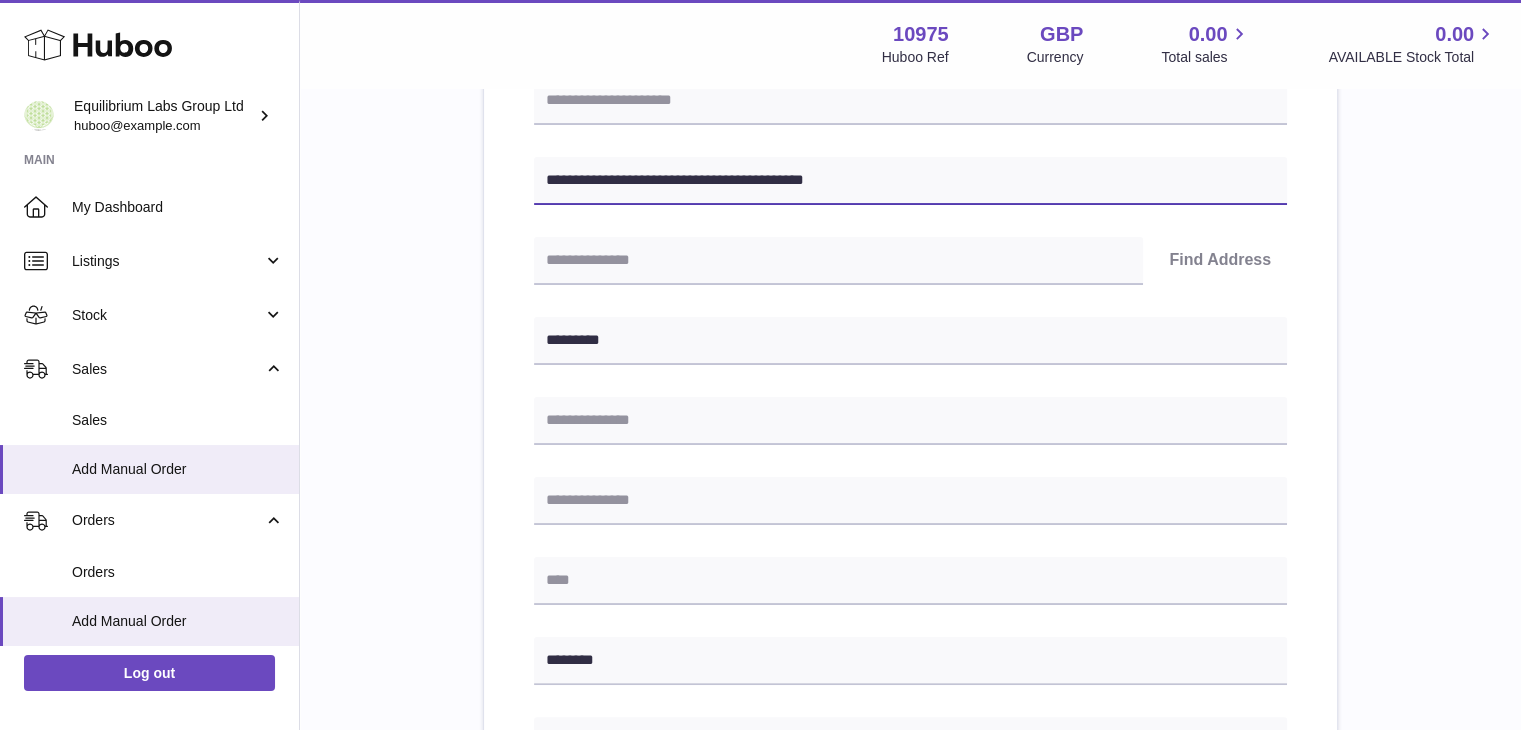 type on "**********" 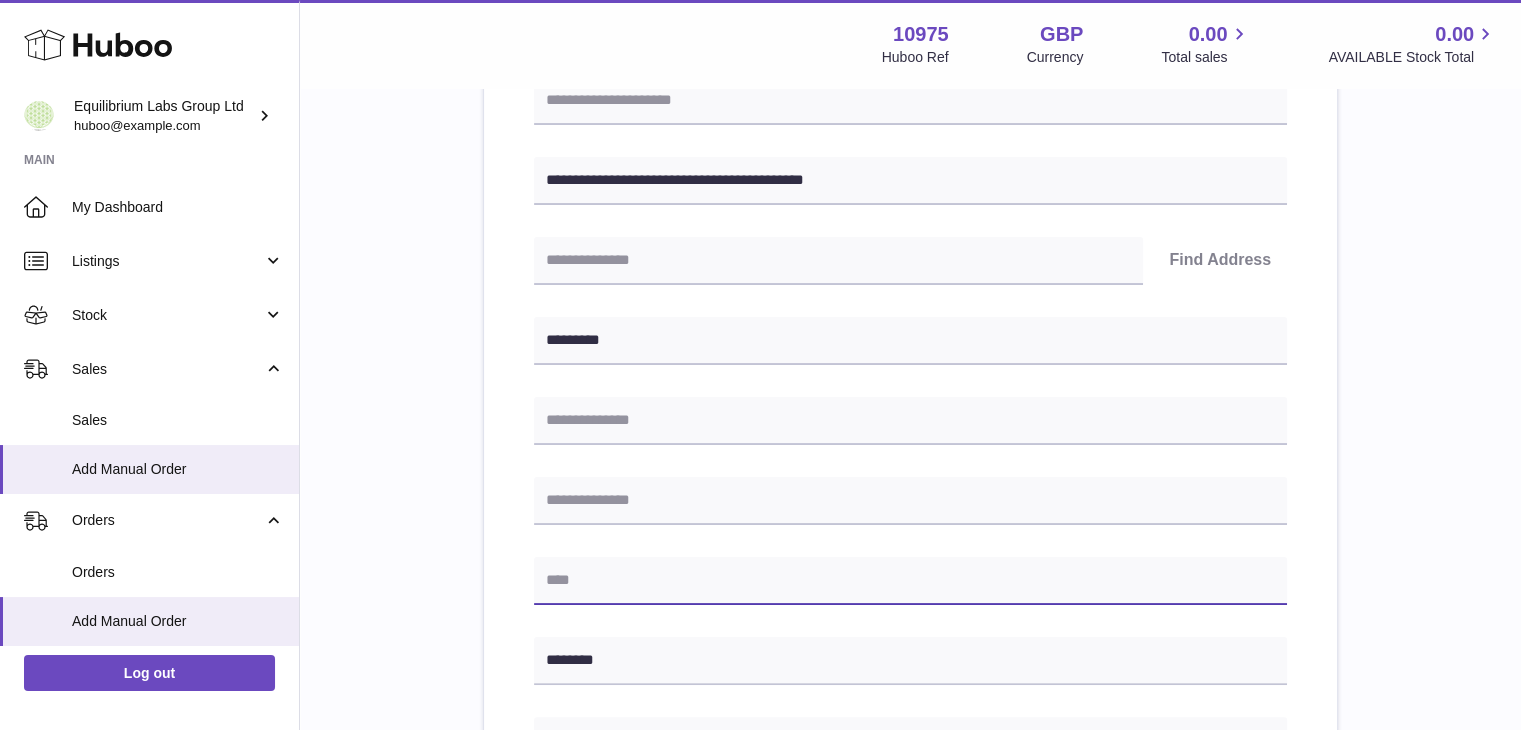 drag, startPoint x: 641, startPoint y: 505, endPoint x: 600, endPoint y: 568, distance: 75.16648 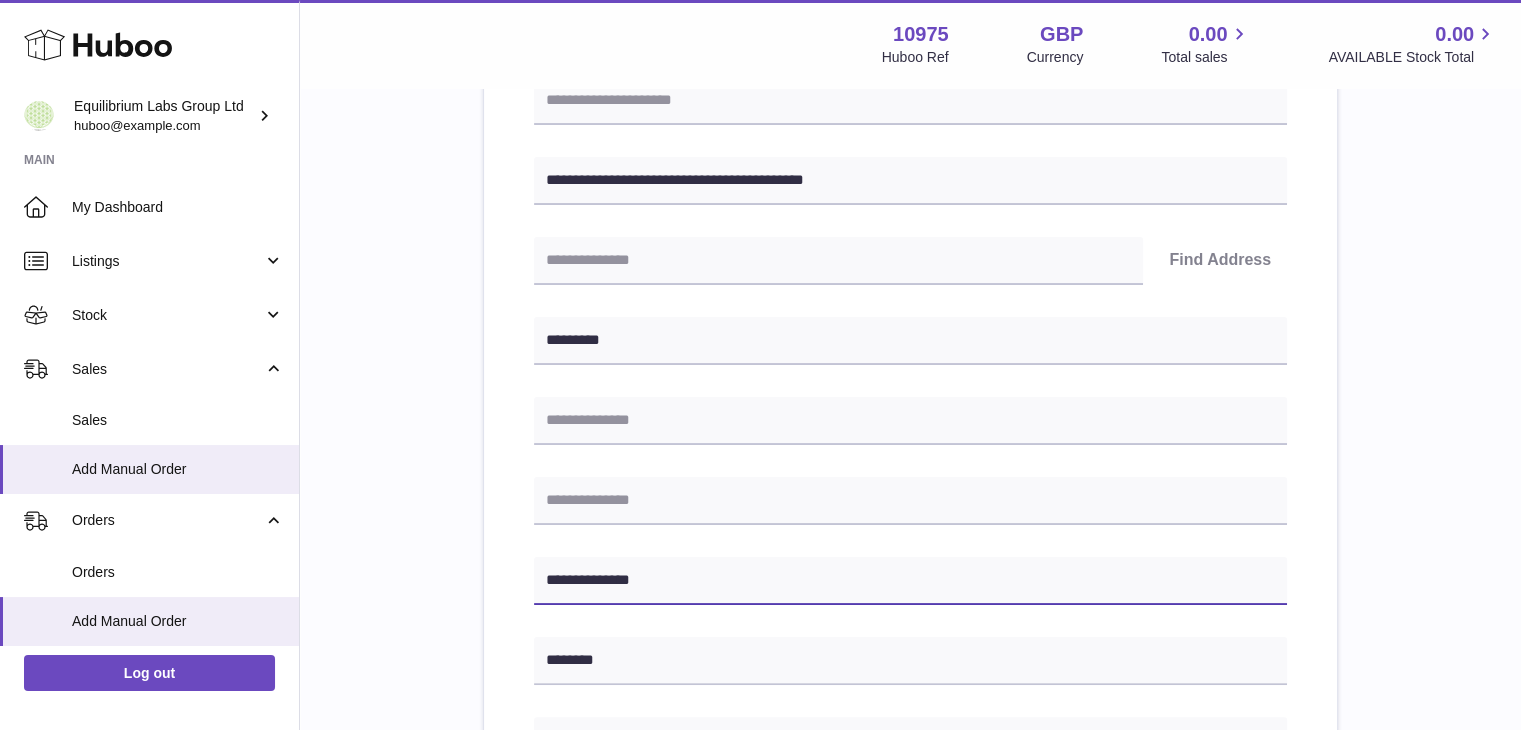 type on "**********" 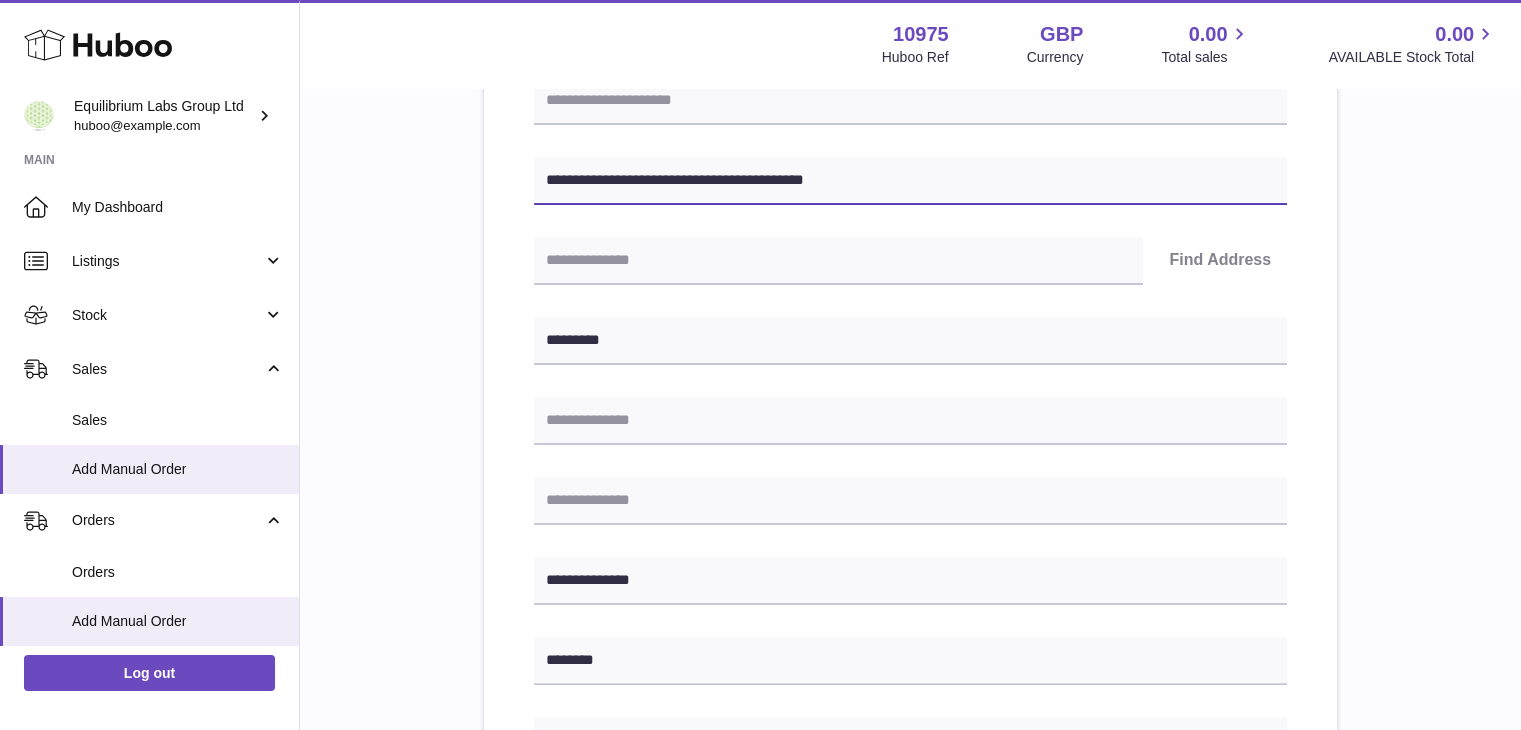 drag, startPoint x: 765, startPoint y: 180, endPoint x: 857, endPoint y: 179, distance: 92.00543 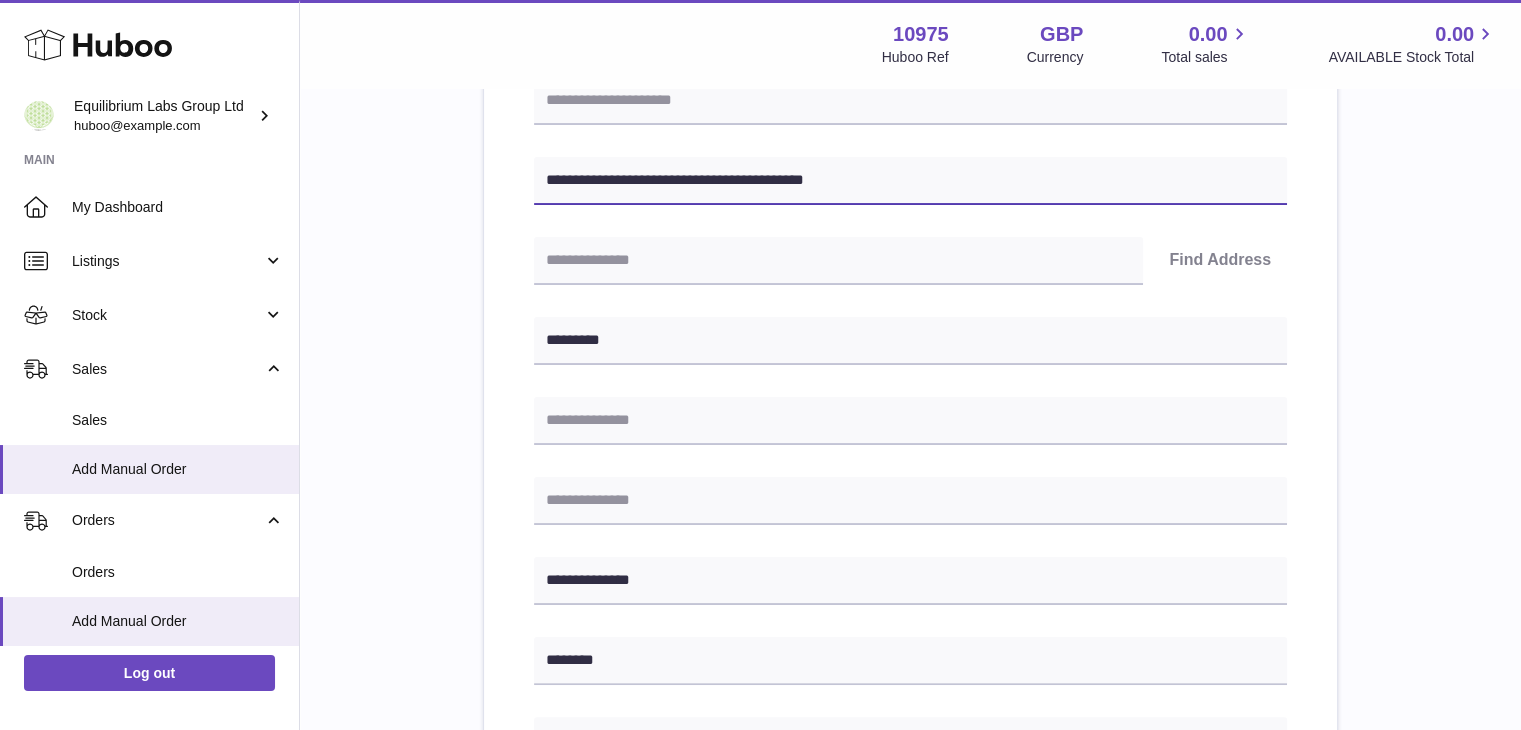 drag, startPoint x: 754, startPoint y: 176, endPoint x: 844, endPoint y: 182, distance: 90.199776 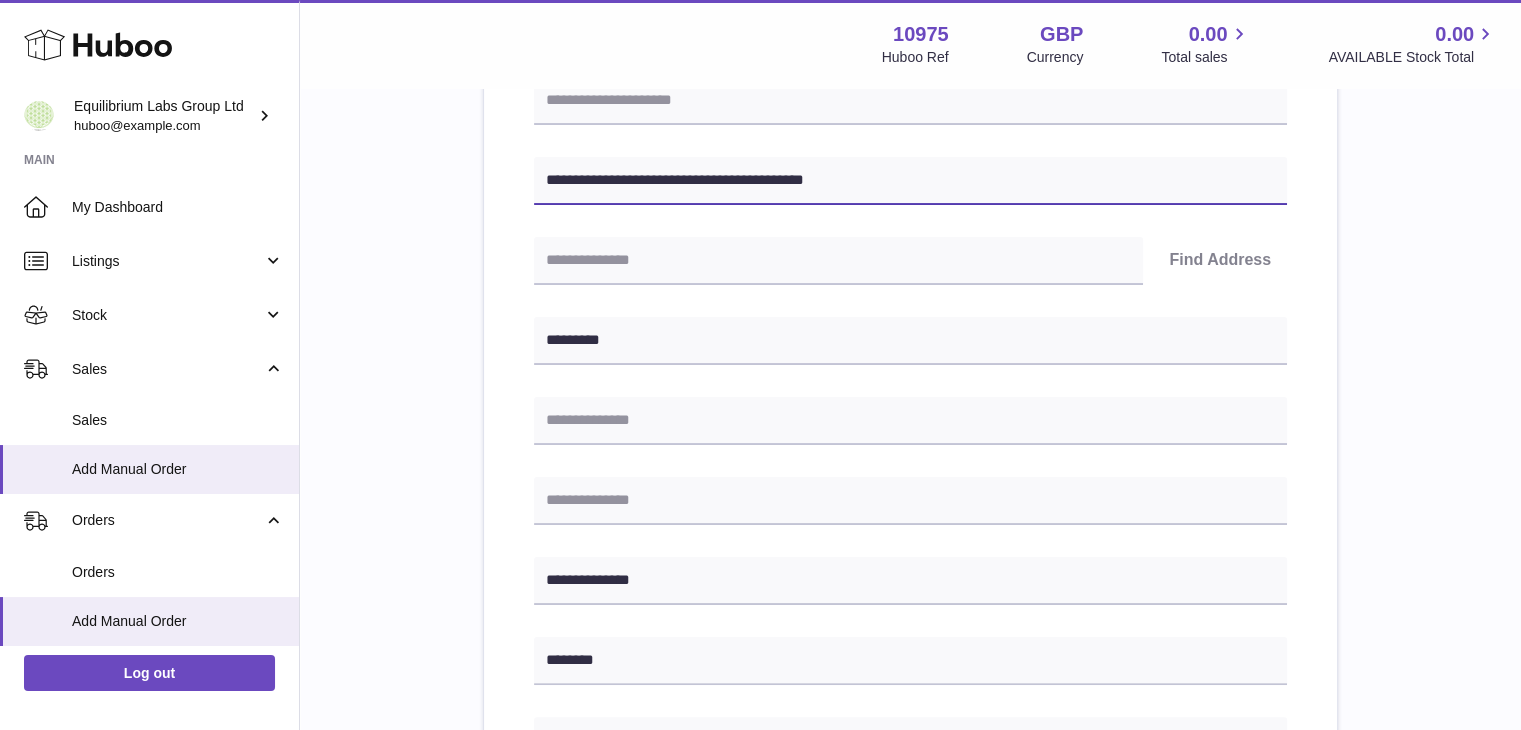 click on "**********" at bounding box center [910, 181] 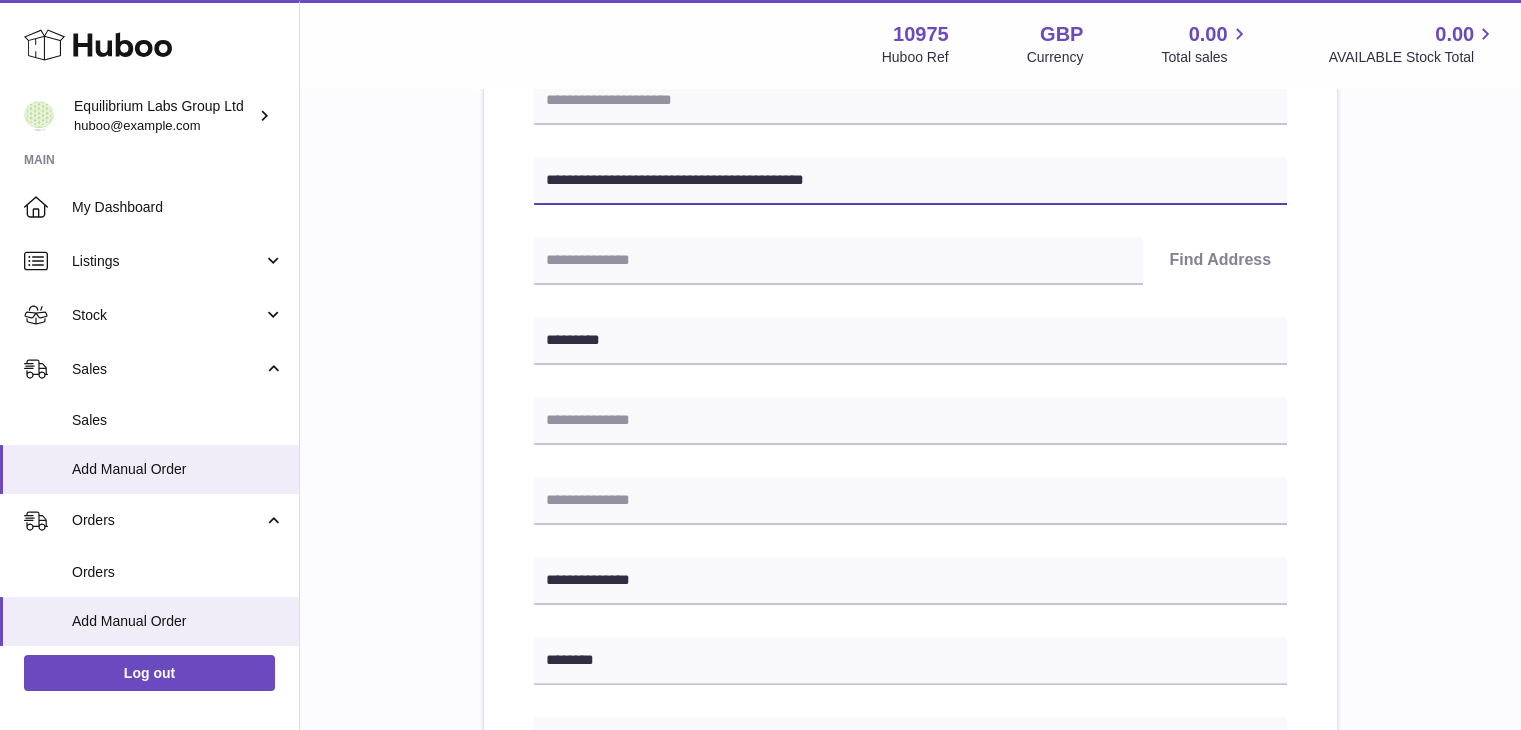 click on "**********" at bounding box center [910, 622] 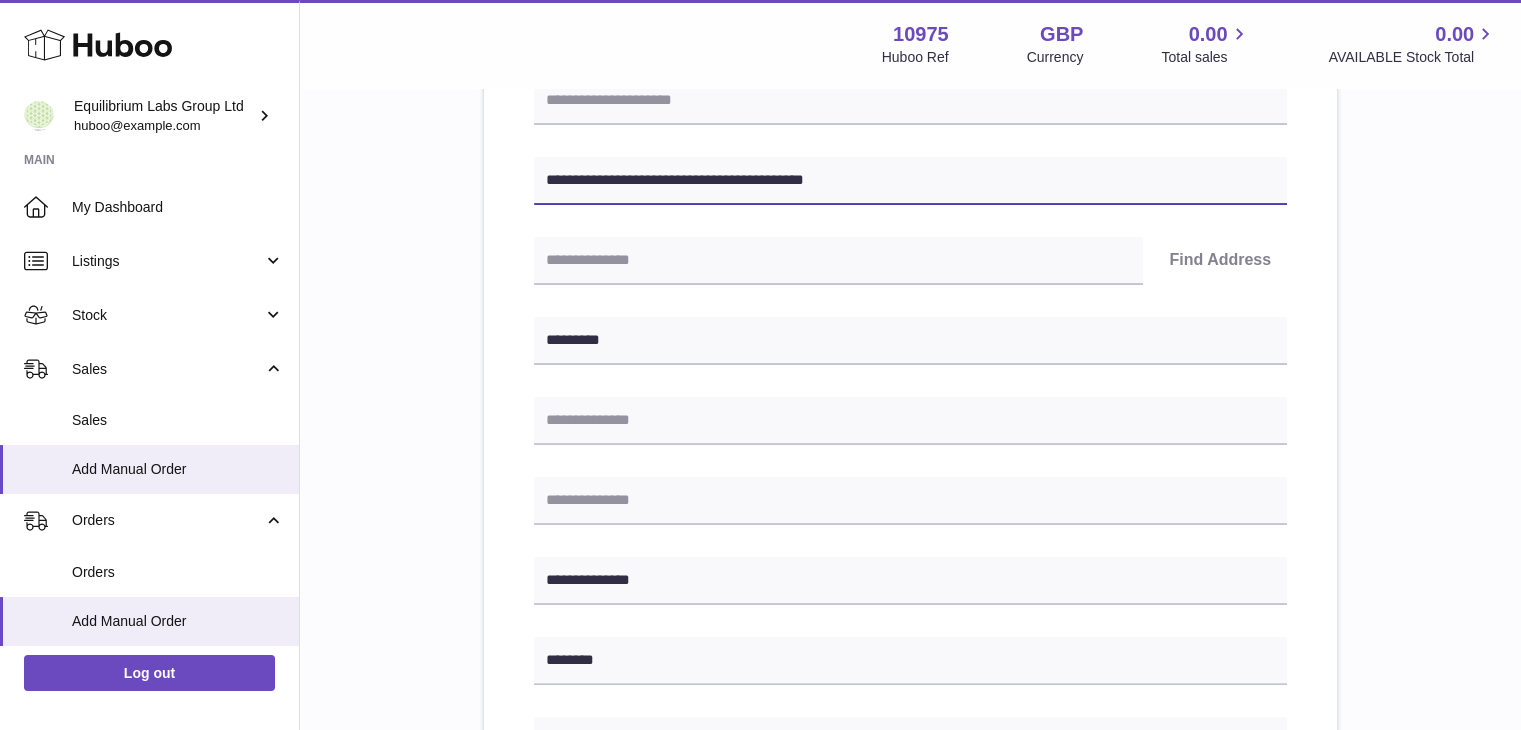 click on "**********" at bounding box center [910, 181] 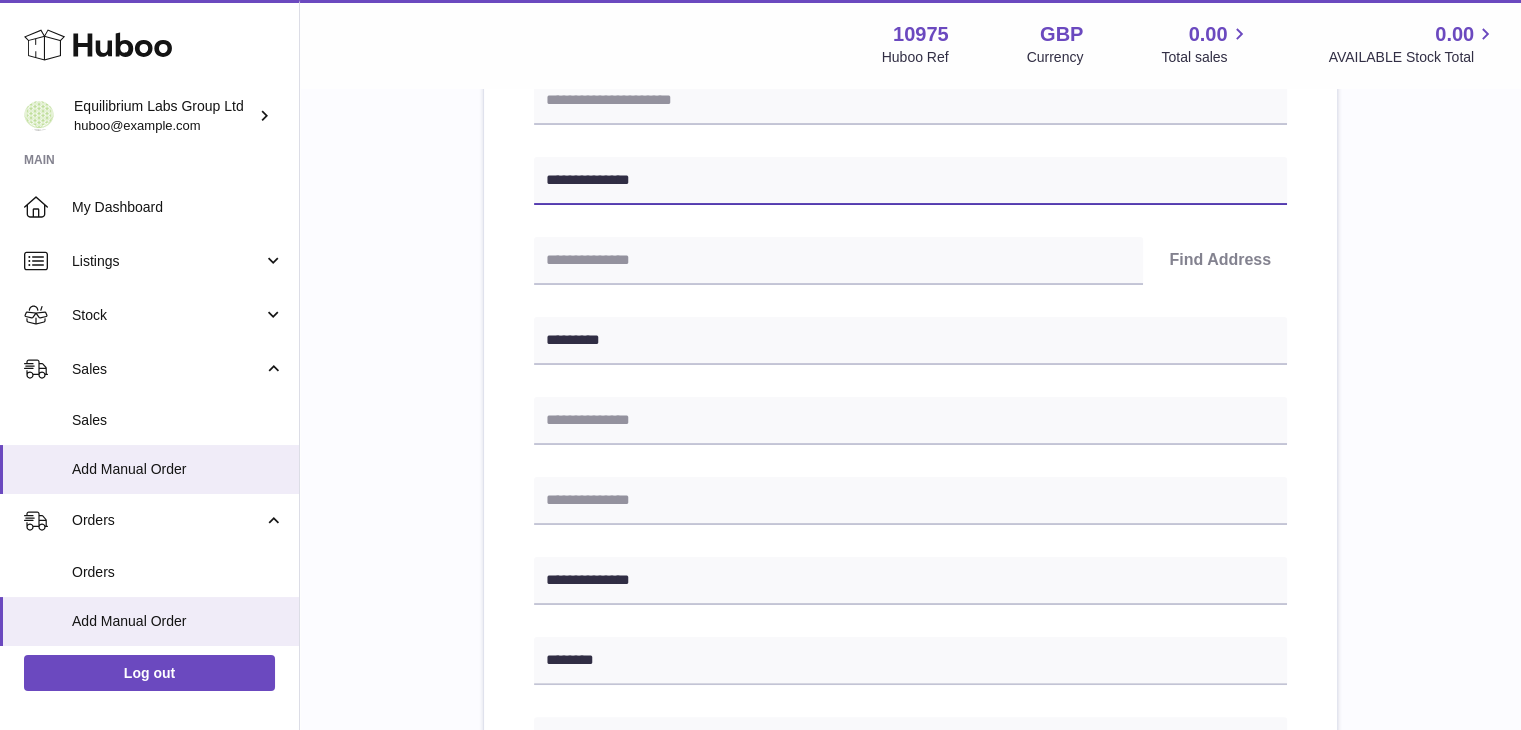 type on "**********" 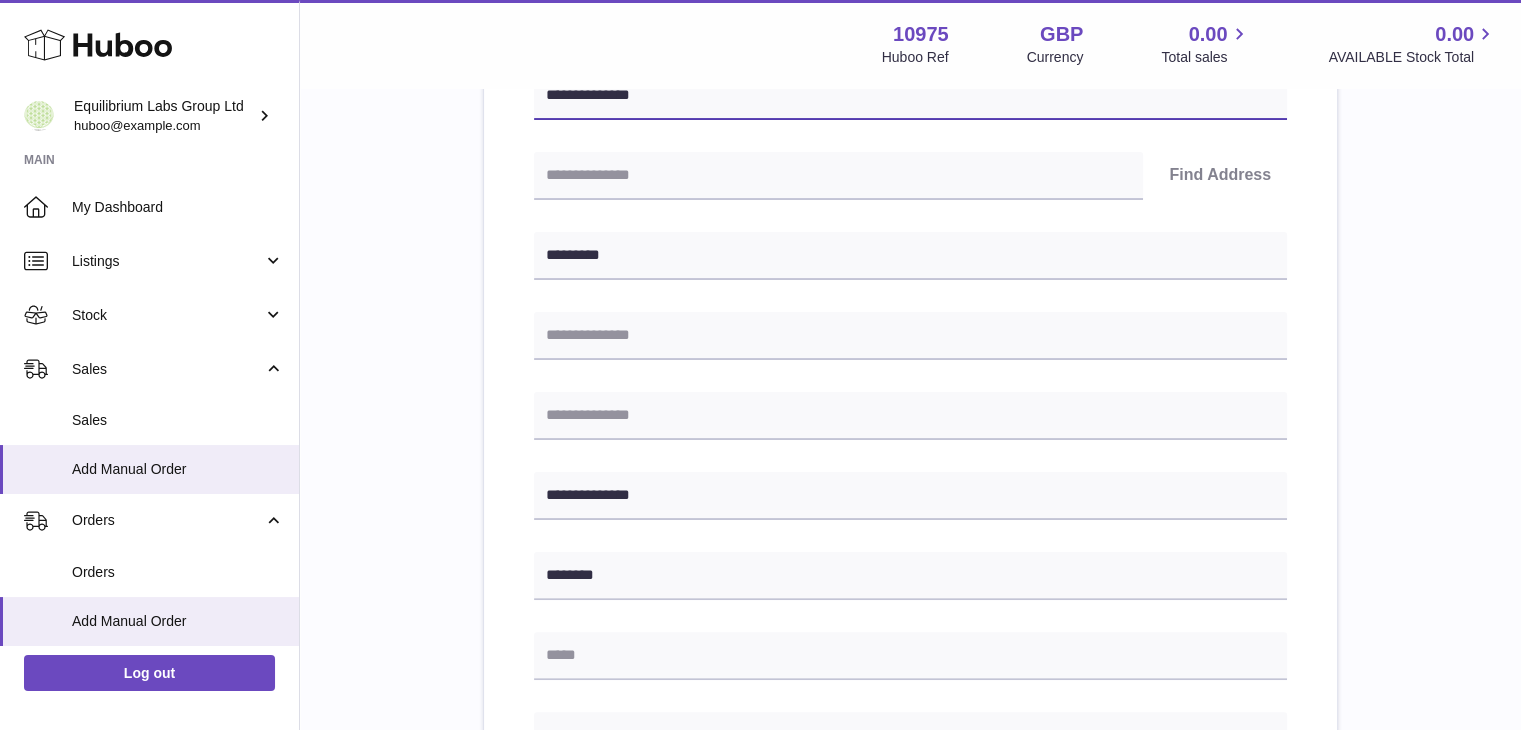 scroll, scrollTop: 400, scrollLeft: 0, axis: vertical 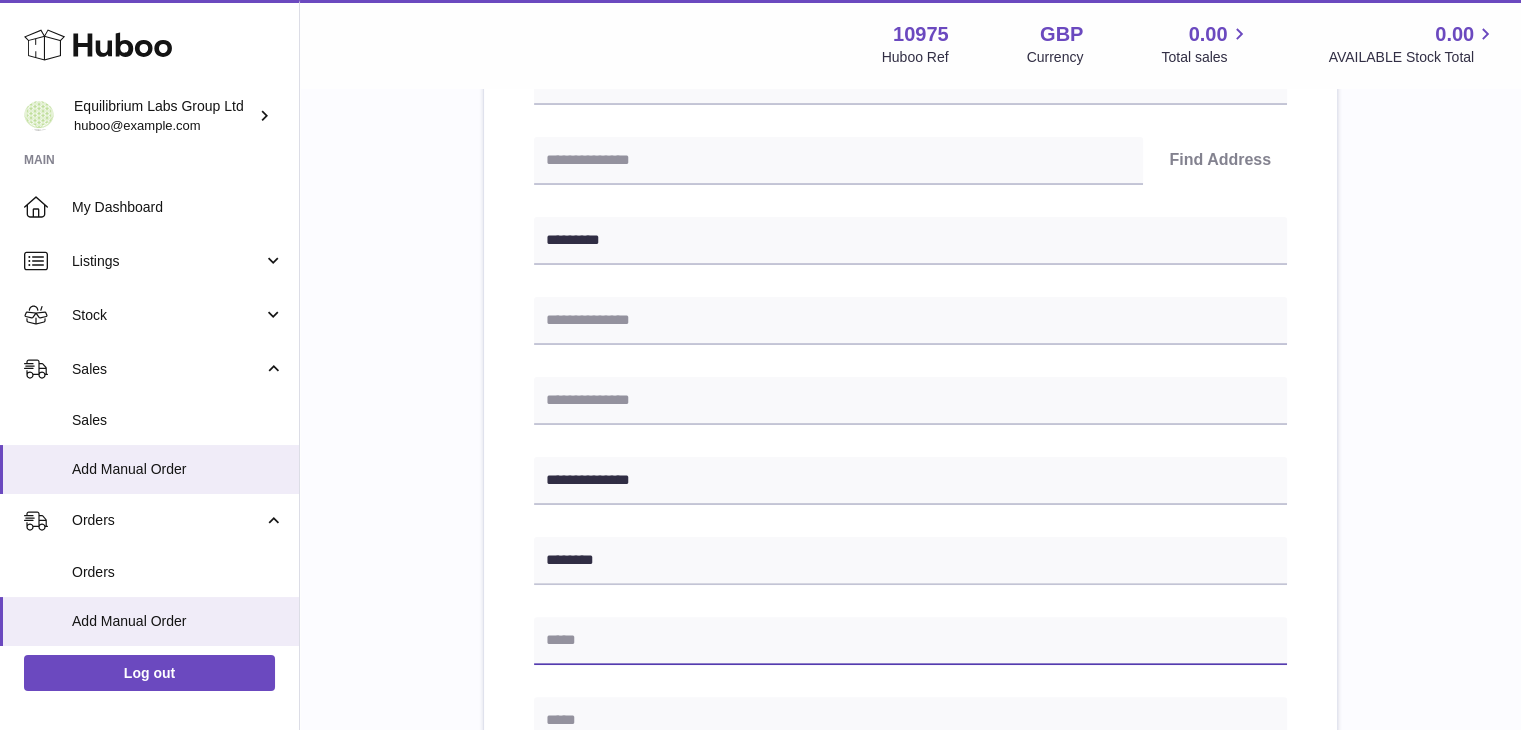 paste on "**********" 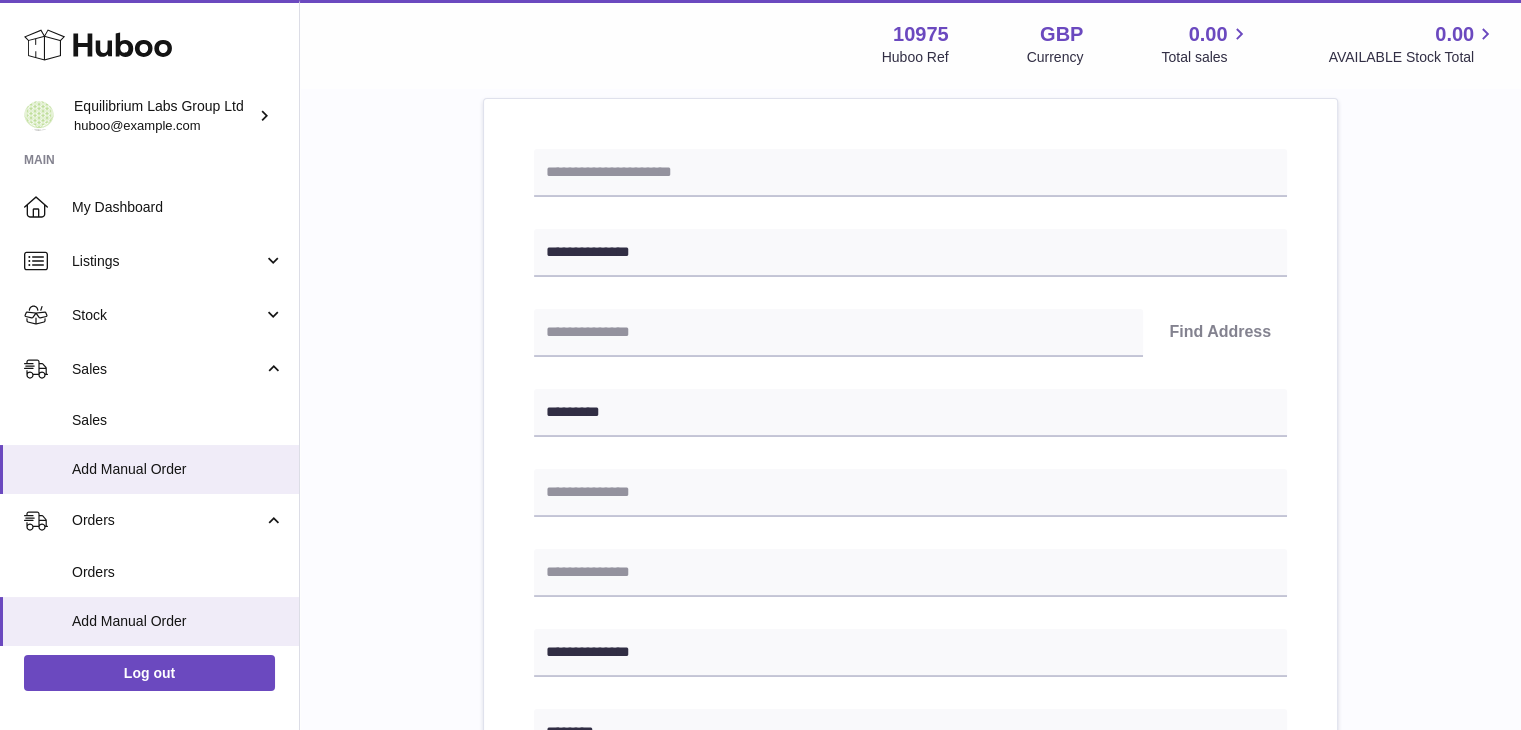 scroll, scrollTop: 200, scrollLeft: 0, axis: vertical 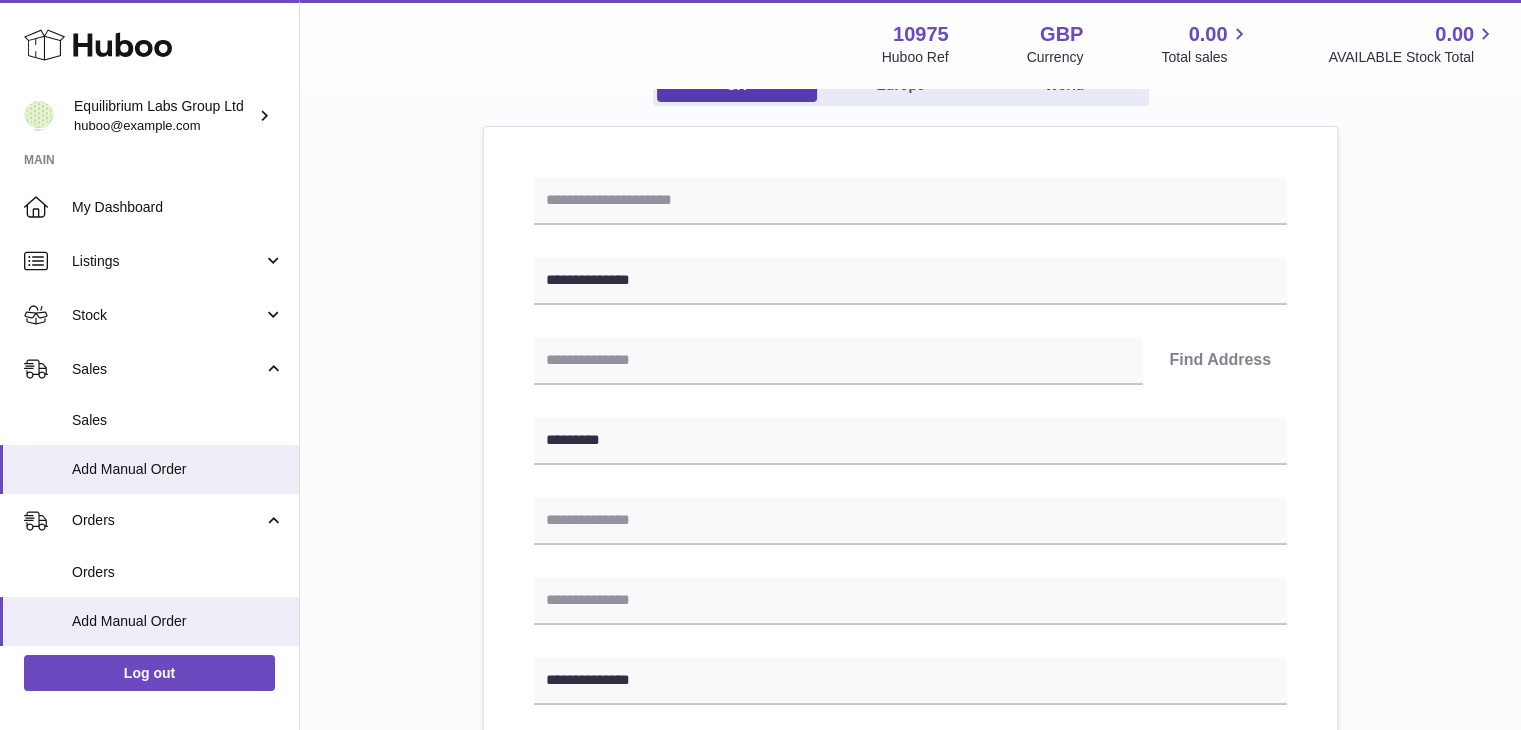 type on "**********" 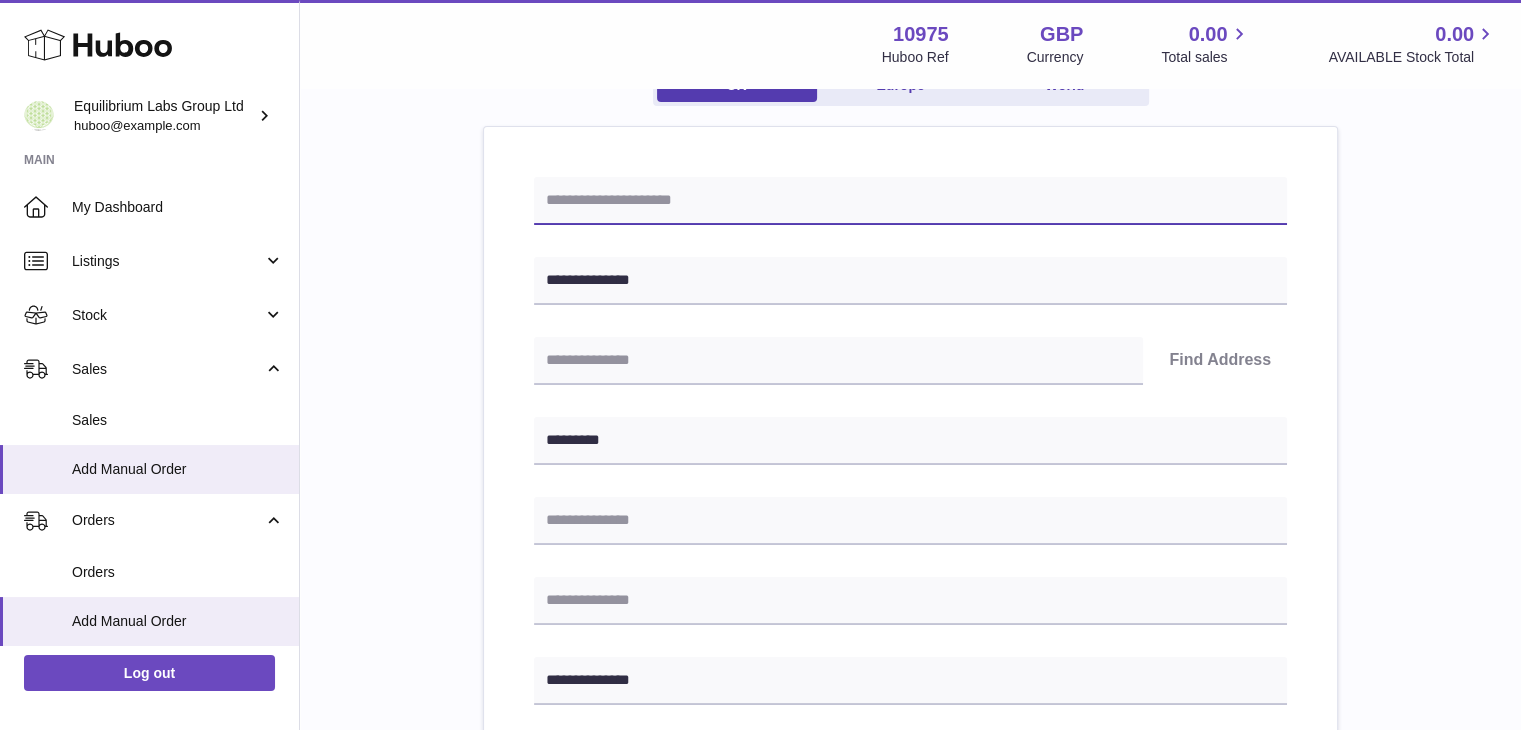 click at bounding box center [910, 201] 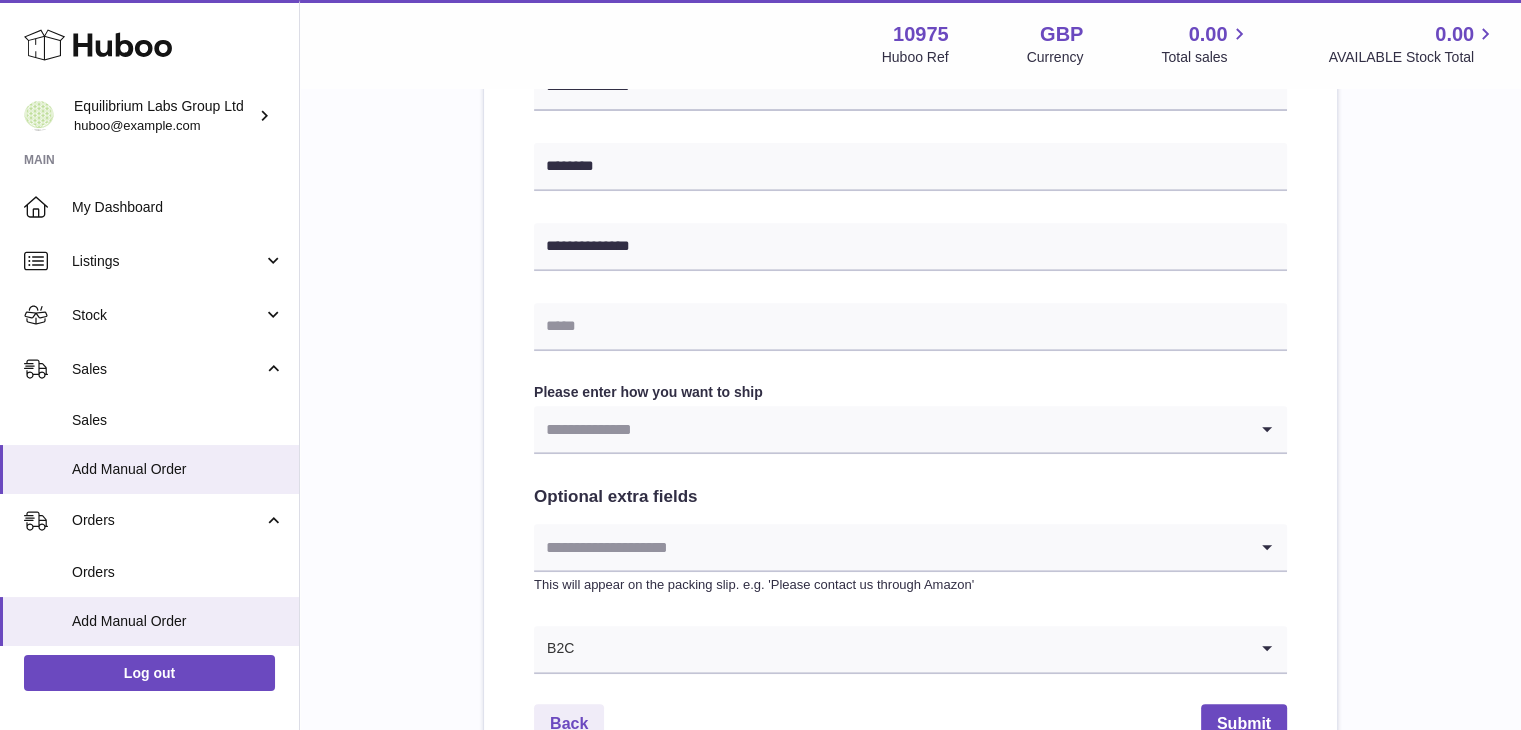 scroll, scrollTop: 800, scrollLeft: 0, axis: vertical 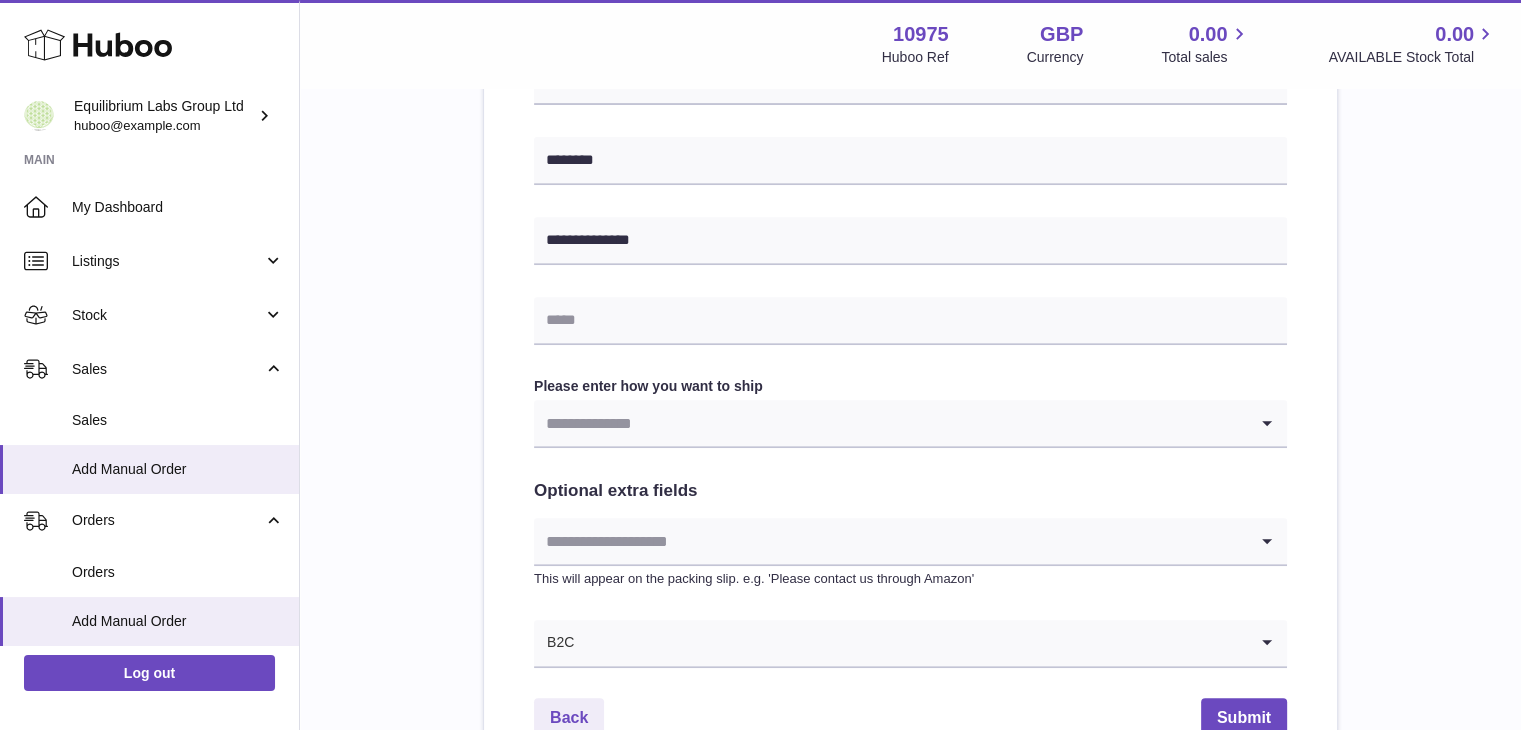type on "********" 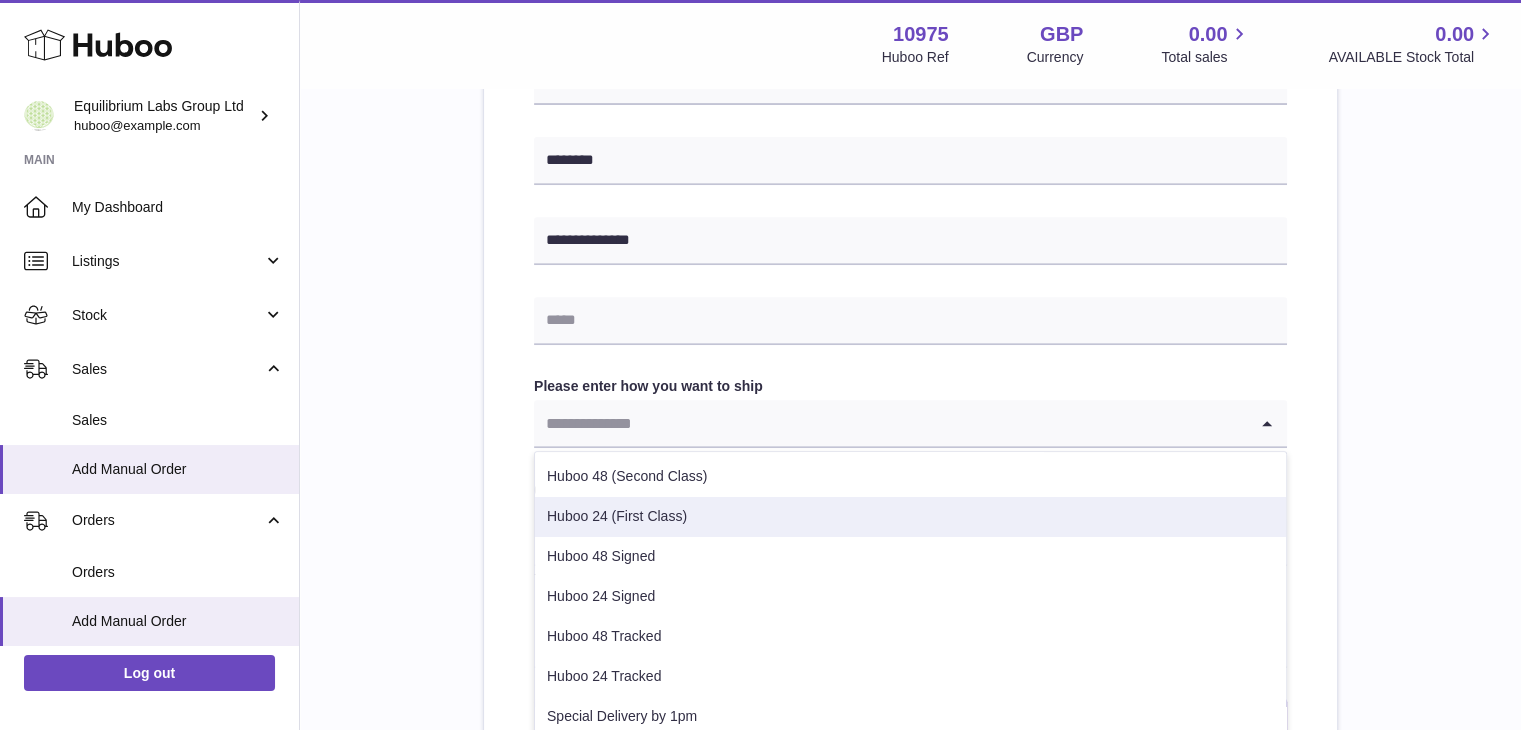click on "Huboo 24 (First Class)" at bounding box center (910, 517) 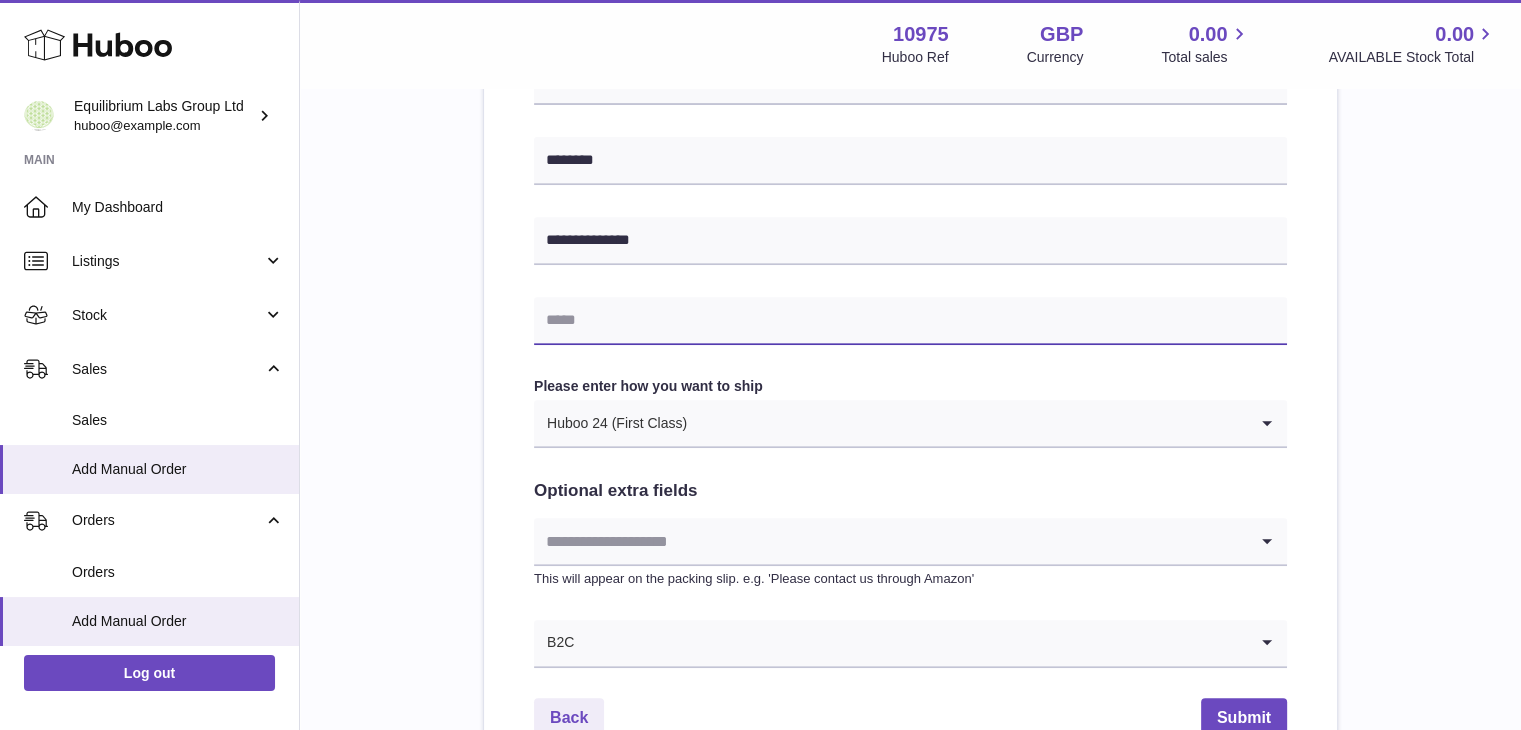 paste on "**********" 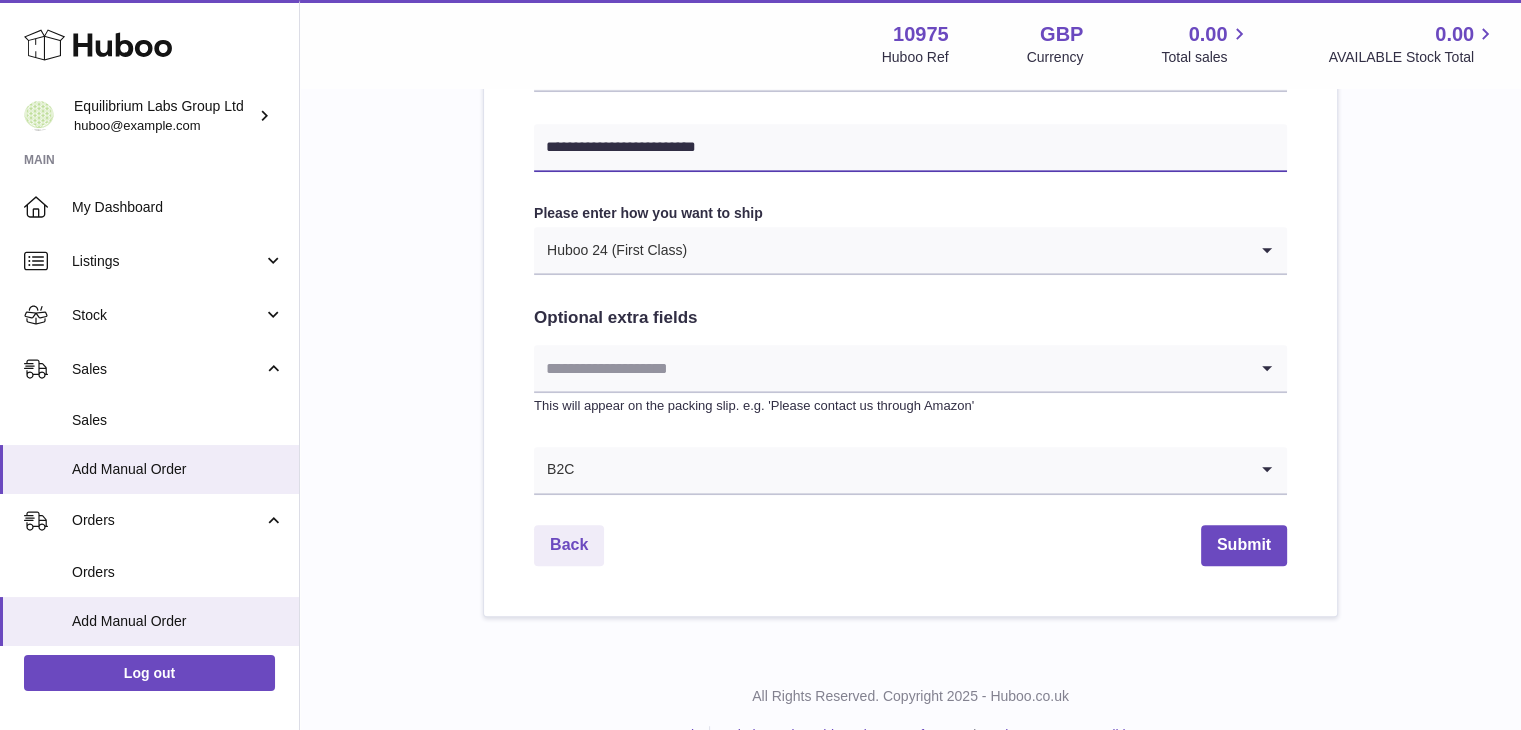 scroll, scrollTop: 1017, scrollLeft: 0, axis: vertical 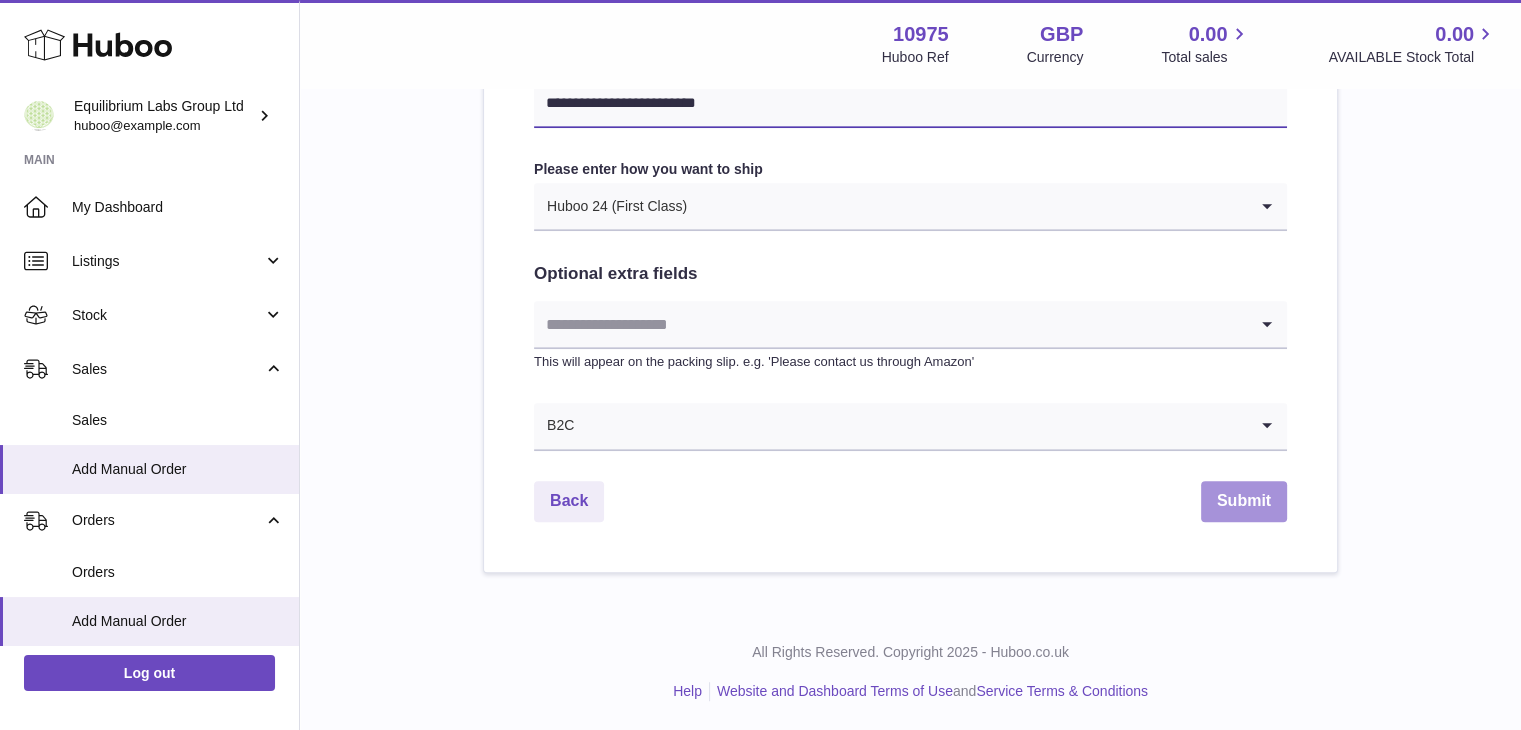 type on "**********" 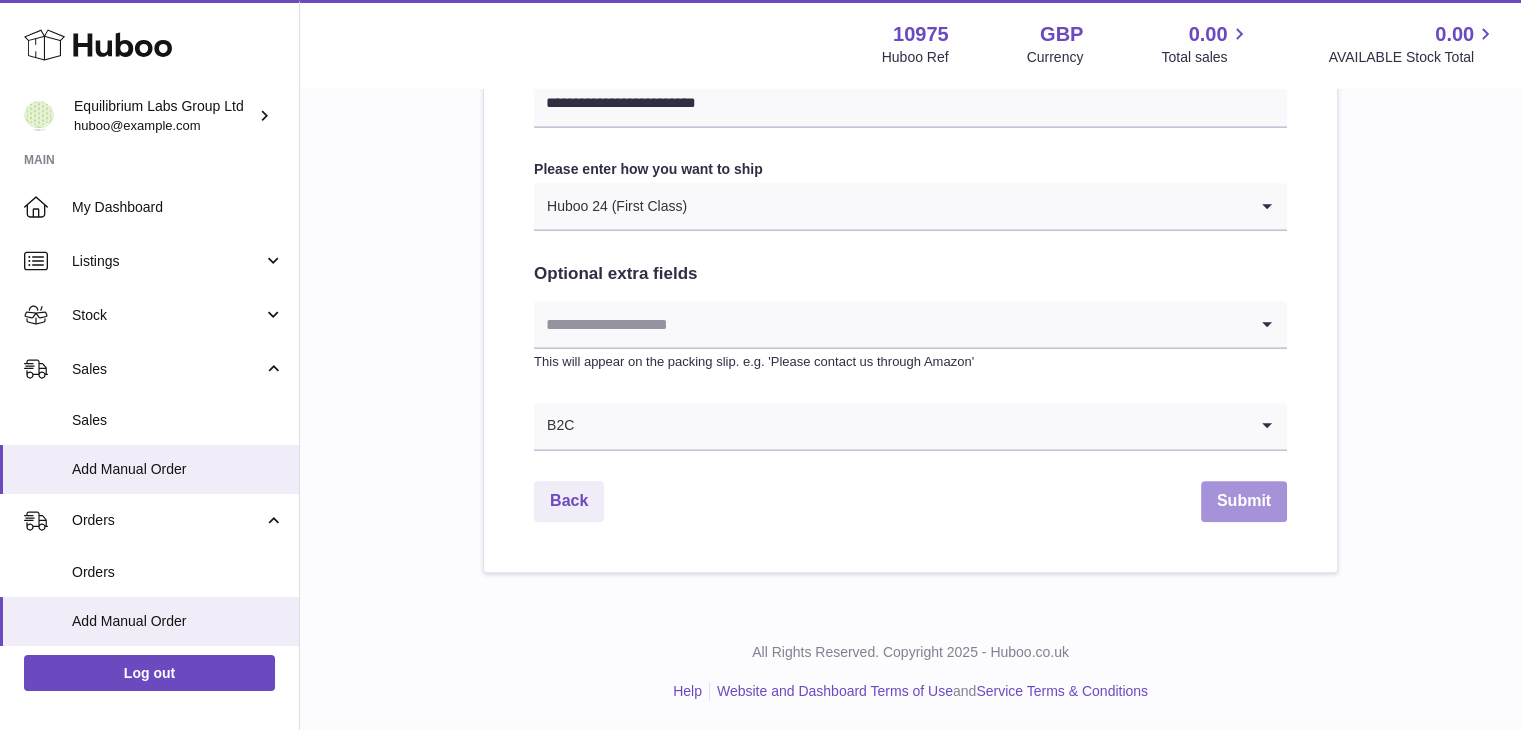 click on "Submit" at bounding box center [1244, 501] 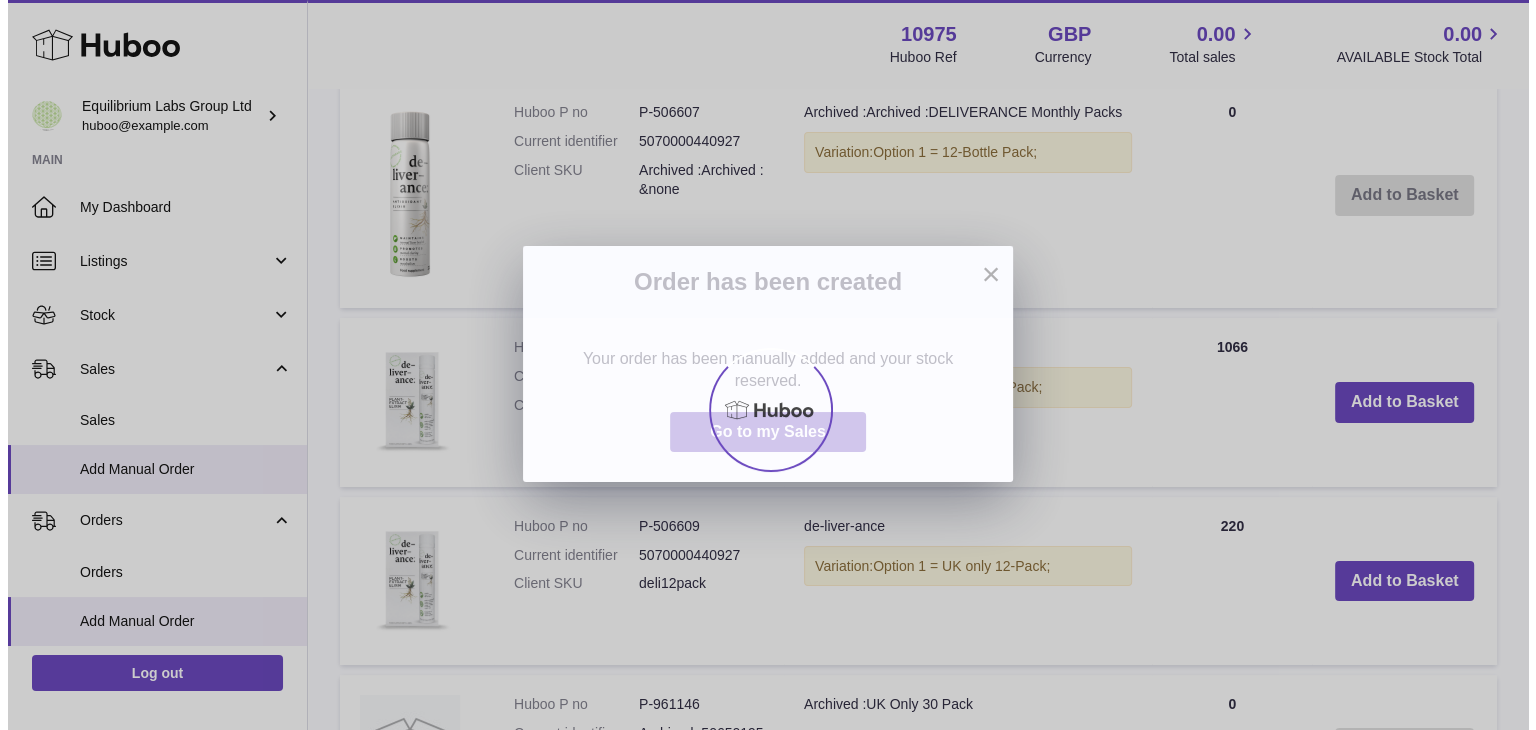 scroll, scrollTop: 0, scrollLeft: 0, axis: both 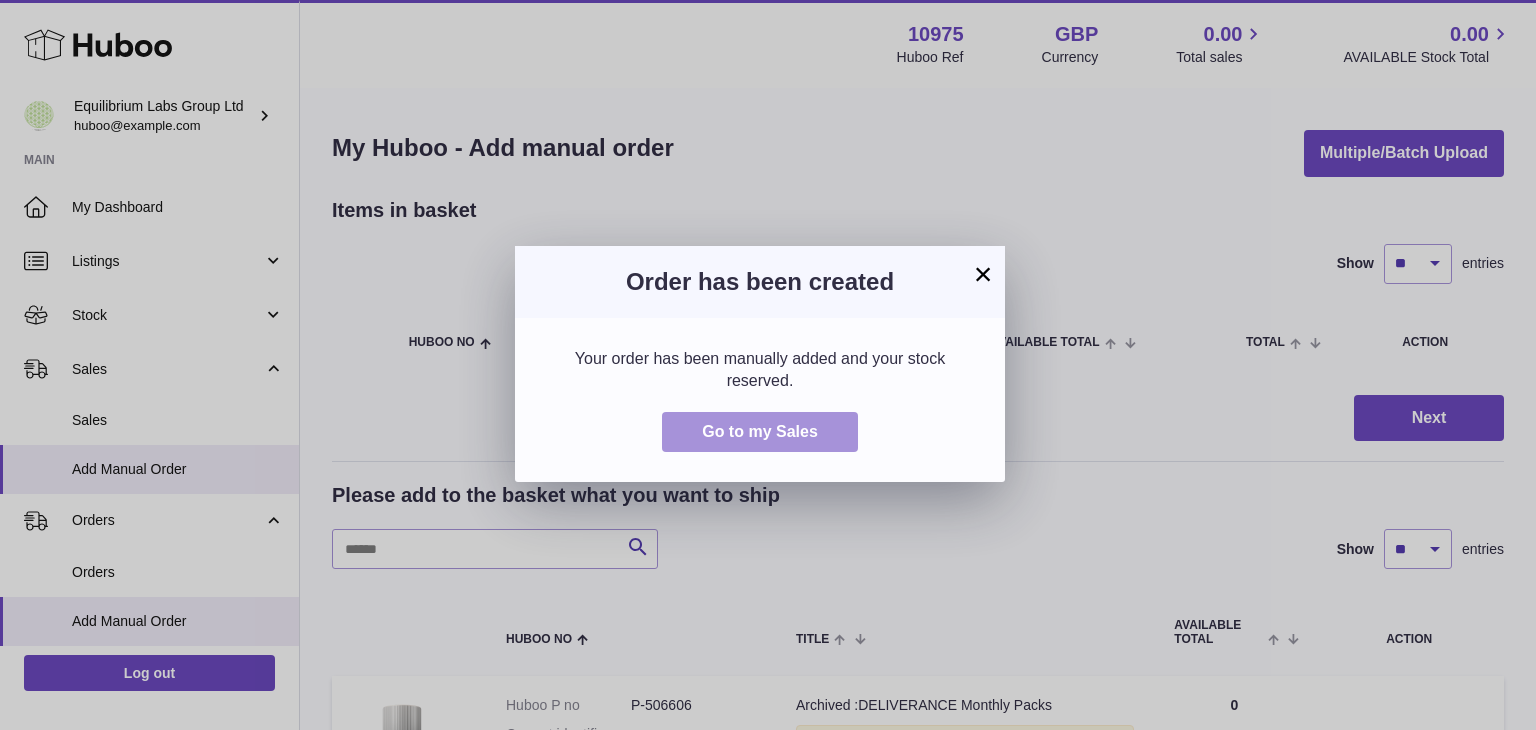 click on "Go to my Sales" at bounding box center [760, 431] 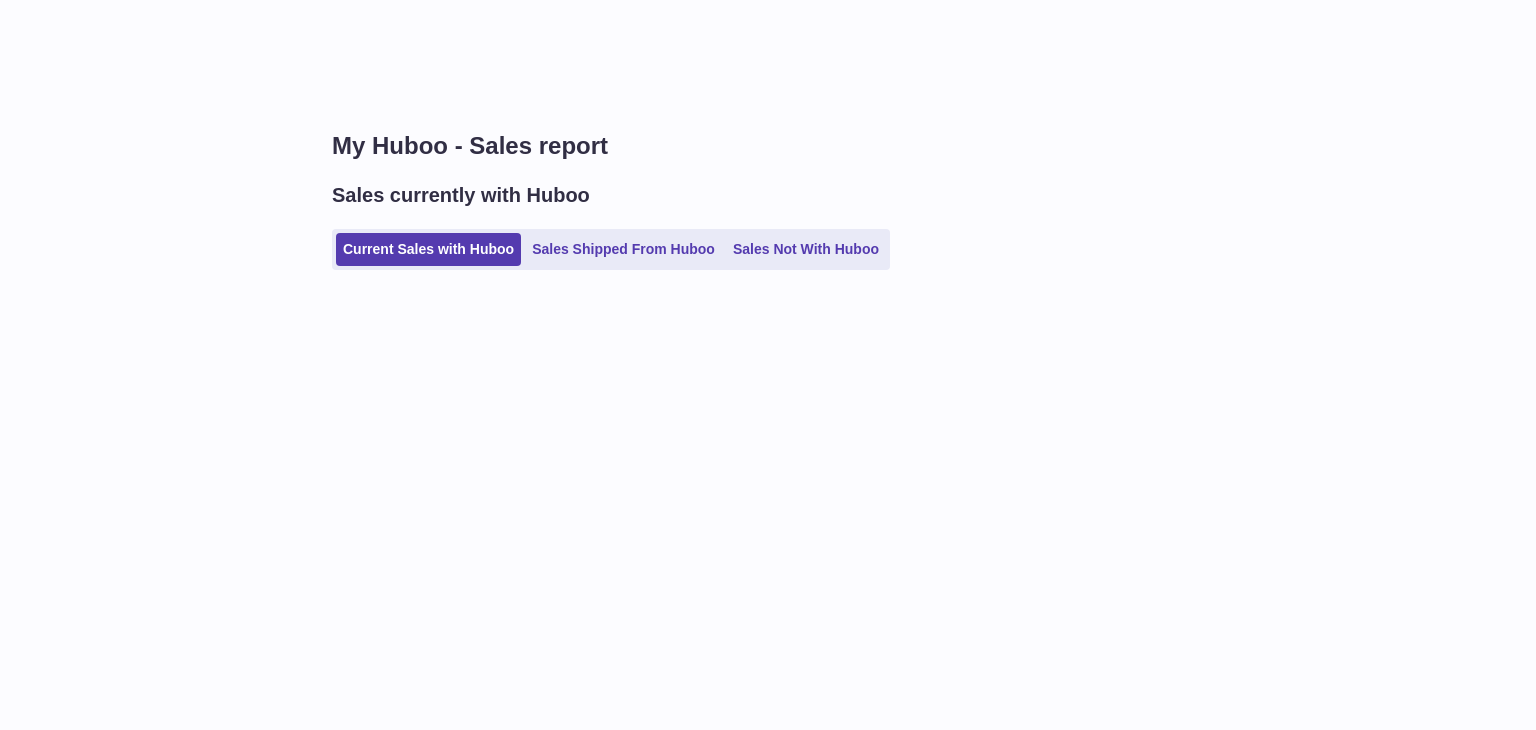 scroll, scrollTop: 0, scrollLeft: 0, axis: both 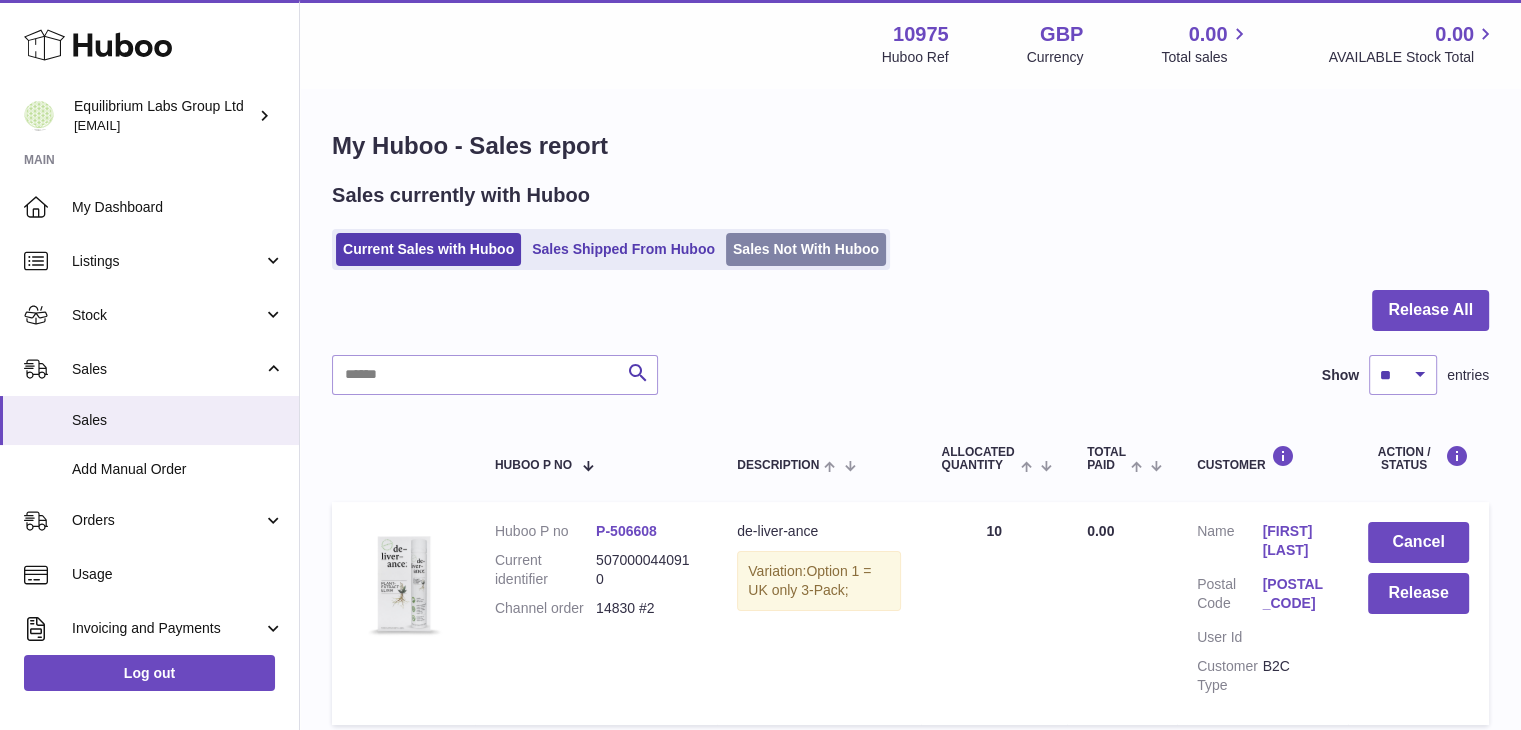 click on "Sales Not With Huboo" at bounding box center (806, 249) 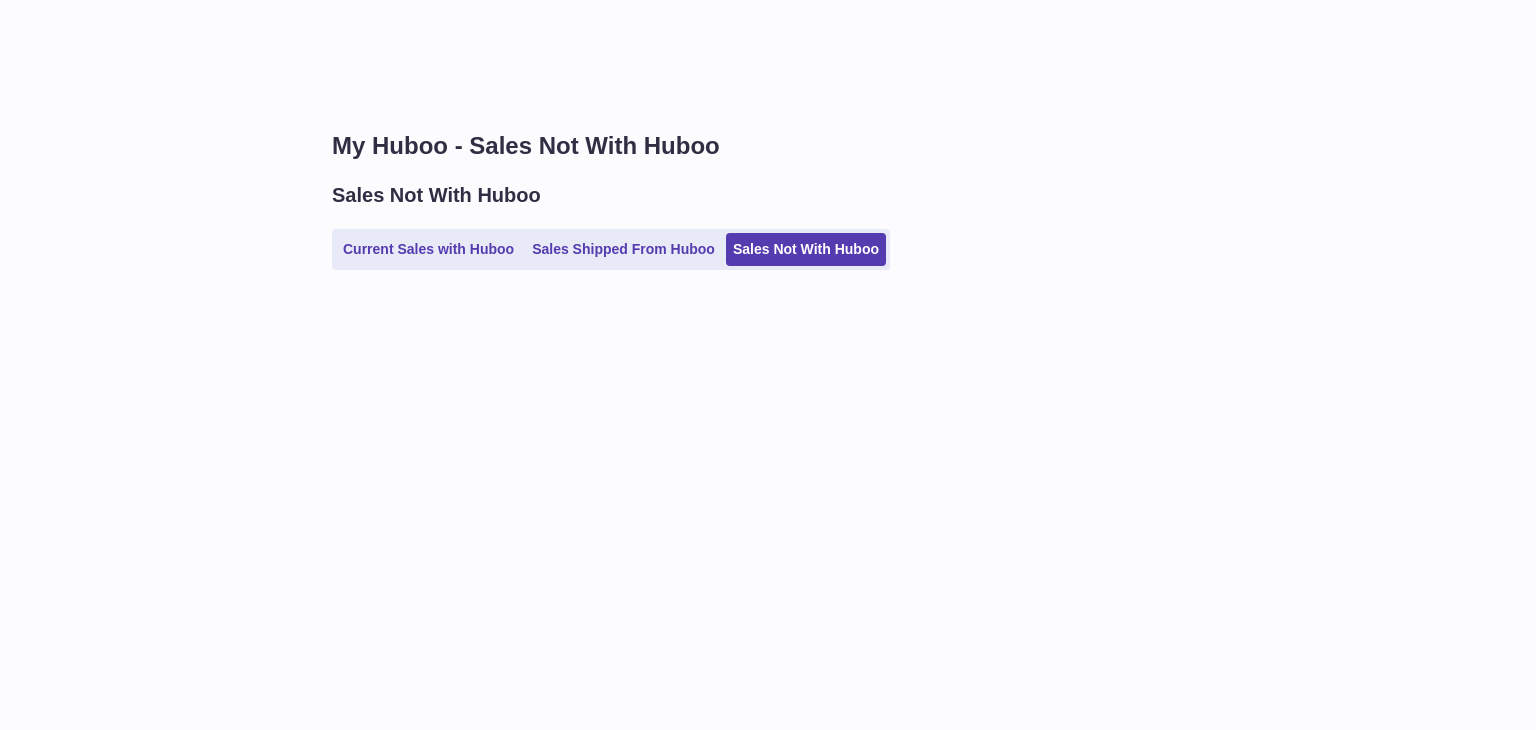 scroll, scrollTop: 0, scrollLeft: 0, axis: both 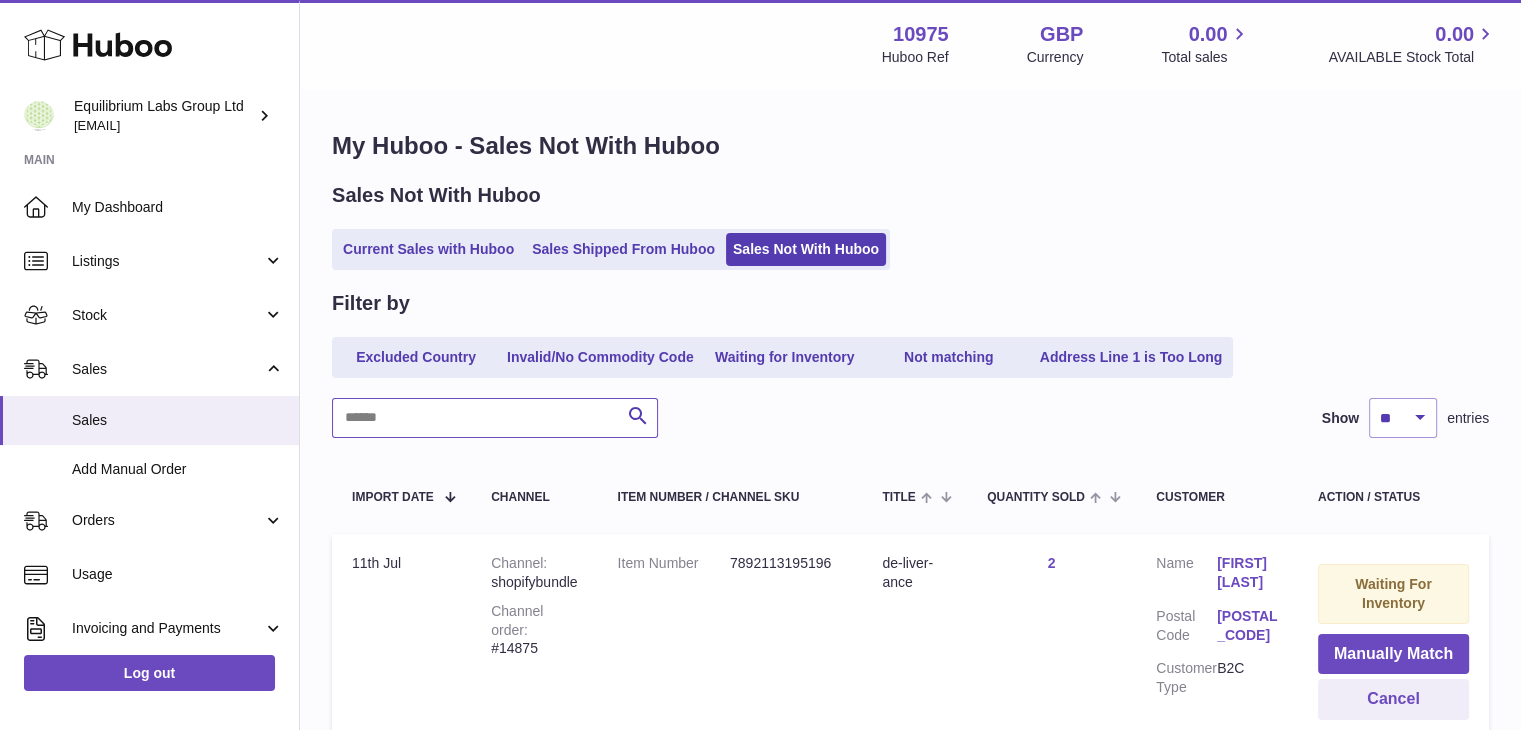 click at bounding box center [495, 418] 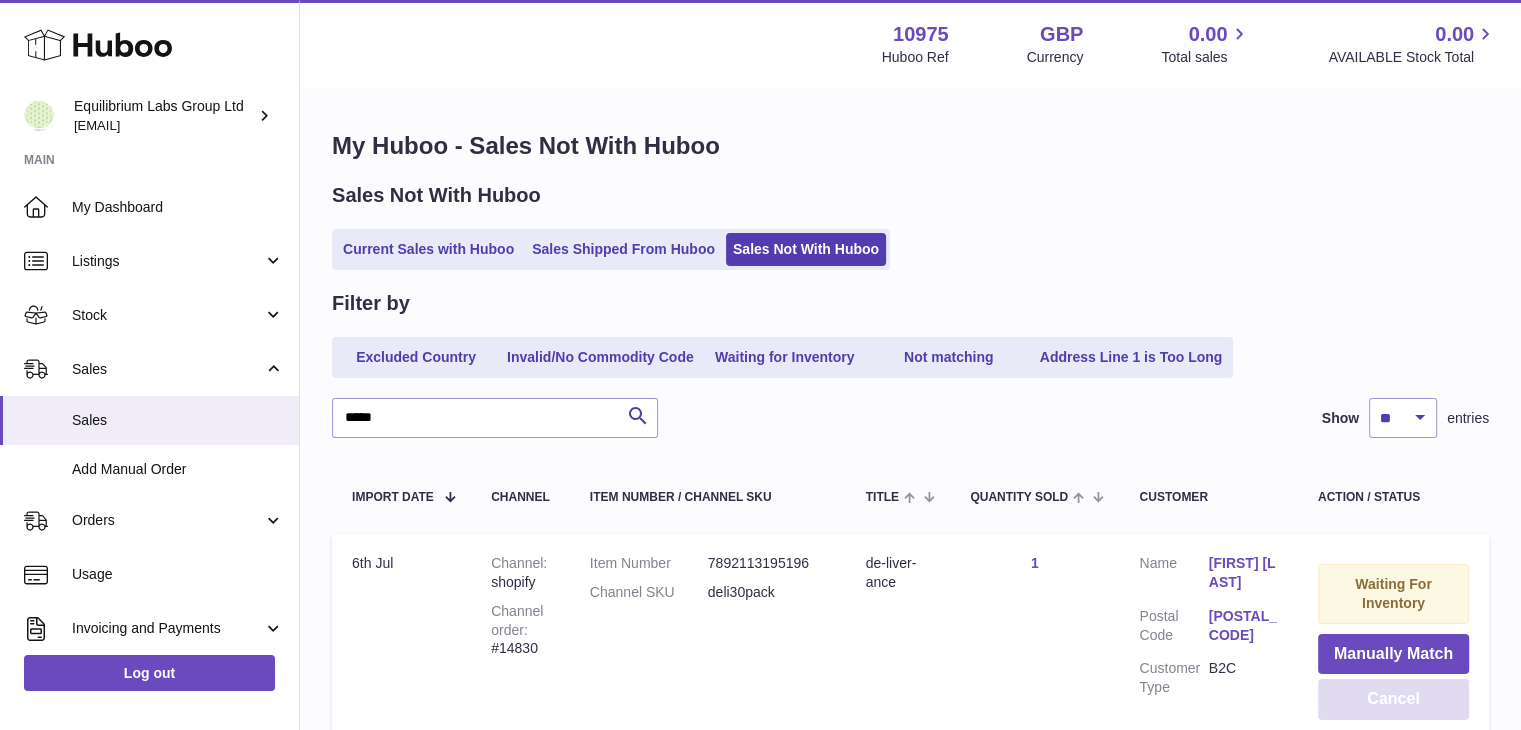 click on "Cancel" at bounding box center (1393, 699) 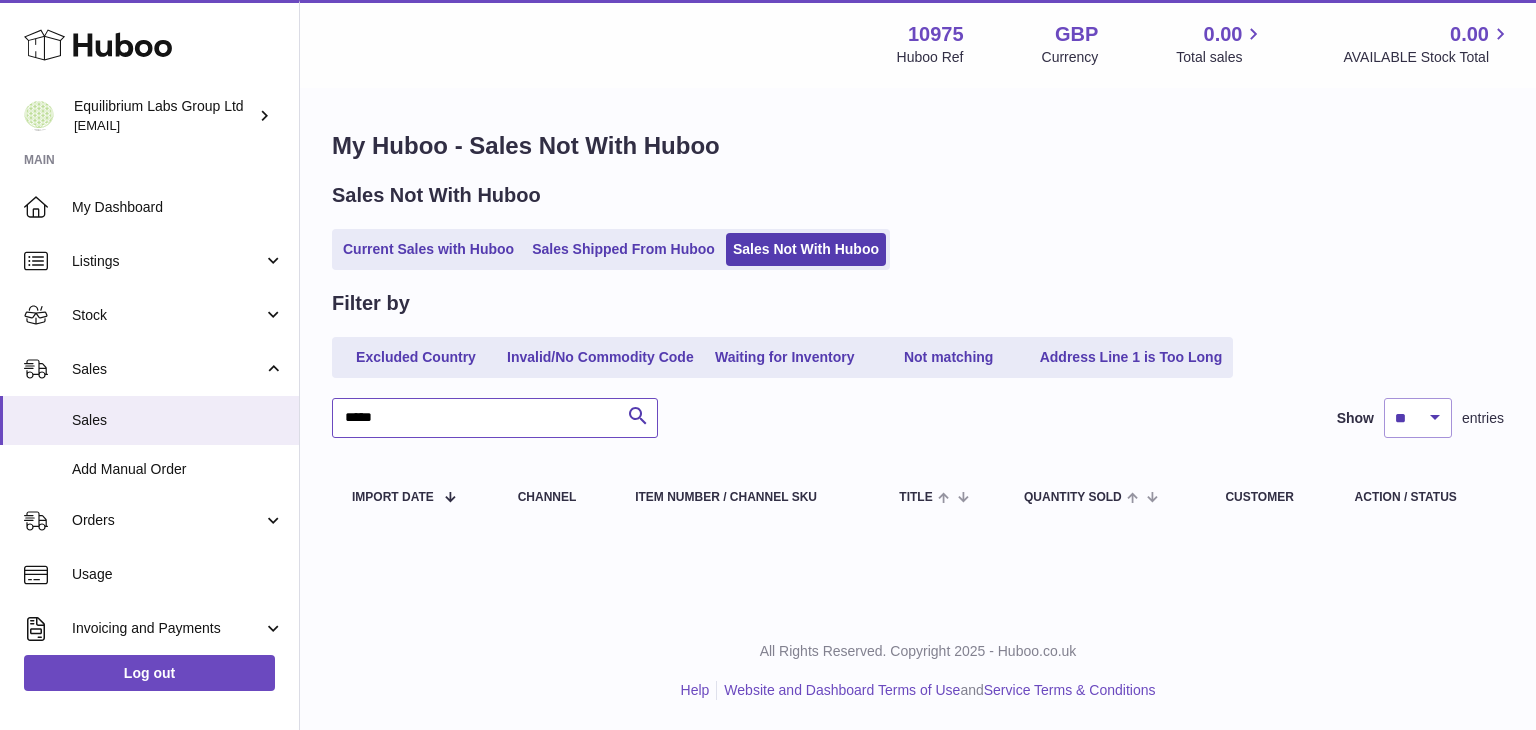 drag, startPoint x: 424, startPoint y: 425, endPoint x: 349, endPoint y: 421, distance: 75.10659 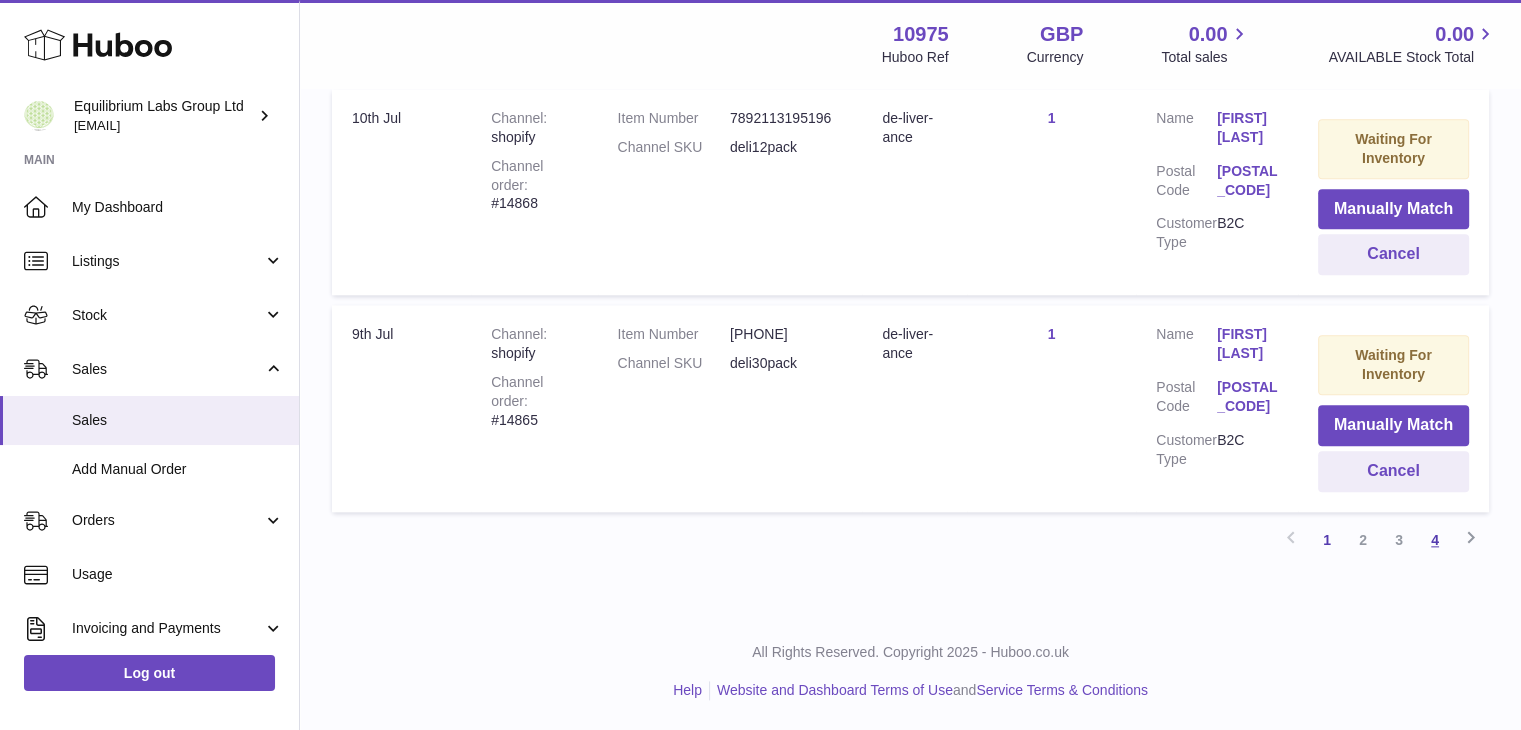 type 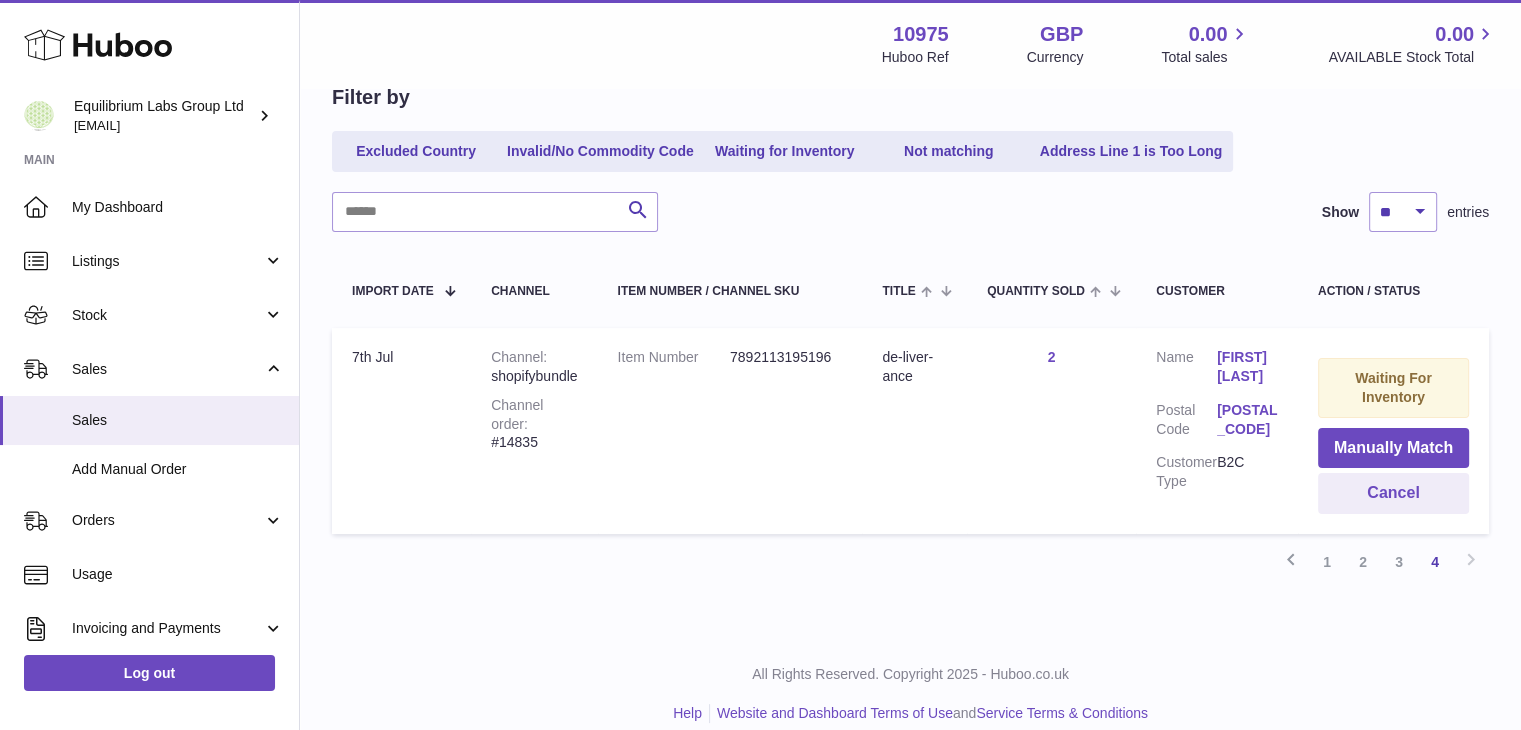 scroll, scrollTop: 228, scrollLeft: 0, axis: vertical 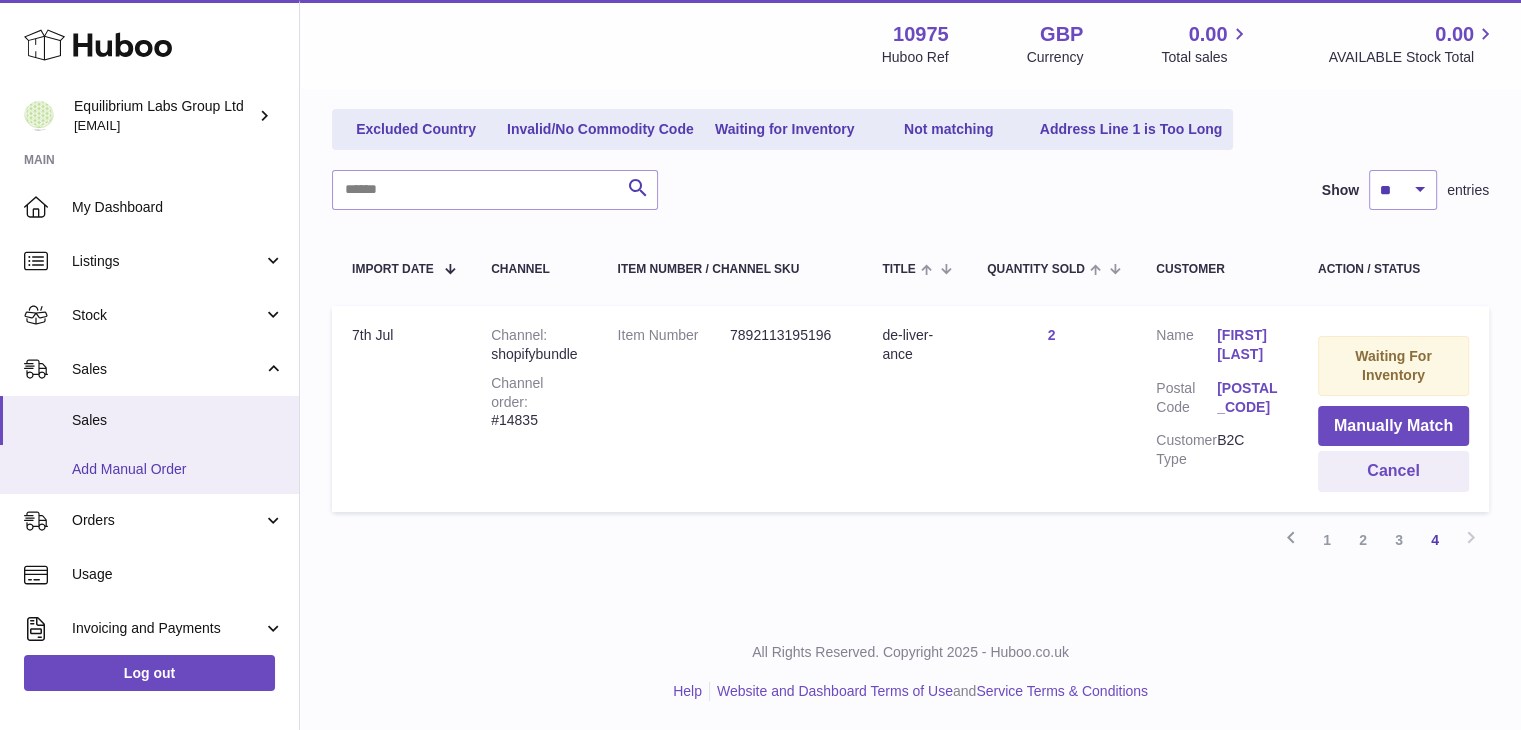 click on "Add Manual Order" at bounding box center [178, 469] 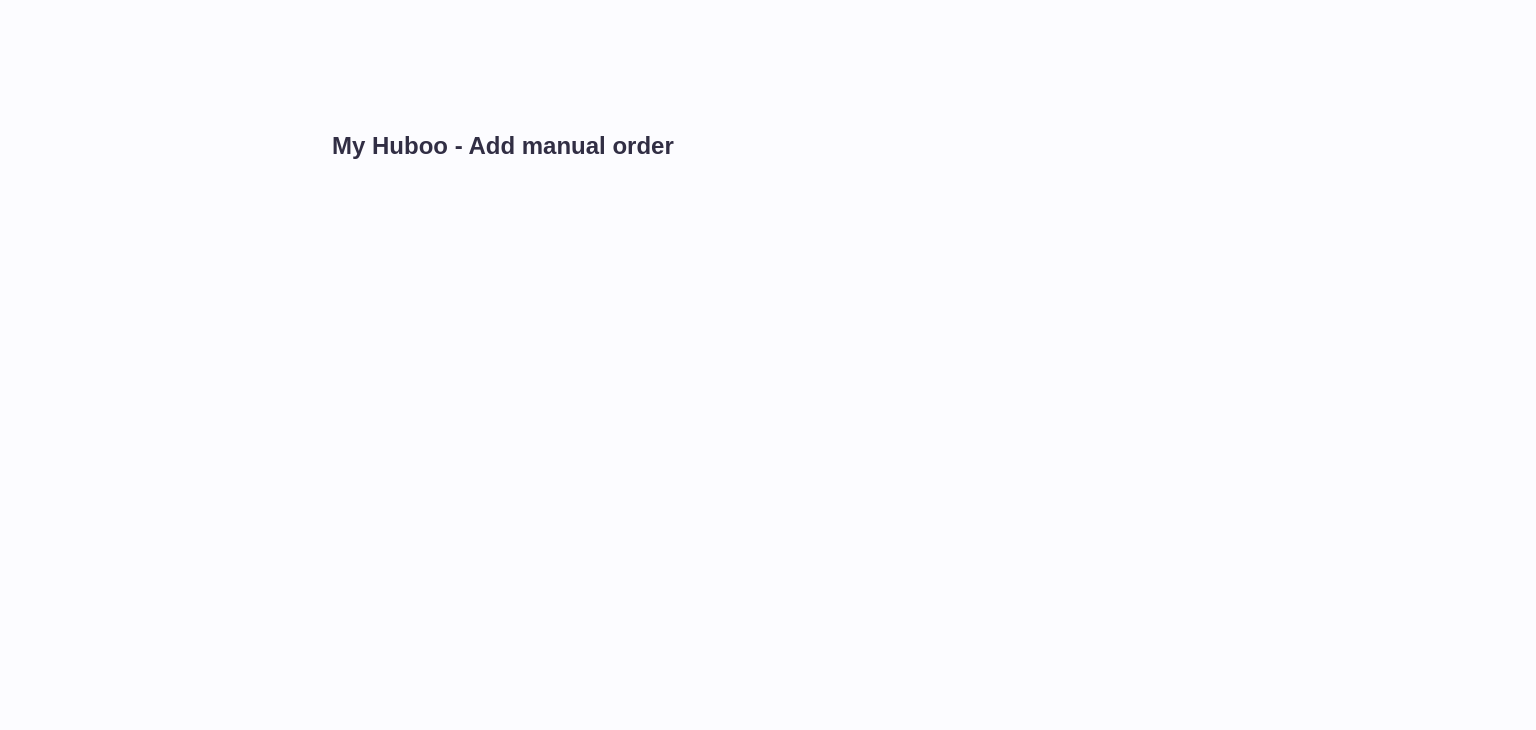 scroll, scrollTop: 0, scrollLeft: 0, axis: both 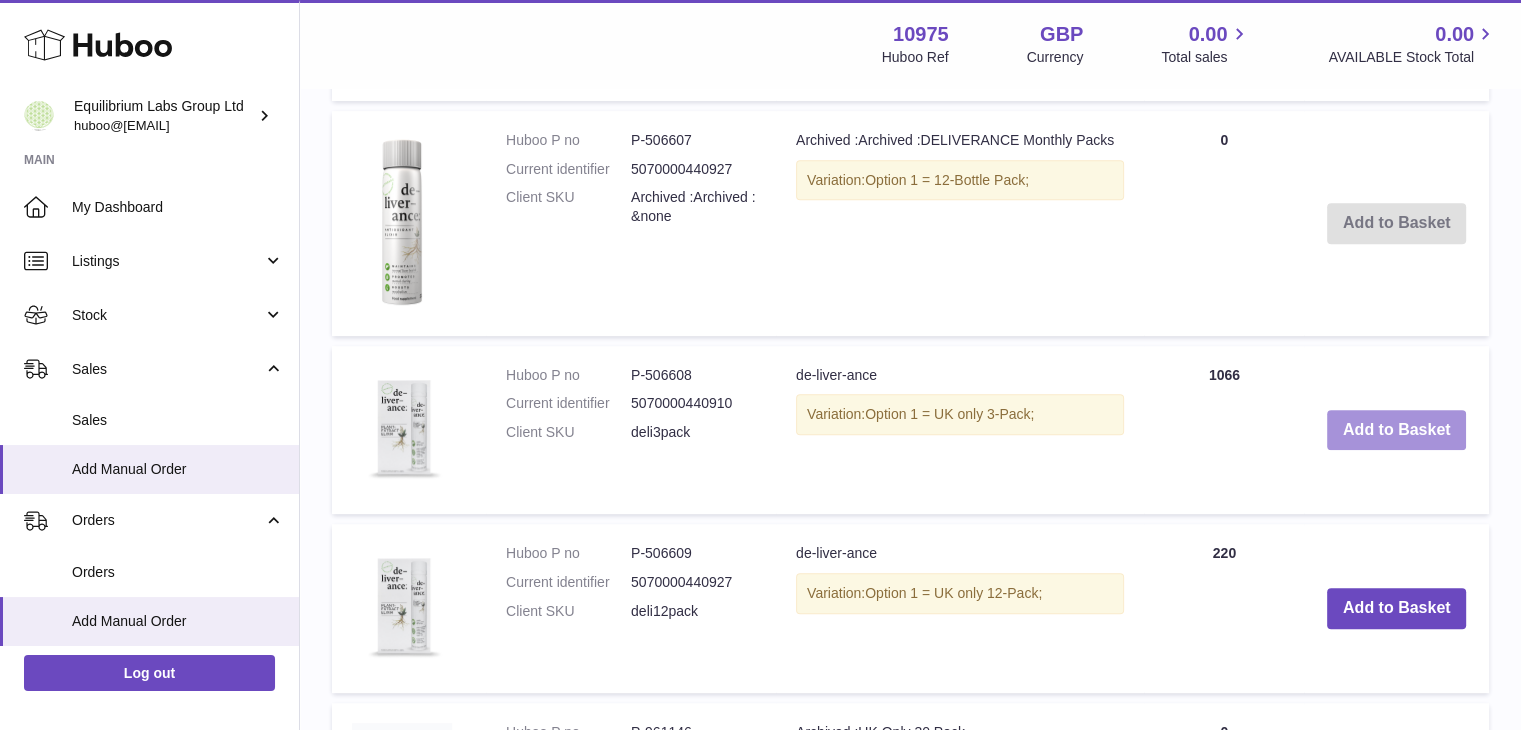 click on "Add to Basket" at bounding box center (1397, 430) 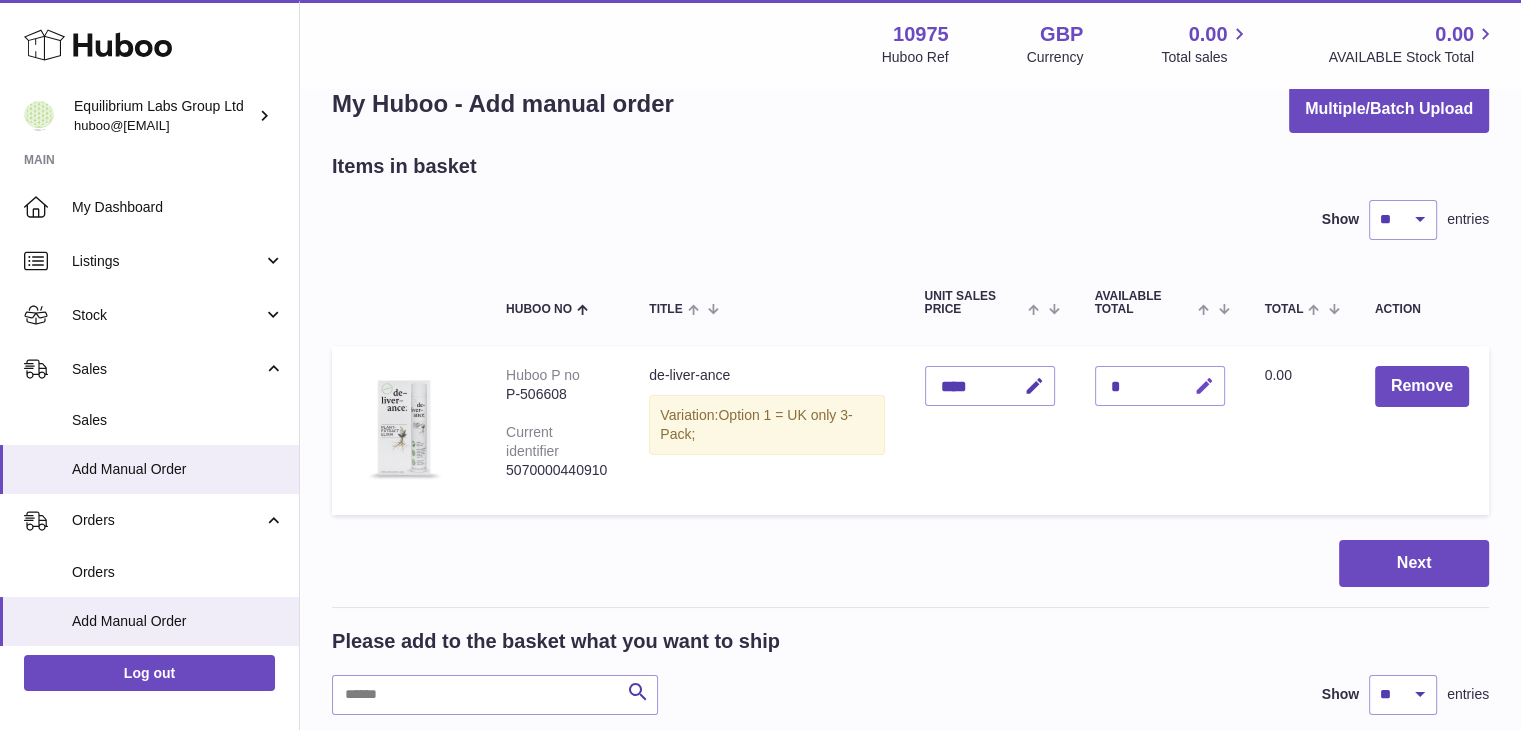 scroll, scrollTop: 0, scrollLeft: 0, axis: both 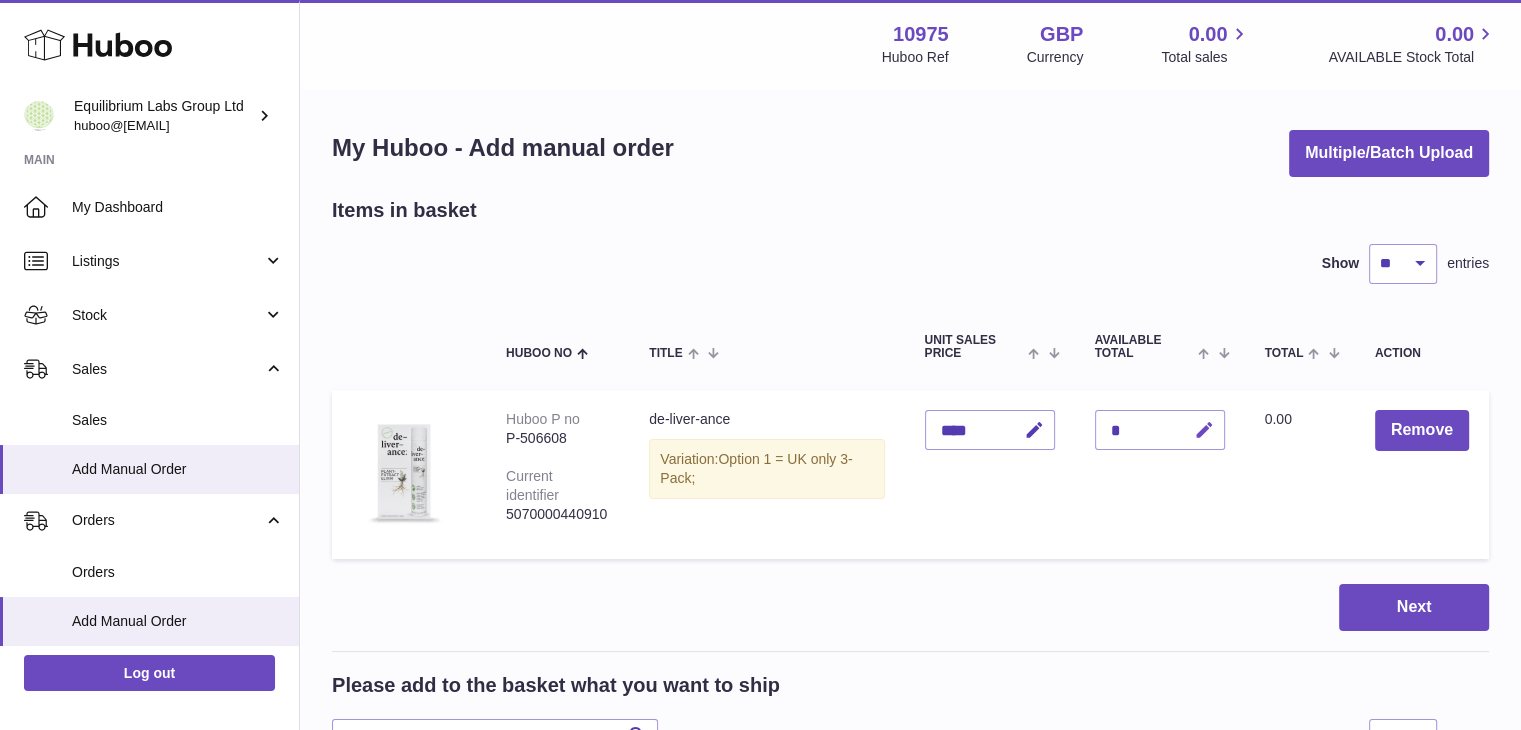 click at bounding box center (1204, 430) 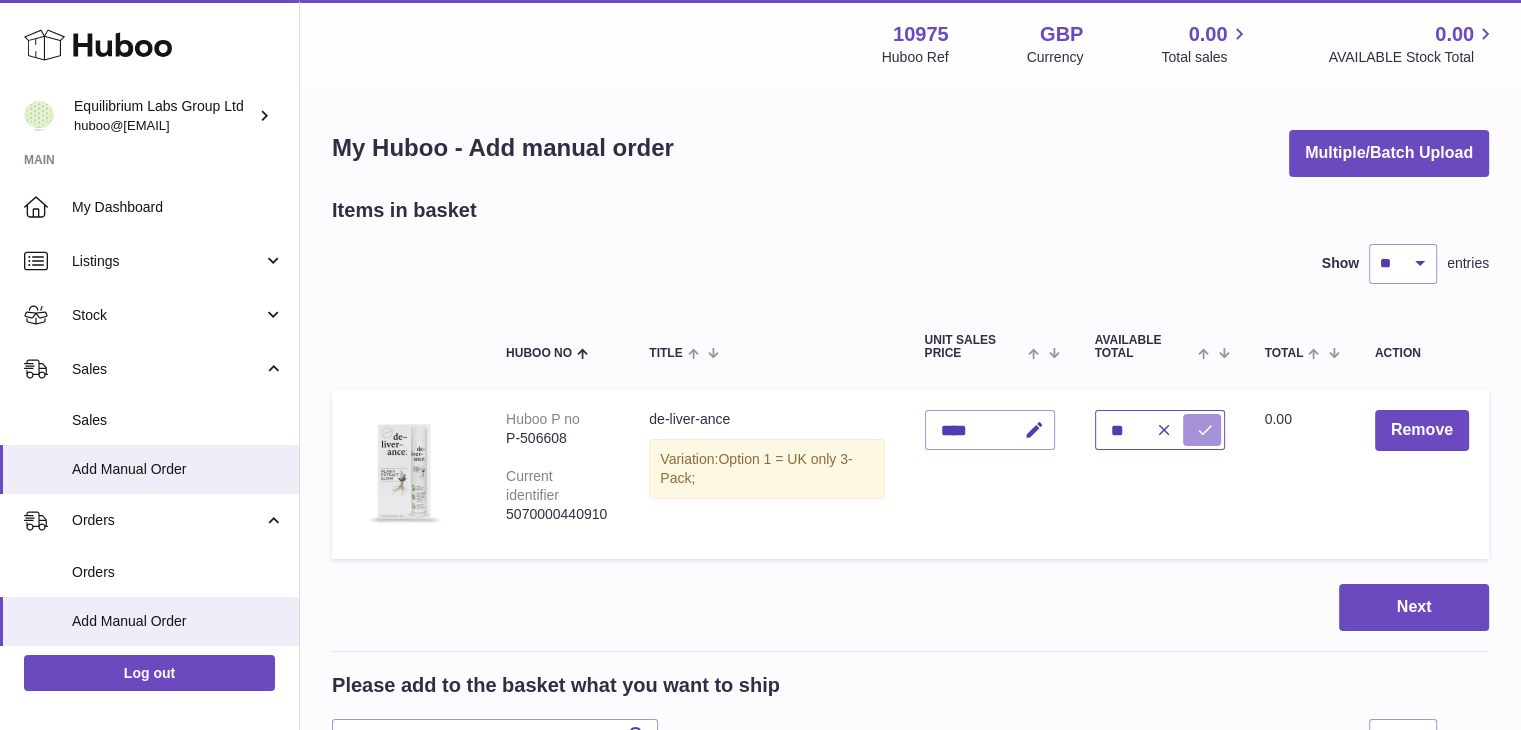 type on "**" 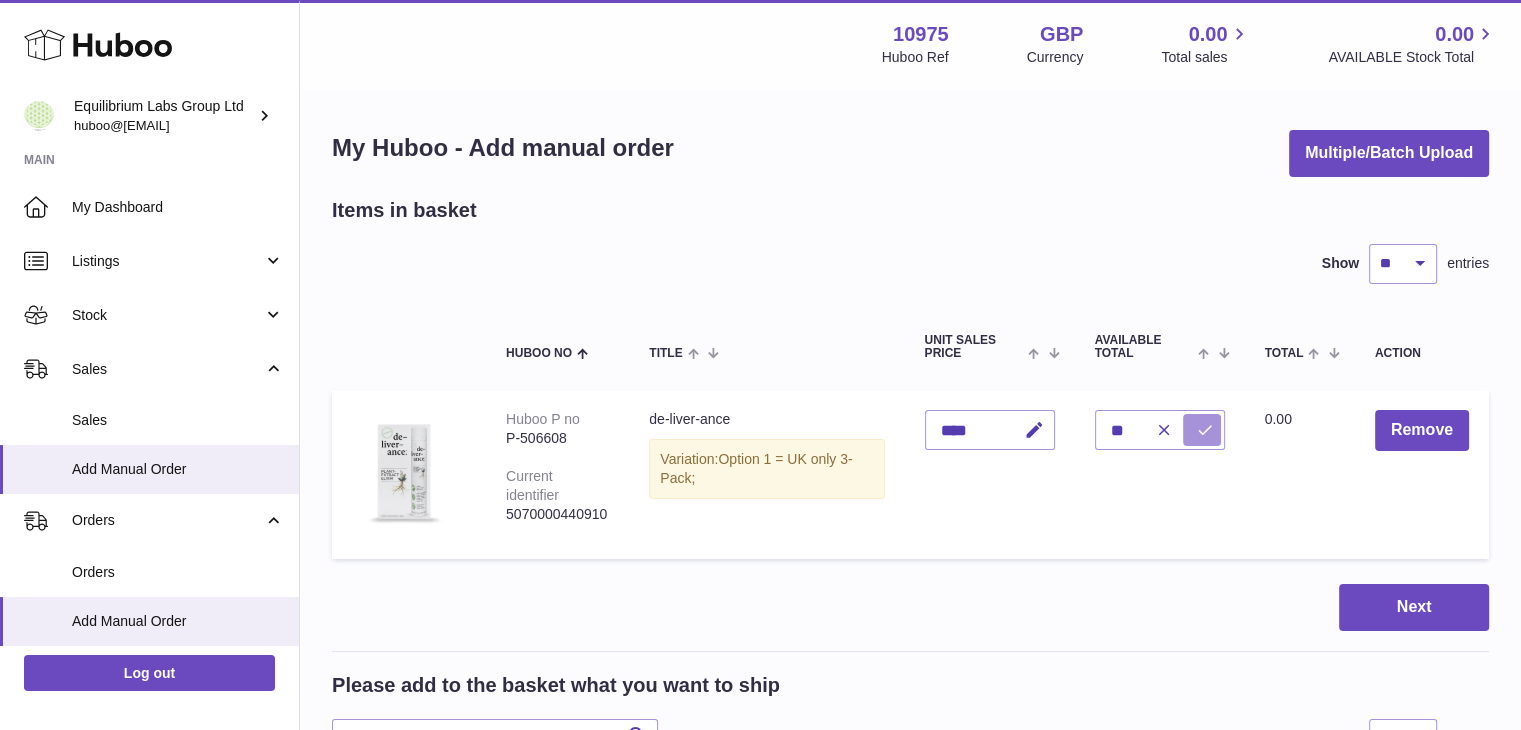 click at bounding box center [1202, 430] 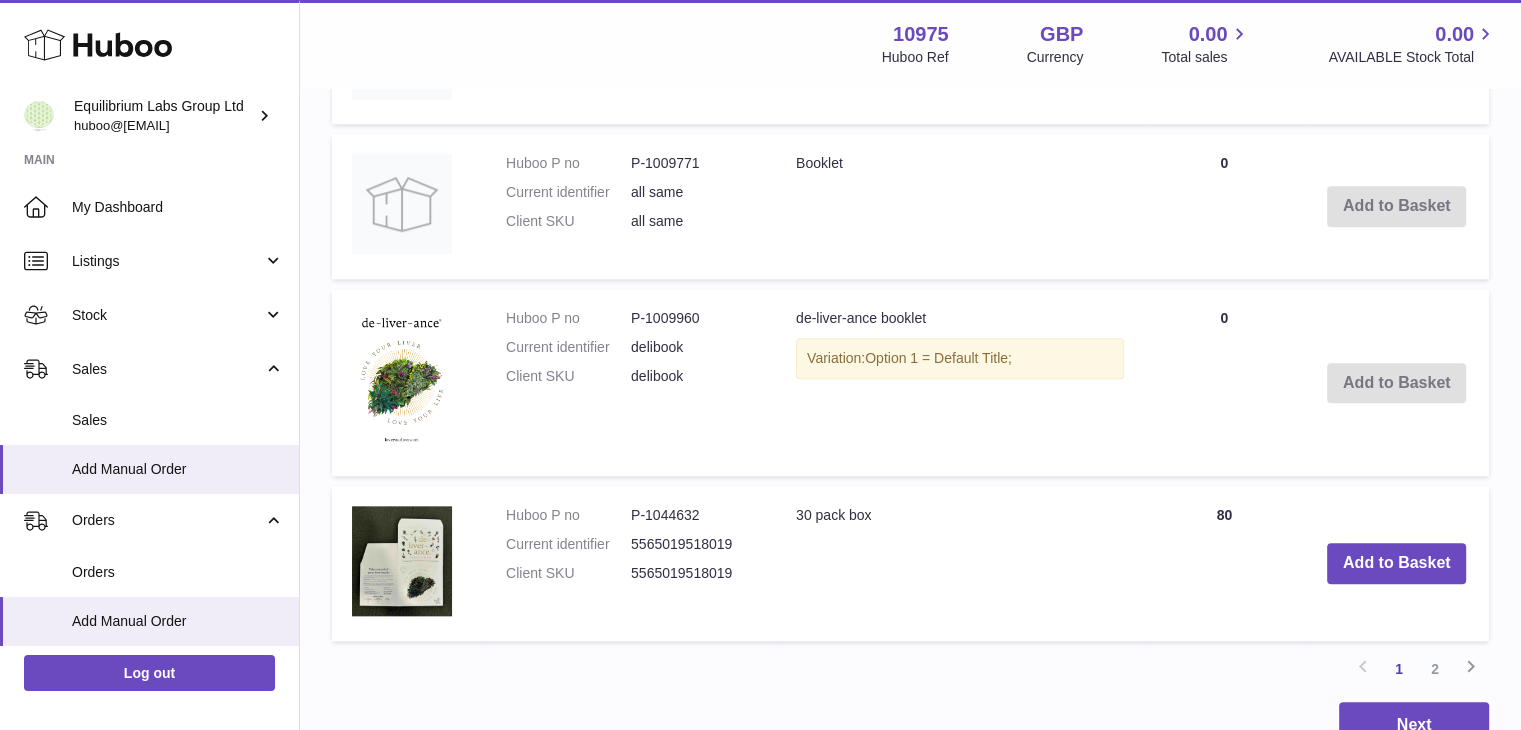 scroll, scrollTop: 2198, scrollLeft: 0, axis: vertical 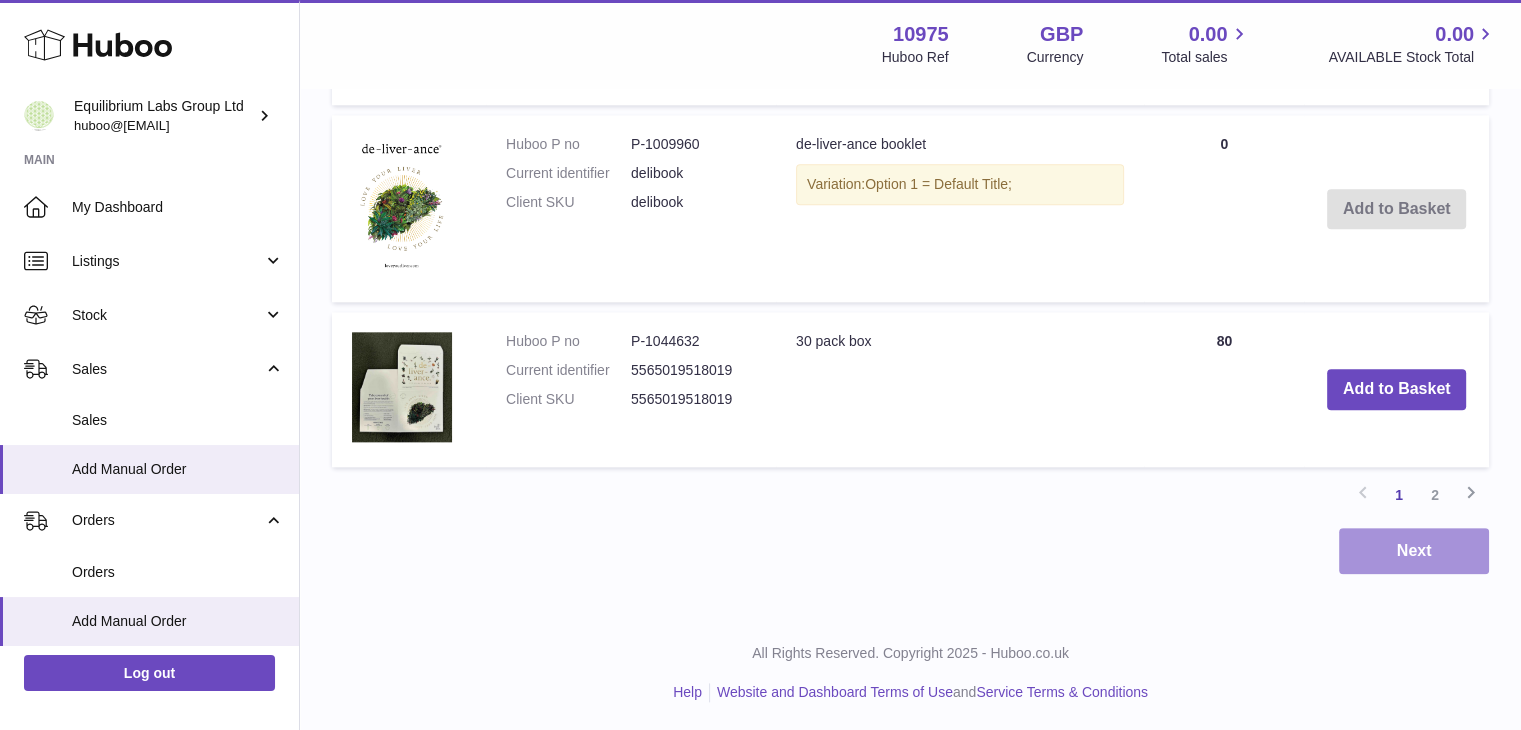click on "Next" at bounding box center (1414, 551) 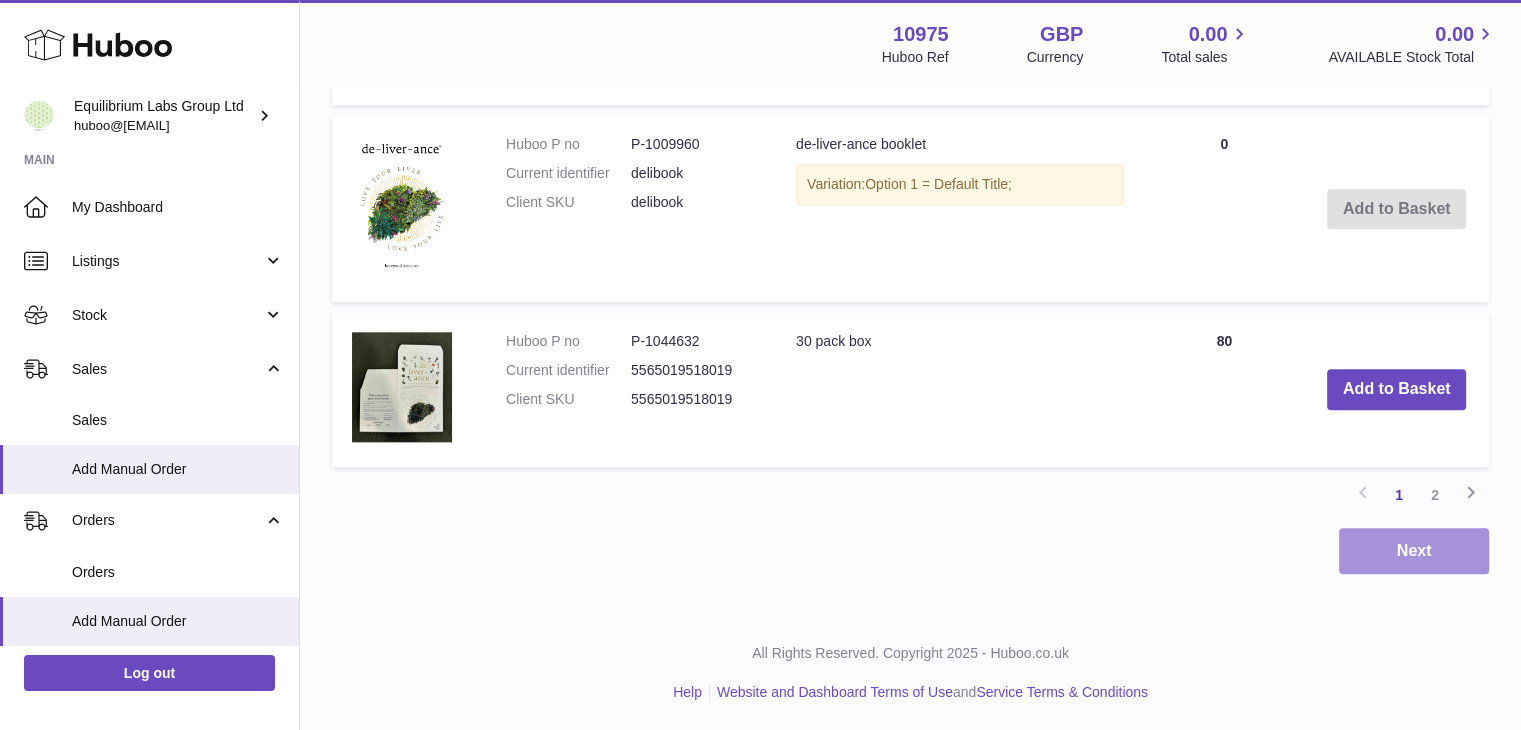 scroll, scrollTop: 0, scrollLeft: 0, axis: both 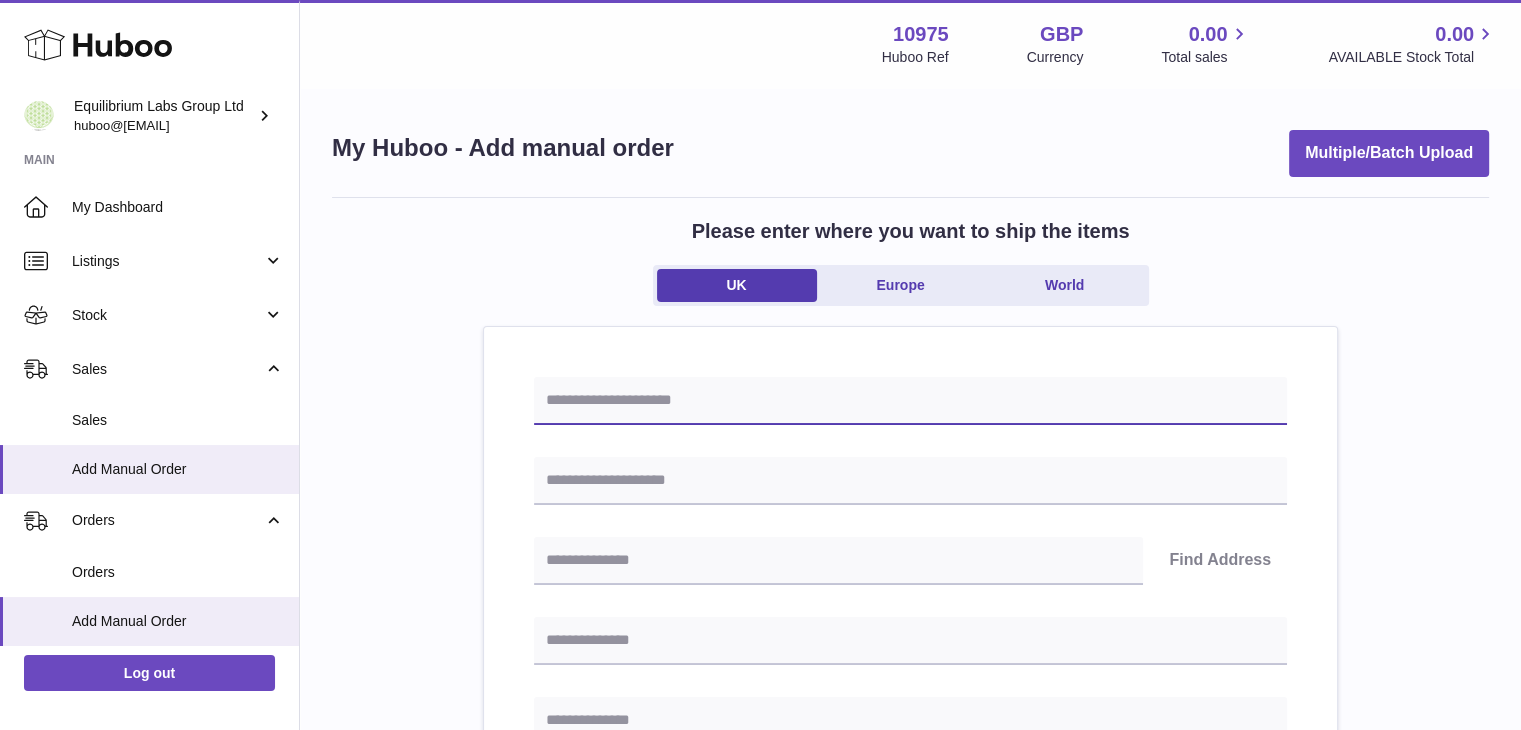 click at bounding box center (910, 401) 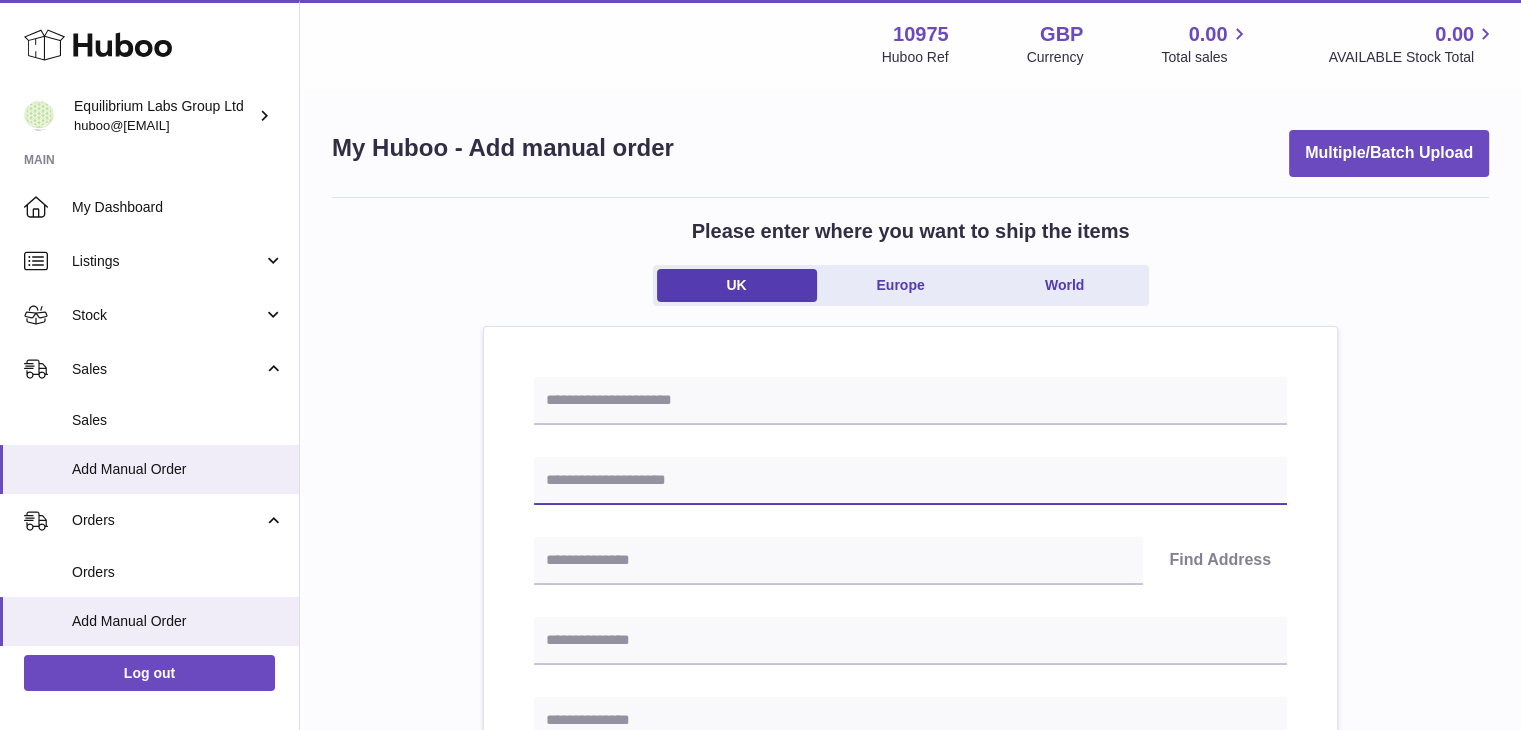 paste on "**********" 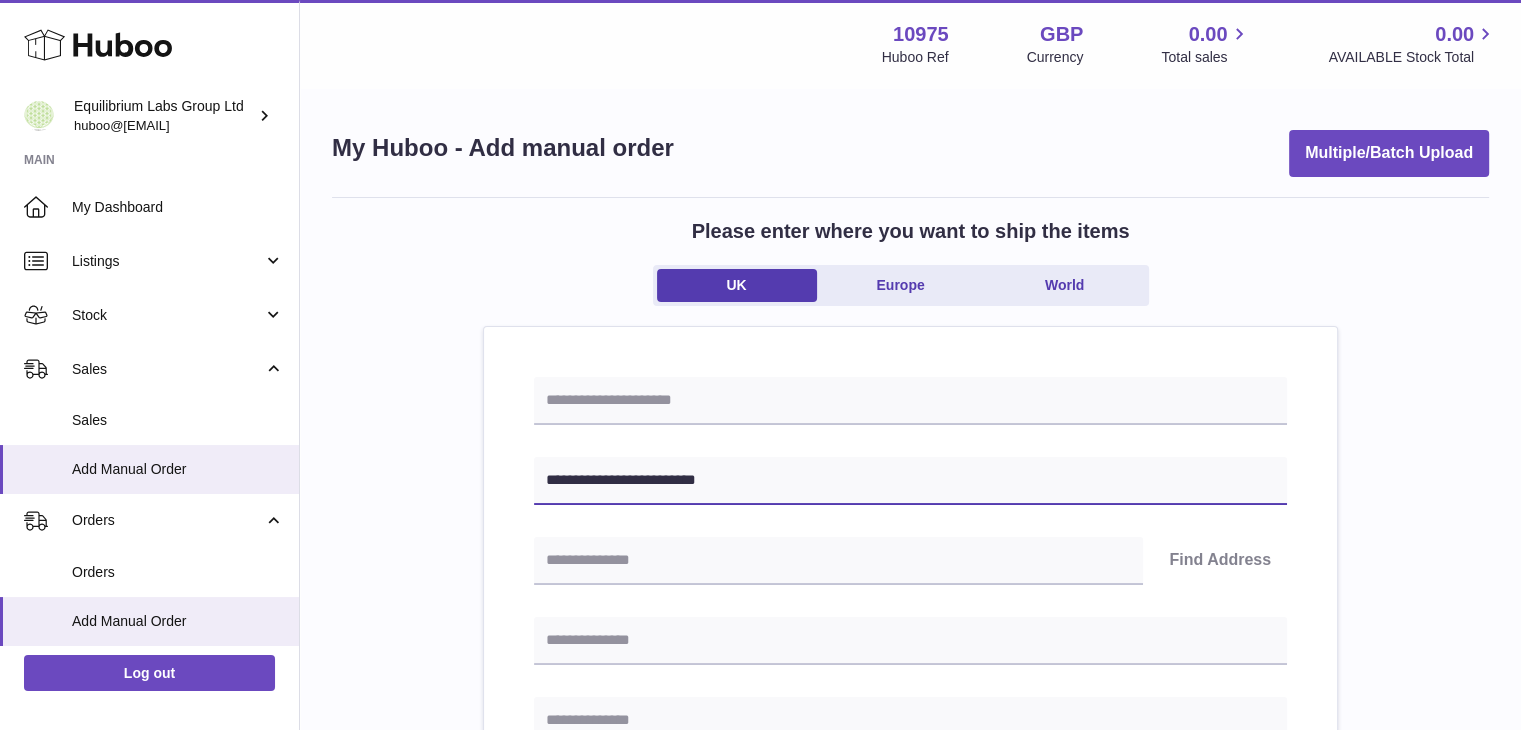 drag, startPoint x: 730, startPoint y: 466, endPoint x: 457, endPoint y: 461, distance: 273.04578 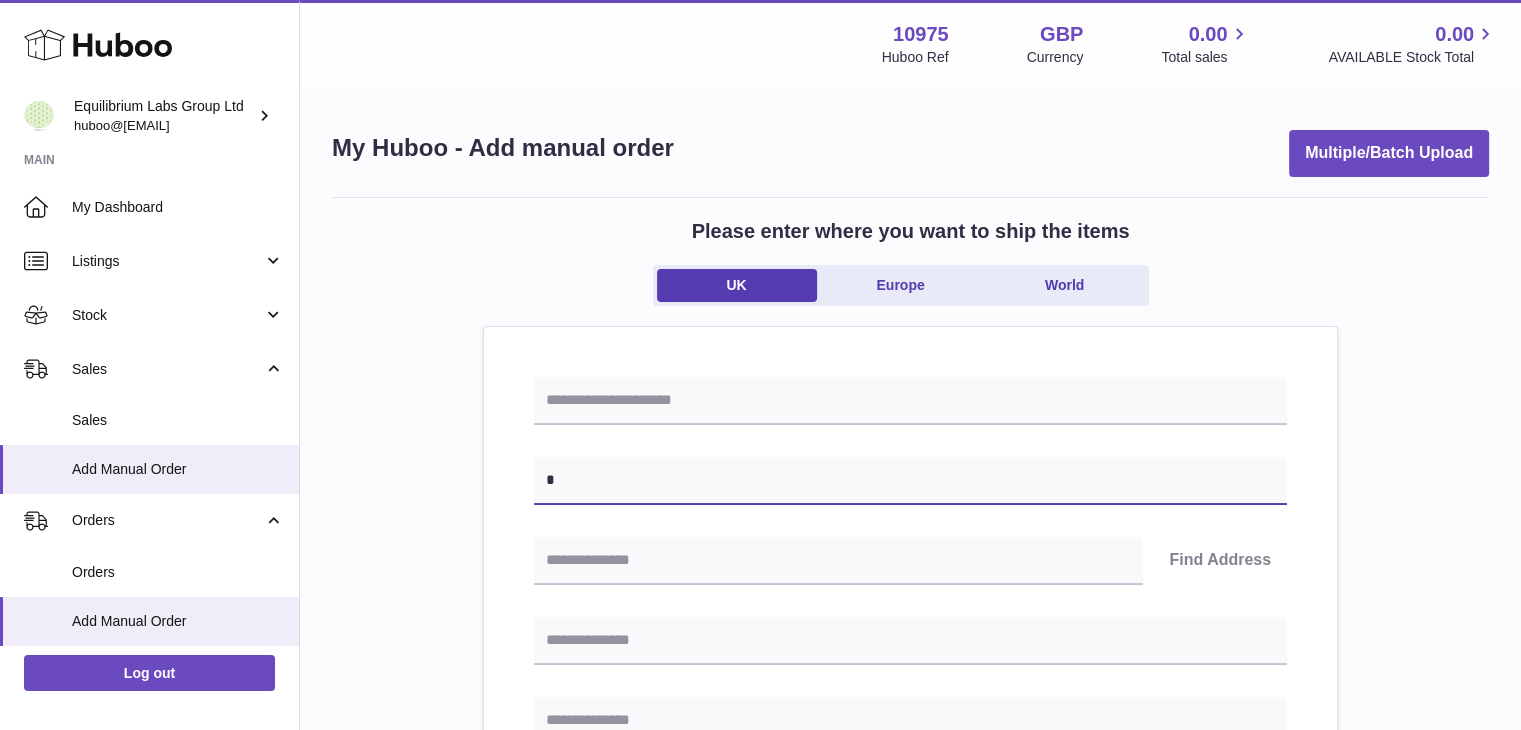 drag, startPoint x: 731, startPoint y: 481, endPoint x: 532, endPoint y: 492, distance: 199.30379 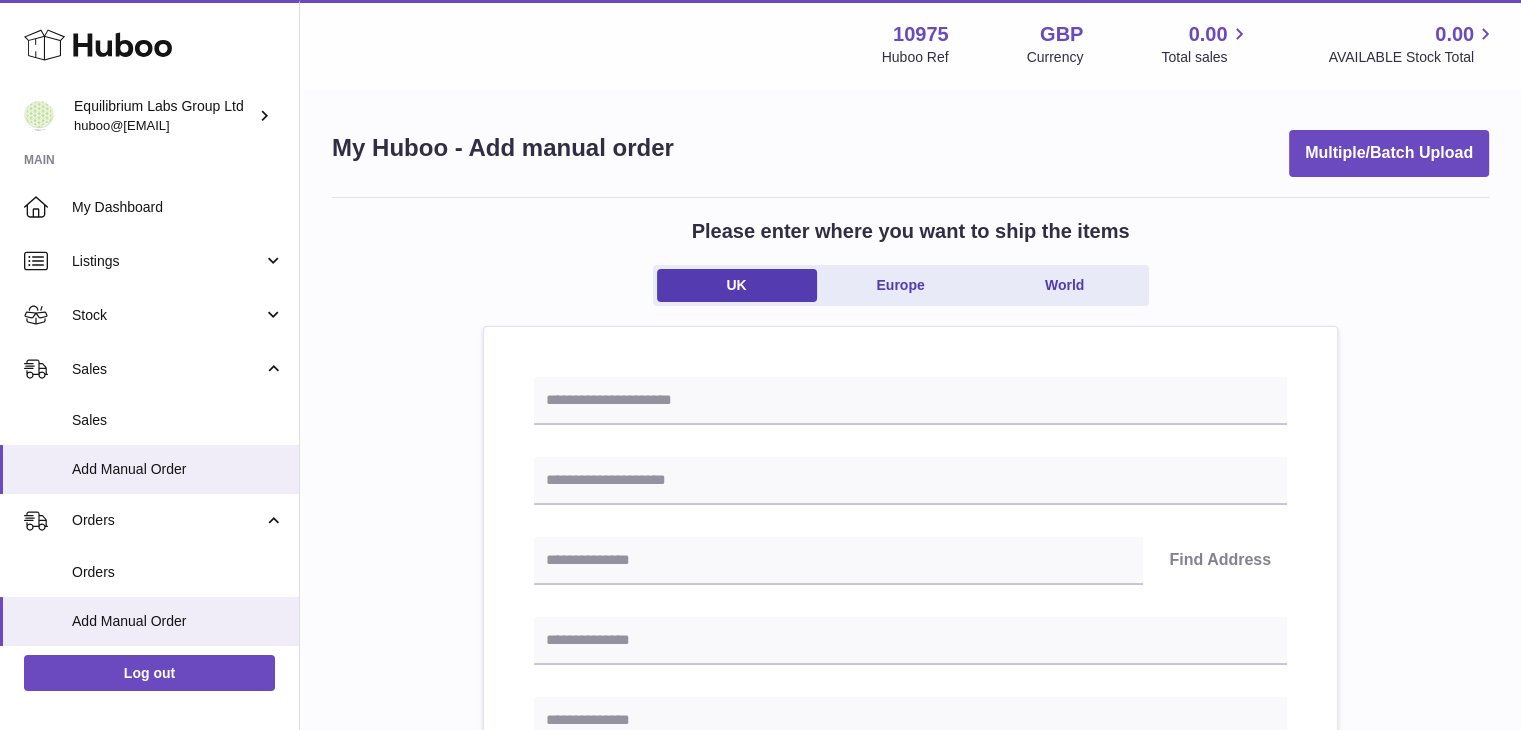 click on "Find Address
Please enter how you want to ship             Loading...
You require an order to be fulfilled which is going directly to another business or retailer rather than directly to a consumer. Please ensure you have contacted our customer service department for further information relating to any associated costs and (order completion) timescales, before proceeding.
Optional extra fields             Loading...       This will appear on the packing slip. e.g. 'Please contact us through Amazon'
B2C
Loading...
Back" at bounding box center (910, 958) 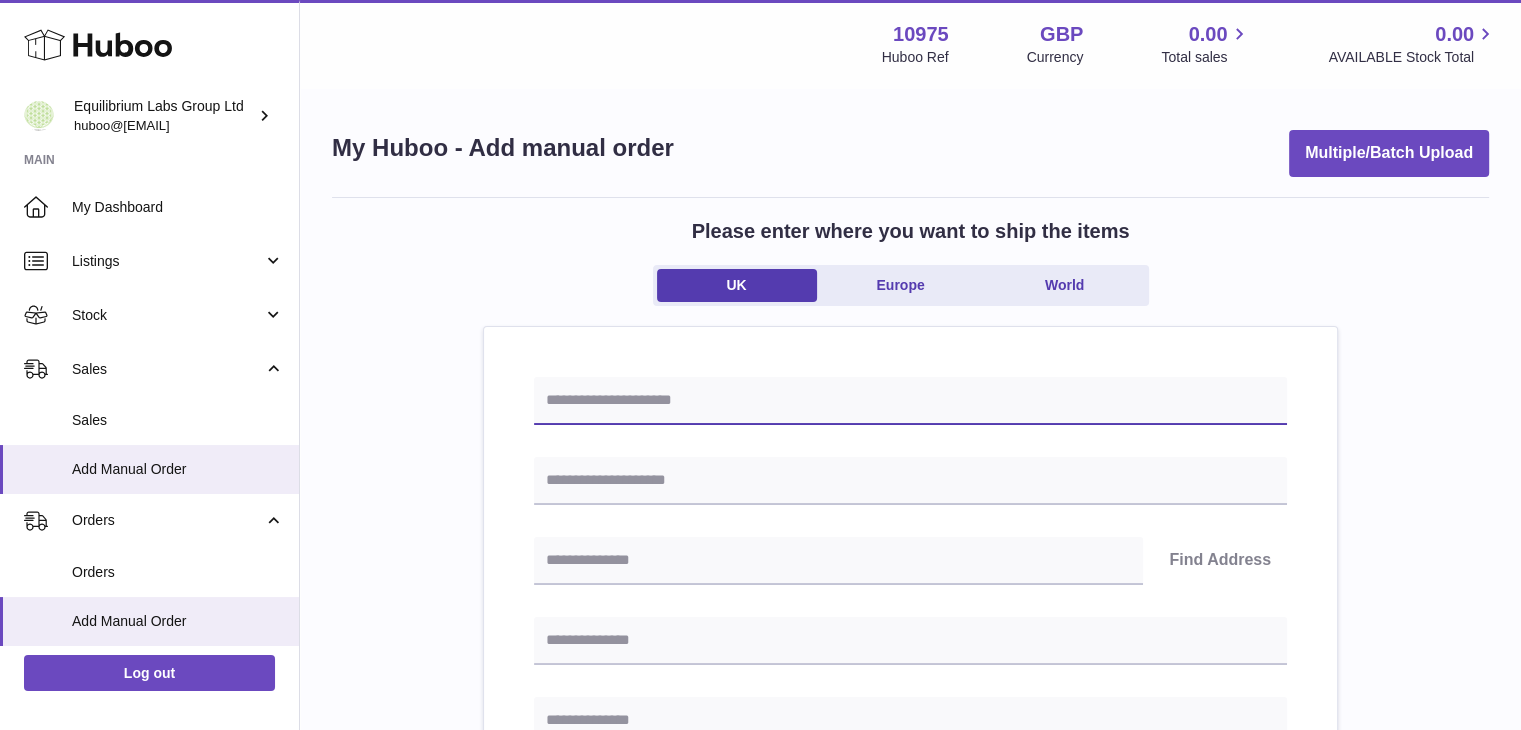 click at bounding box center [910, 401] 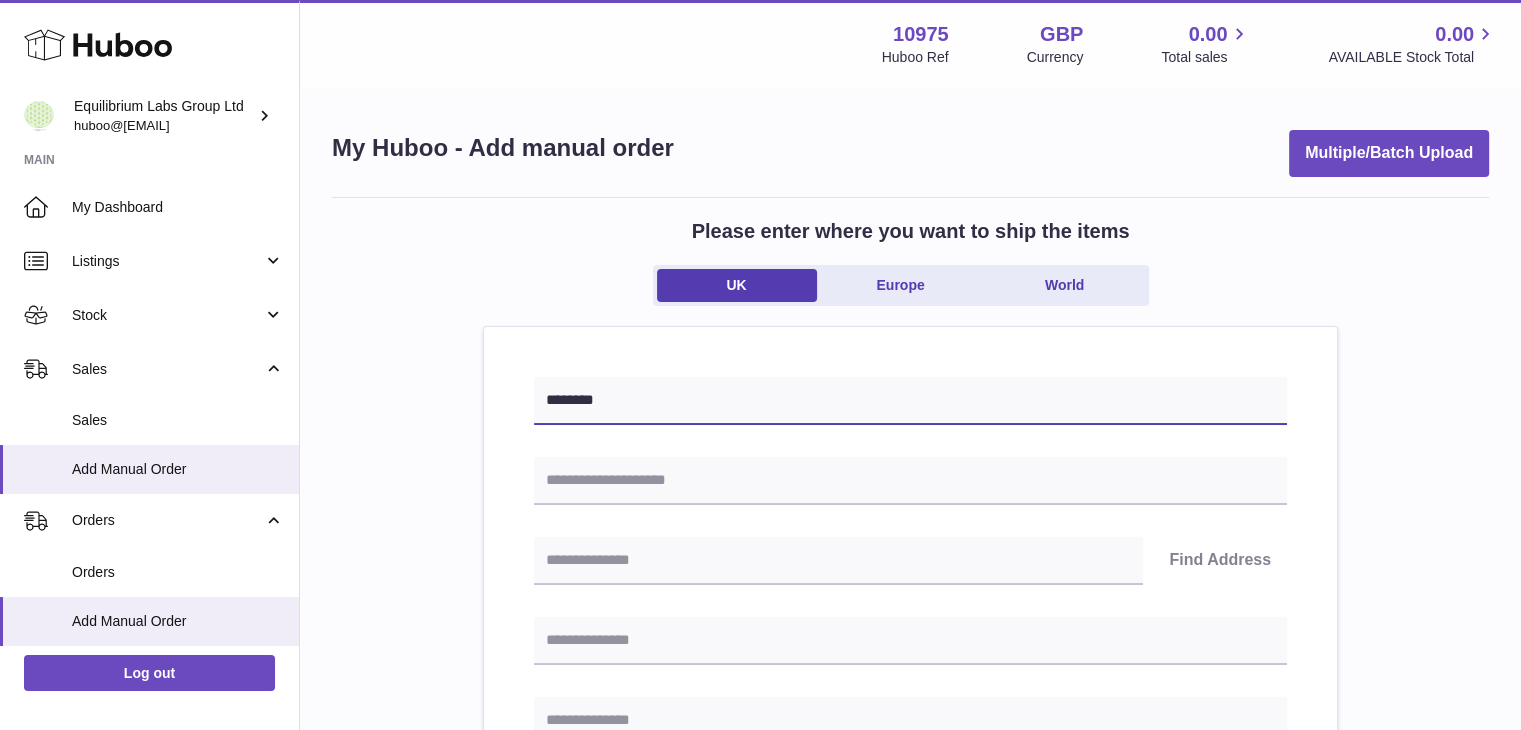 type on "********" 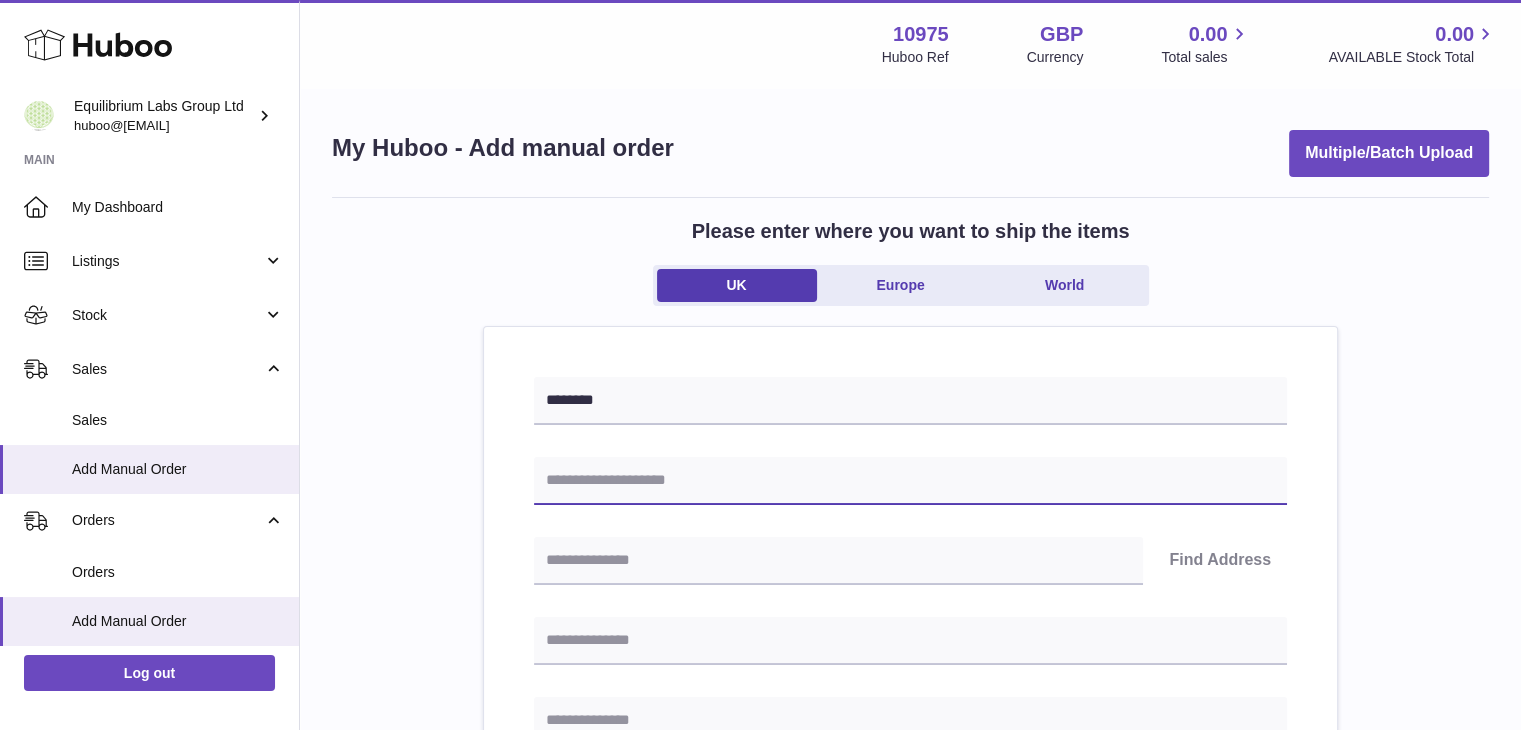 paste on "**********" 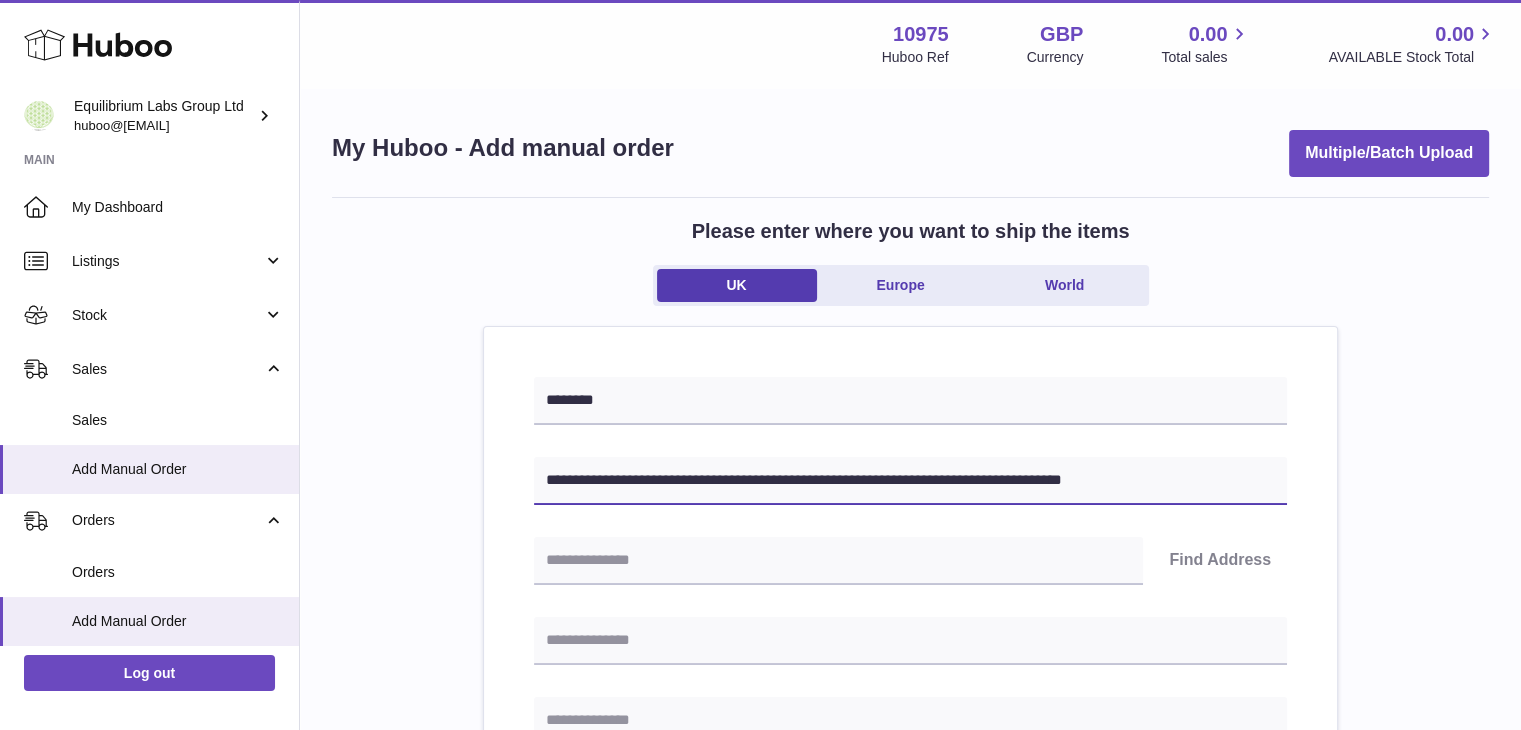 drag, startPoint x: 672, startPoint y: 474, endPoint x: 769, endPoint y: 478, distance: 97.082436 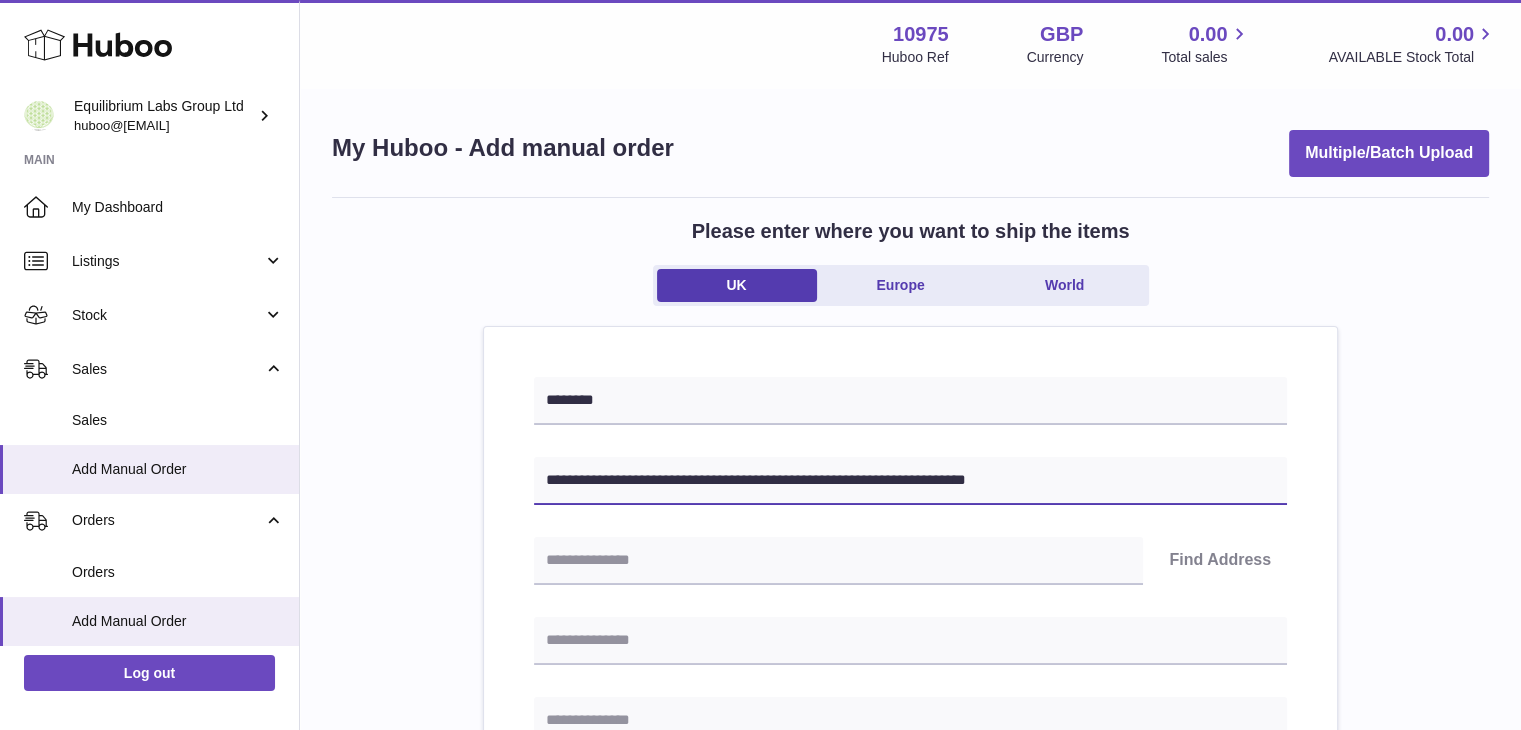 type on "**********" 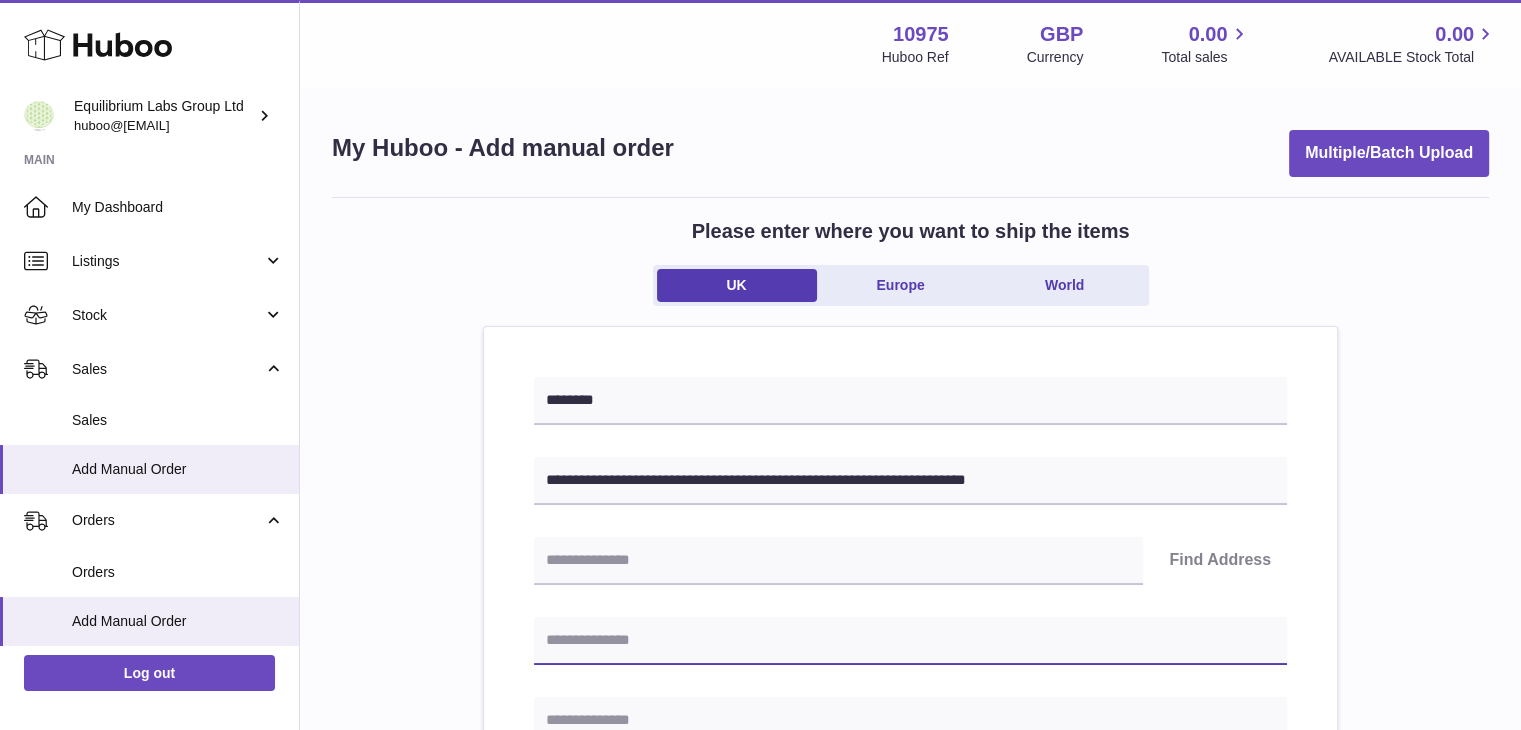 drag, startPoint x: 617, startPoint y: 614, endPoint x: 622, endPoint y: 636, distance: 22.561028 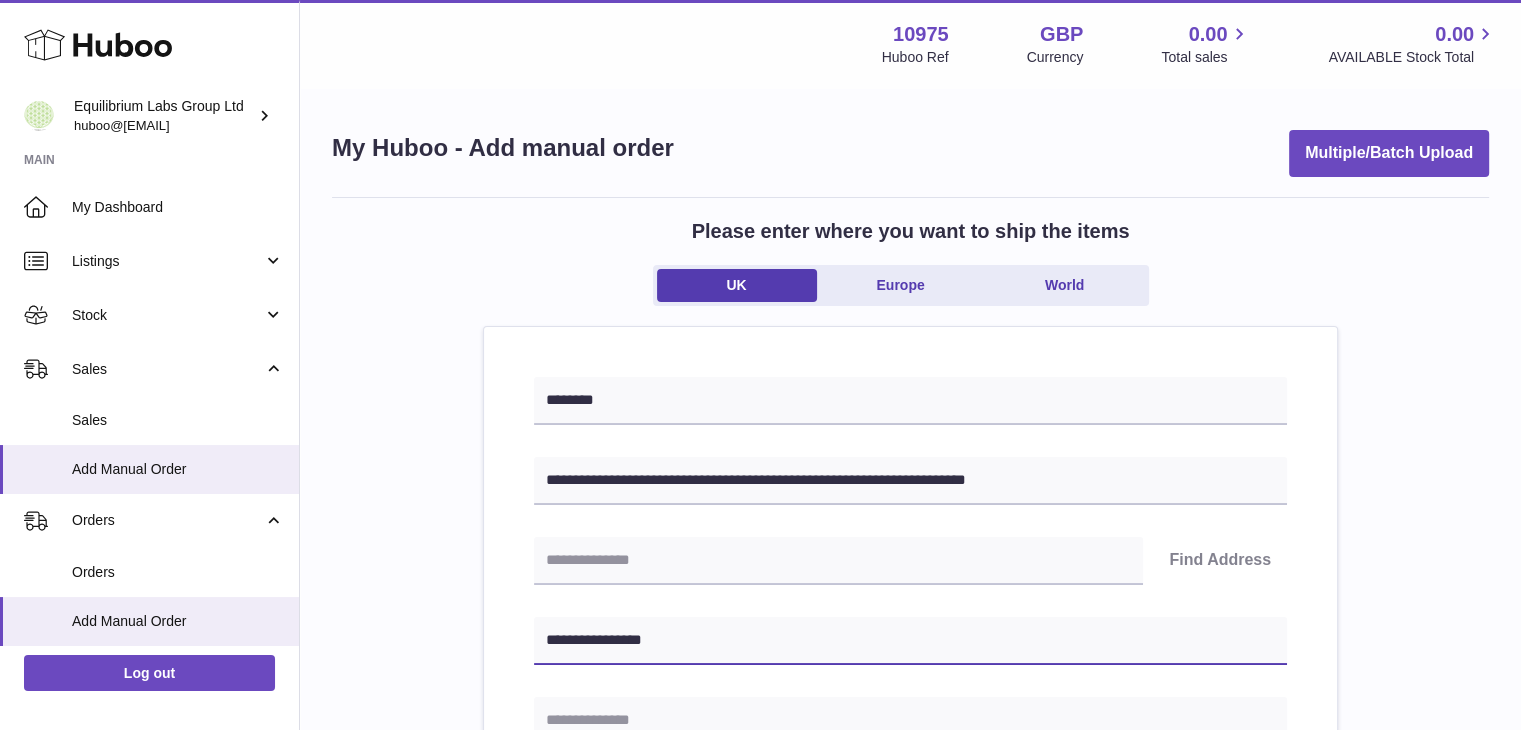 type on "**********" 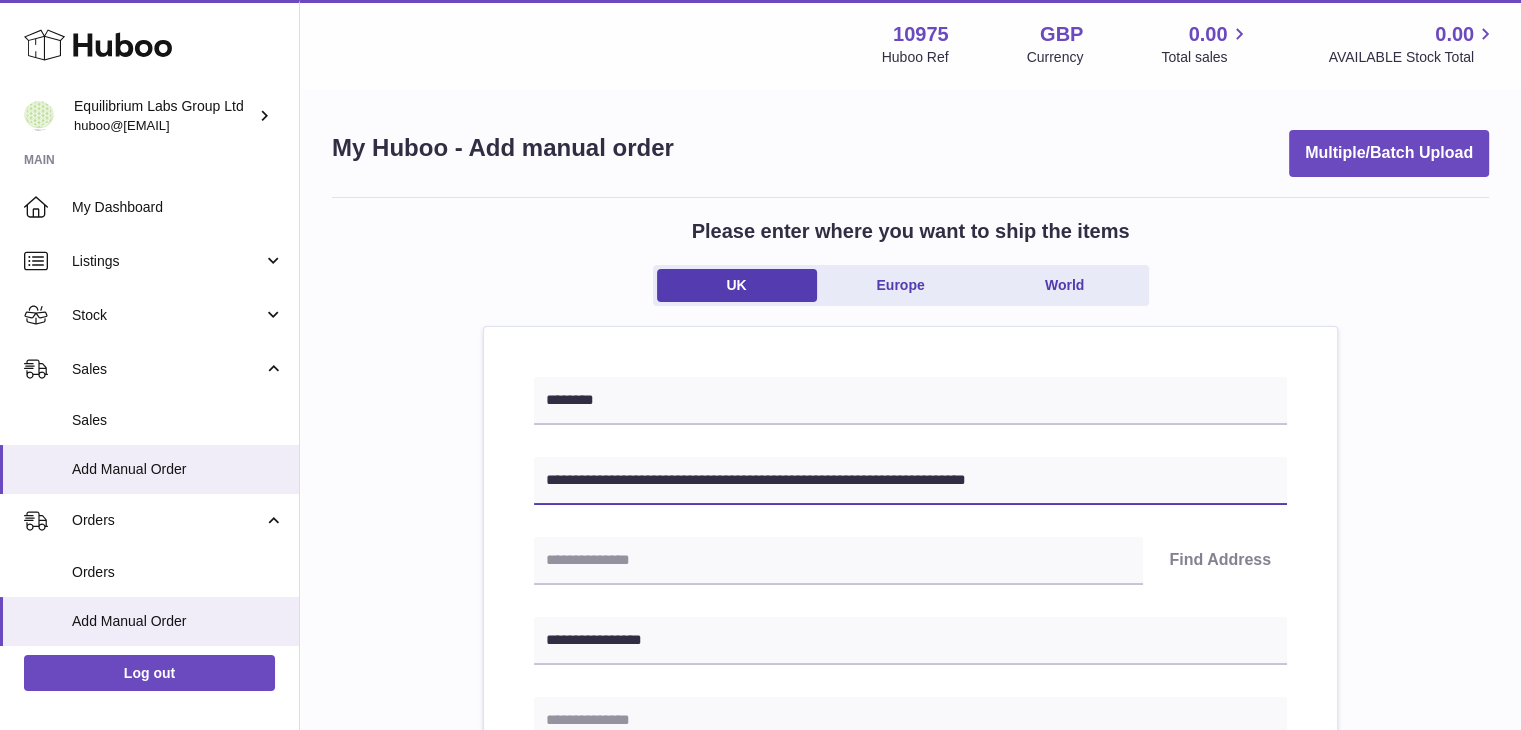 drag, startPoint x: 681, startPoint y: 479, endPoint x: 748, endPoint y: 479, distance: 67 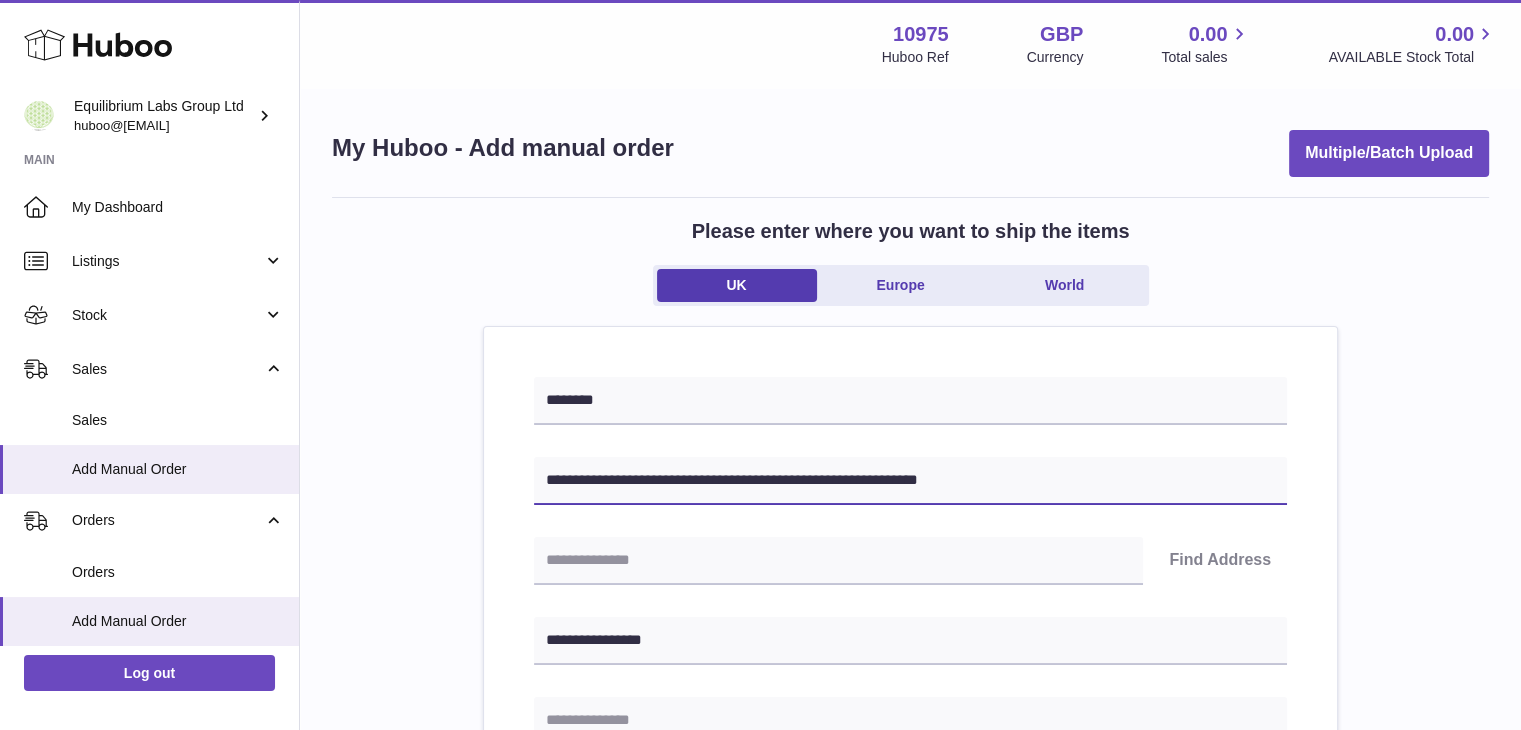 type on "**********" 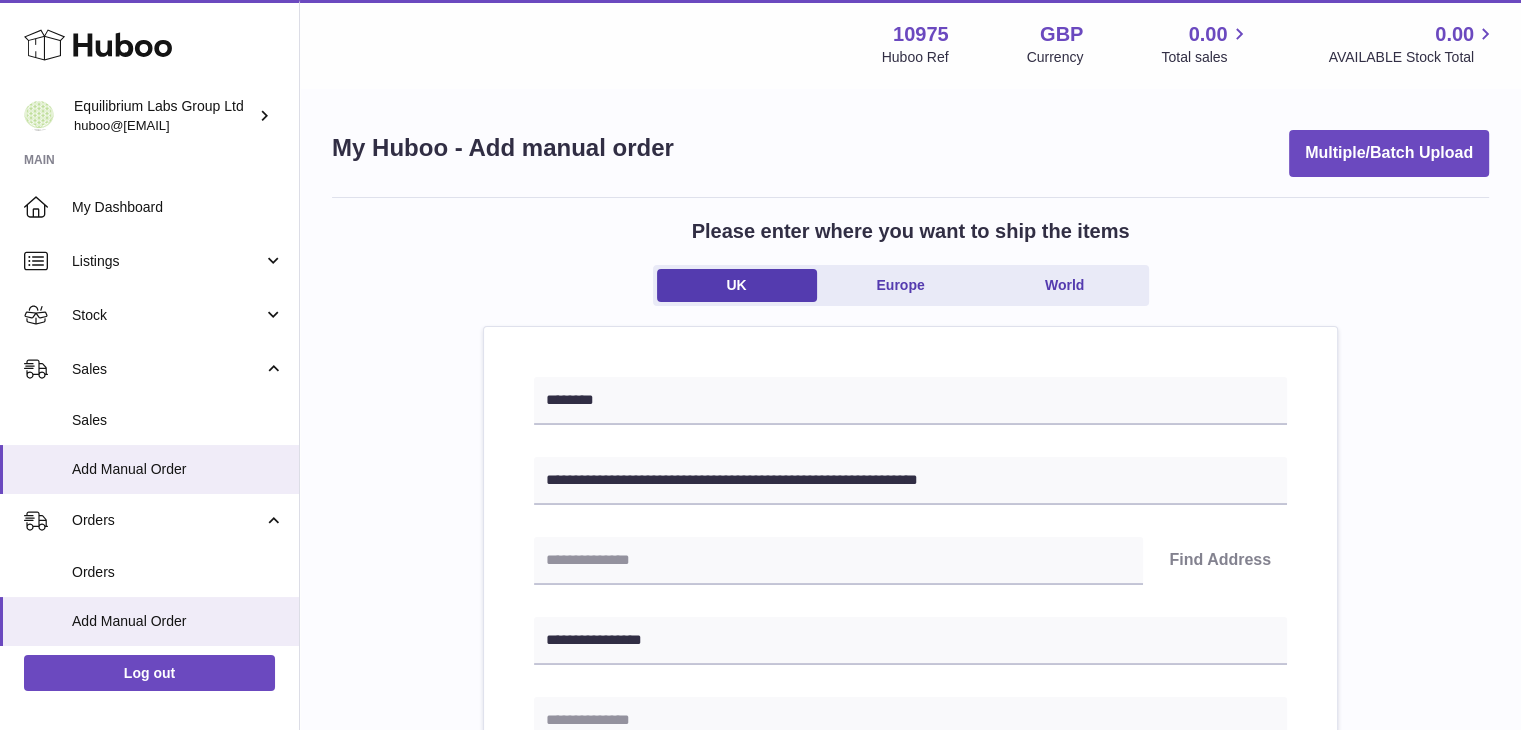 paste on "********" 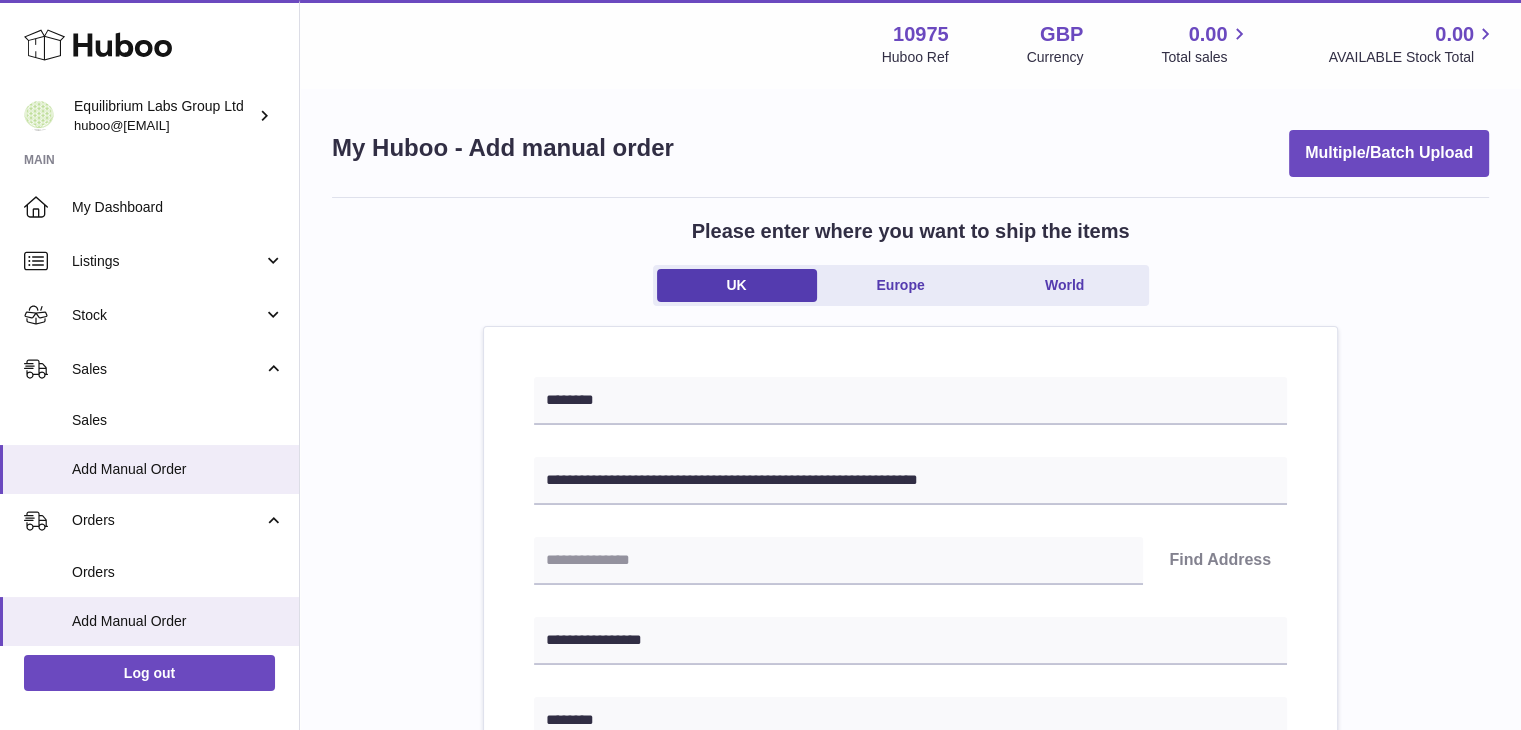 type on "********" 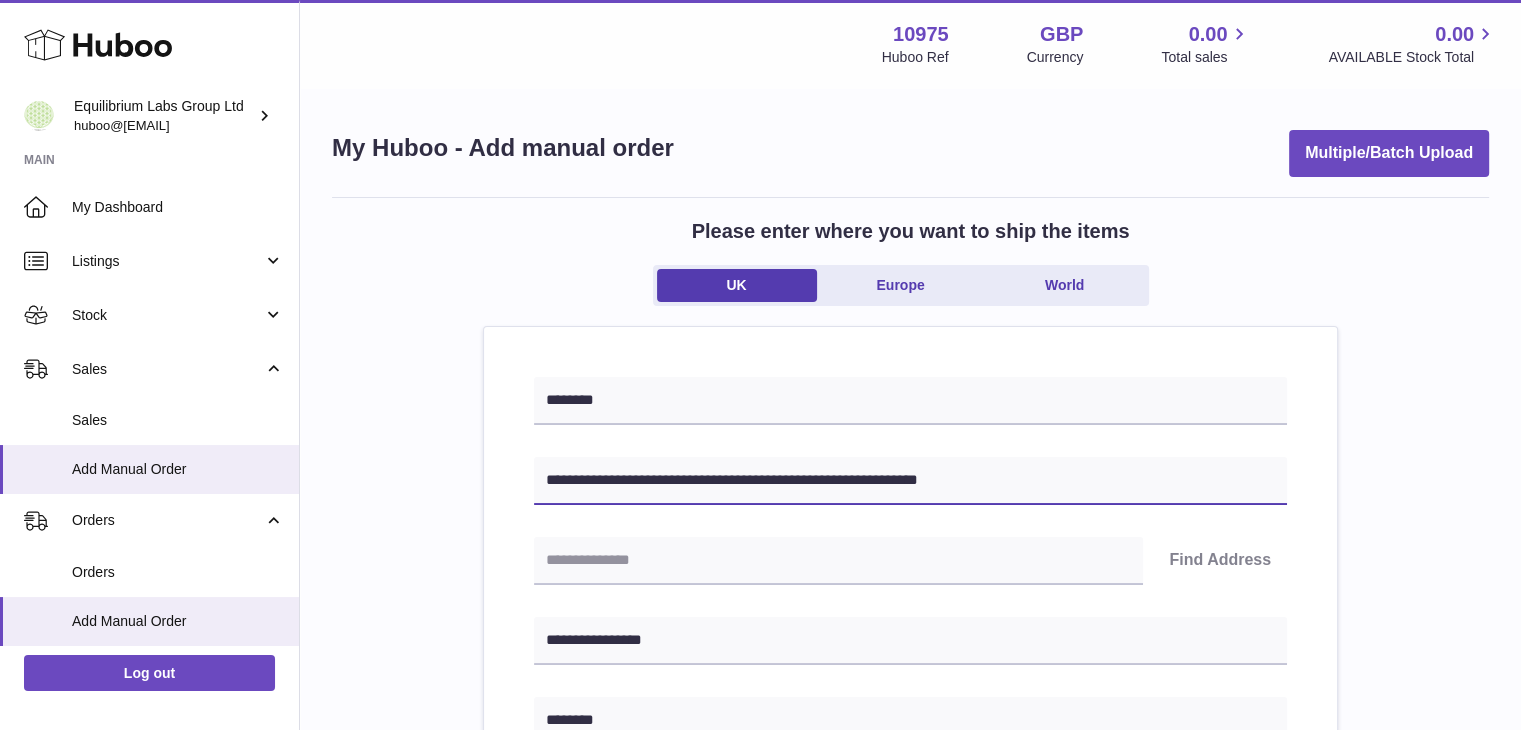 drag, startPoint x: 687, startPoint y: 476, endPoint x: 765, endPoint y: 477, distance: 78.00641 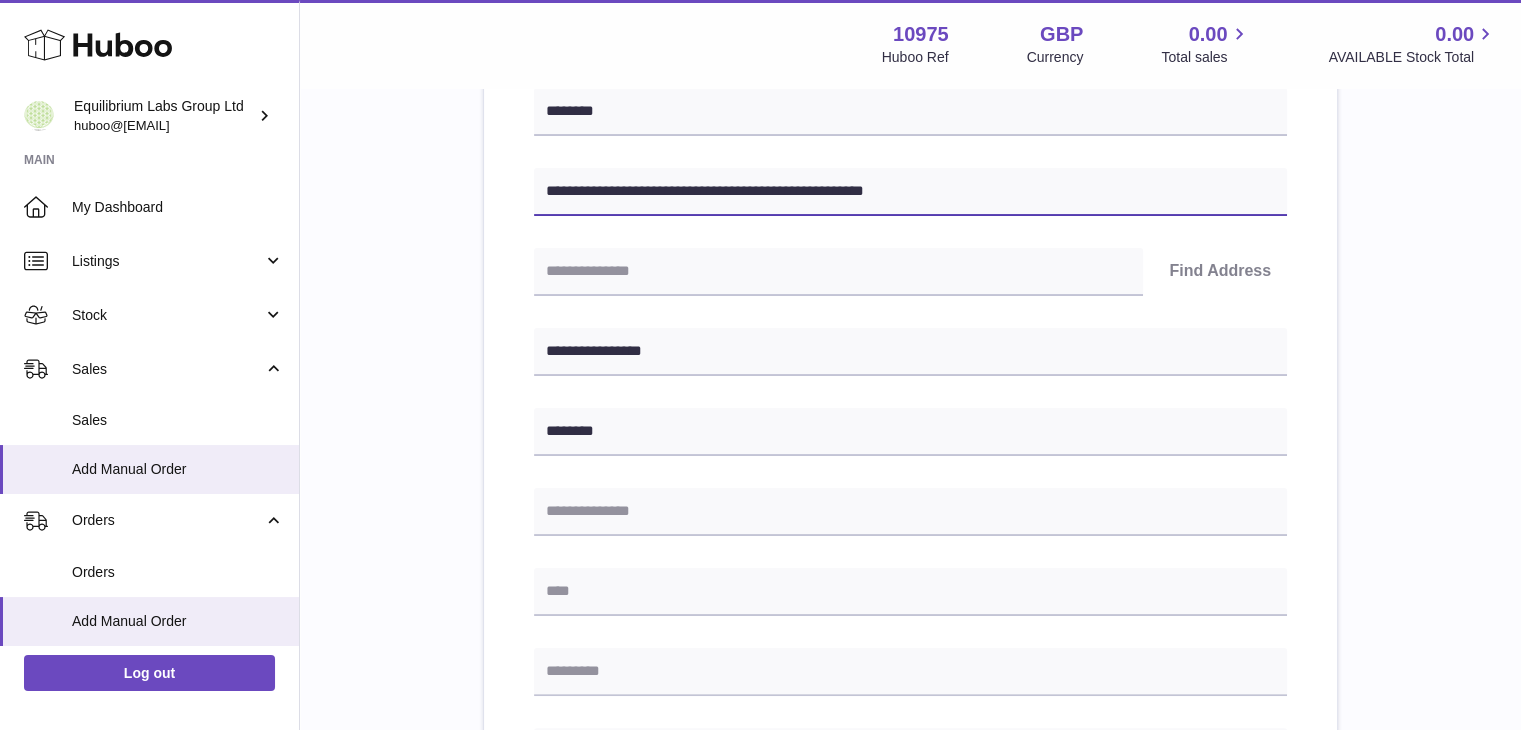 scroll, scrollTop: 300, scrollLeft: 0, axis: vertical 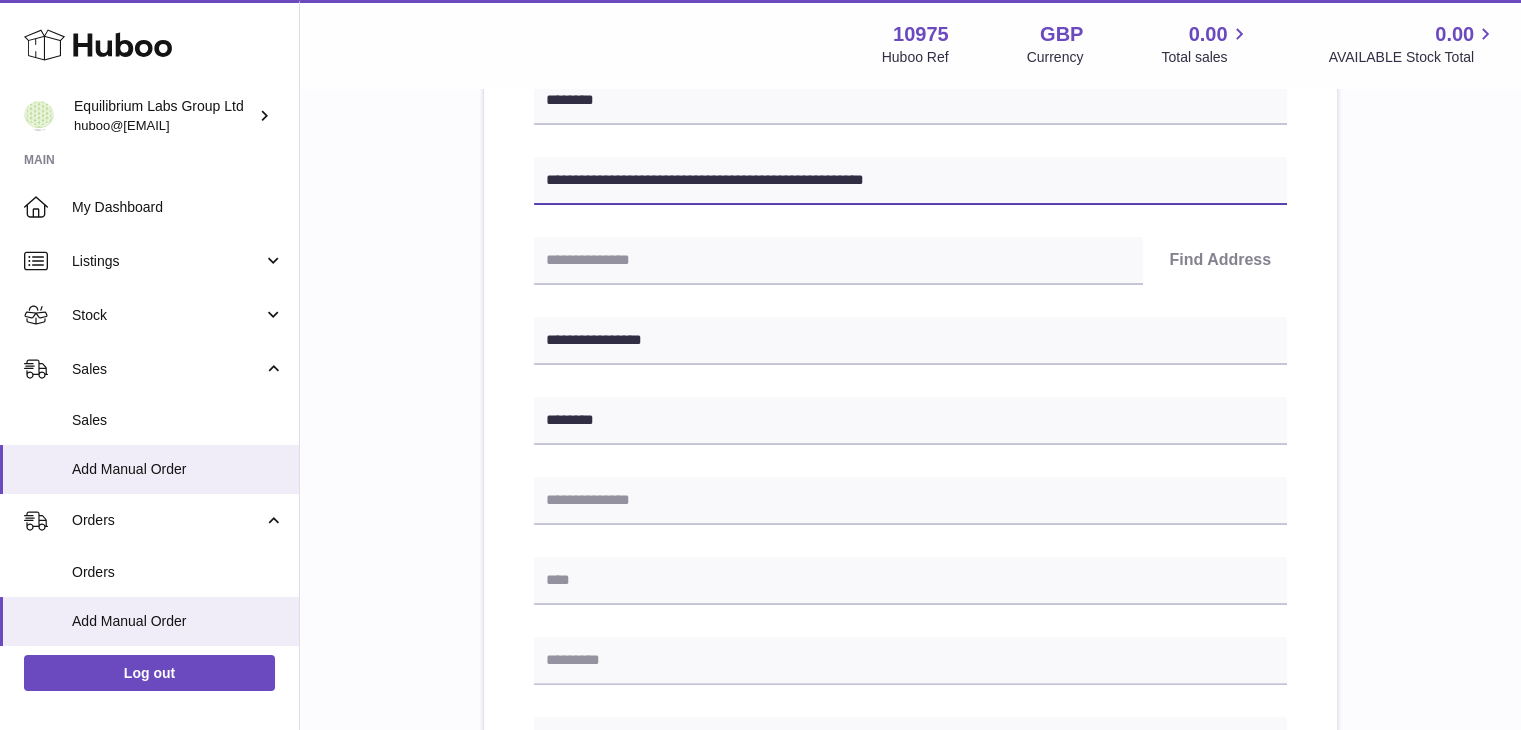 type on "**********" 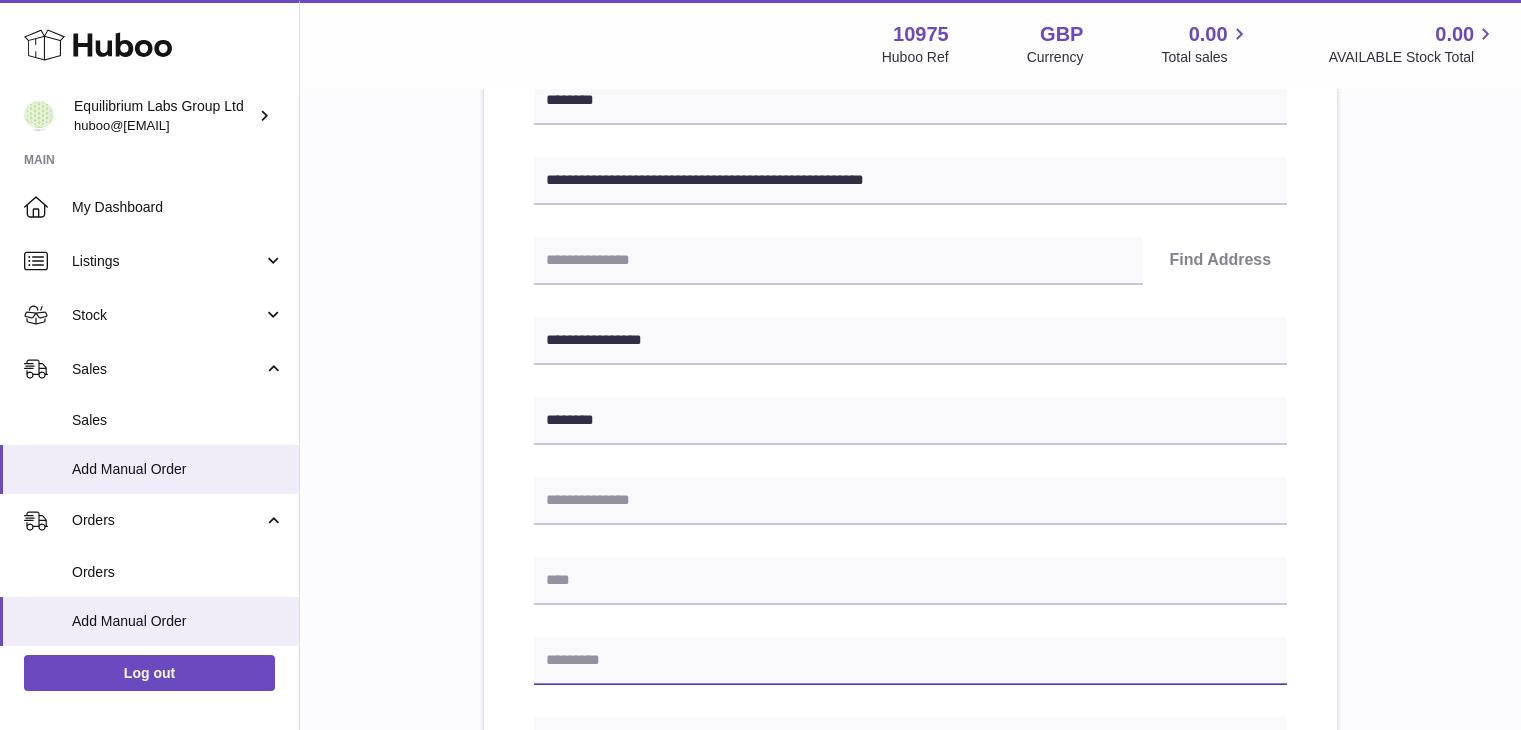 paste on "*********" 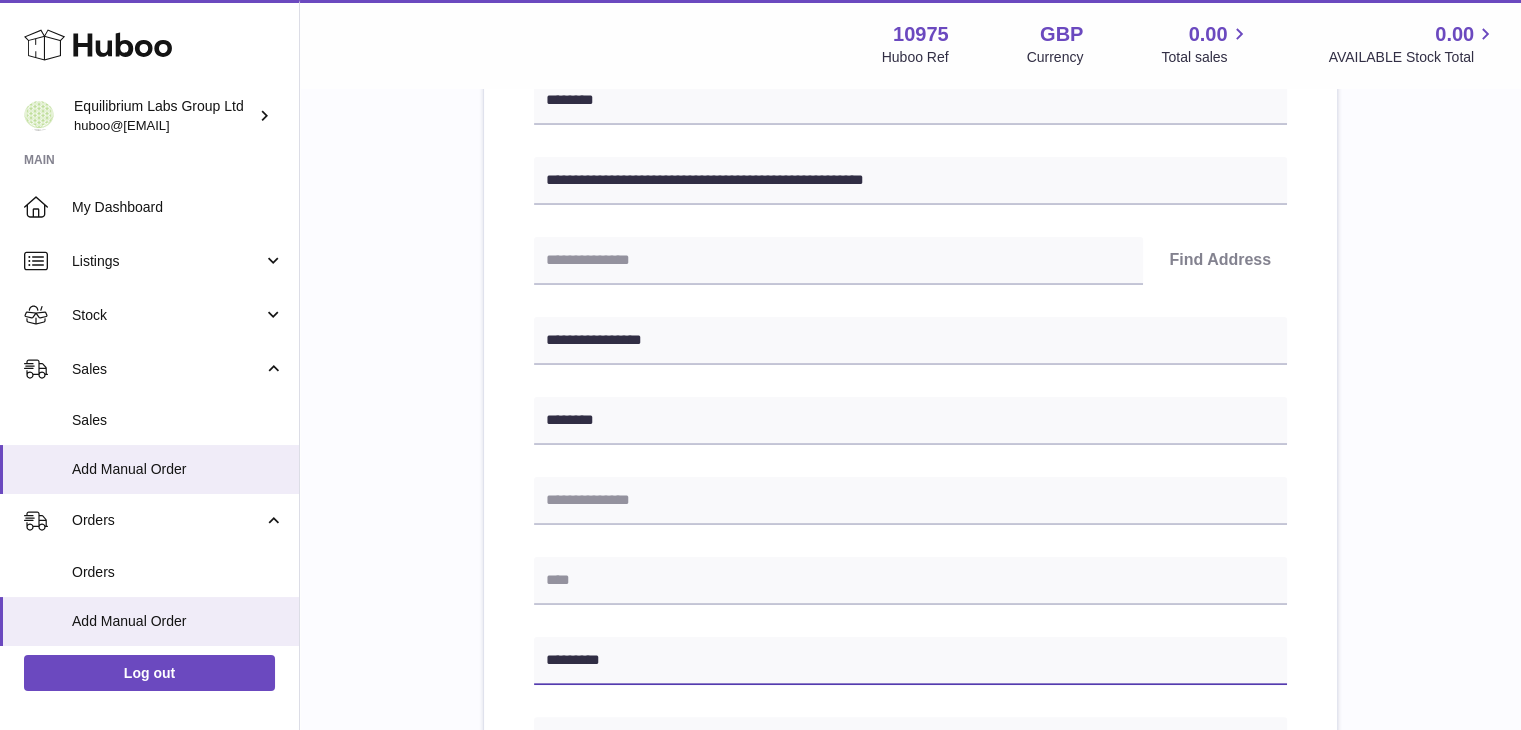 type on "*********" 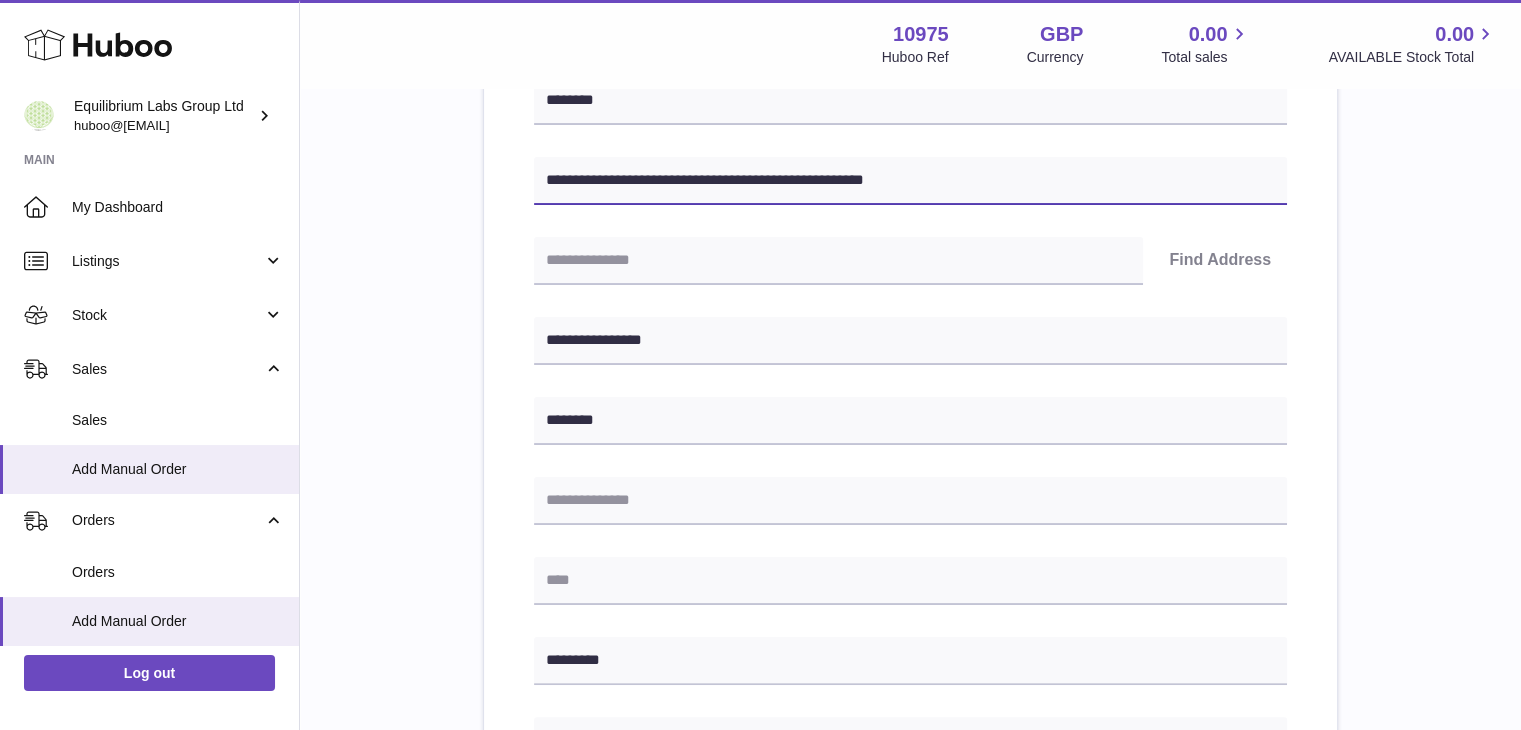 drag, startPoint x: 690, startPoint y: 177, endPoint x: 795, endPoint y: 185, distance: 105.30432 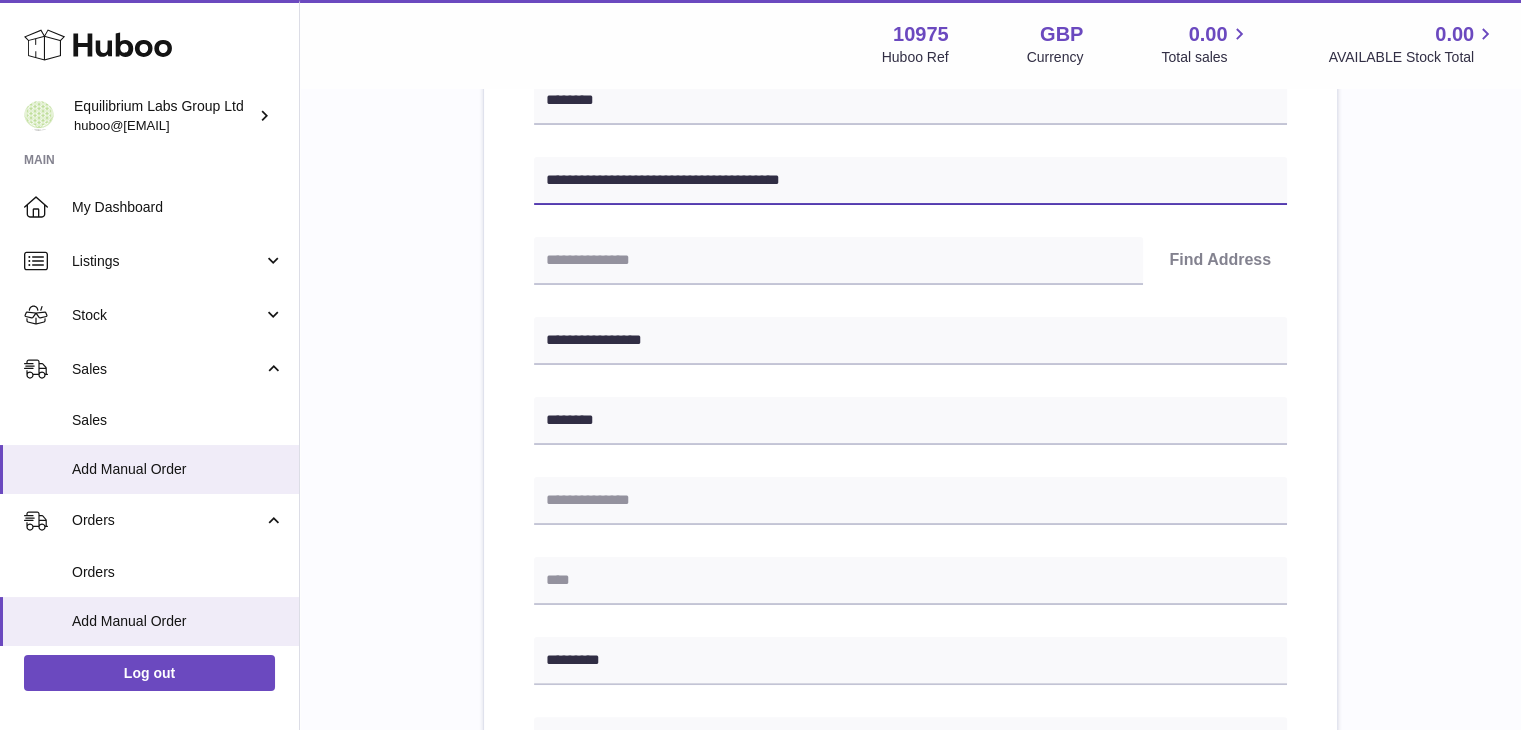 type on "**********" 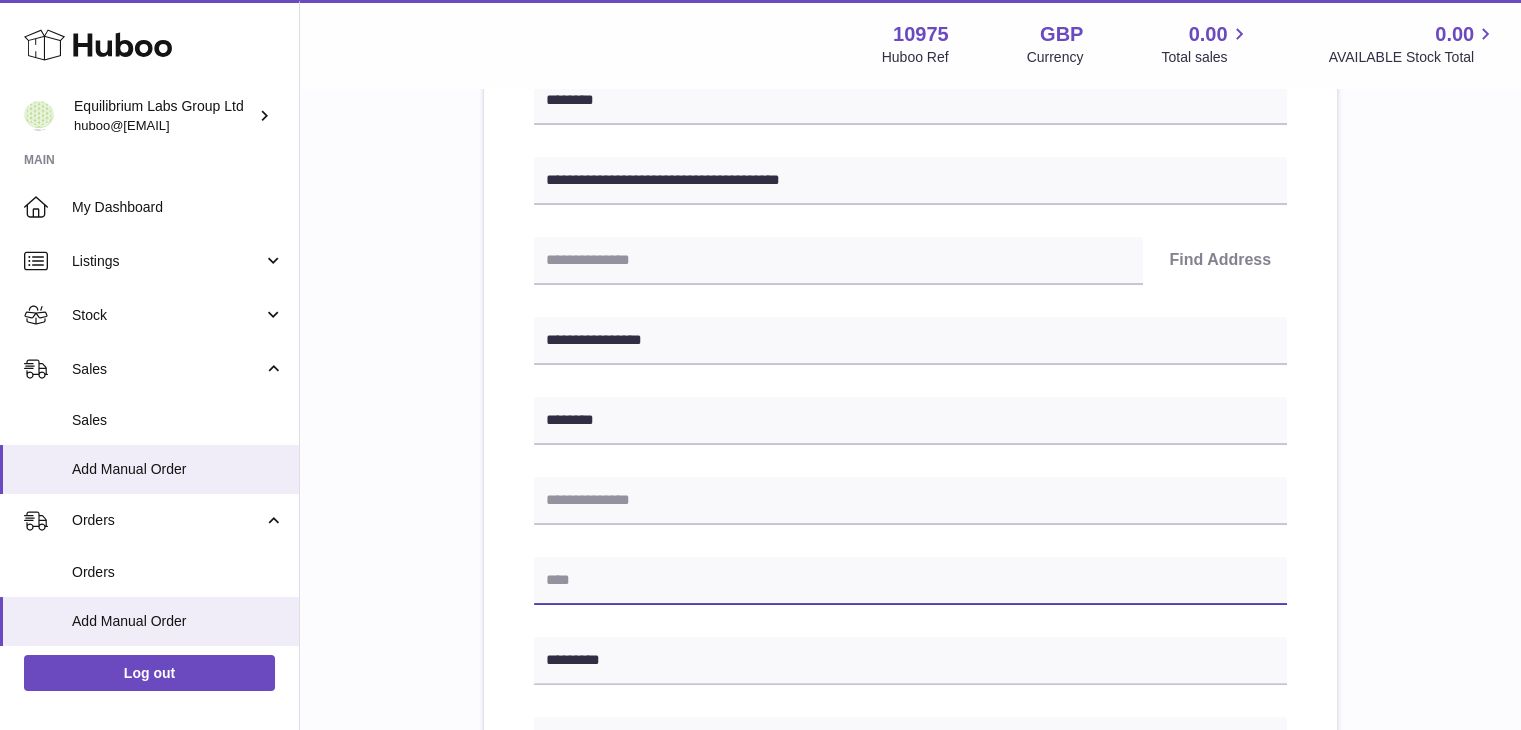 paste on "**********" 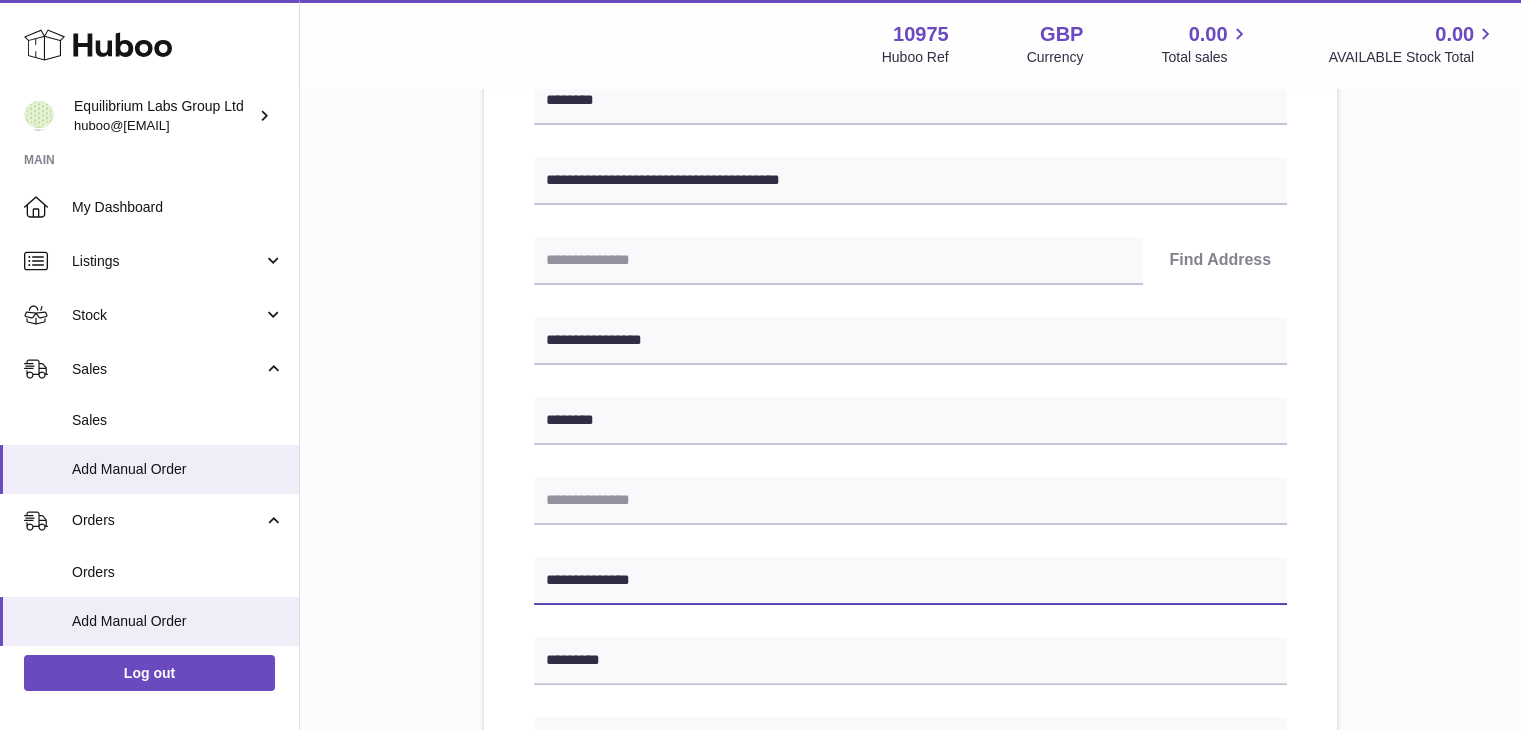 type on "**********" 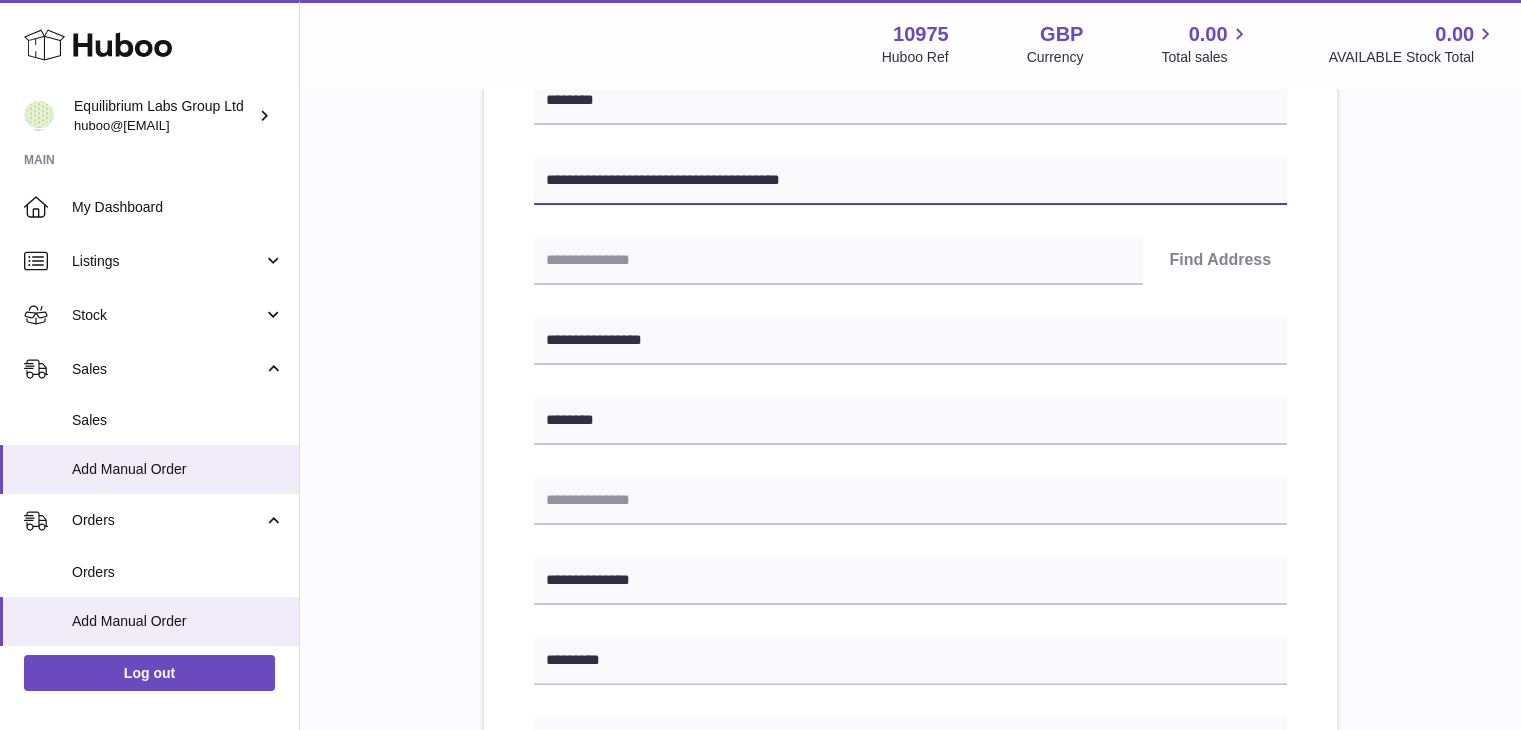 drag, startPoint x: 711, startPoint y: 181, endPoint x: 816, endPoint y: 184, distance: 105.04285 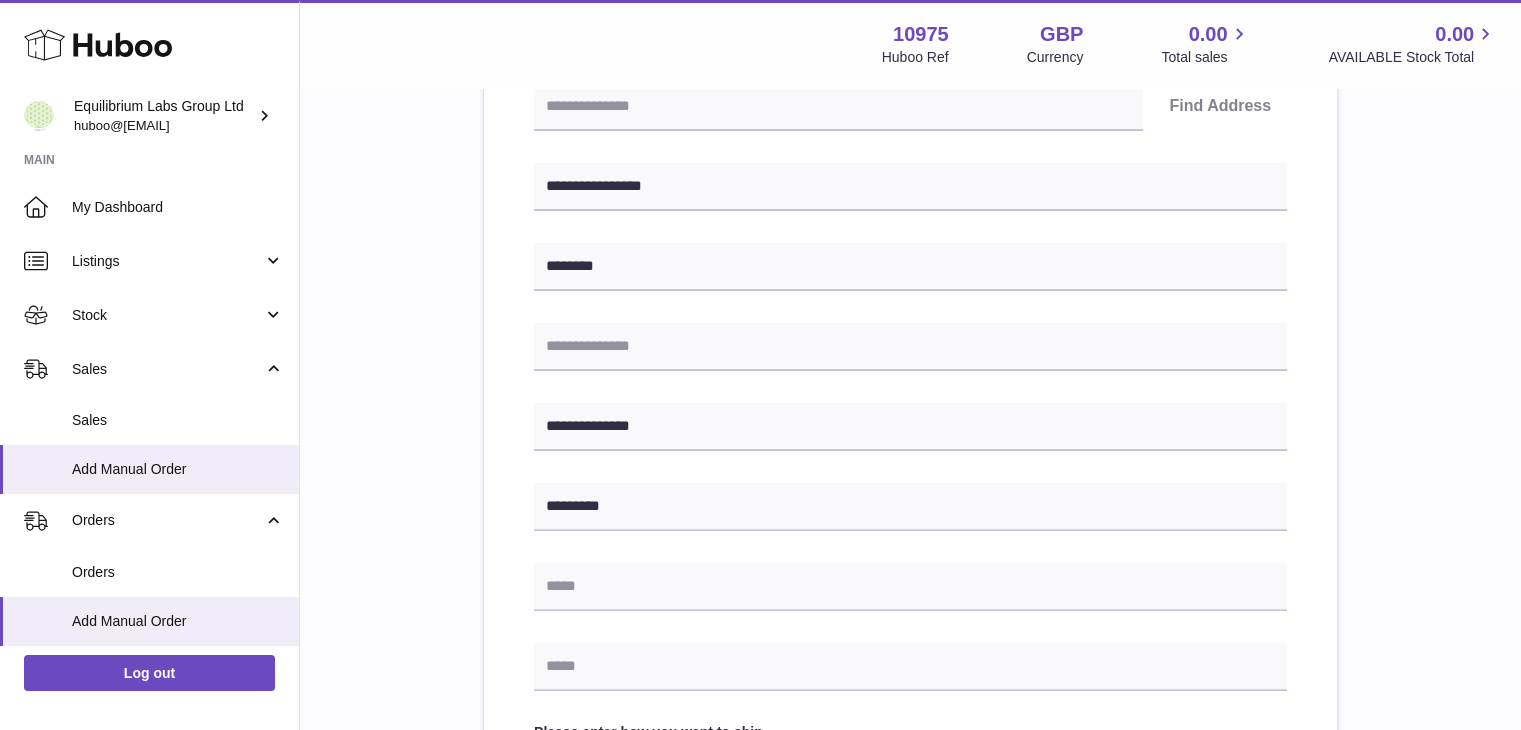 scroll, scrollTop: 500, scrollLeft: 0, axis: vertical 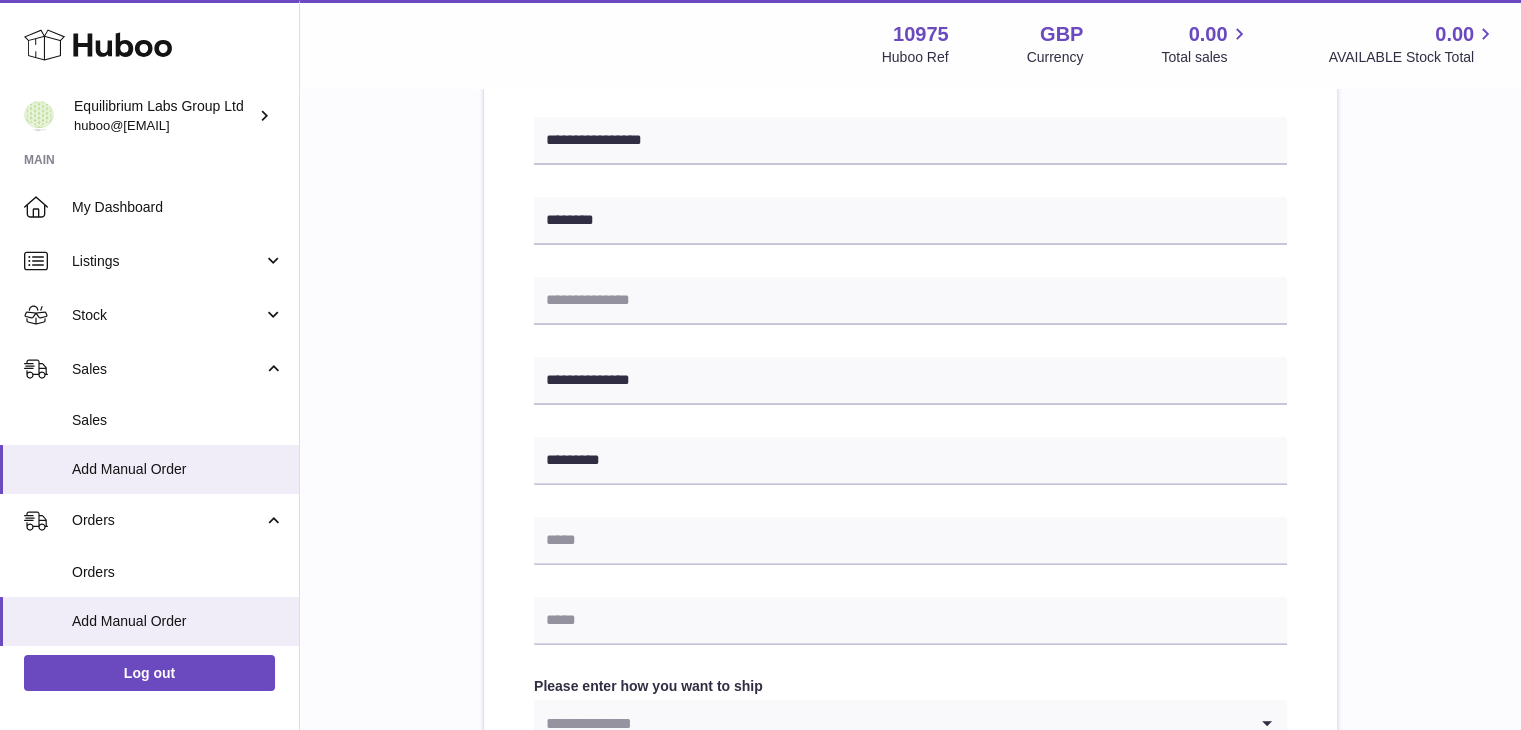 type on "**********" 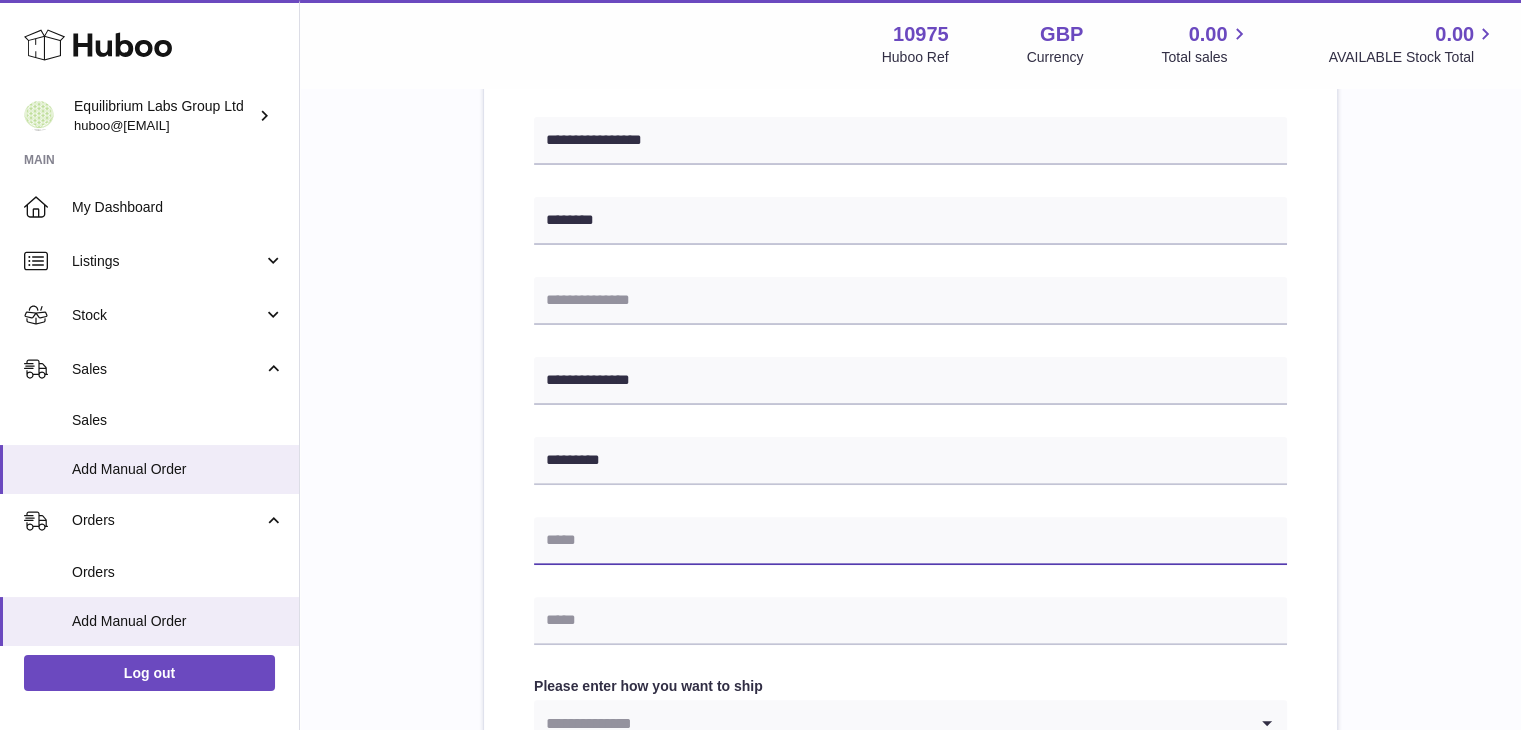 paste on "**********" 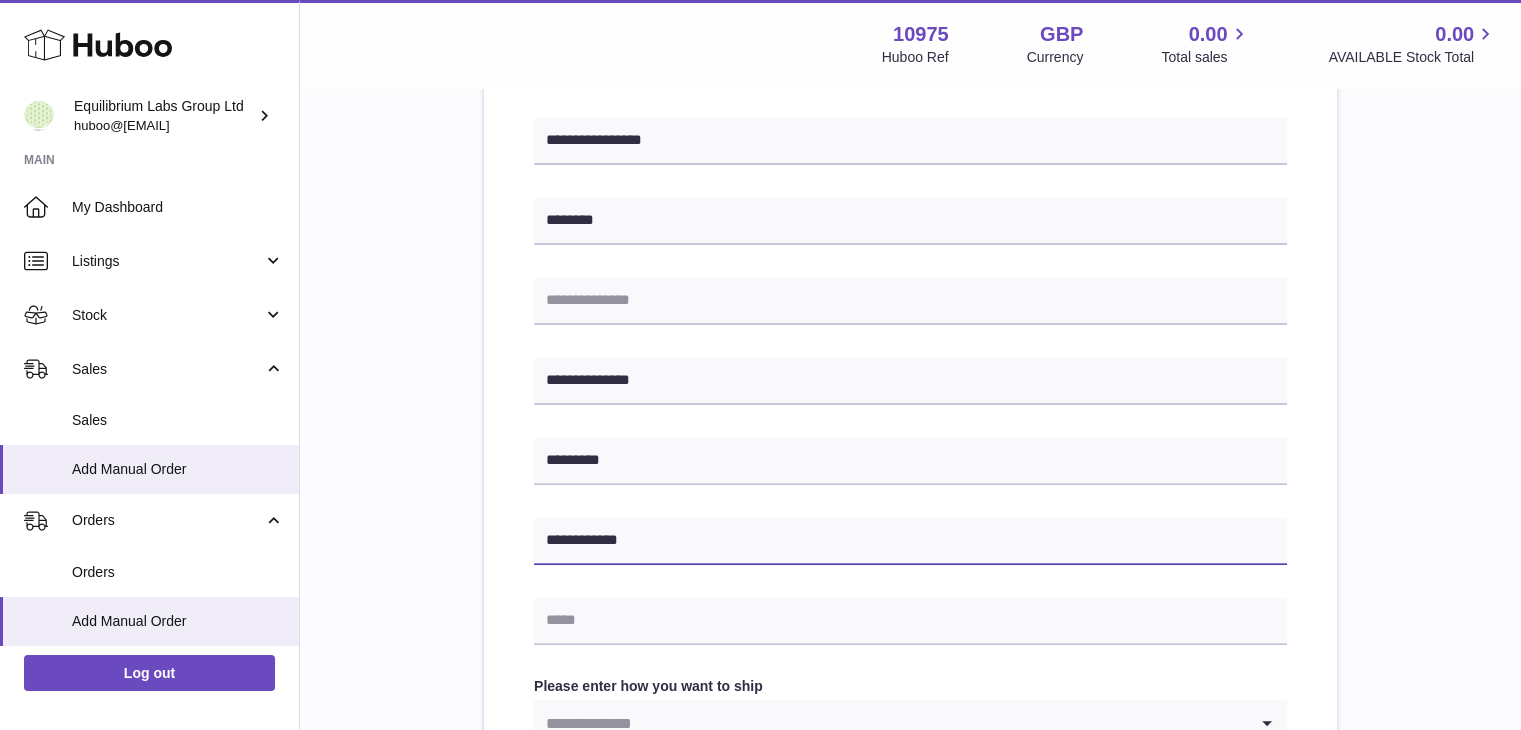 type on "**********" 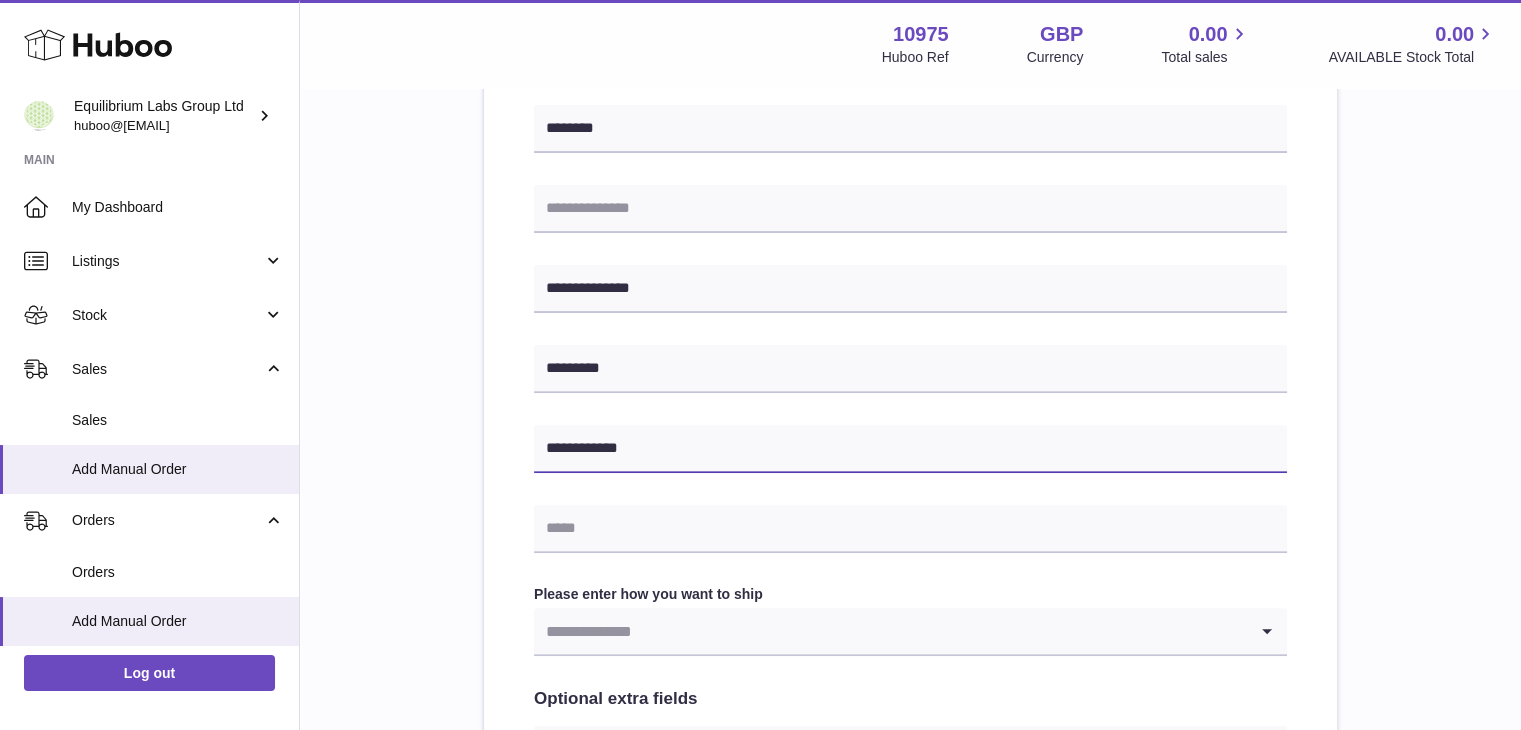 scroll, scrollTop: 600, scrollLeft: 0, axis: vertical 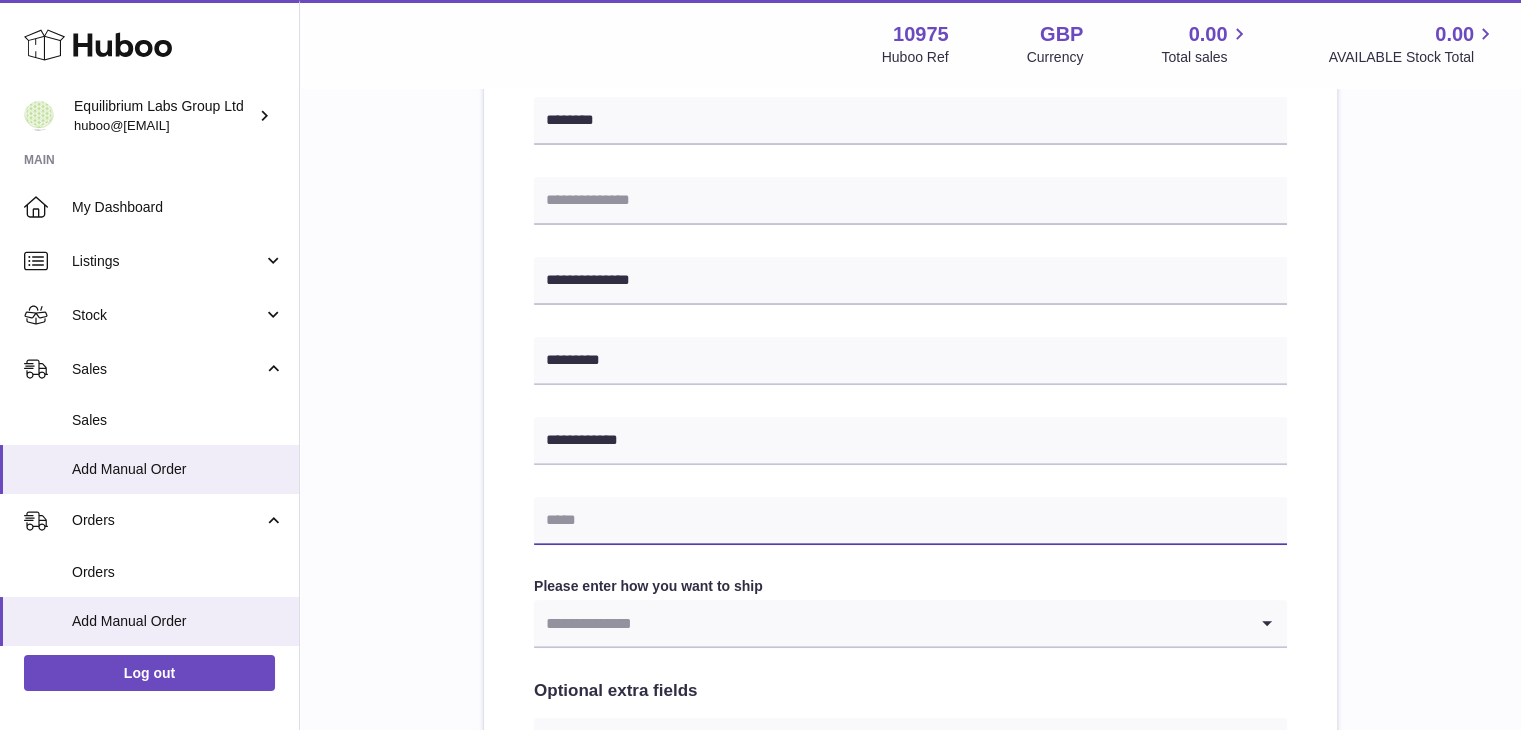 paste on "**********" 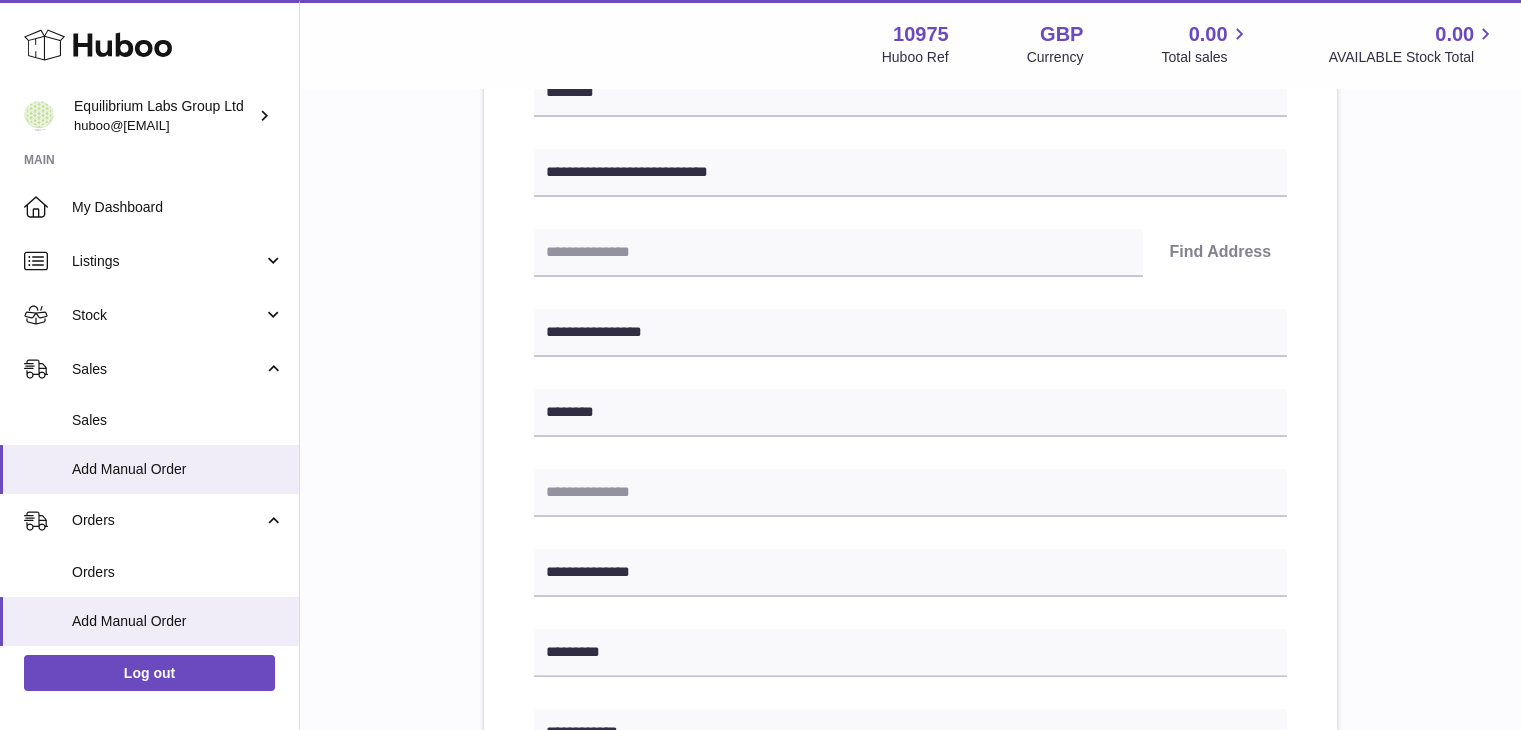 scroll, scrollTop: 300, scrollLeft: 0, axis: vertical 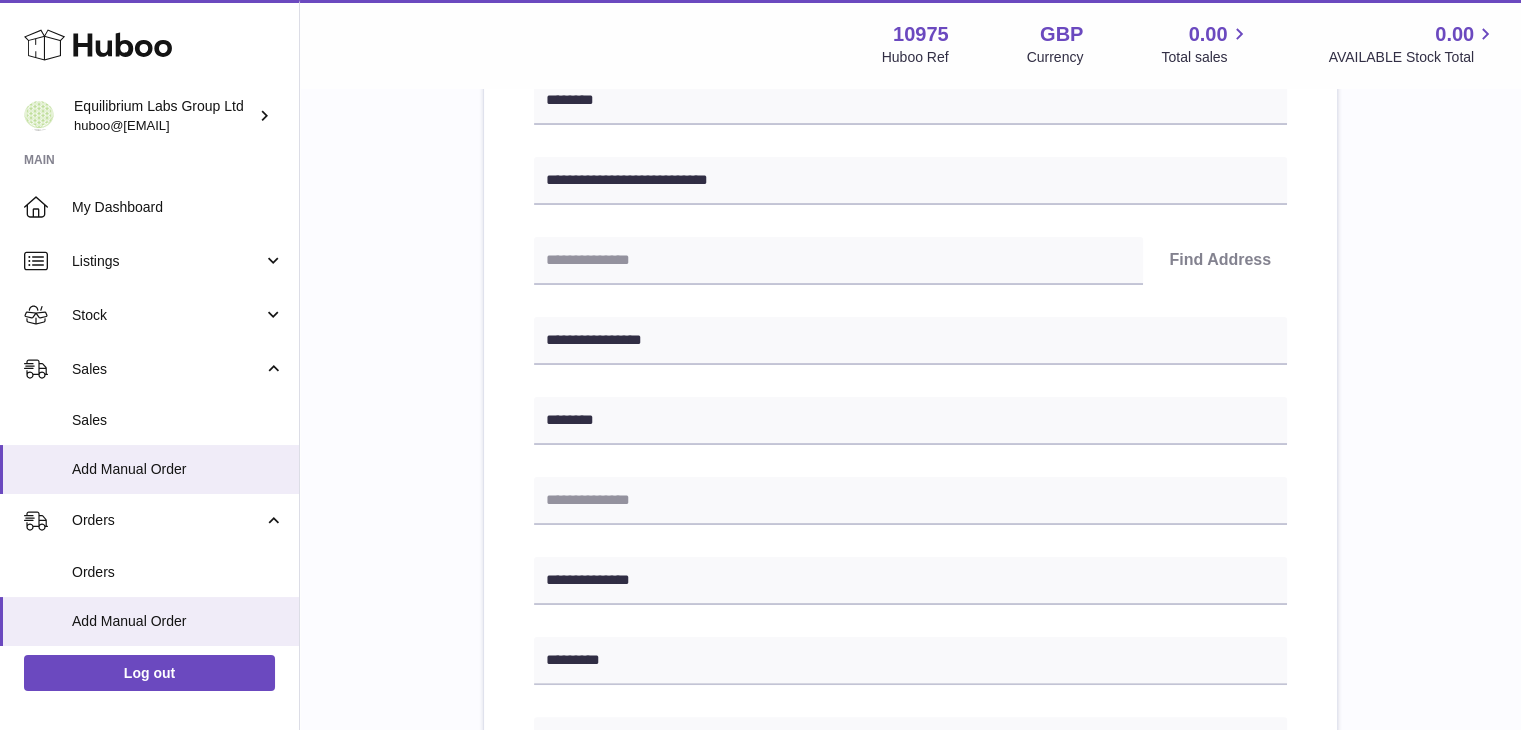 type on "**********" 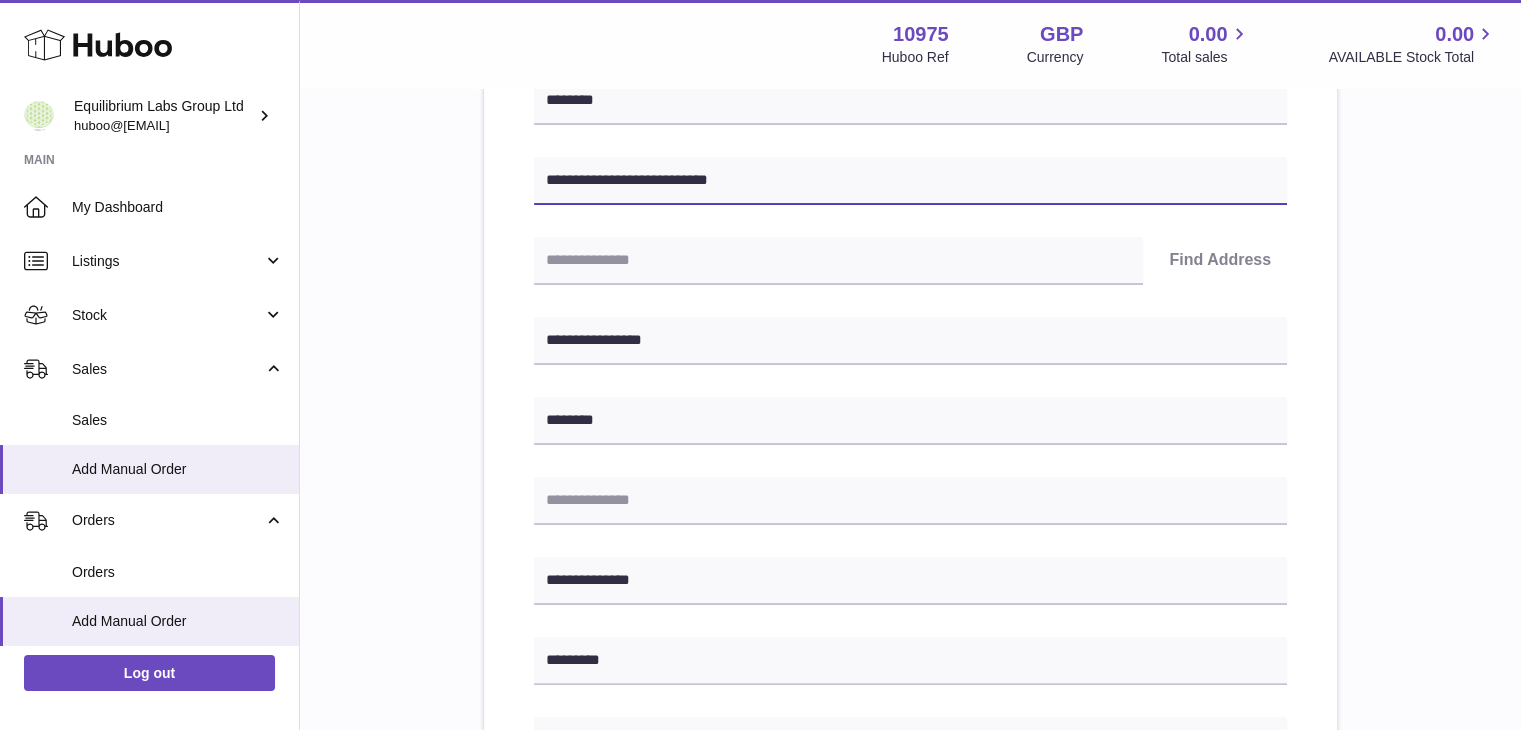 drag, startPoint x: 717, startPoint y: 185, endPoint x: 668, endPoint y: 181, distance: 49.162994 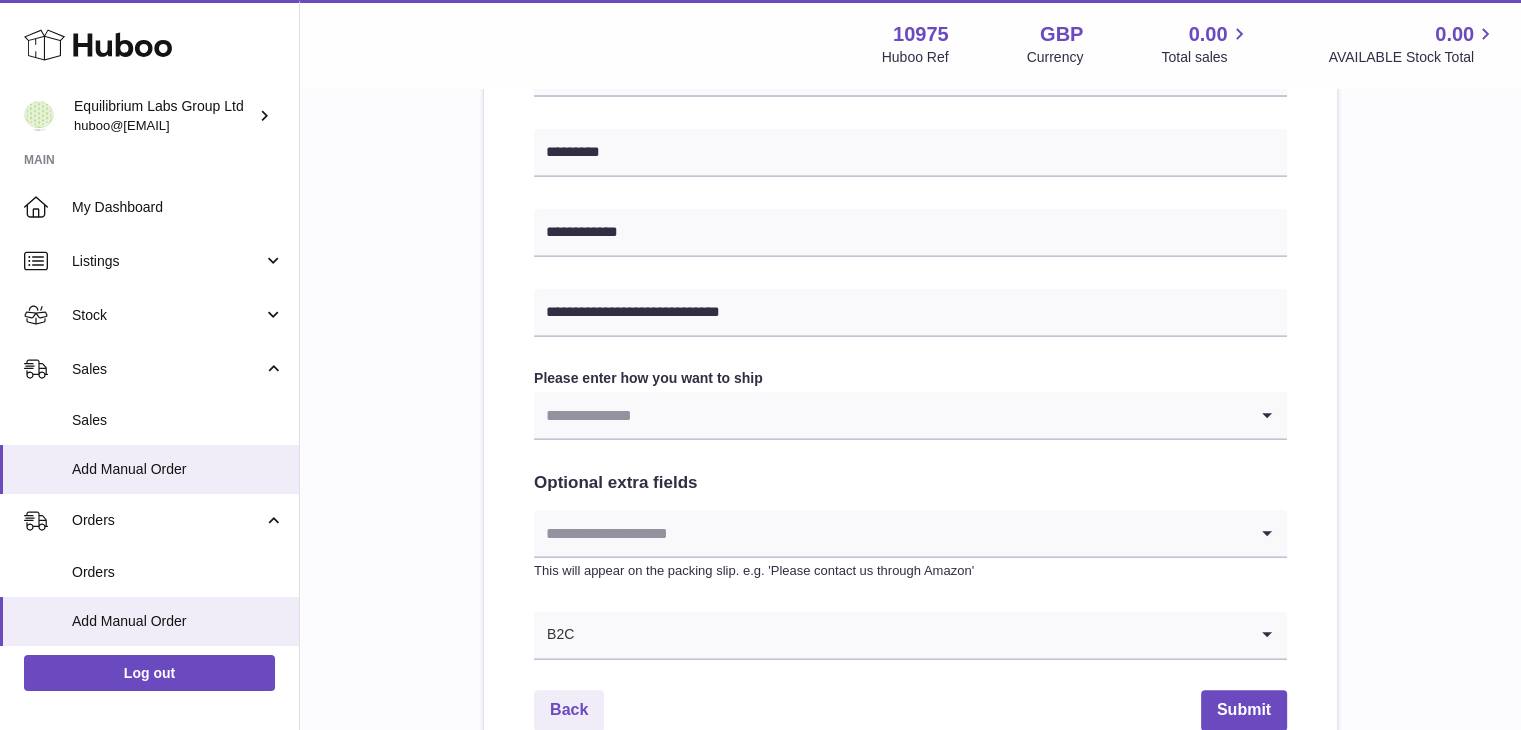 scroll, scrollTop: 800, scrollLeft: 0, axis: vertical 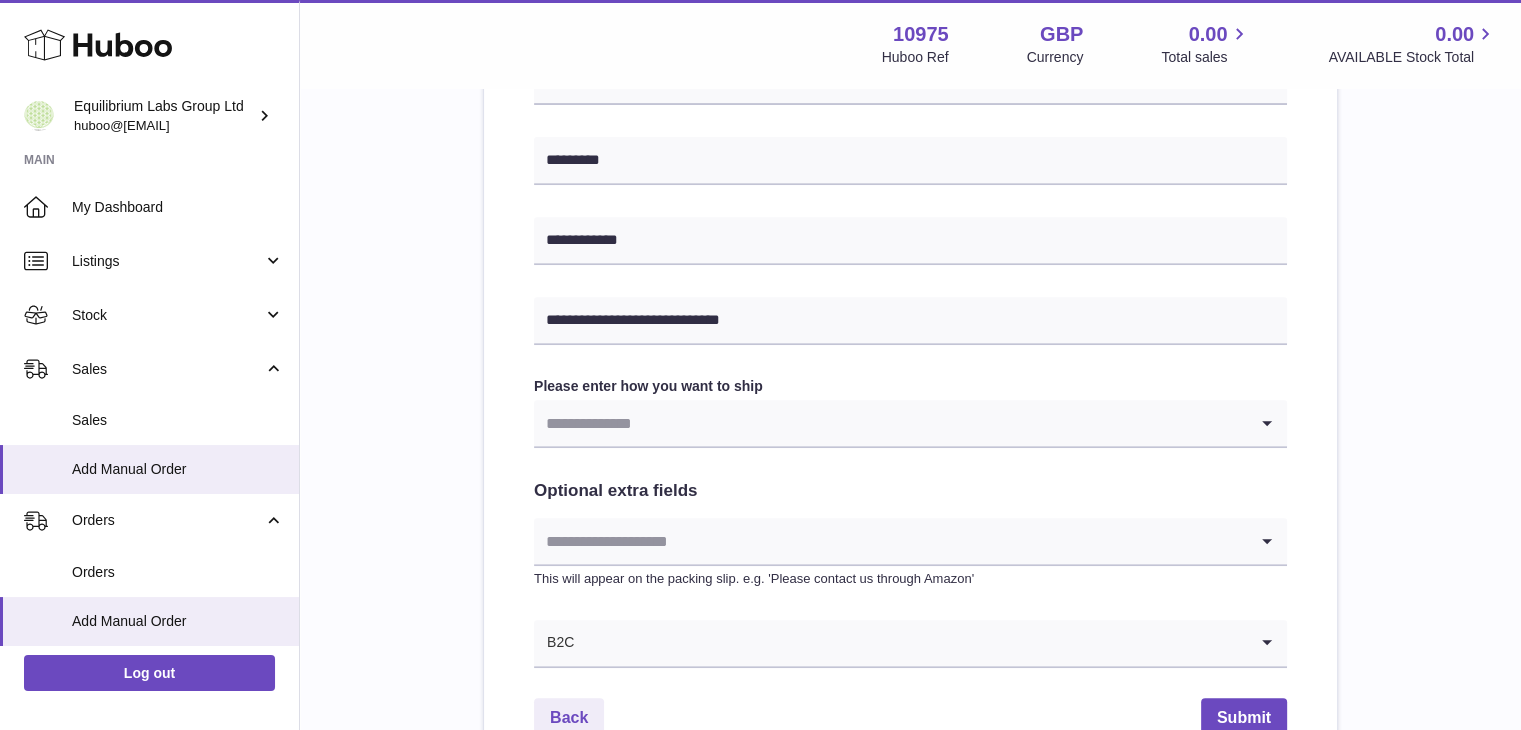 type on "**********" 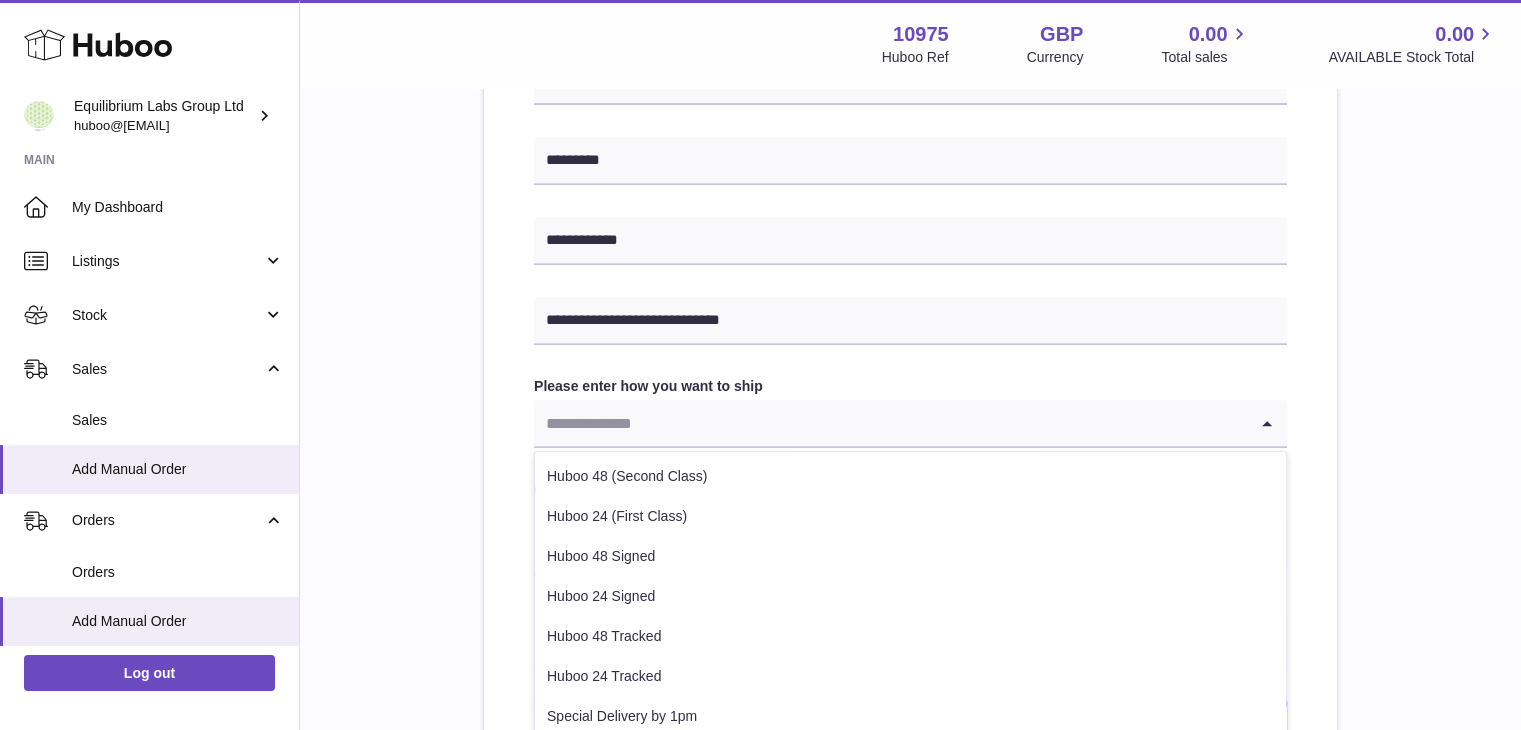 click at bounding box center [890, 423] 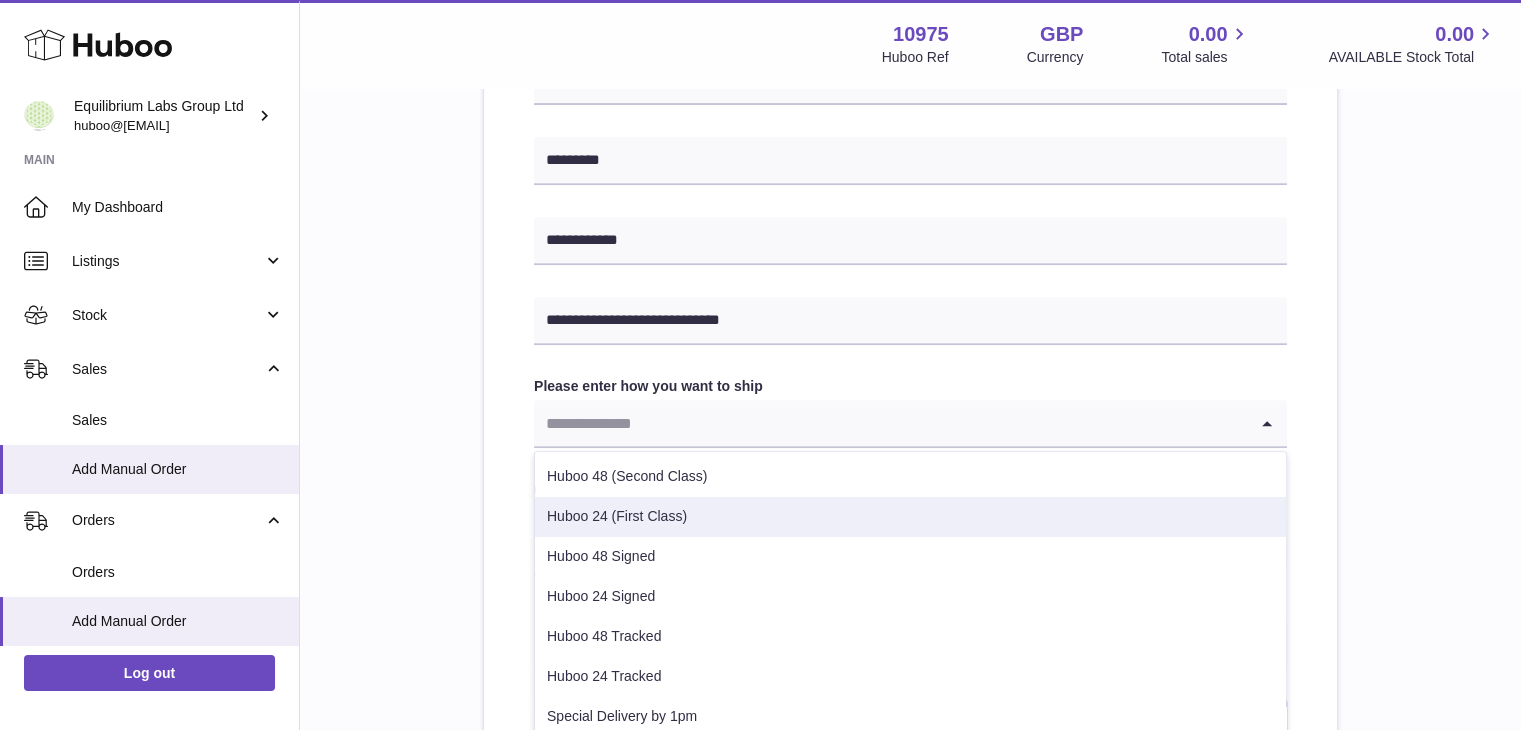 click on "Huboo 24 (First Class)" at bounding box center [910, 517] 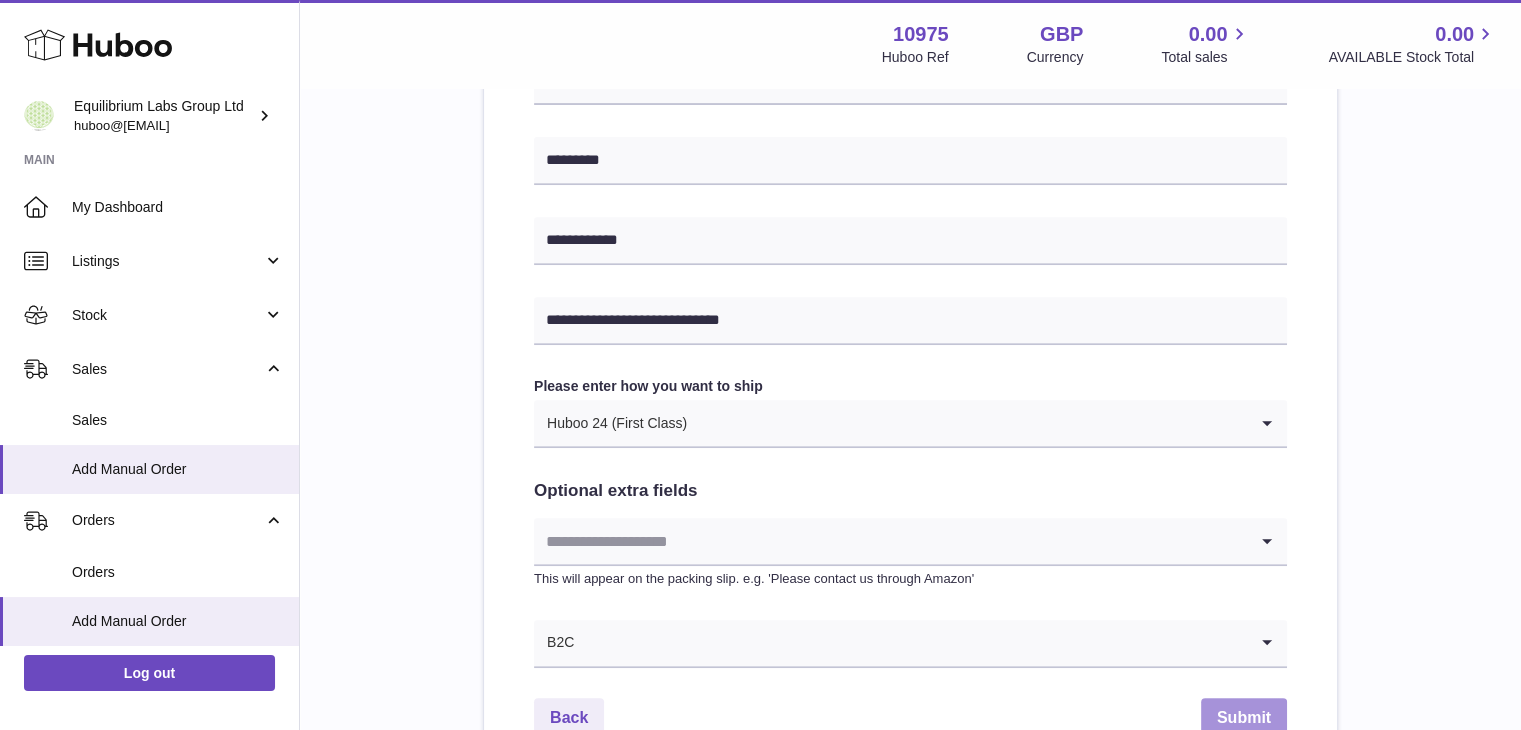 click on "Submit" at bounding box center [1244, 718] 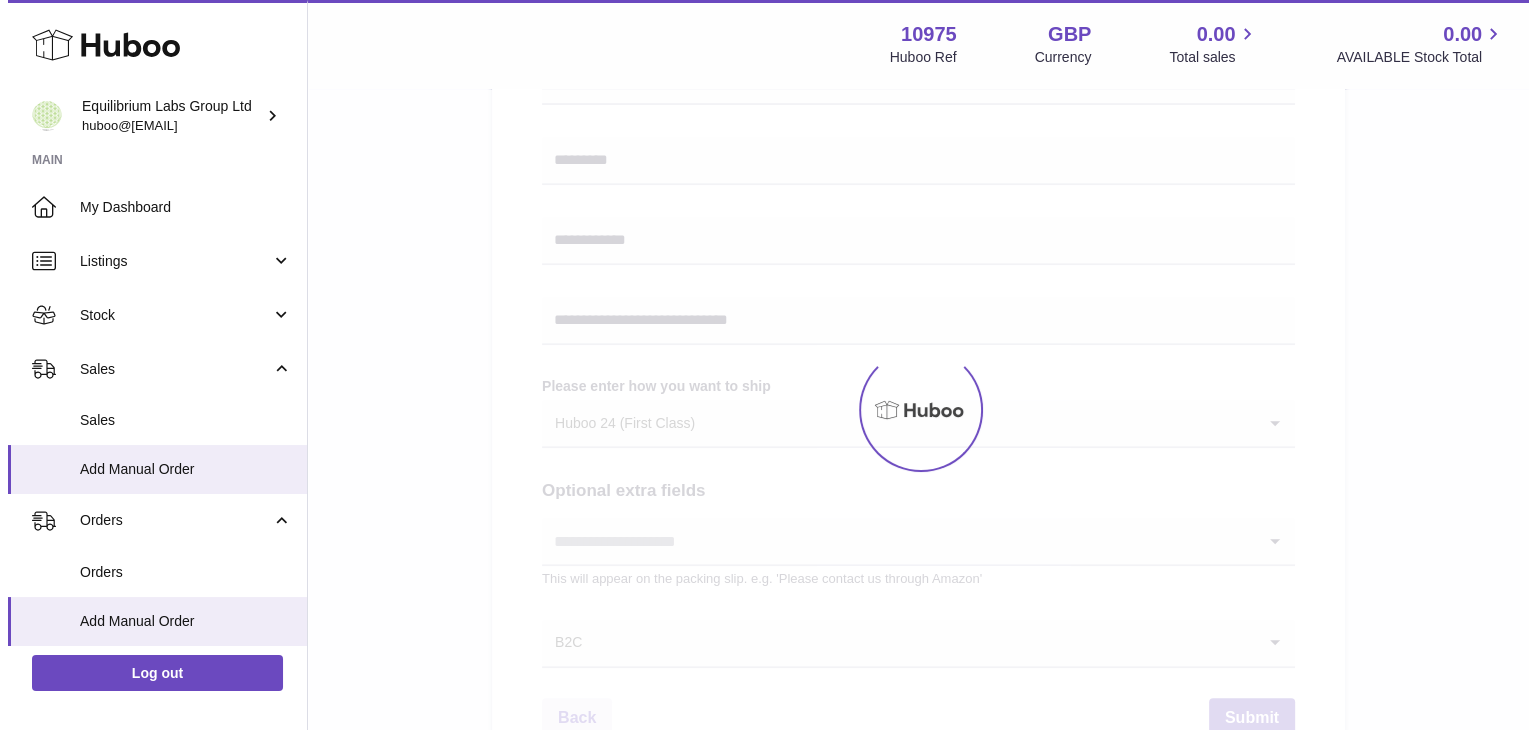 scroll, scrollTop: 0, scrollLeft: 0, axis: both 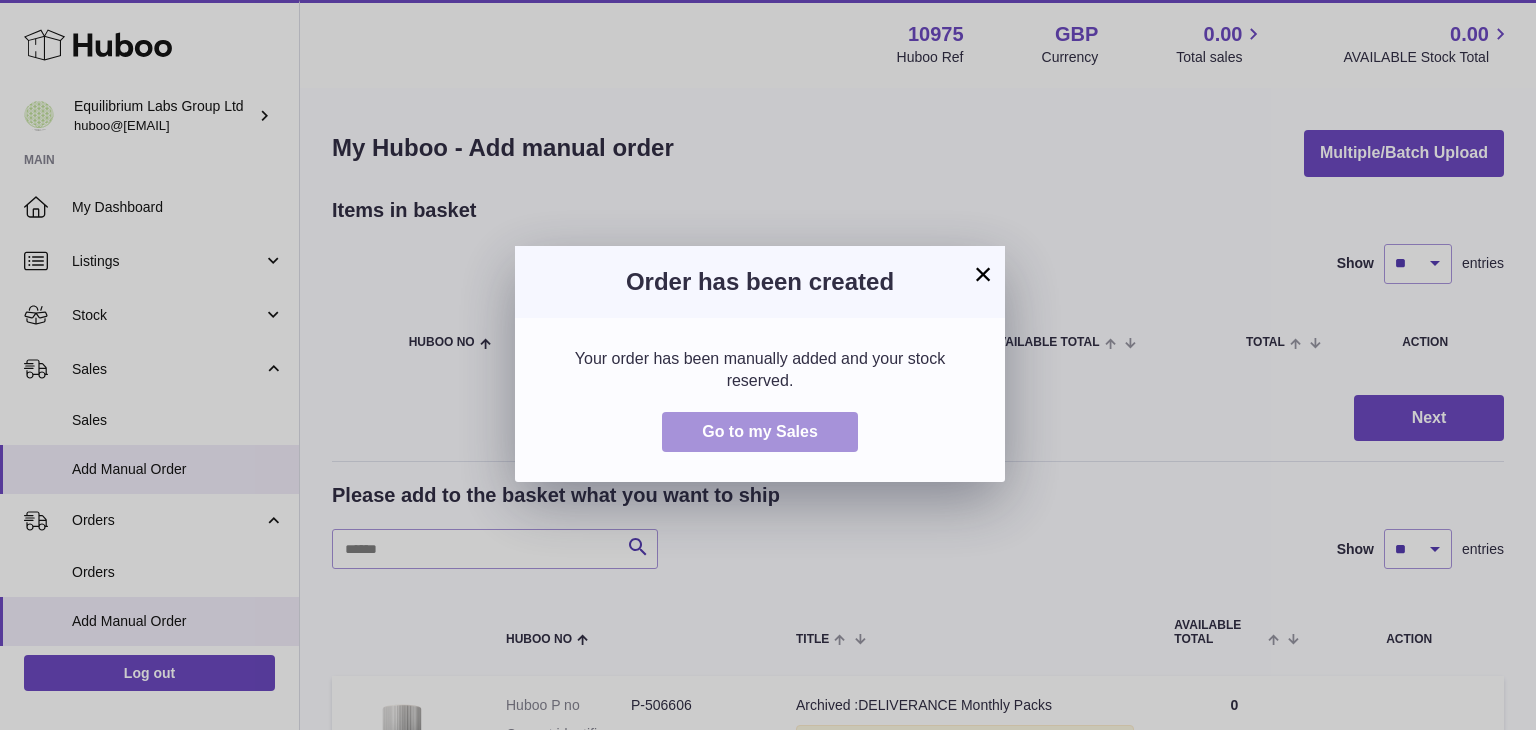 click on "Go to my Sales" at bounding box center (760, 431) 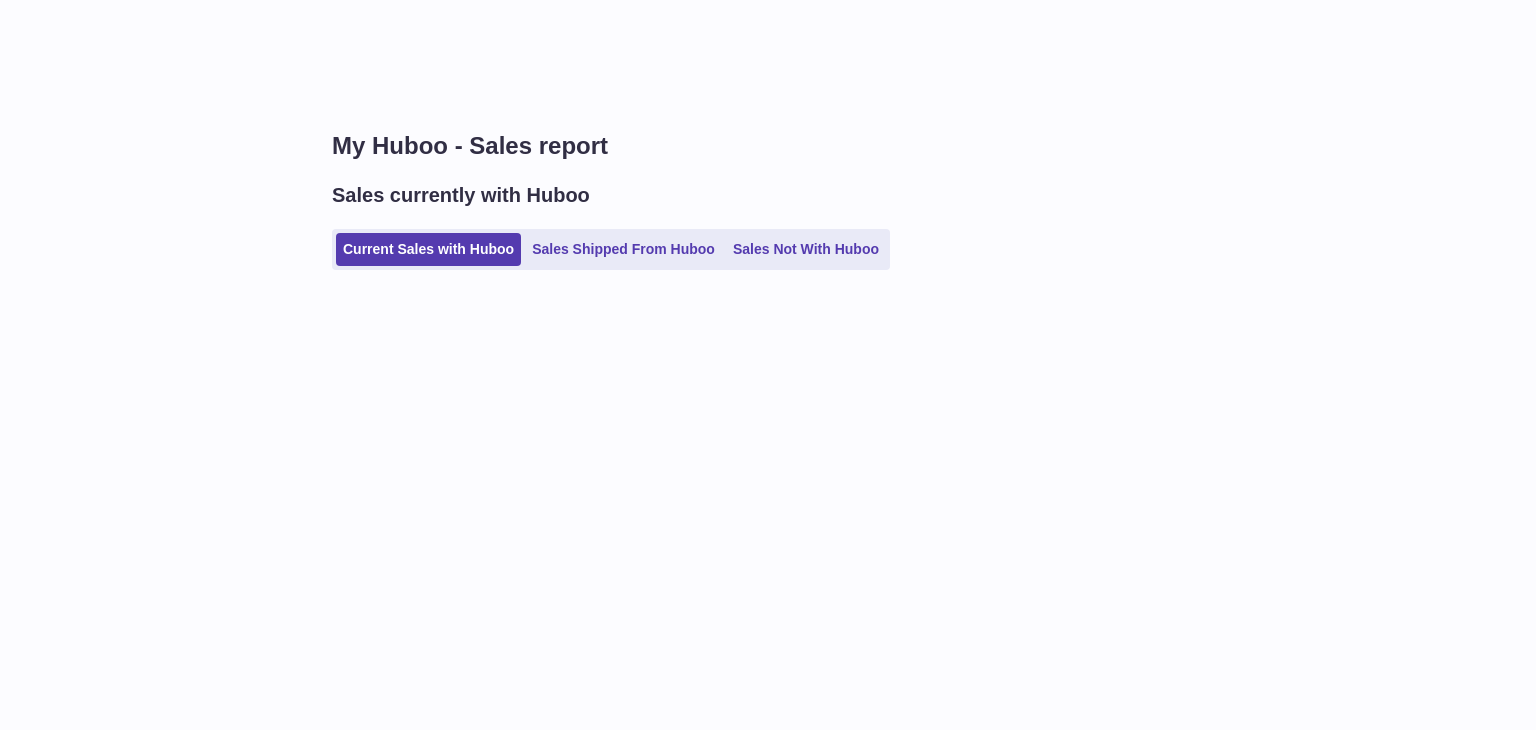 scroll, scrollTop: 0, scrollLeft: 0, axis: both 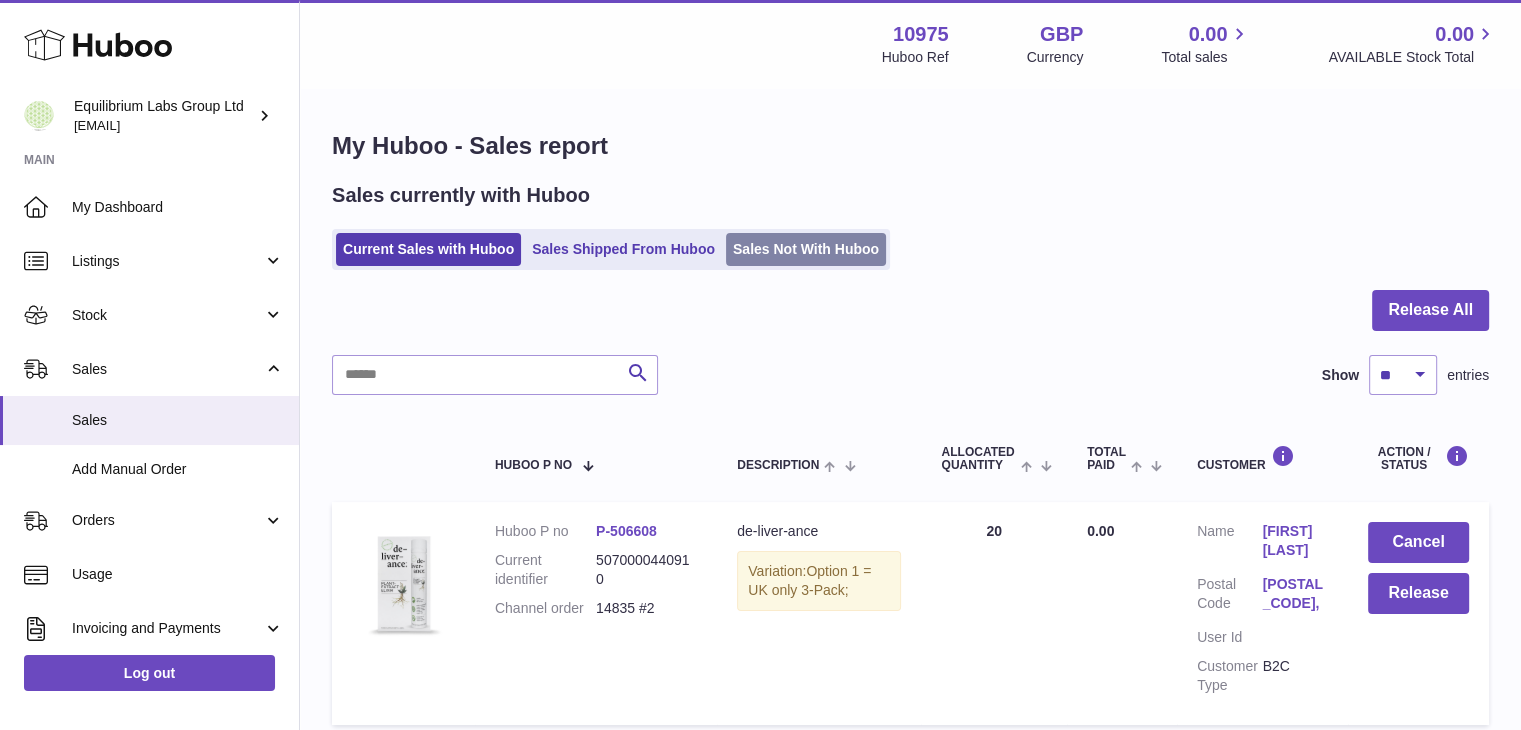 click on "Sales Not With Huboo" at bounding box center (806, 249) 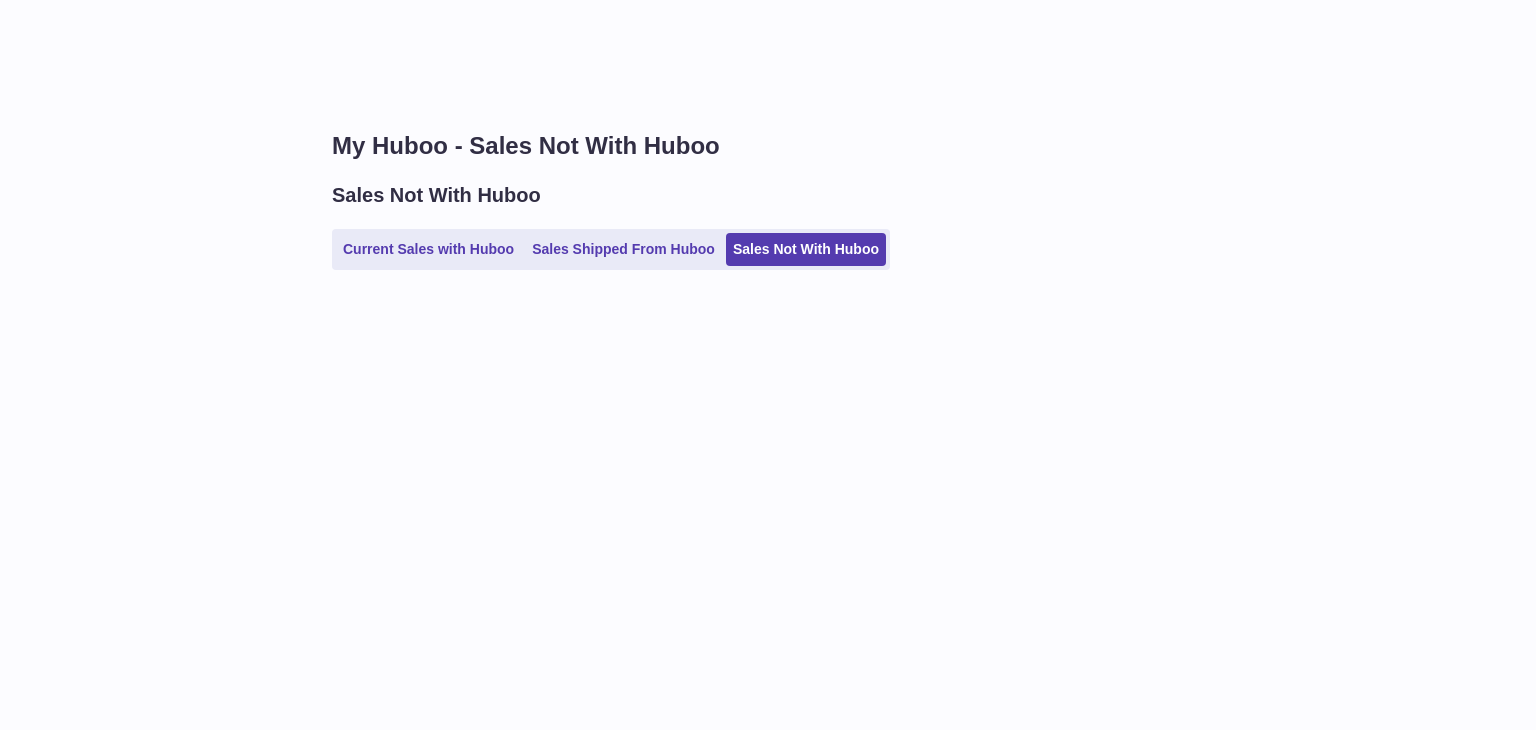 scroll, scrollTop: 0, scrollLeft: 0, axis: both 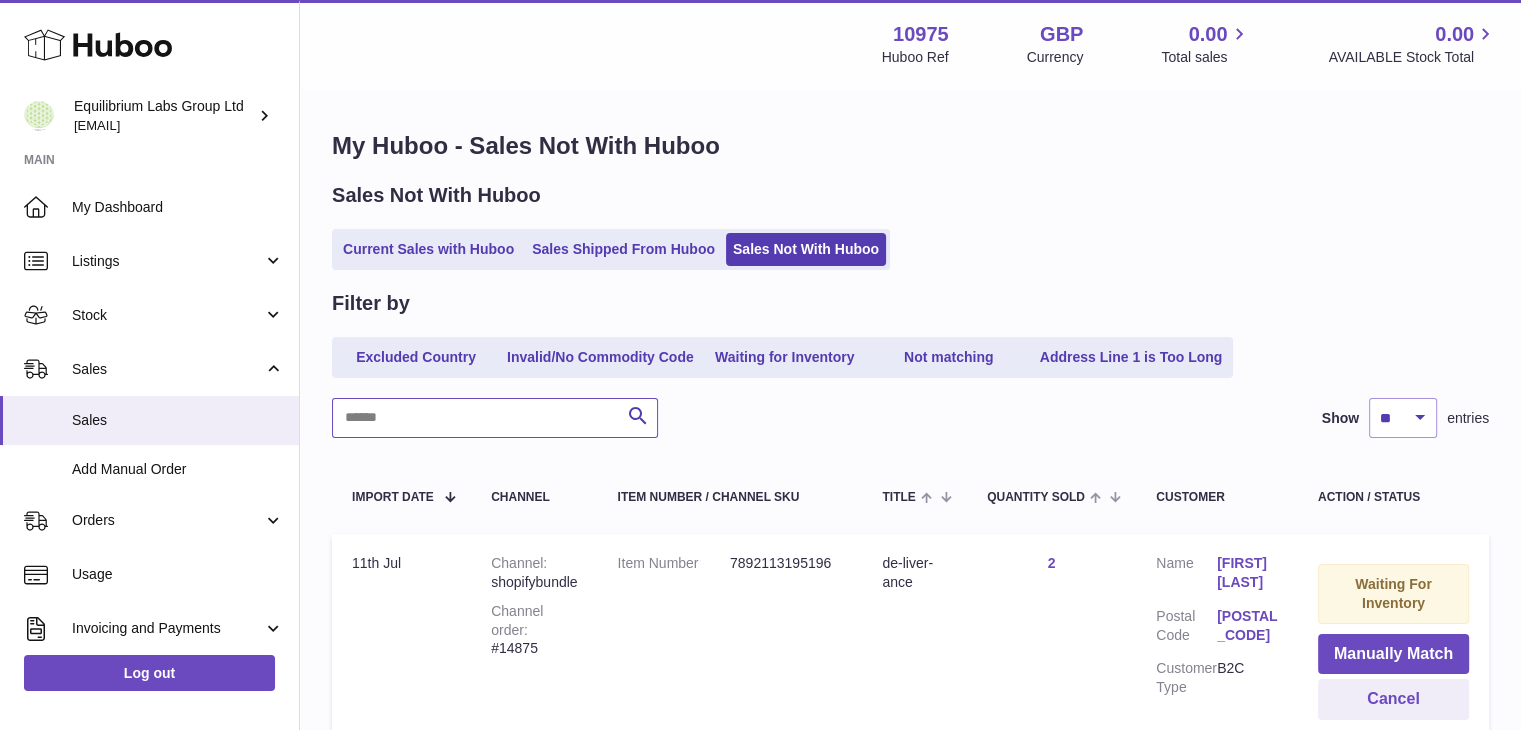 click at bounding box center (495, 418) 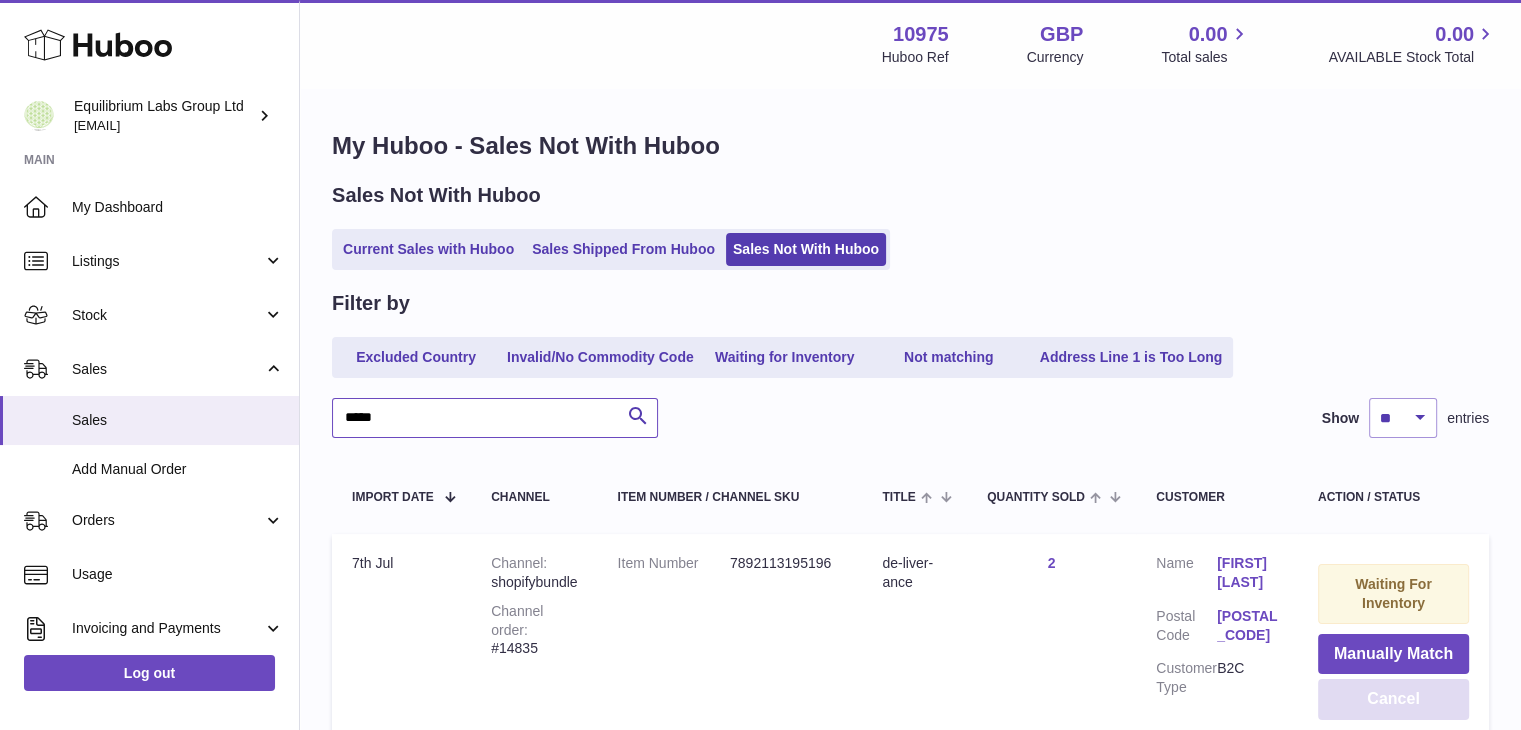 type on "*****" 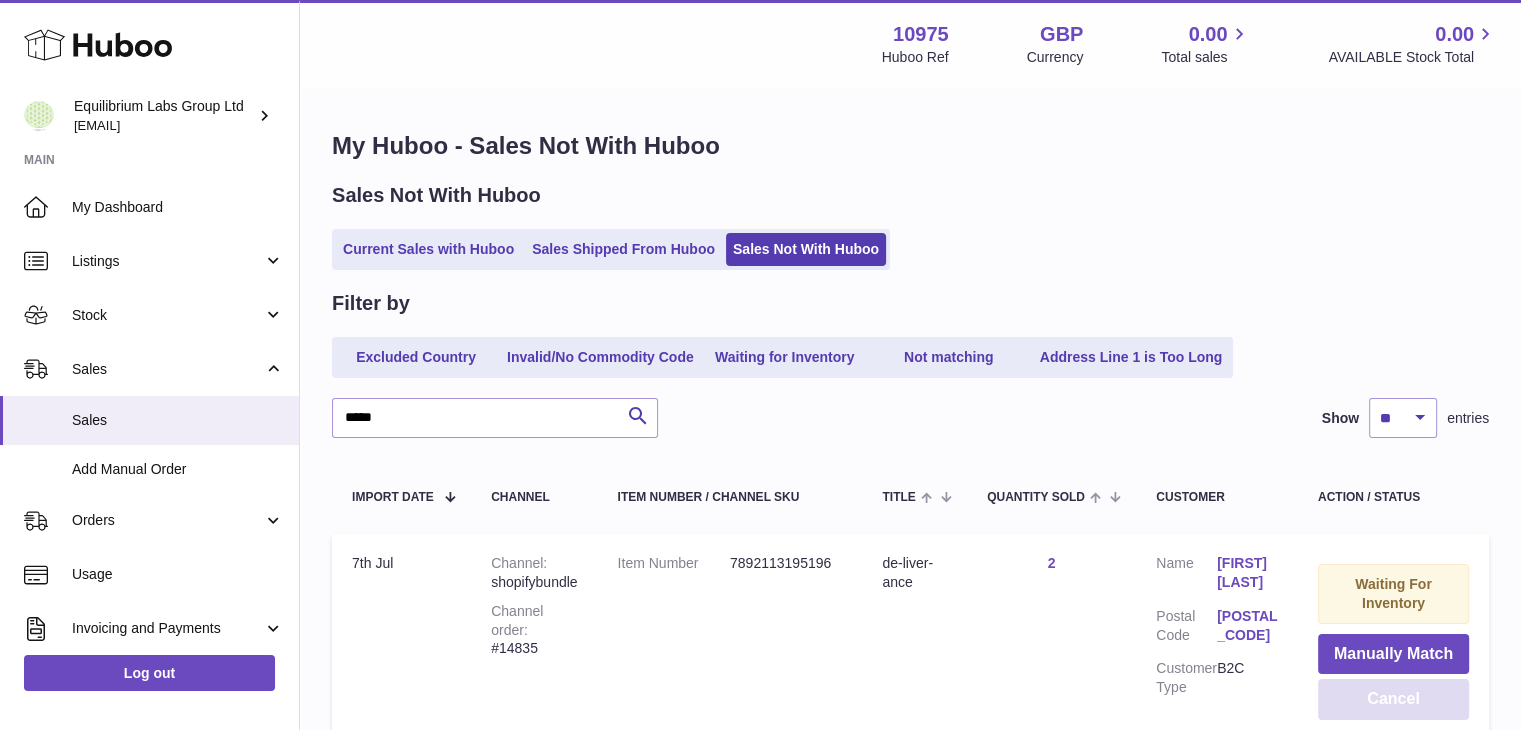 click on "Cancel" at bounding box center (1393, 699) 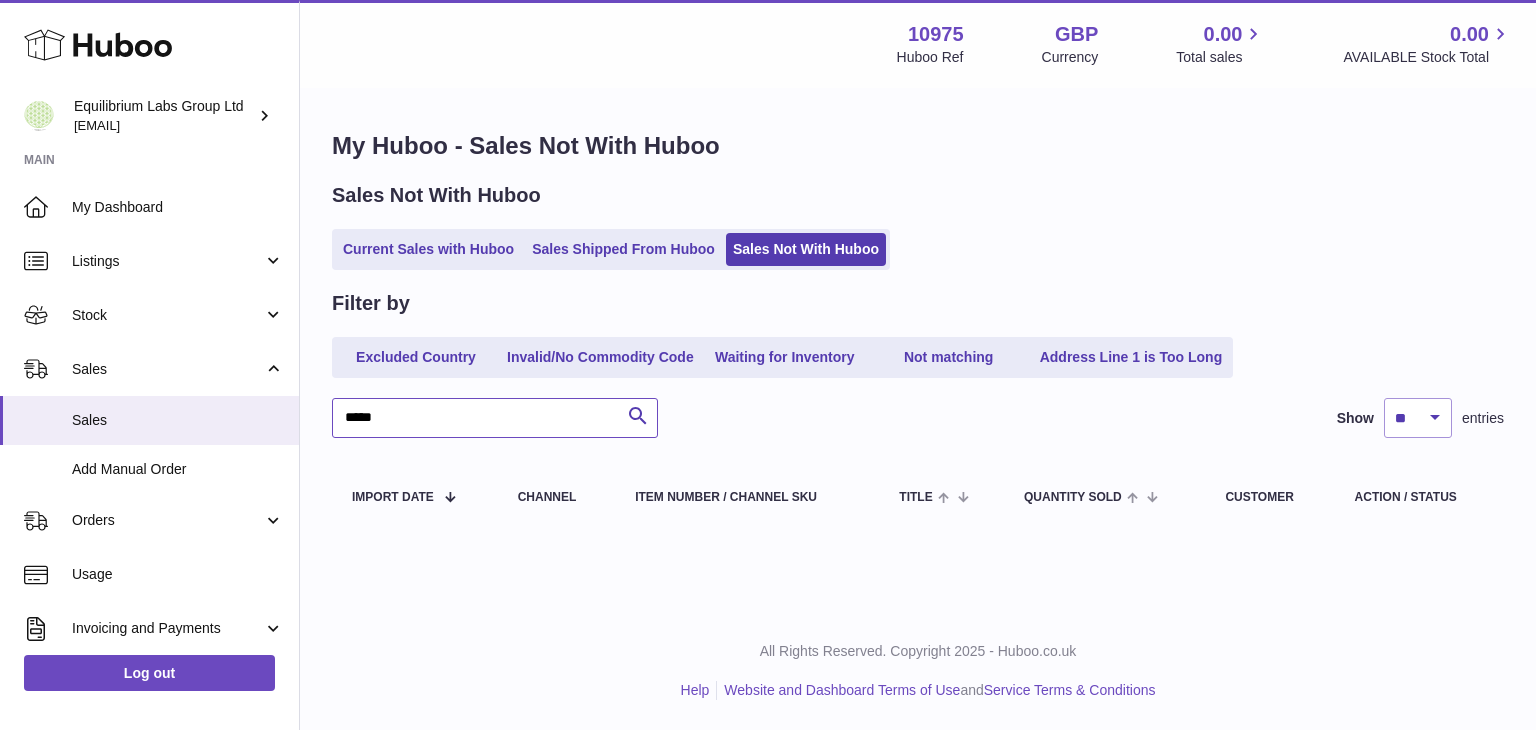 drag, startPoint x: 398, startPoint y: 423, endPoint x: 296, endPoint y: 416, distance: 102.239914 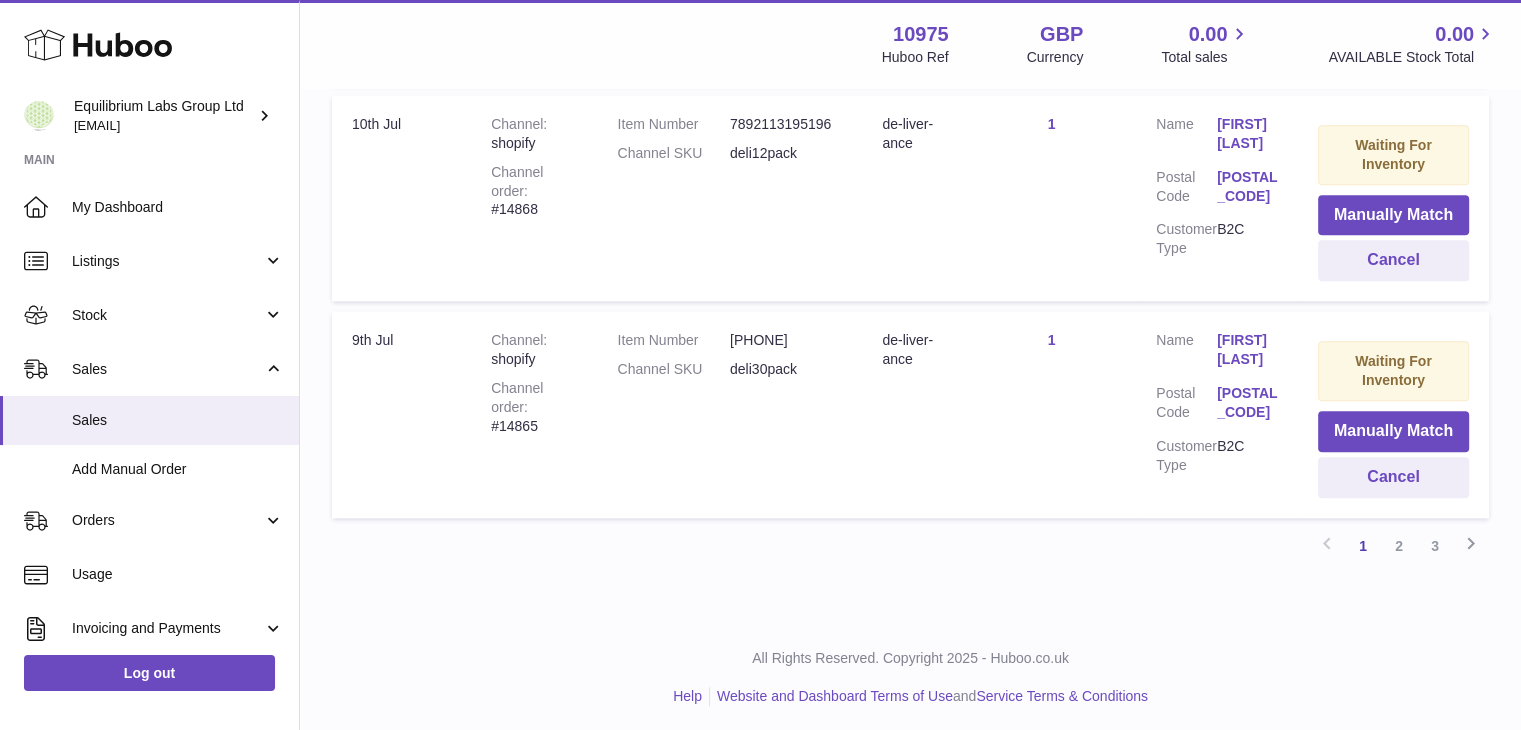 scroll, scrollTop: 2191, scrollLeft: 0, axis: vertical 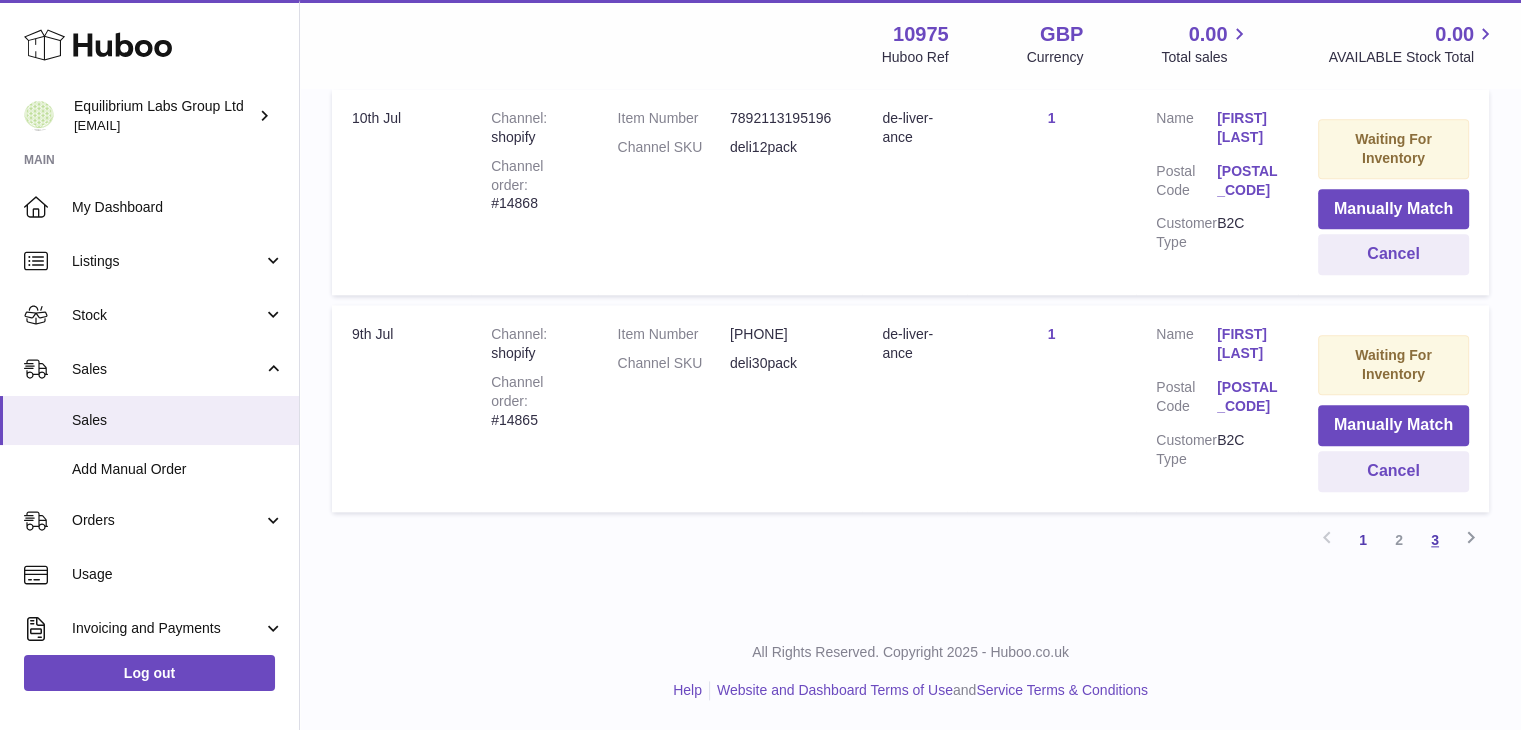 type 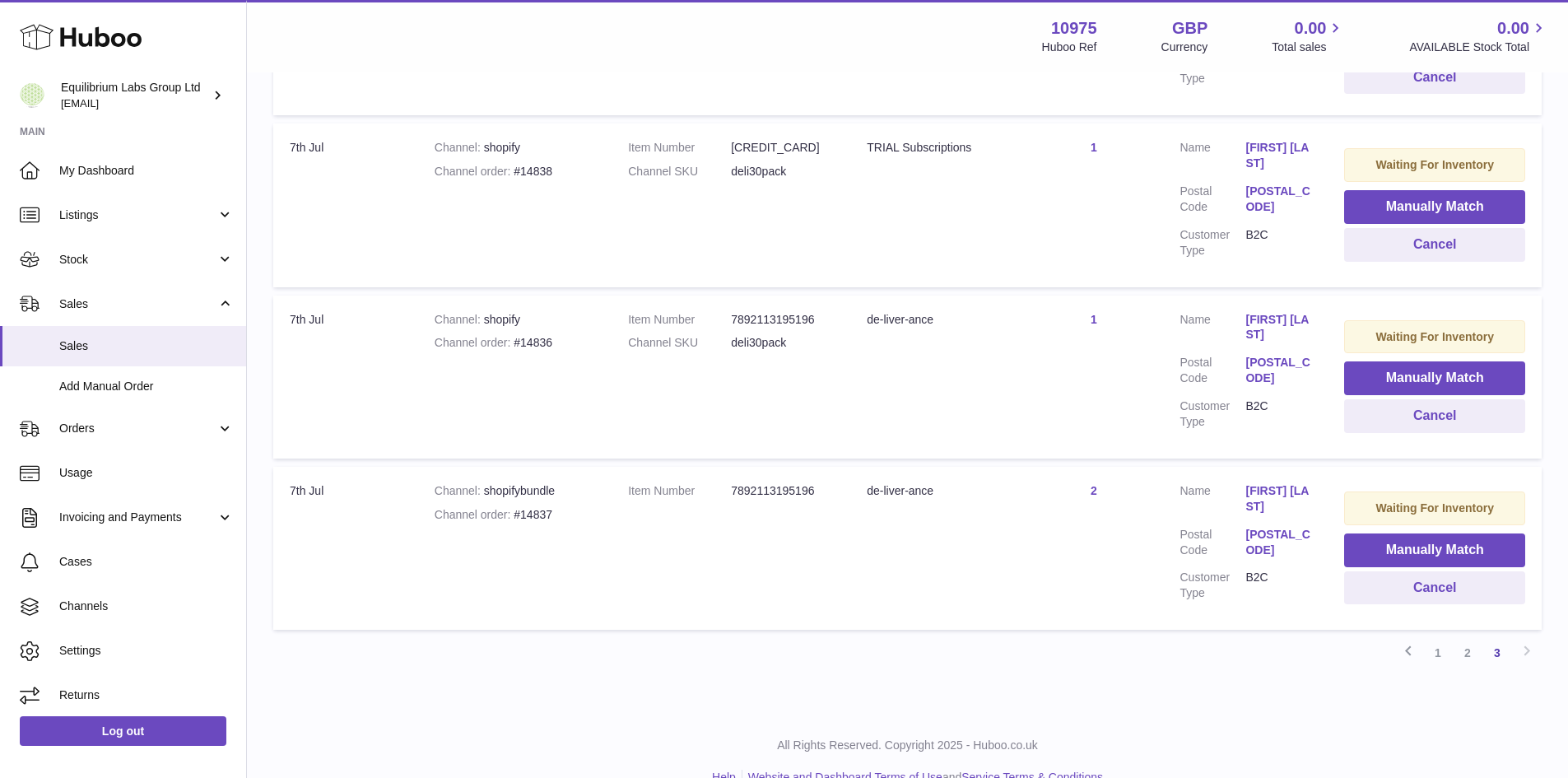 scroll, scrollTop: 1513, scrollLeft: 0, axis: vertical 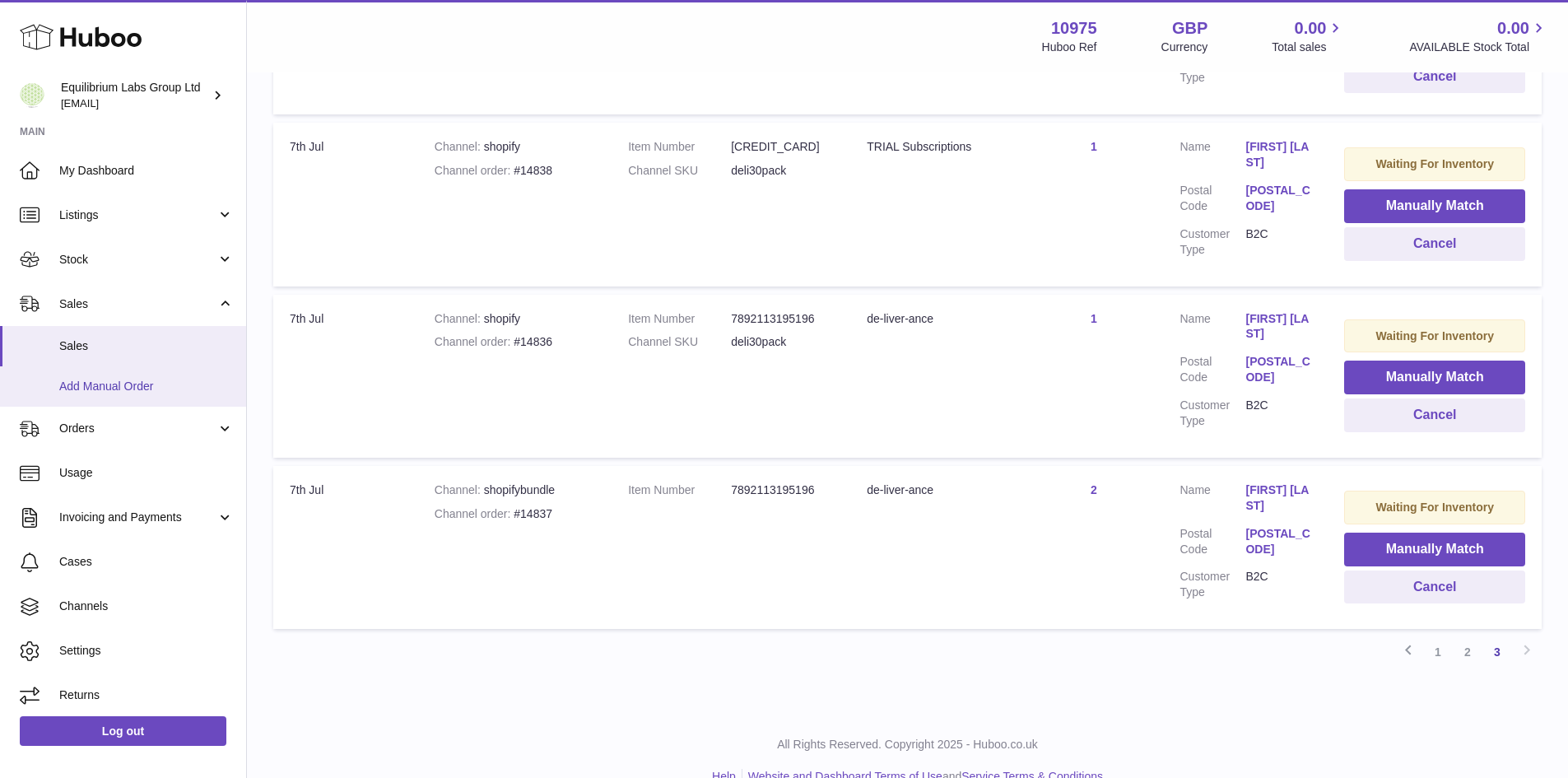 click on "Add Manual Order" at bounding box center (123, 386) 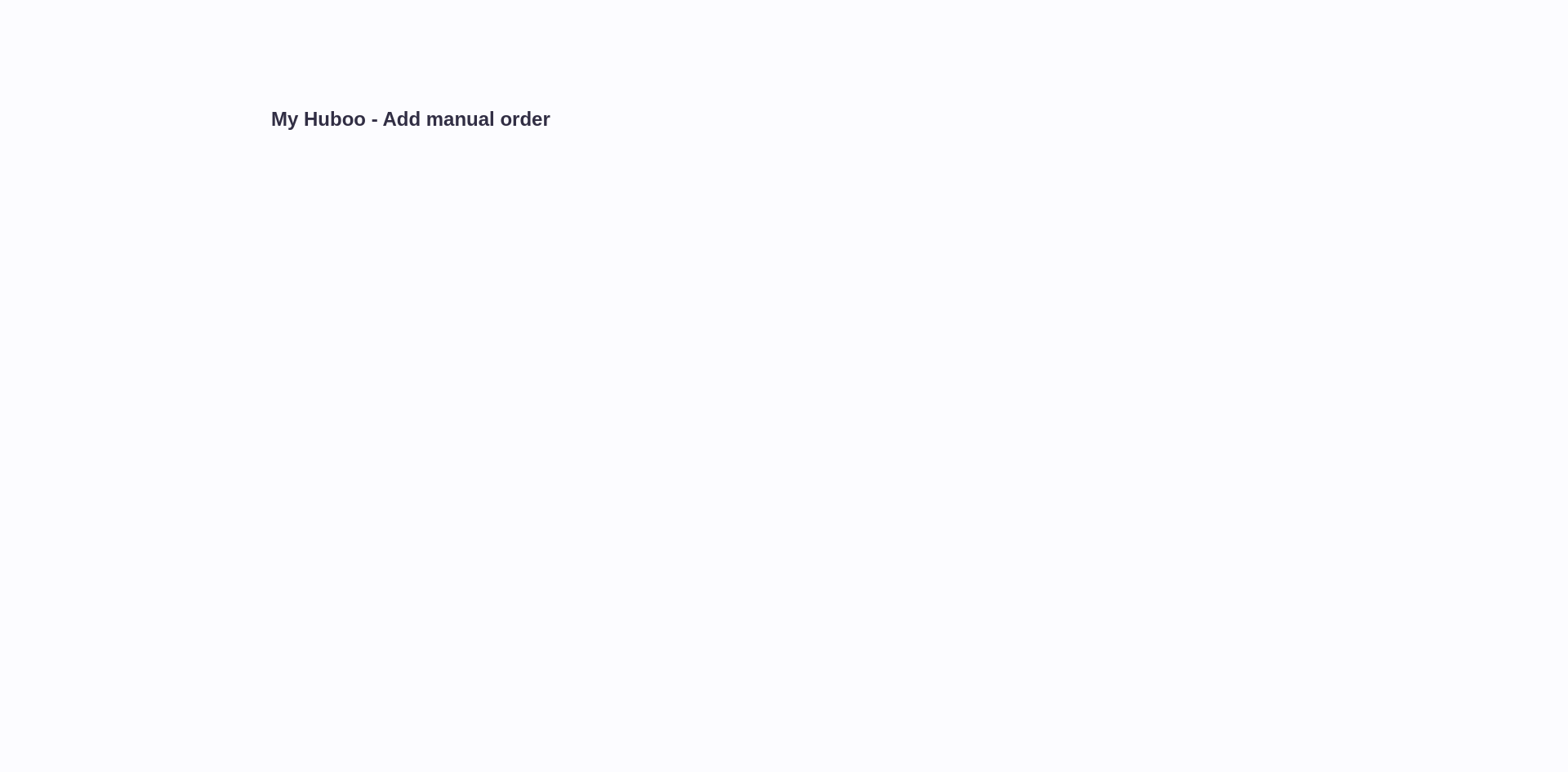 scroll, scrollTop: 0, scrollLeft: 0, axis: both 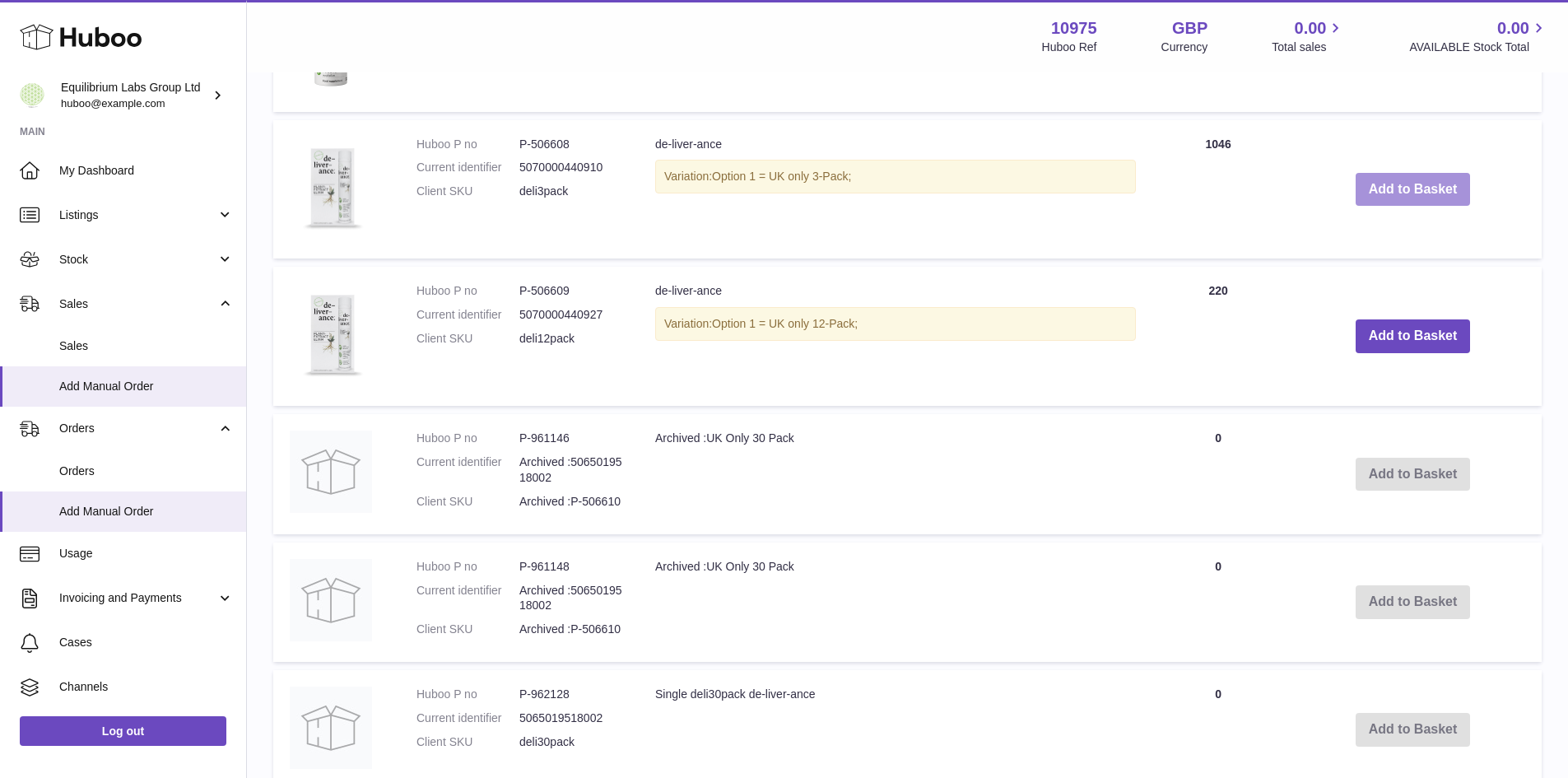 click on "Add to Basket" at bounding box center [1413, 189] 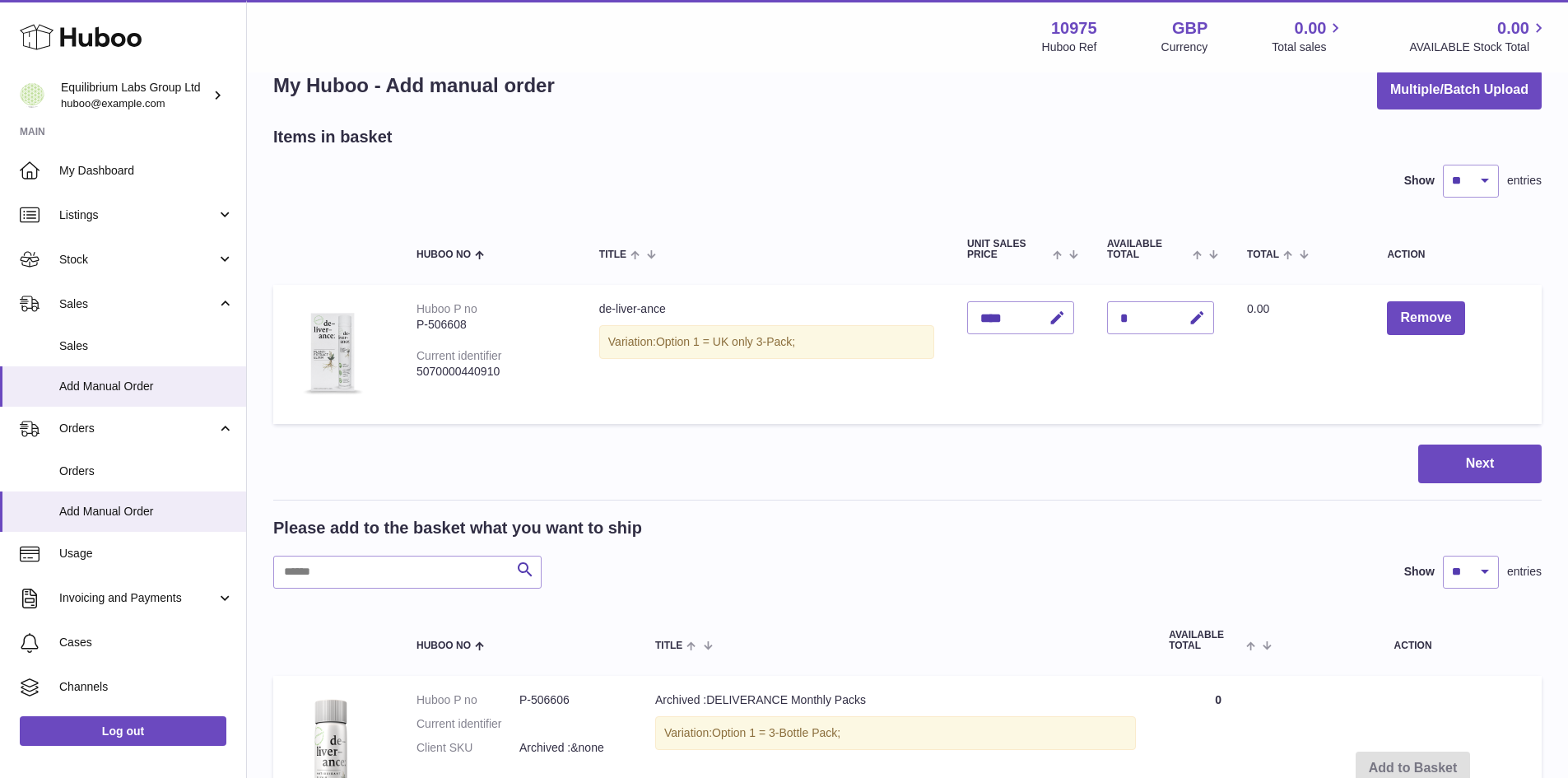 scroll, scrollTop: 0, scrollLeft: 0, axis: both 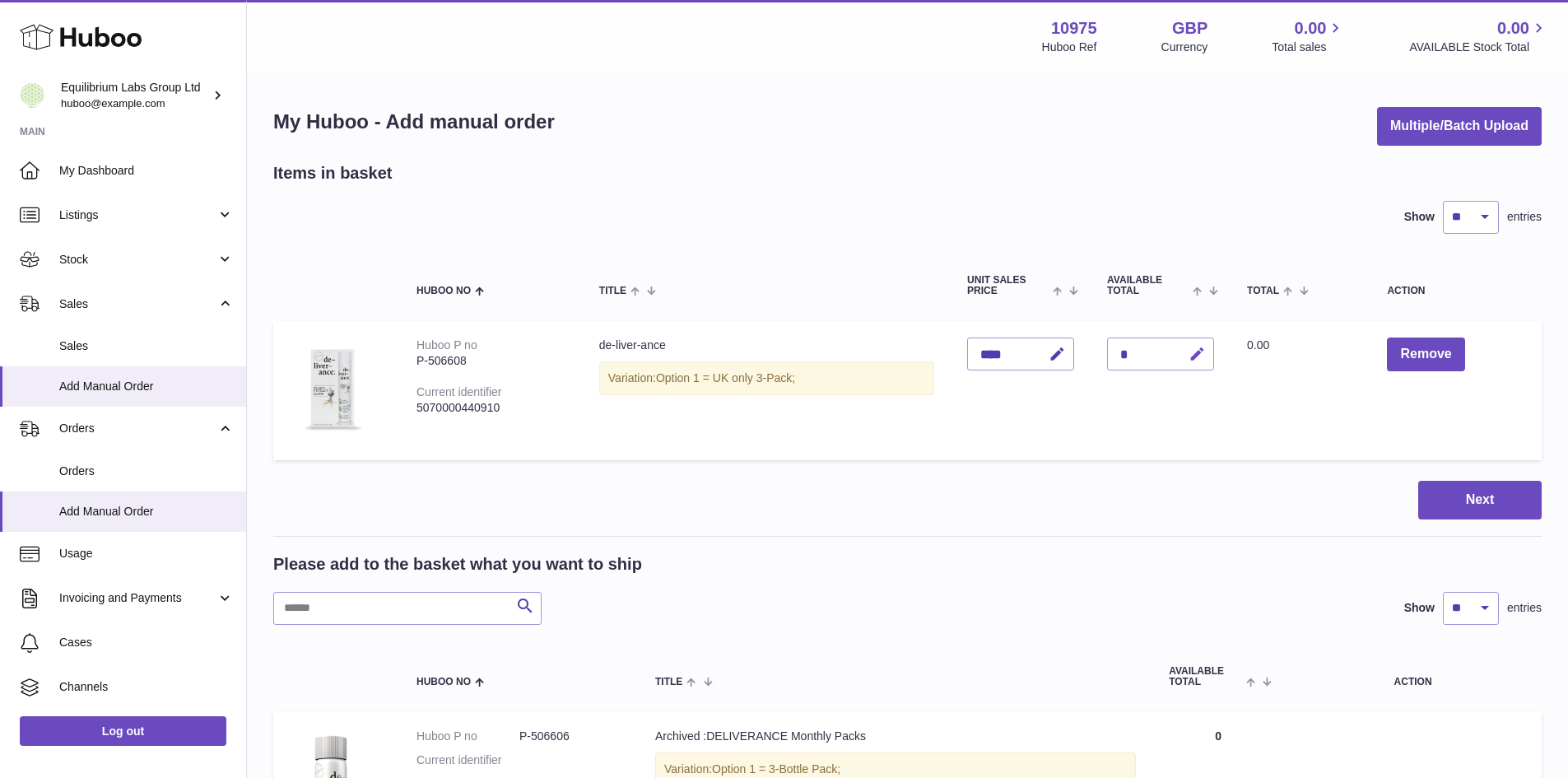 click at bounding box center (1197, 354) 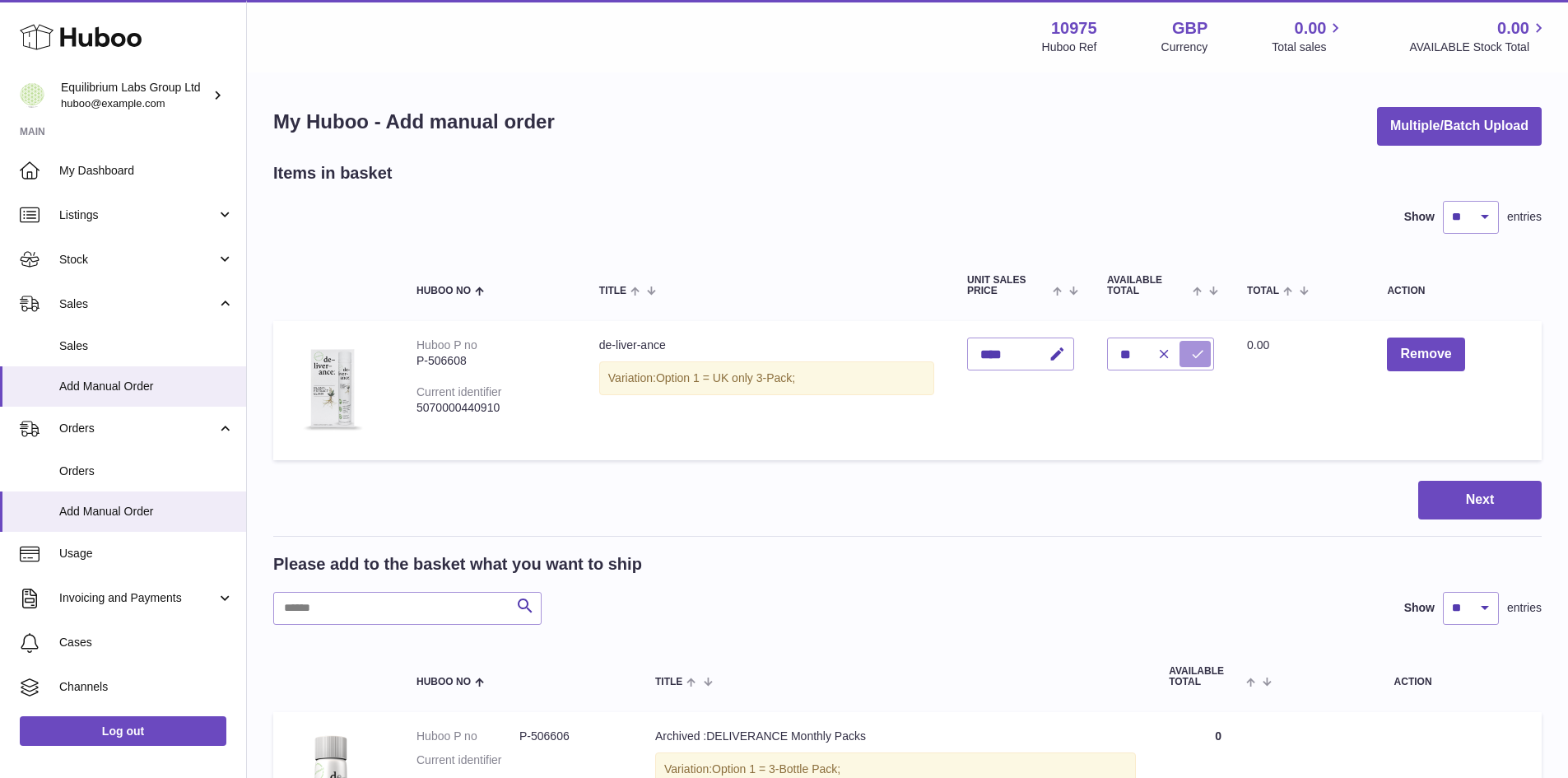 click at bounding box center [1198, 354] 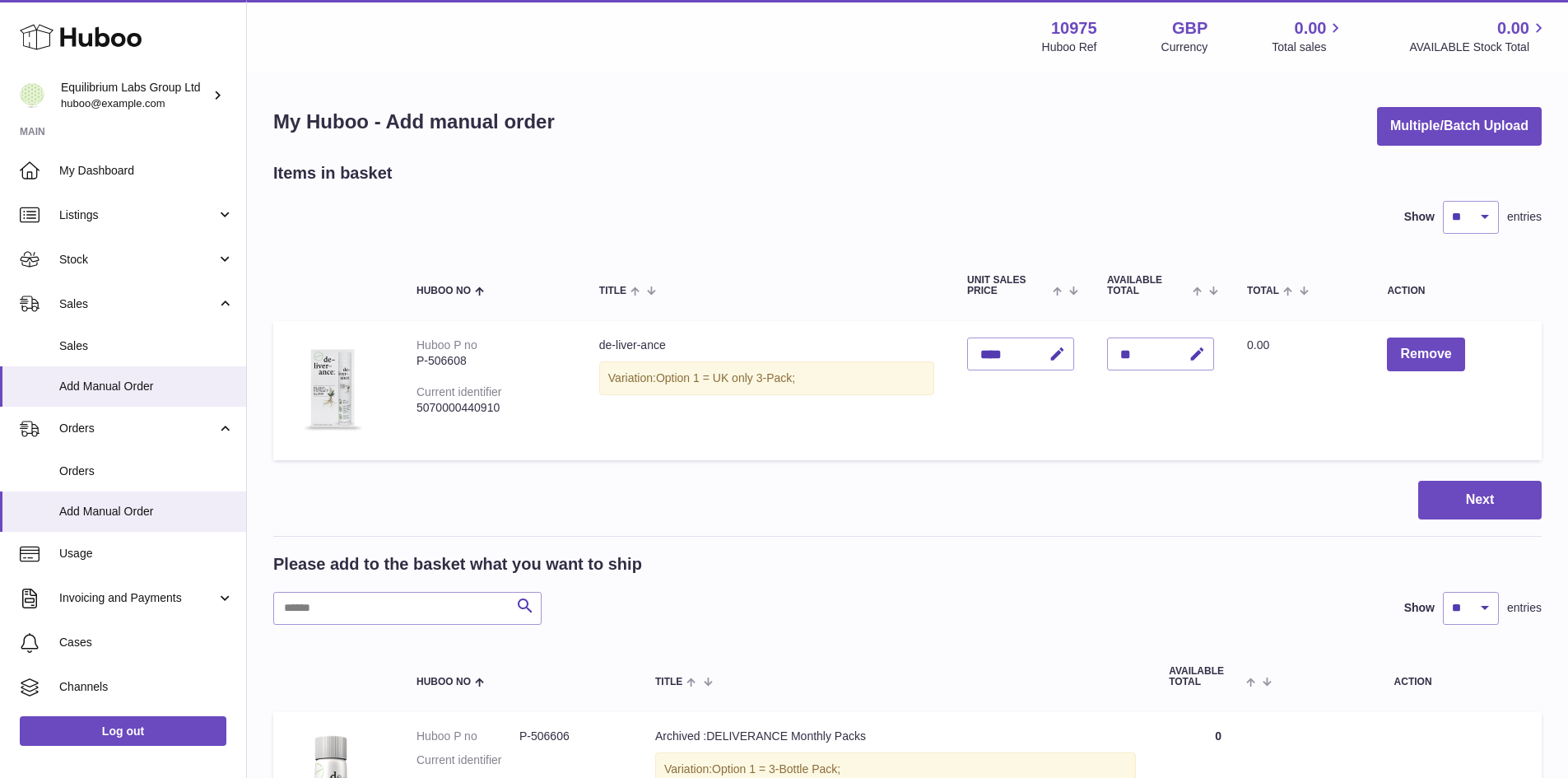 click on "**" at bounding box center (1161, 354) 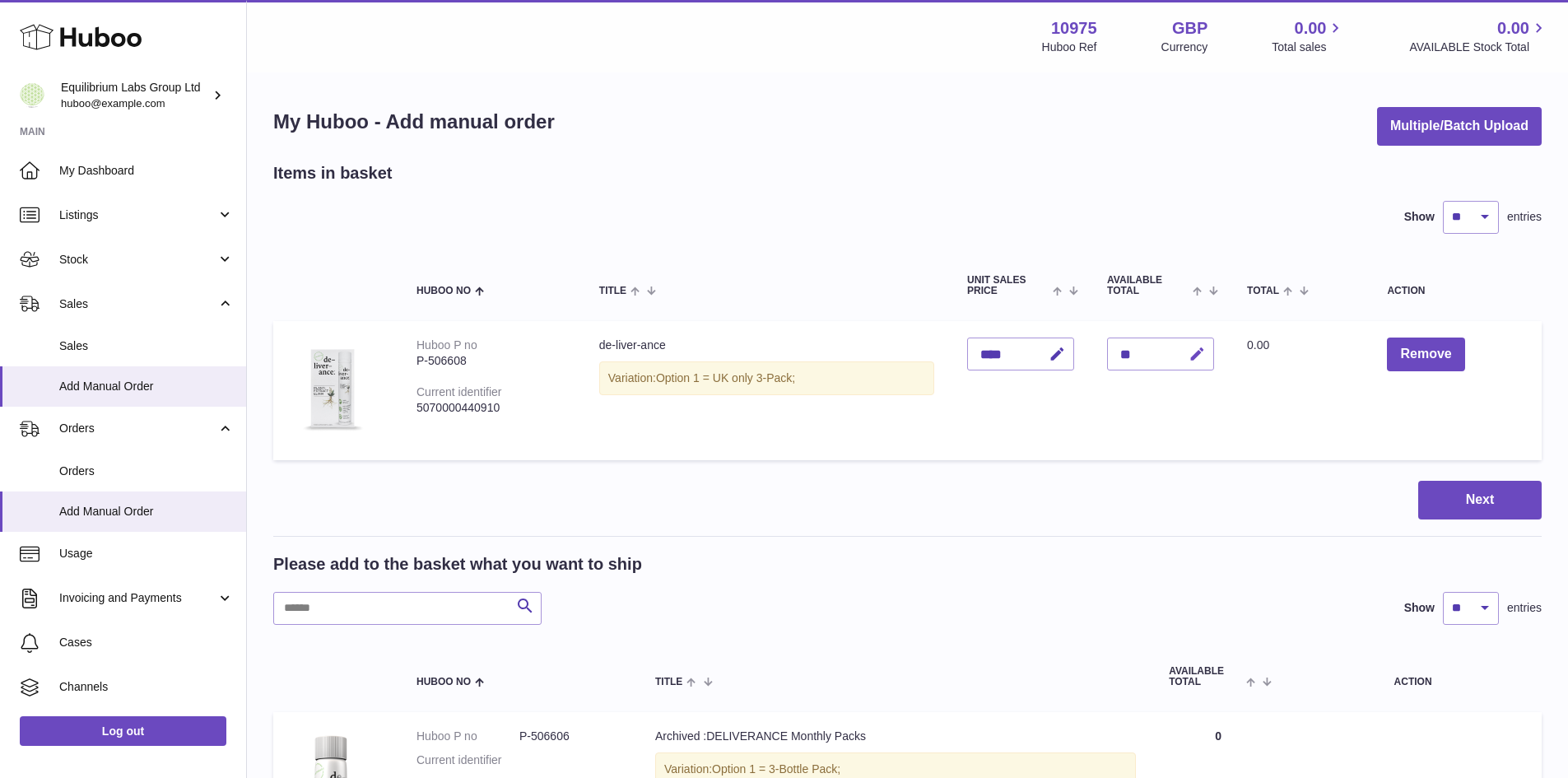 click at bounding box center (1194, 354) 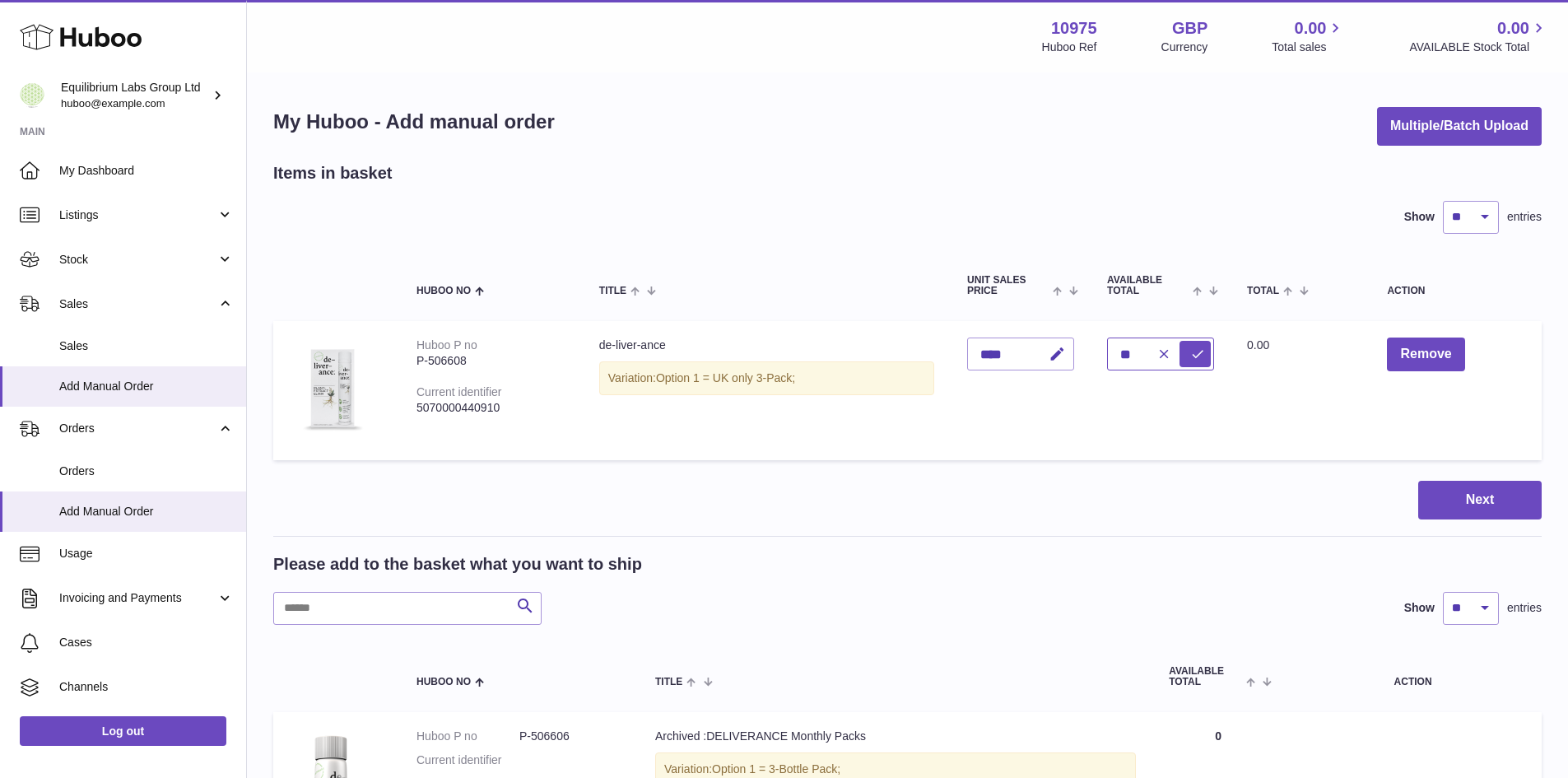 type on "*" 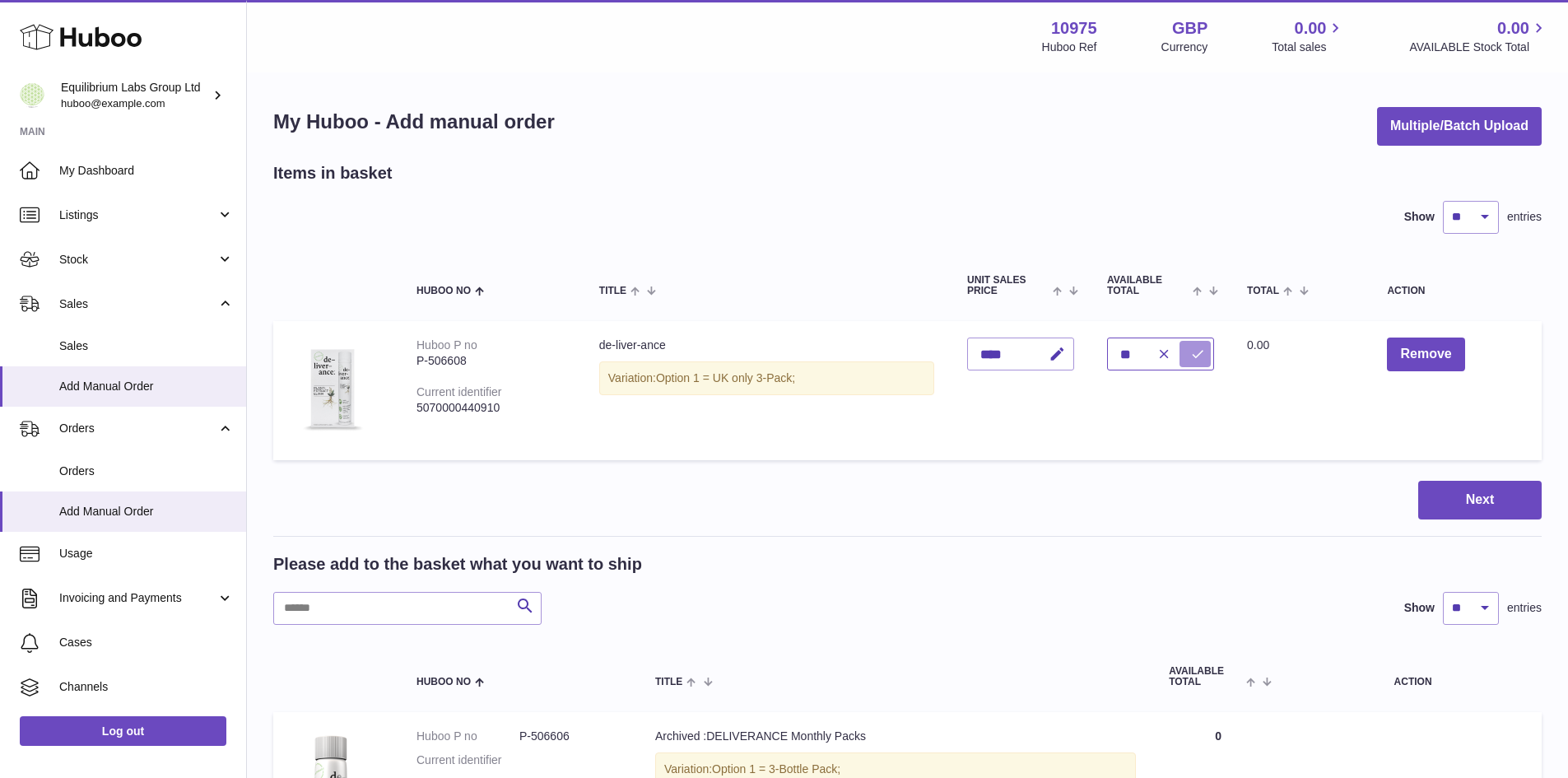 type on "**" 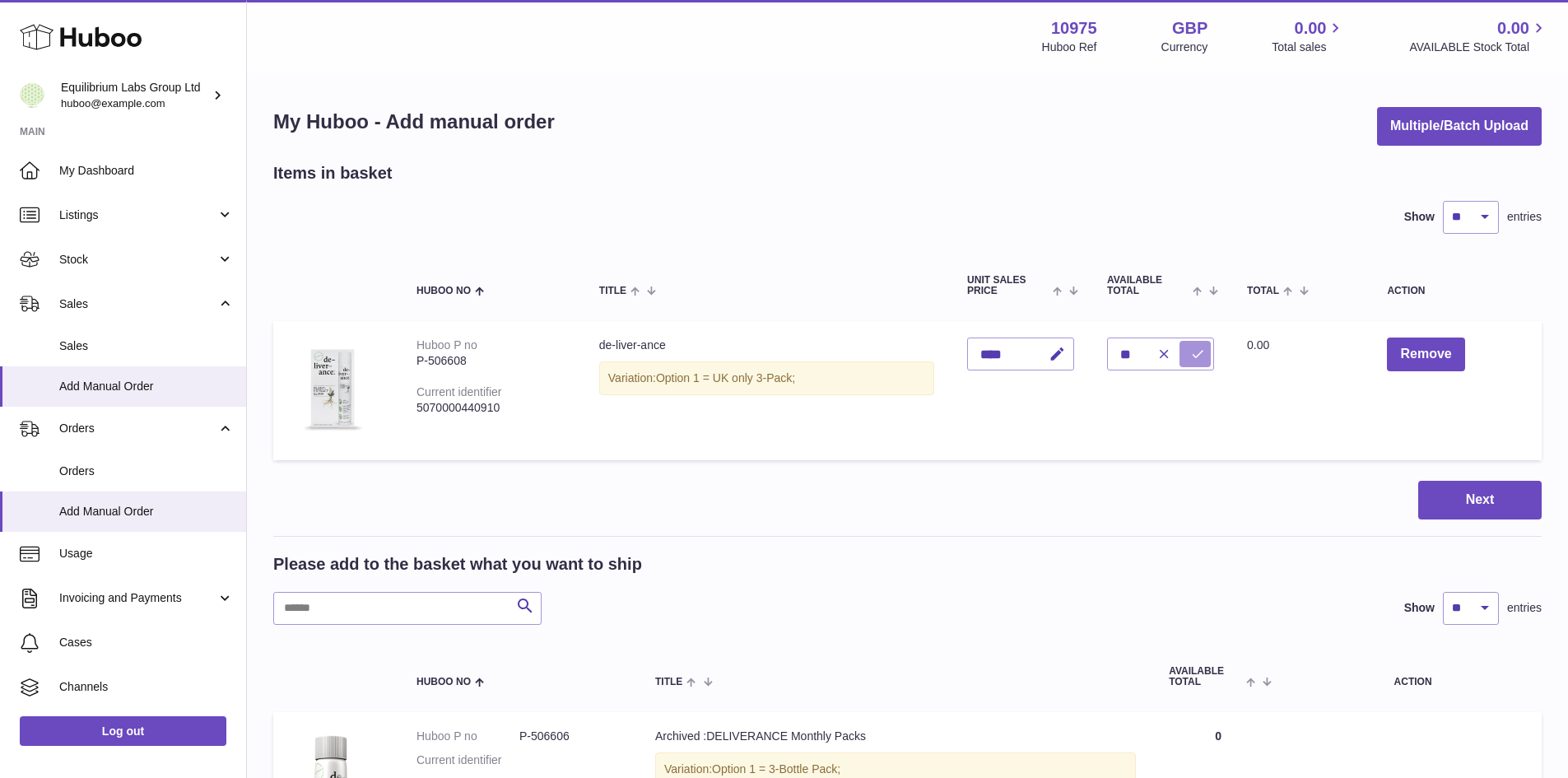 click at bounding box center (1198, 354) 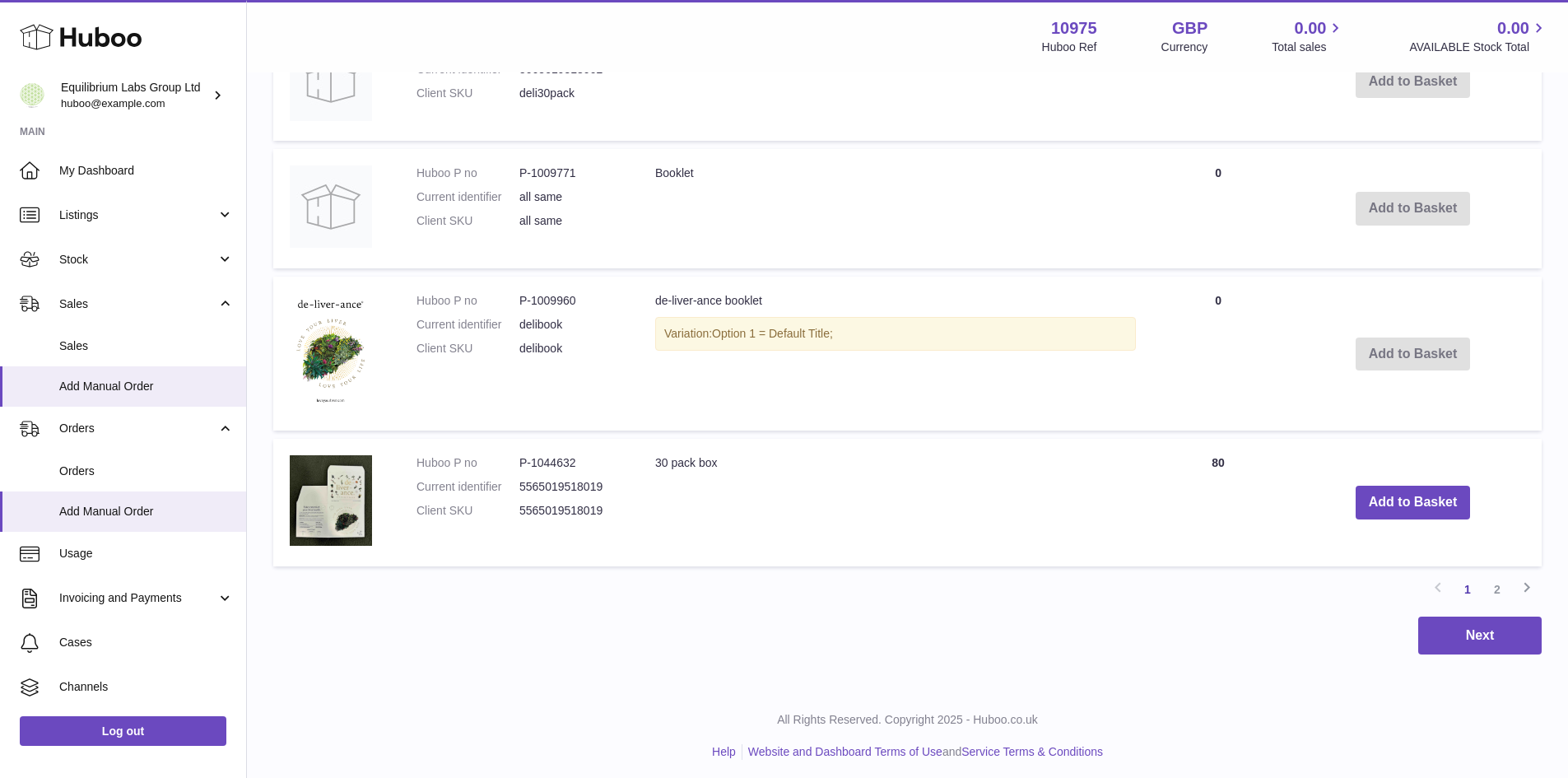 scroll, scrollTop: 1634, scrollLeft: 0, axis: vertical 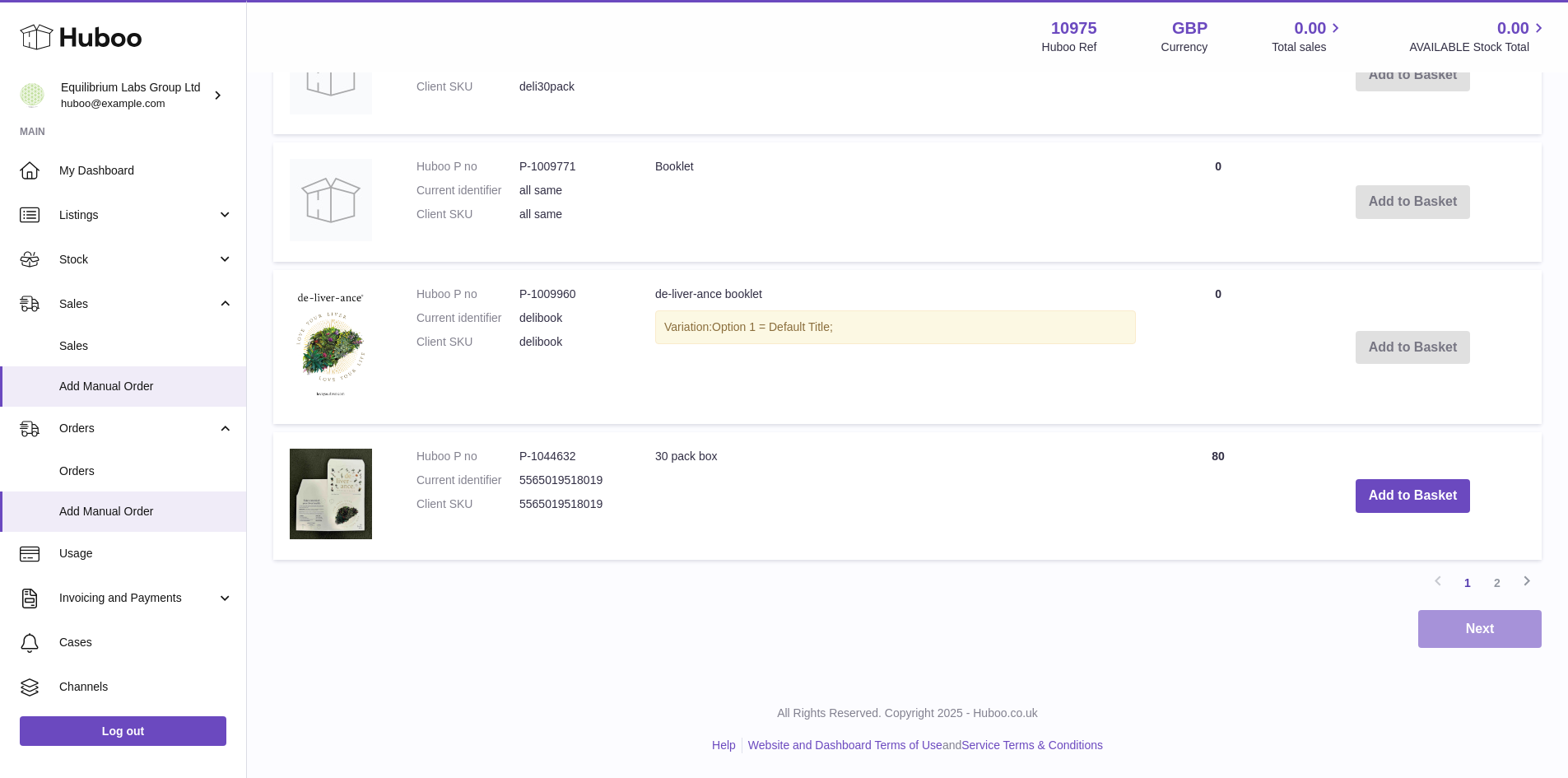 click on "Next" at bounding box center [1480, 629] 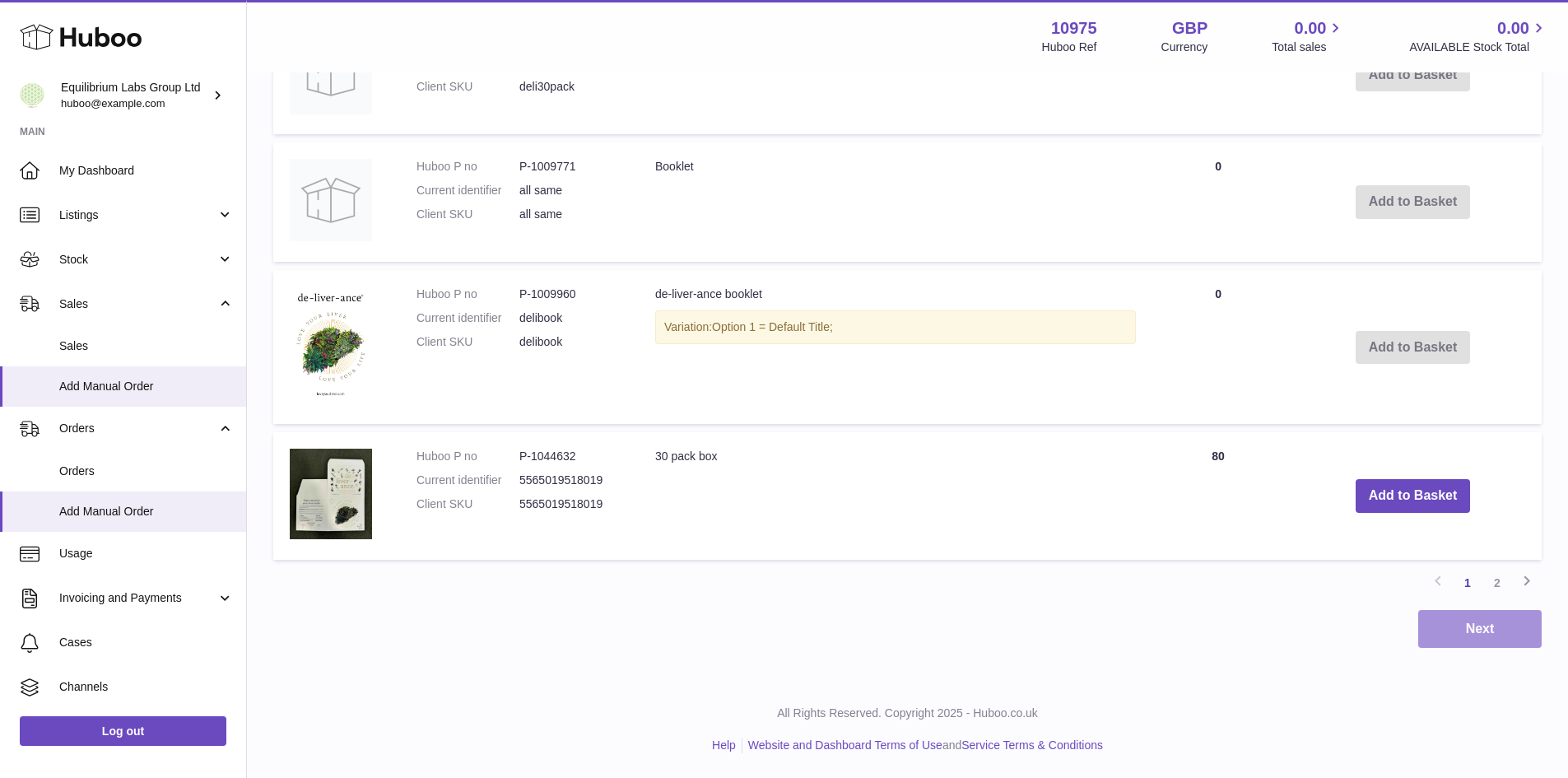 scroll, scrollTop: 0, scrollLeft: 0, axis: both 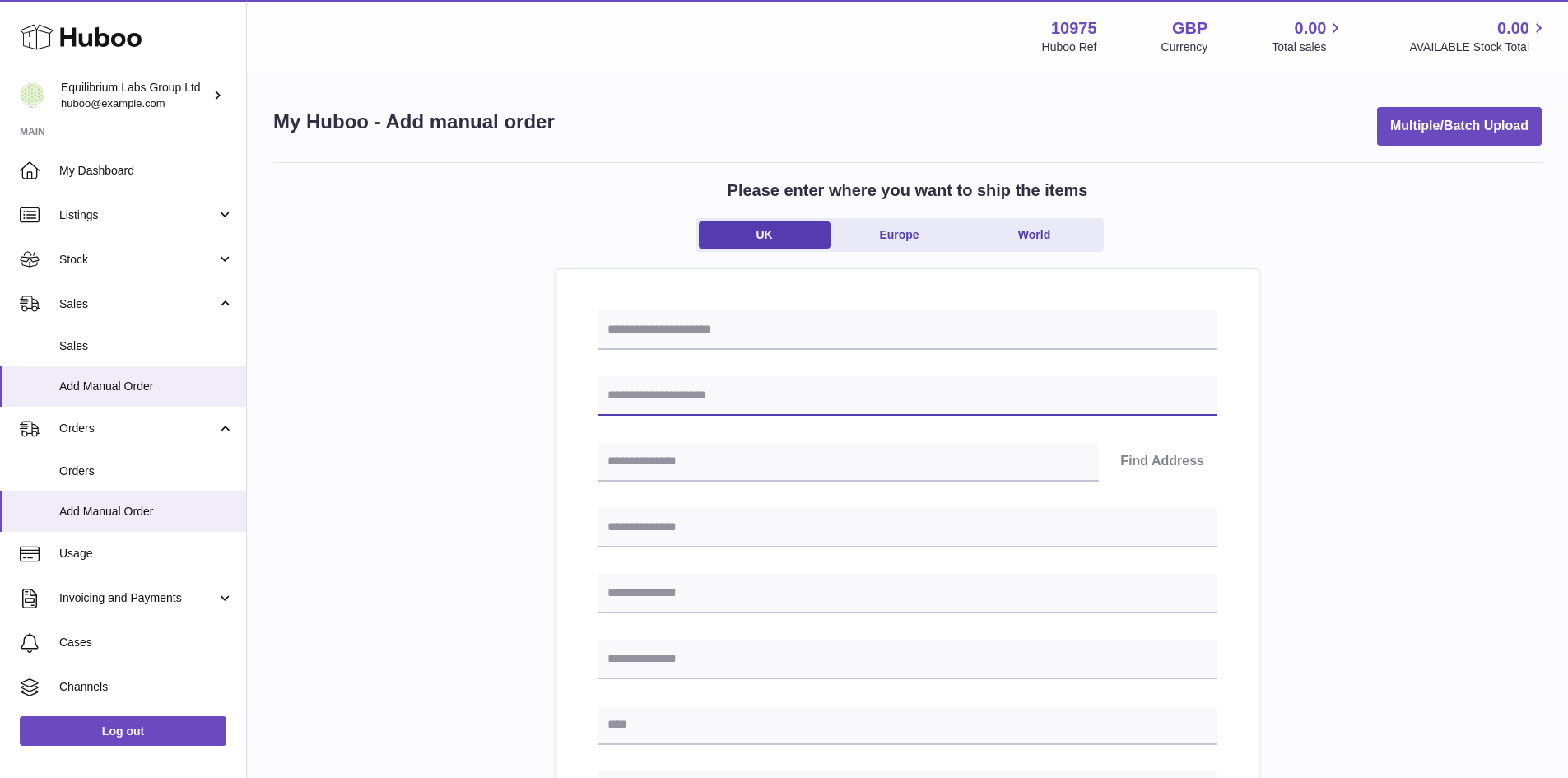 paste on "**********" 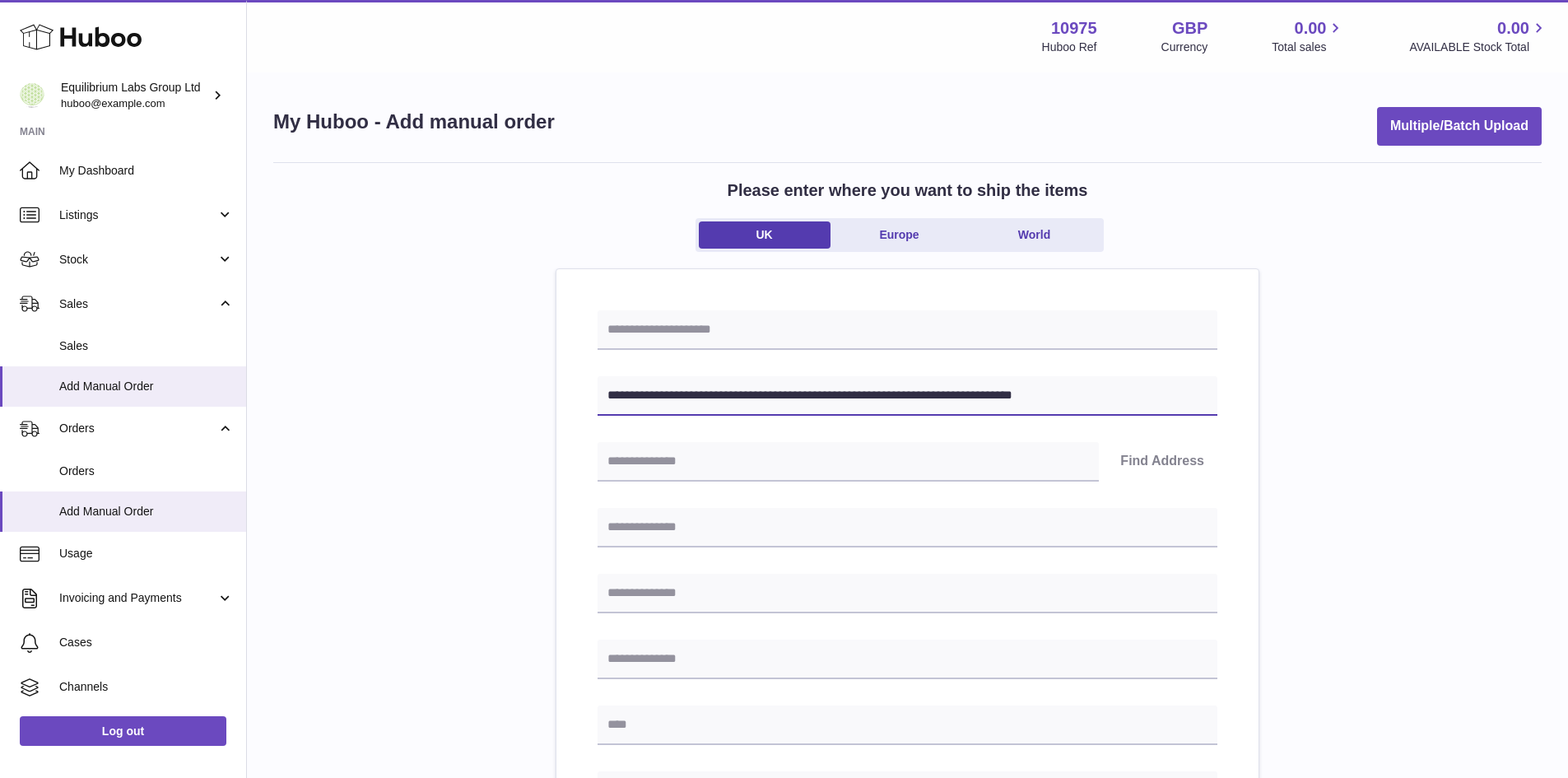 drag, startPoint x: 1094, startPoint y: 393, endPoint x: 1021, endPoint y: 399, distance: 73.24616 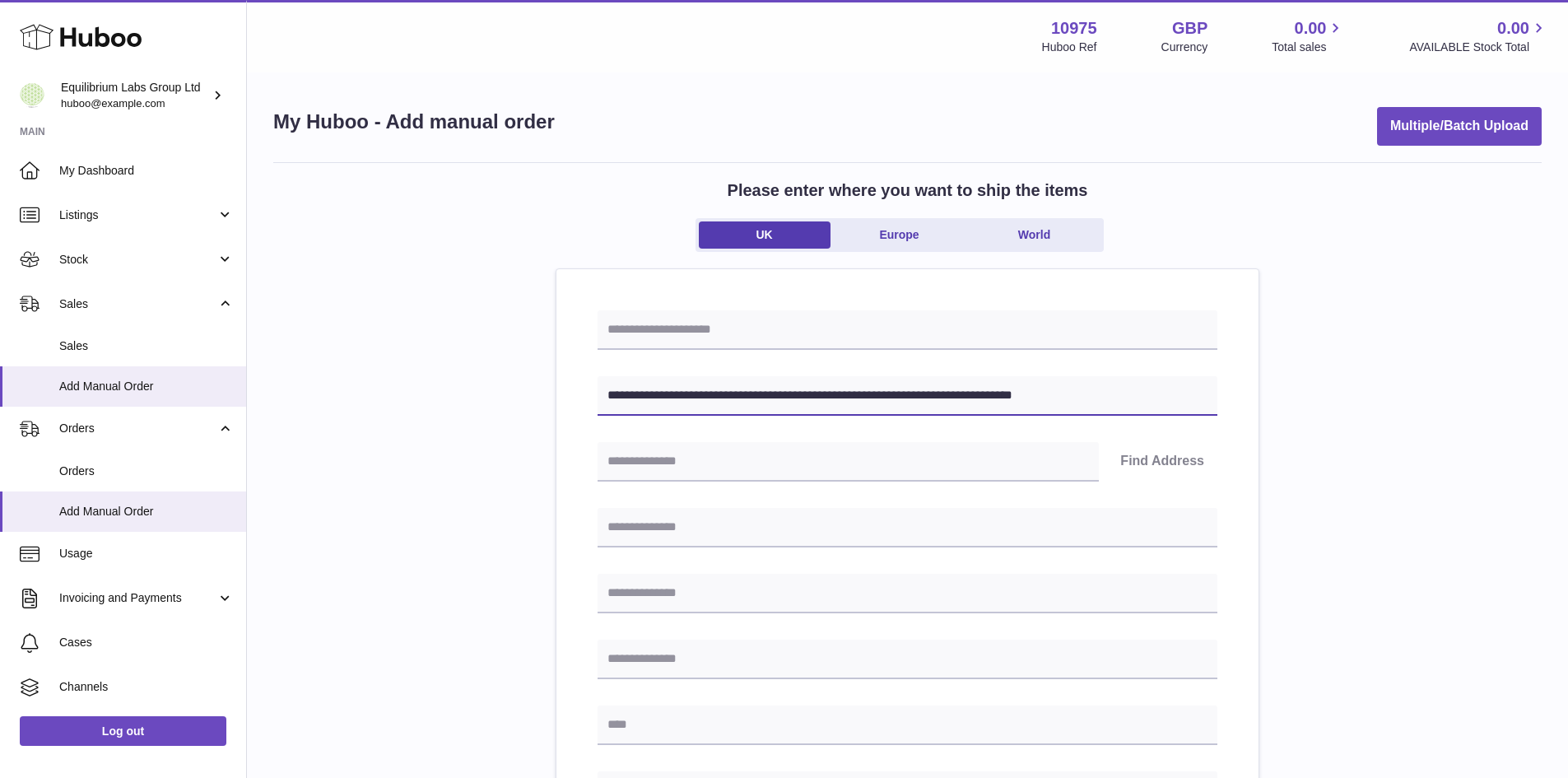 click on "**********" at bounding box center [907, 396] 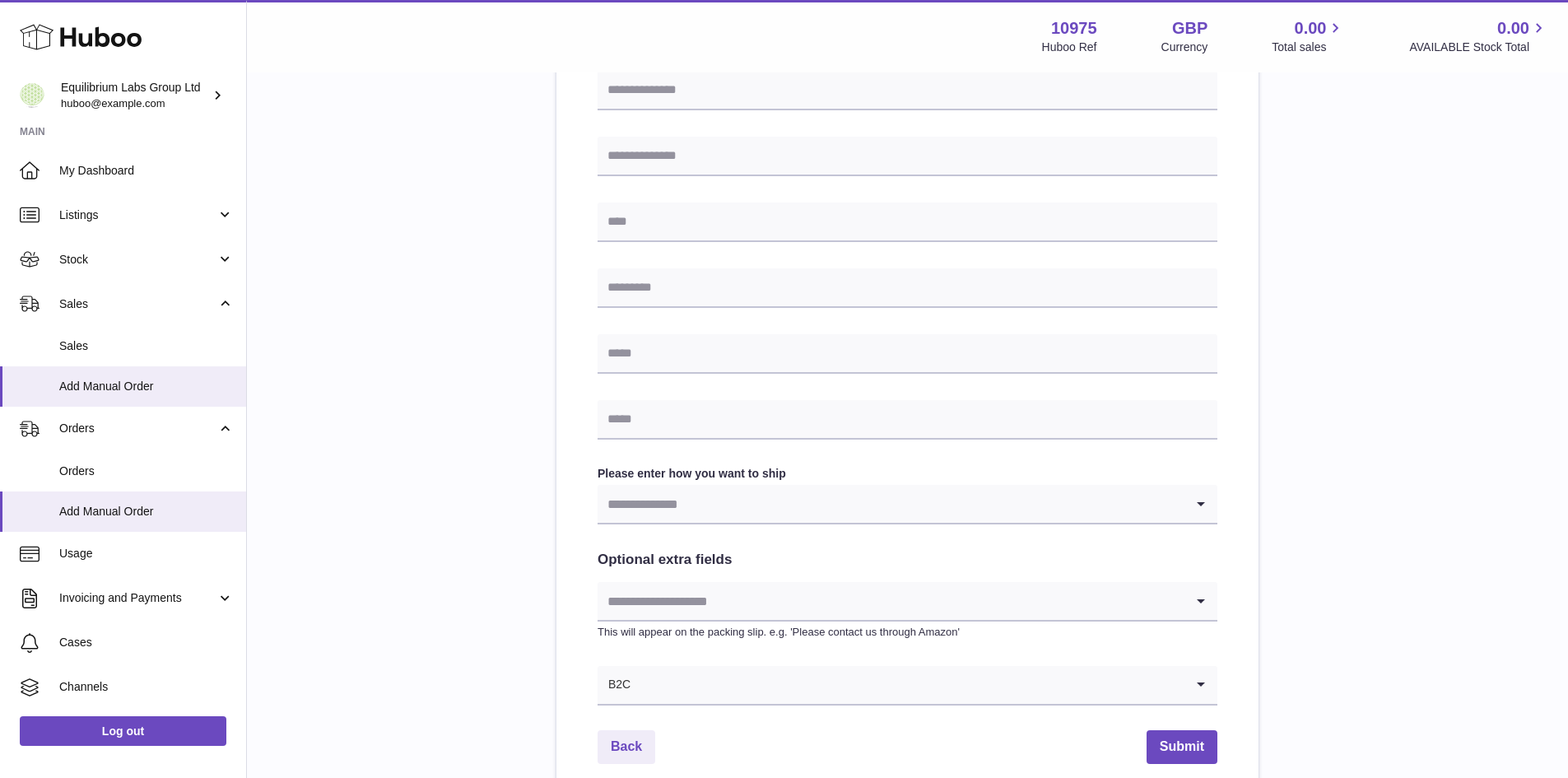 scroll, scrollTop: 576, scrollLeft: 0, axis: vertical 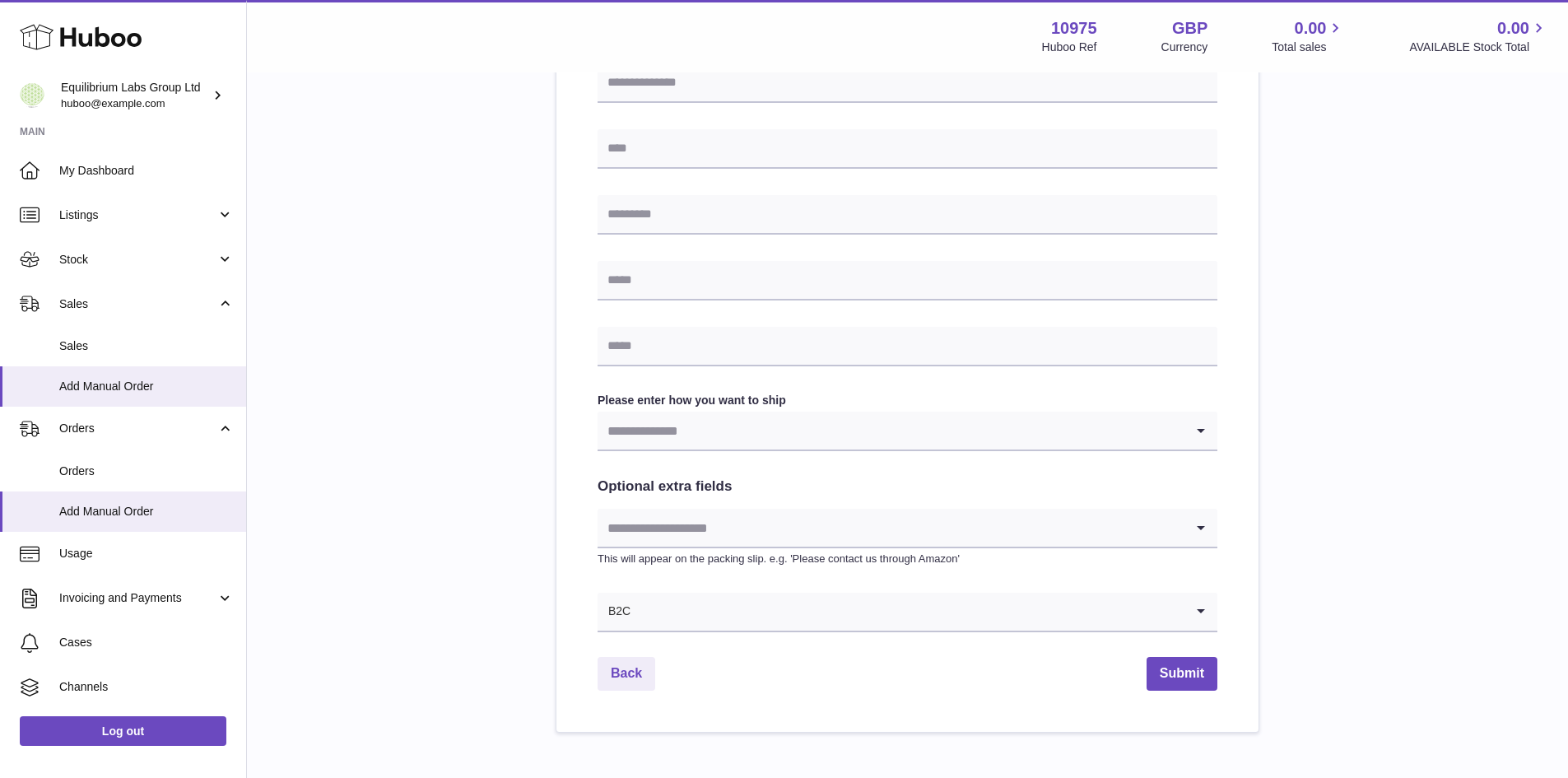 type on "**********" 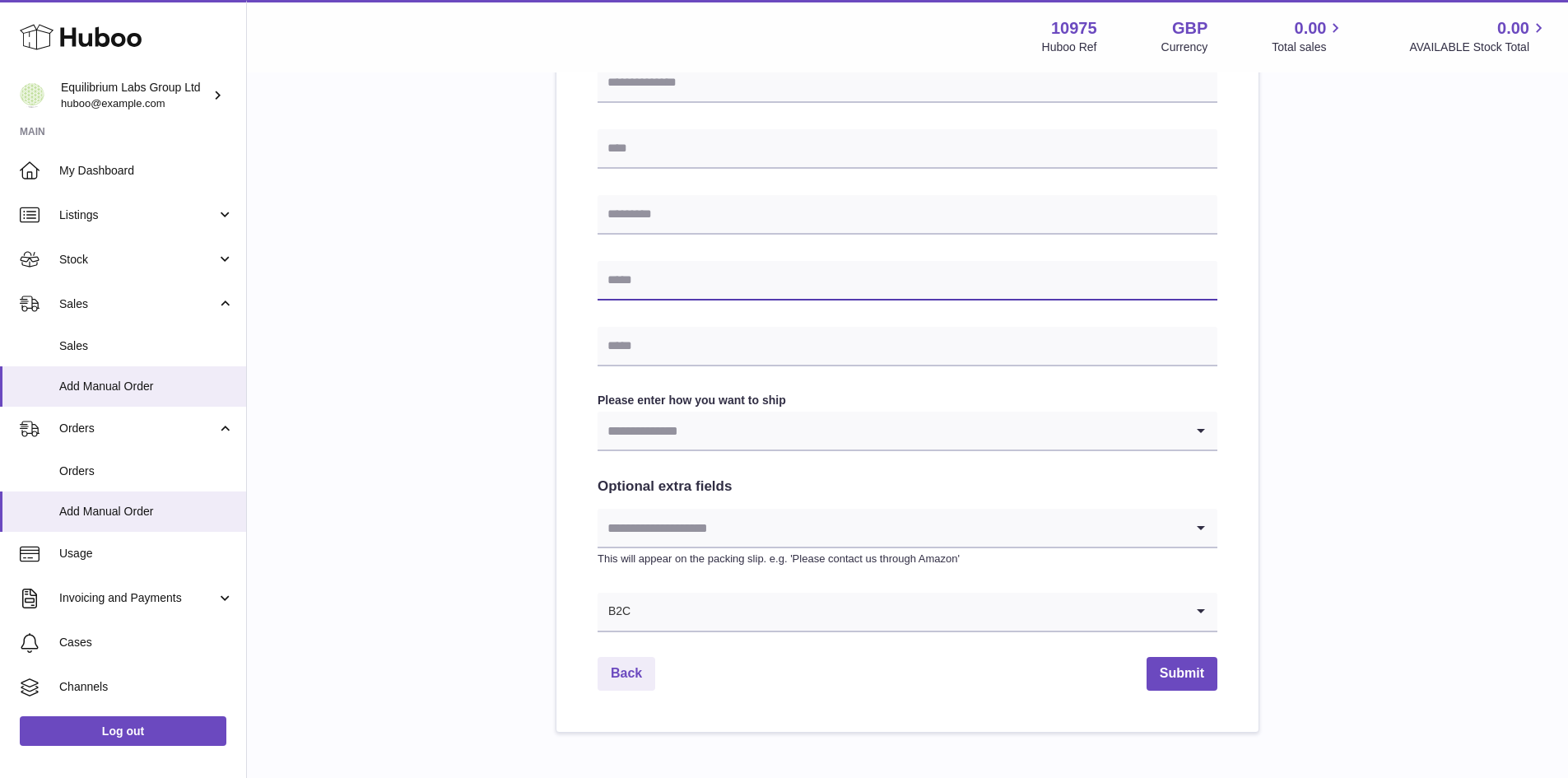 drag, startPoint x: 677, startPoint y: 334, endPoint x: 676, endPoint y: 284, distance: 50.009999 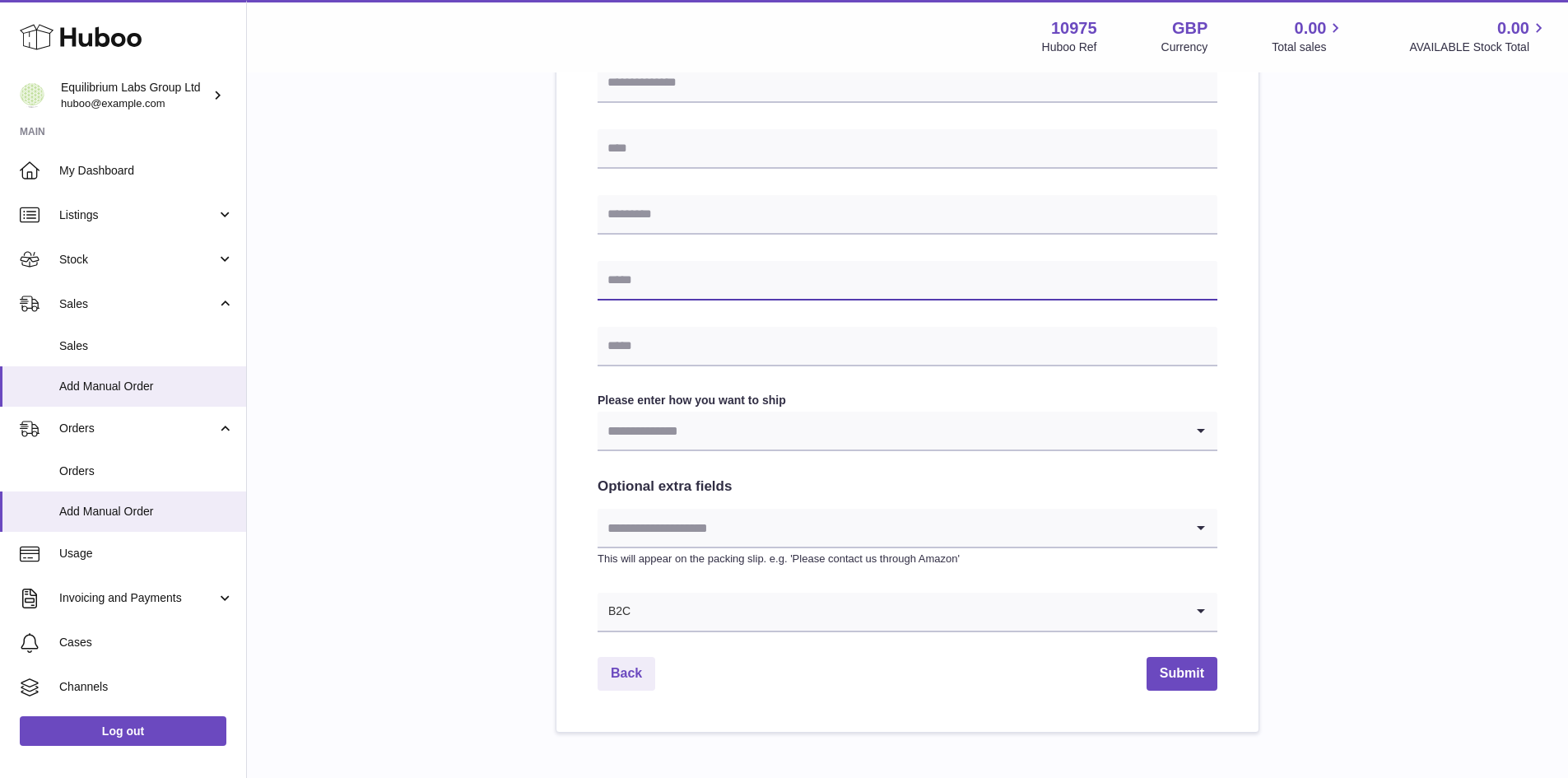 paste on "**********" 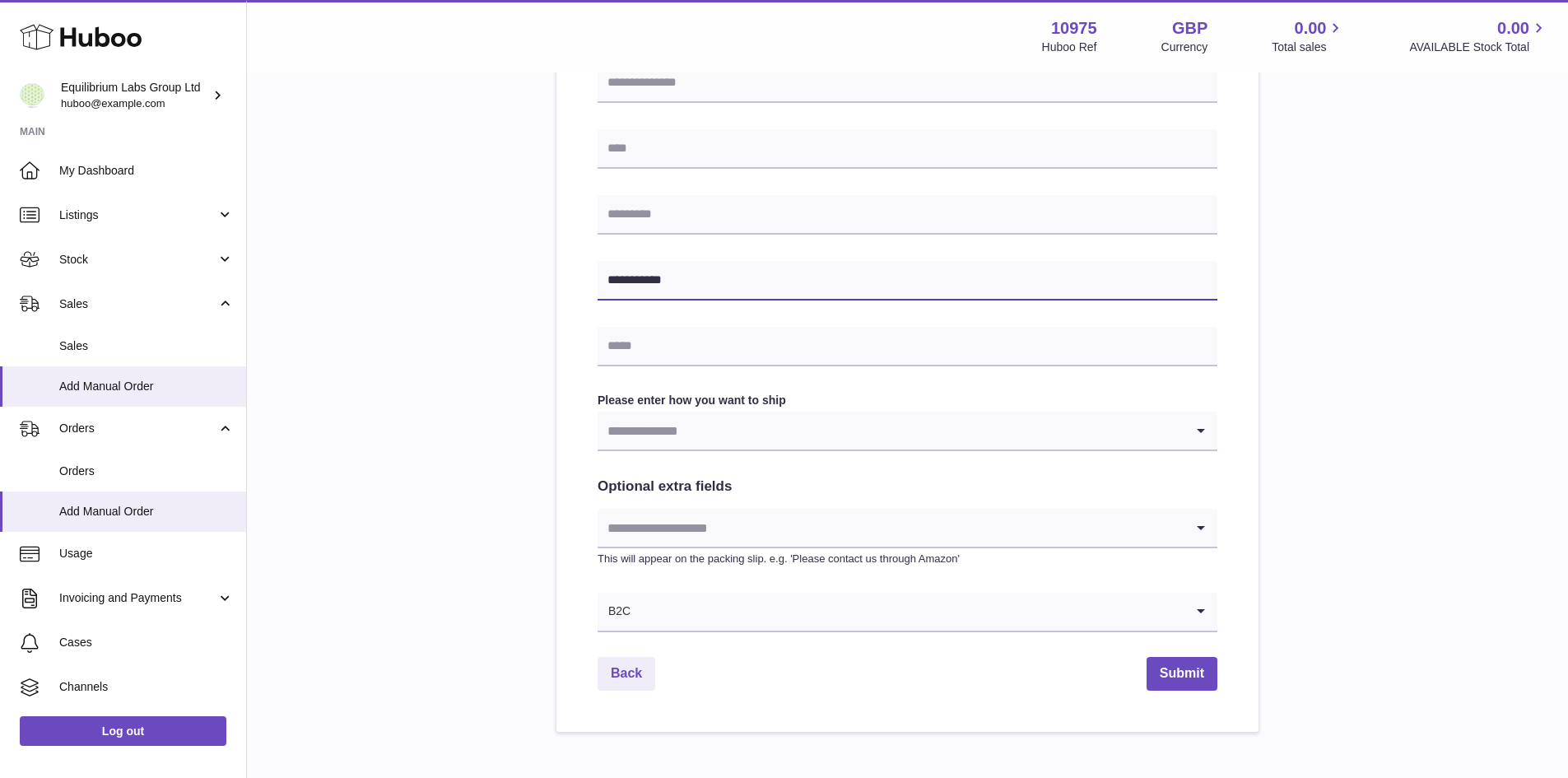 type on "**********" 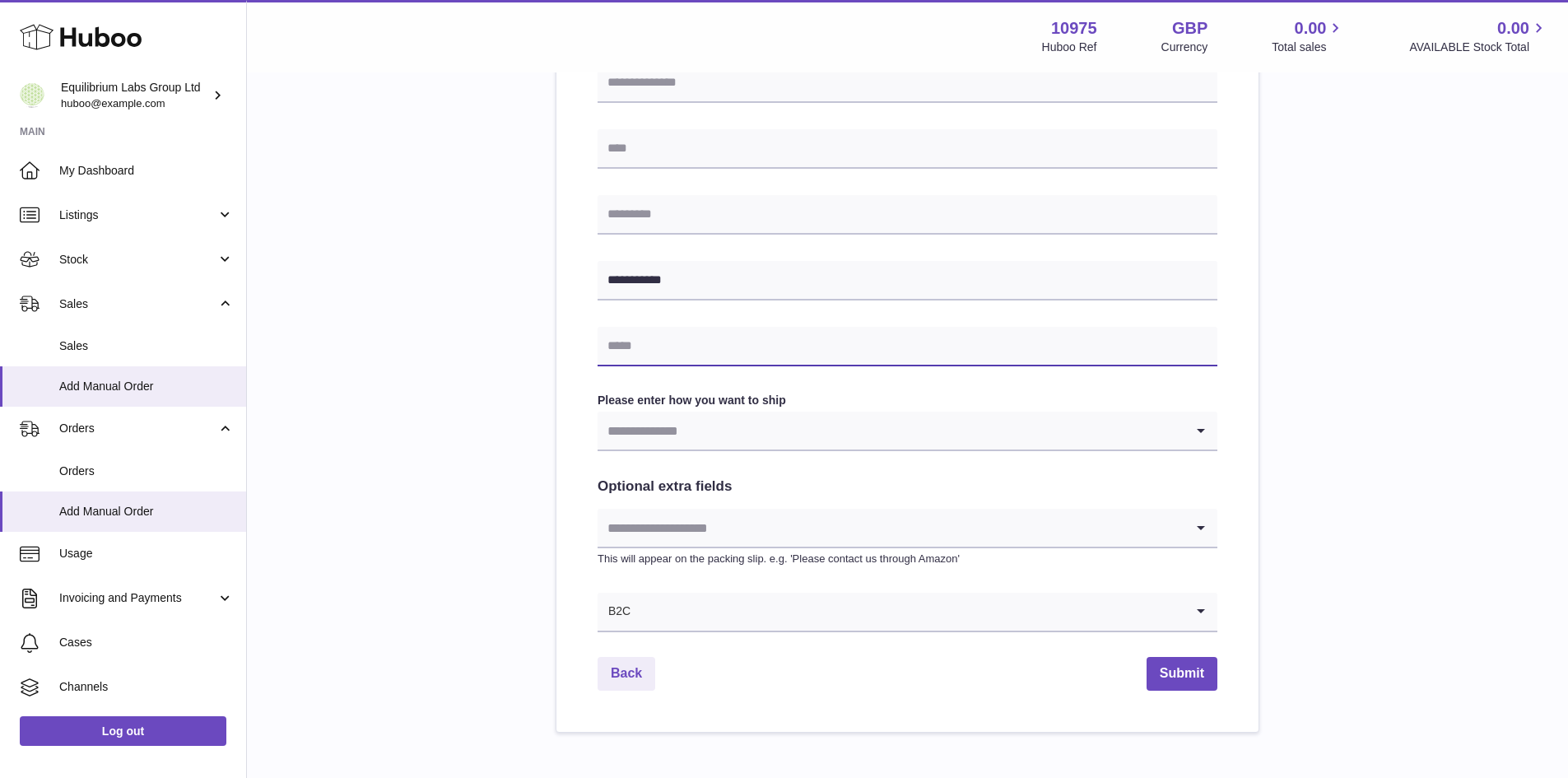 paste on "**********" 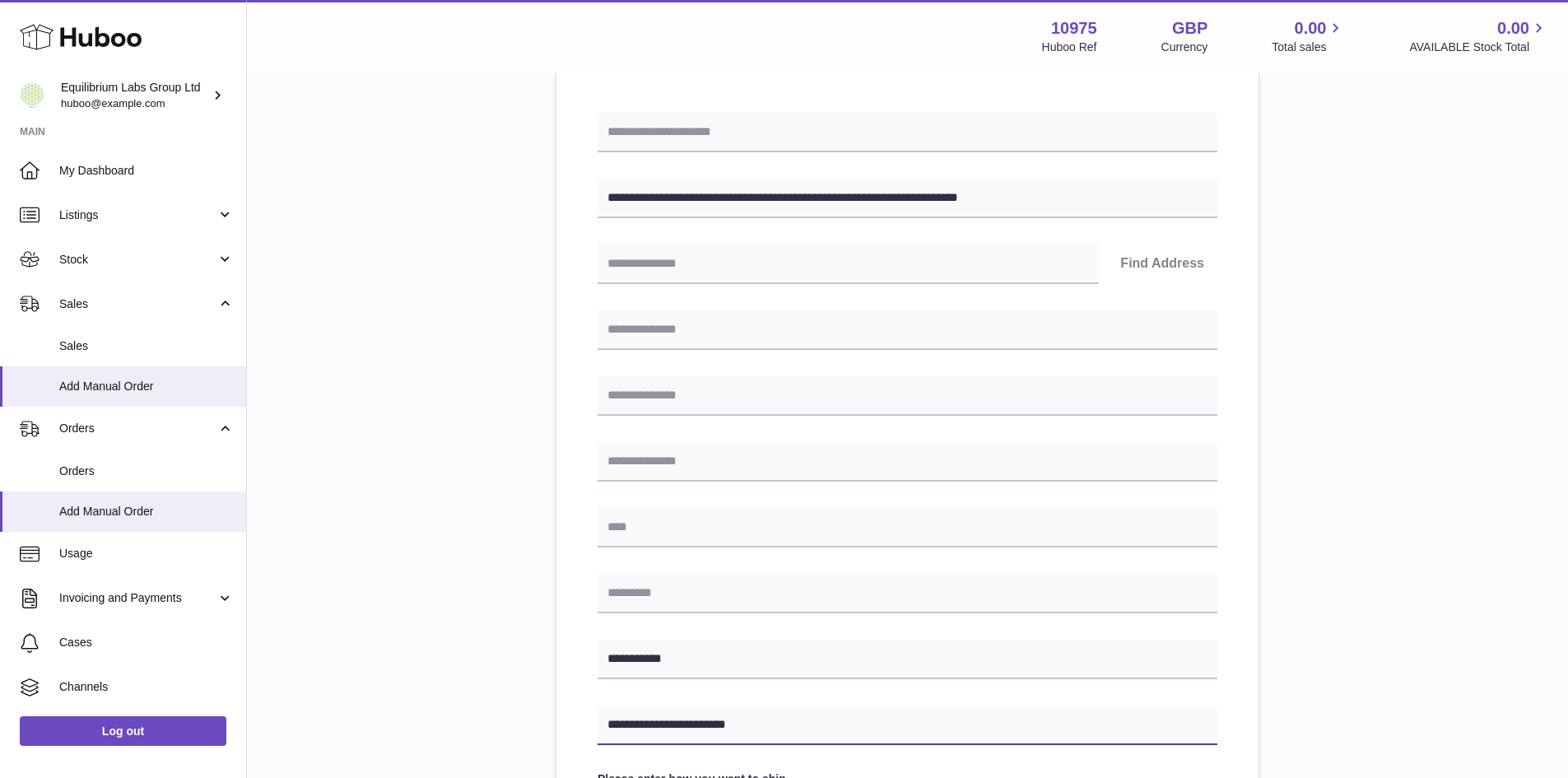 scroll, scrollTop: 165, scrollLeft: 0, axis: vertical 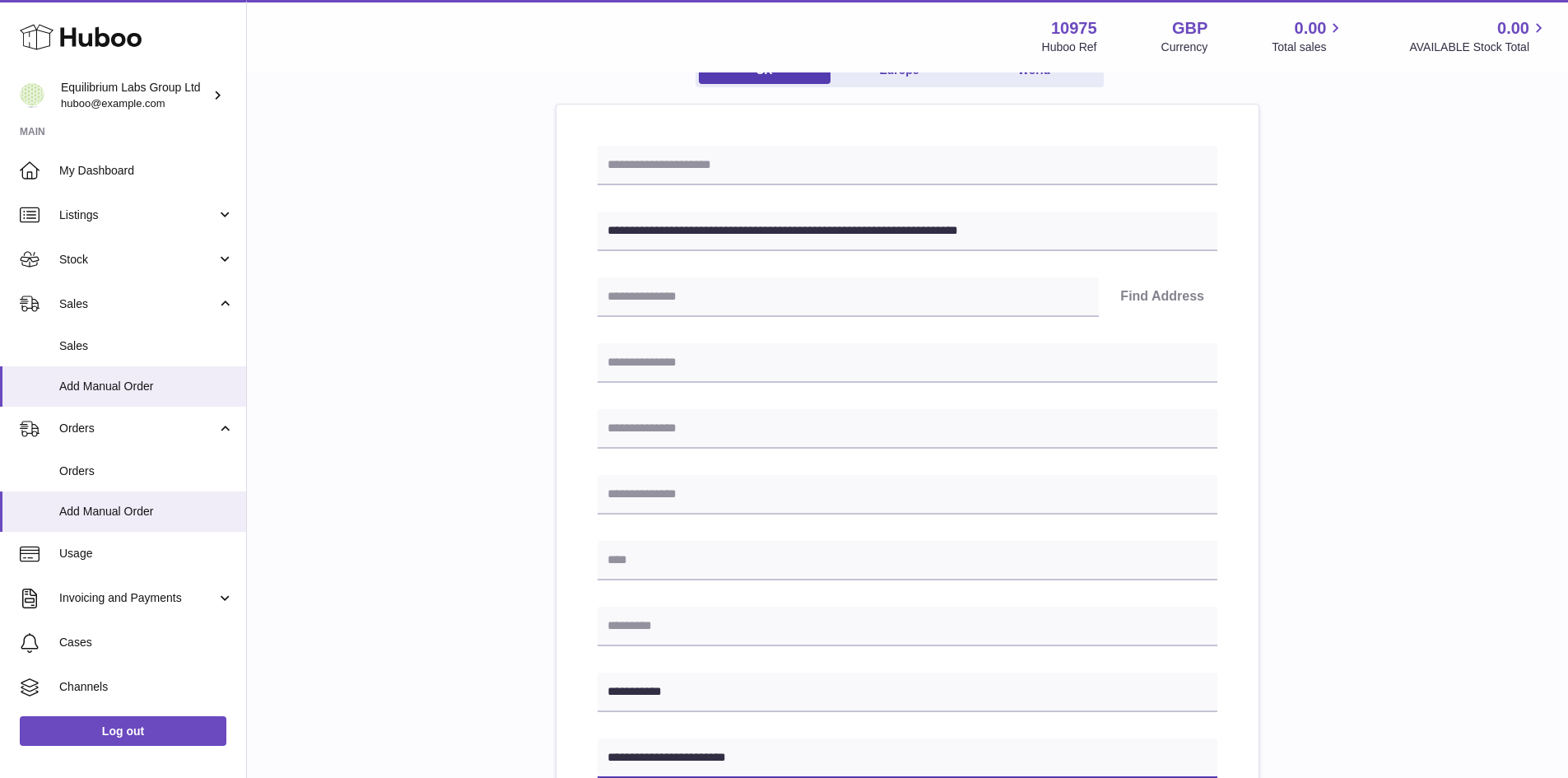 type on "**********" 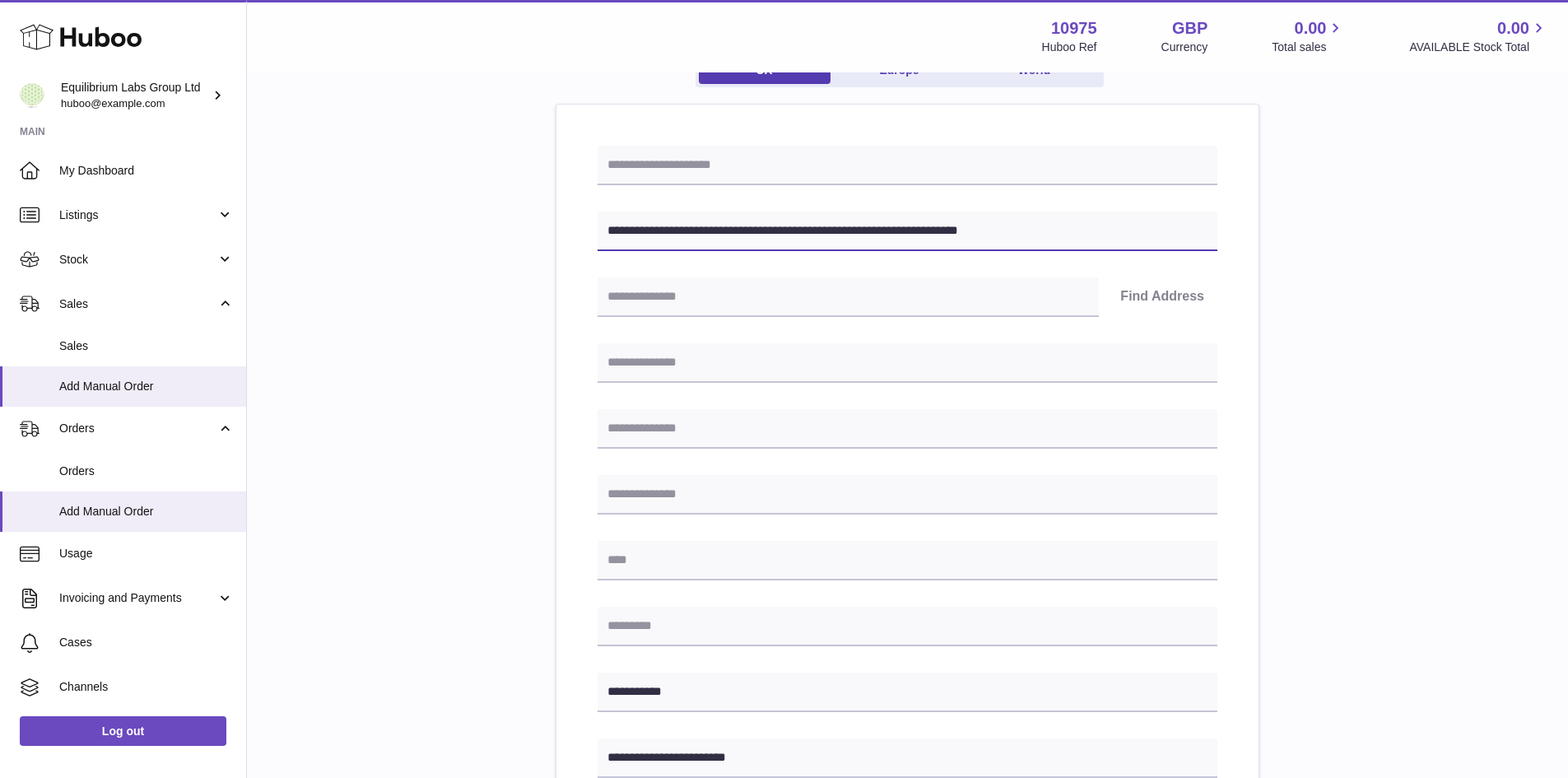 drag, startPoint x: 927, startPoint y: 226, endPoint x: 1027, endPoint y: 221, distance: 100.12492 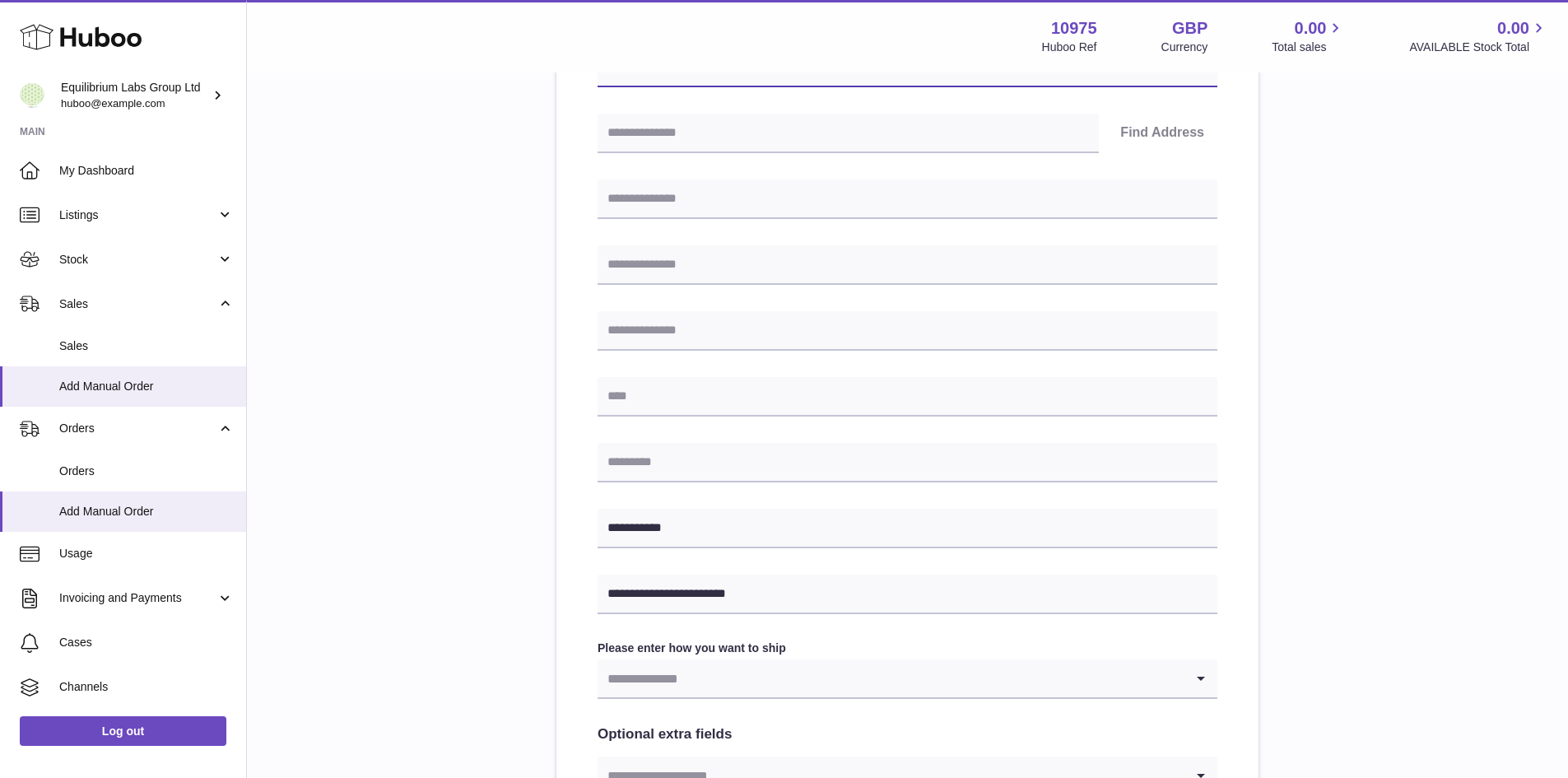 scroll, scrollTop: 329, scrollLeft: 0, axis: vertical 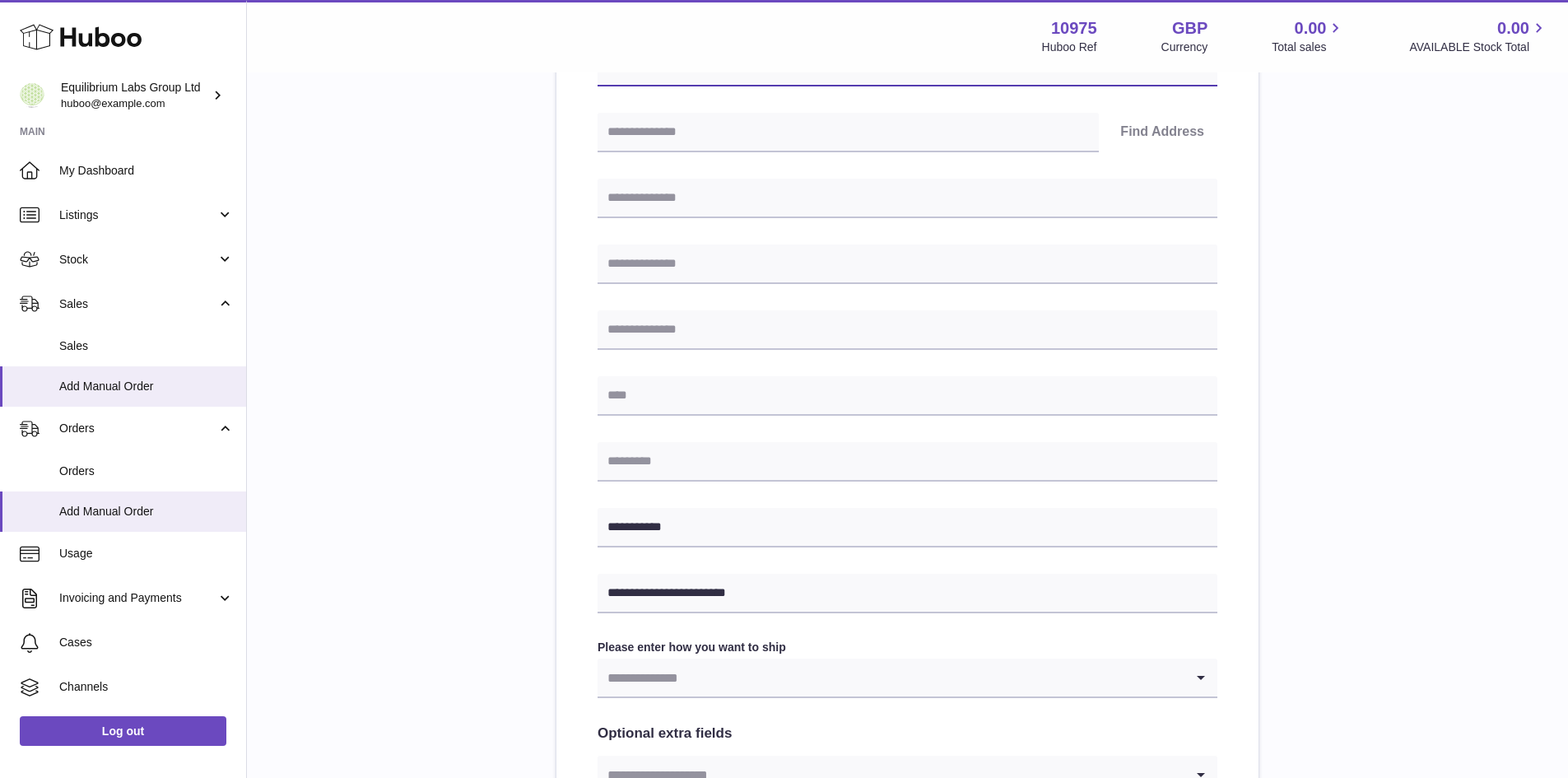 type on "**********" 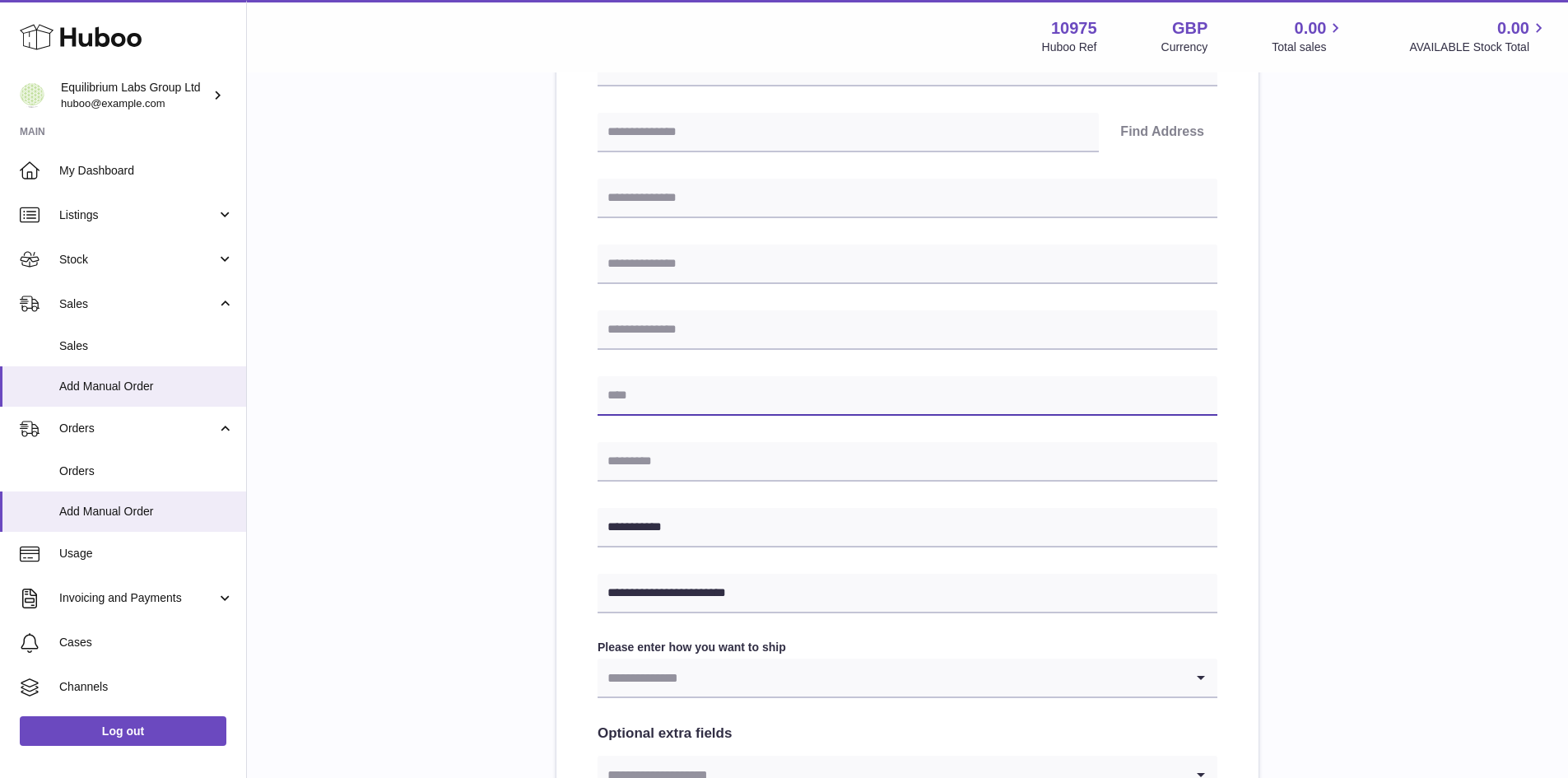 paste on "**********" 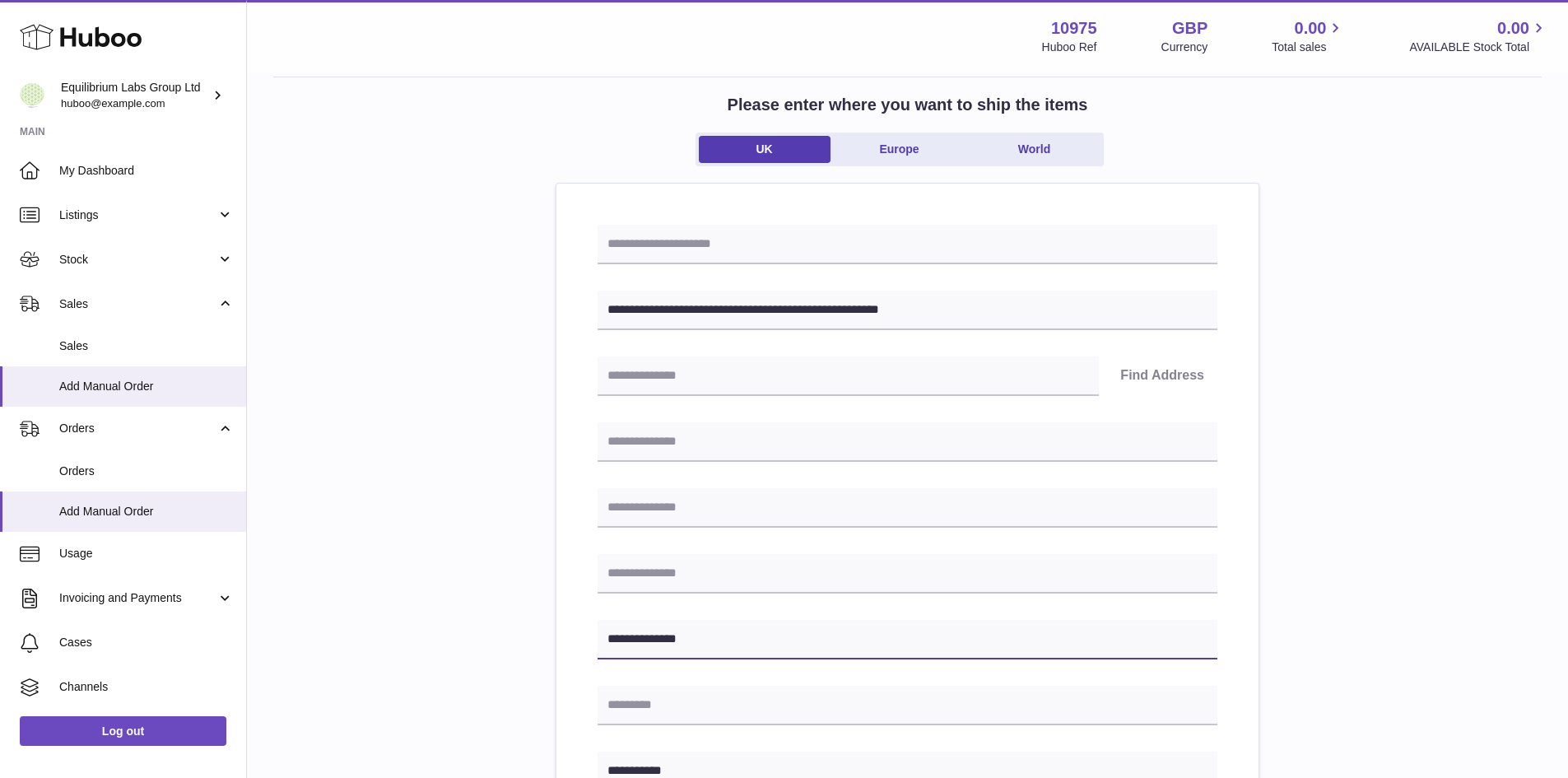 scroll, scrollTop: 0, scrollLeft: 0, axis: both 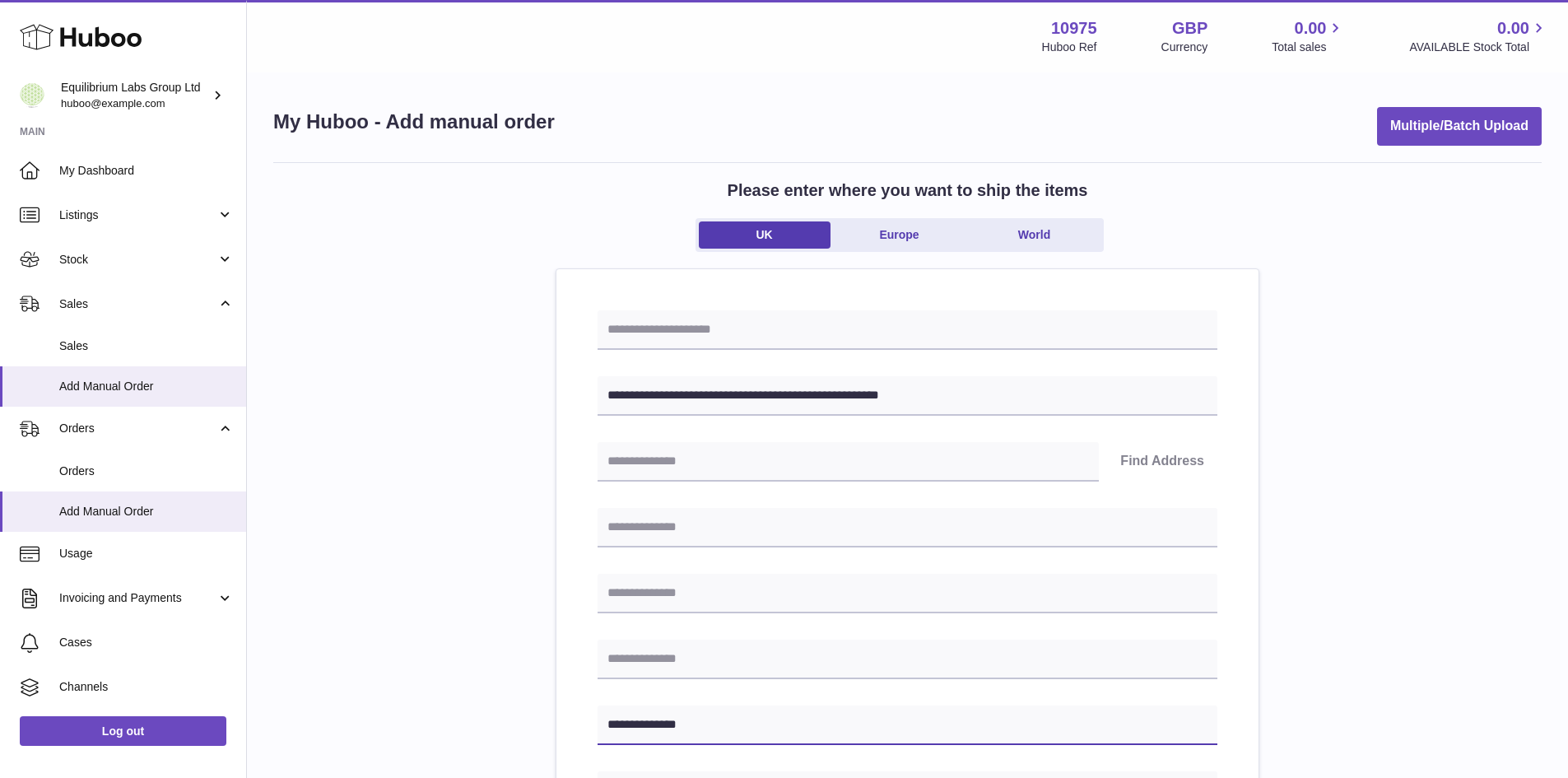type on "**********" 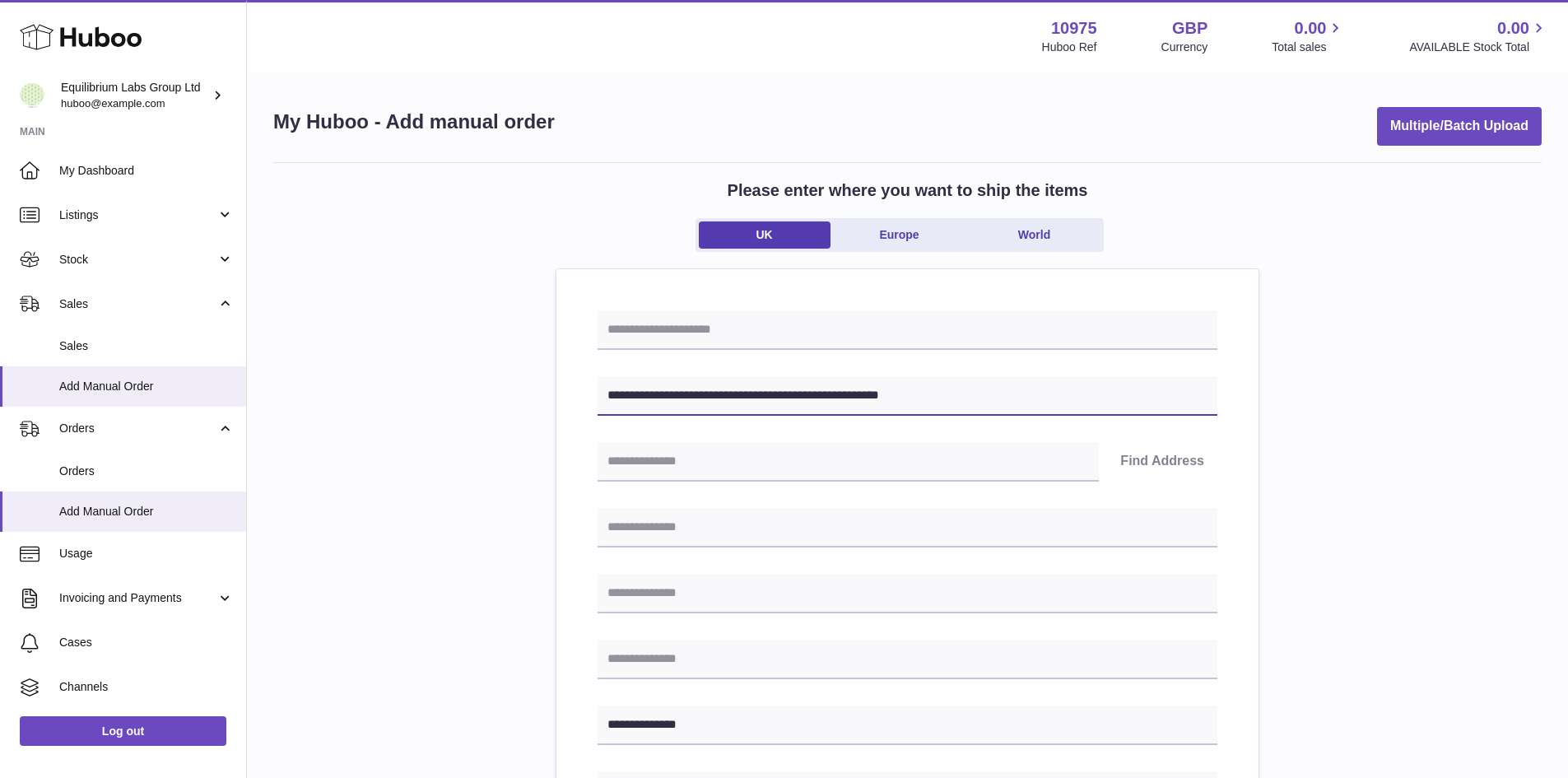 drag, startPoint x: 863, startPoint y: 397, endPoint x: 924, endPoint y: 397, distance: 61 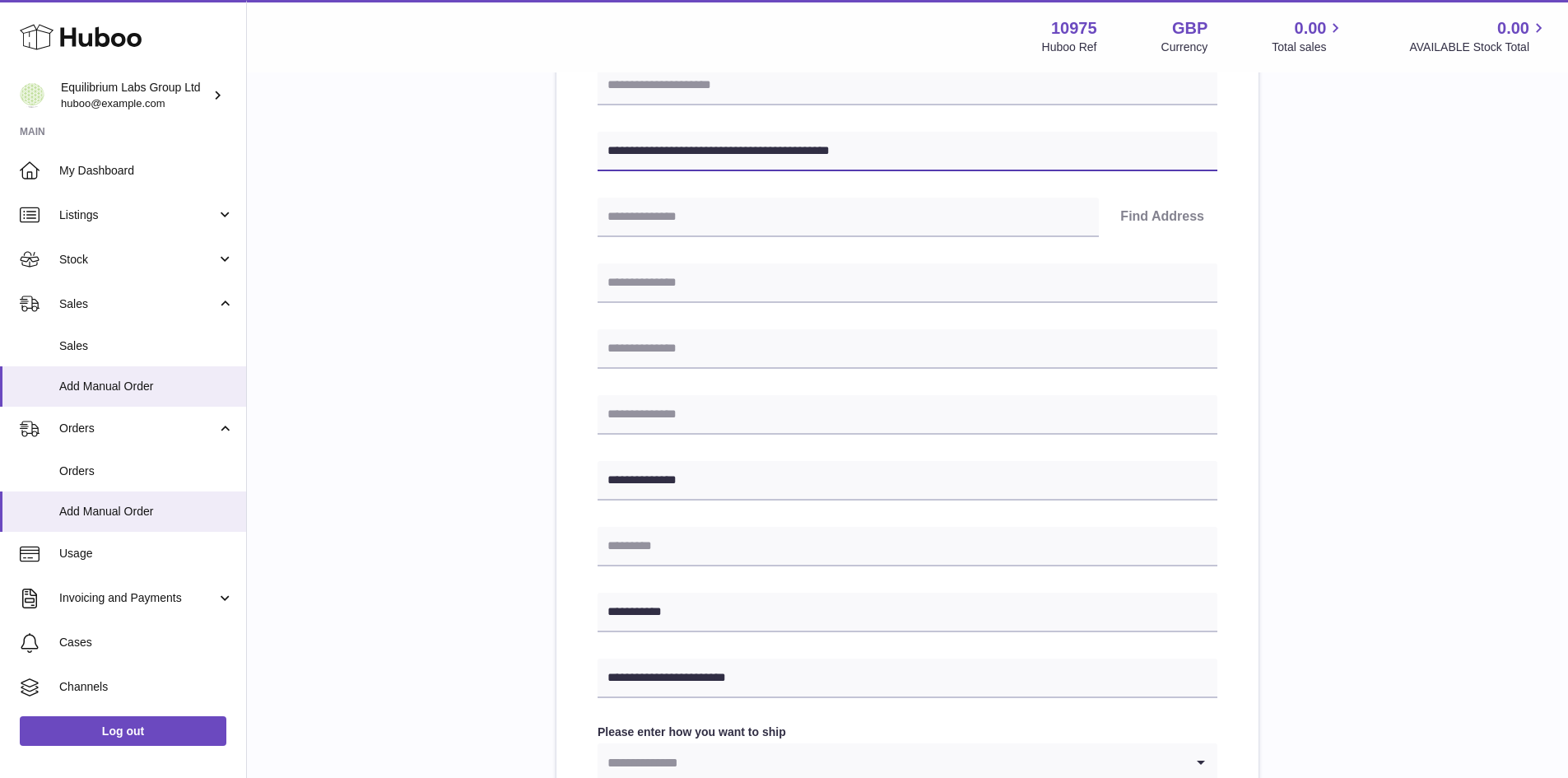 scroll, scrollTop: 247, scrollLeft: 0, axis: vertical 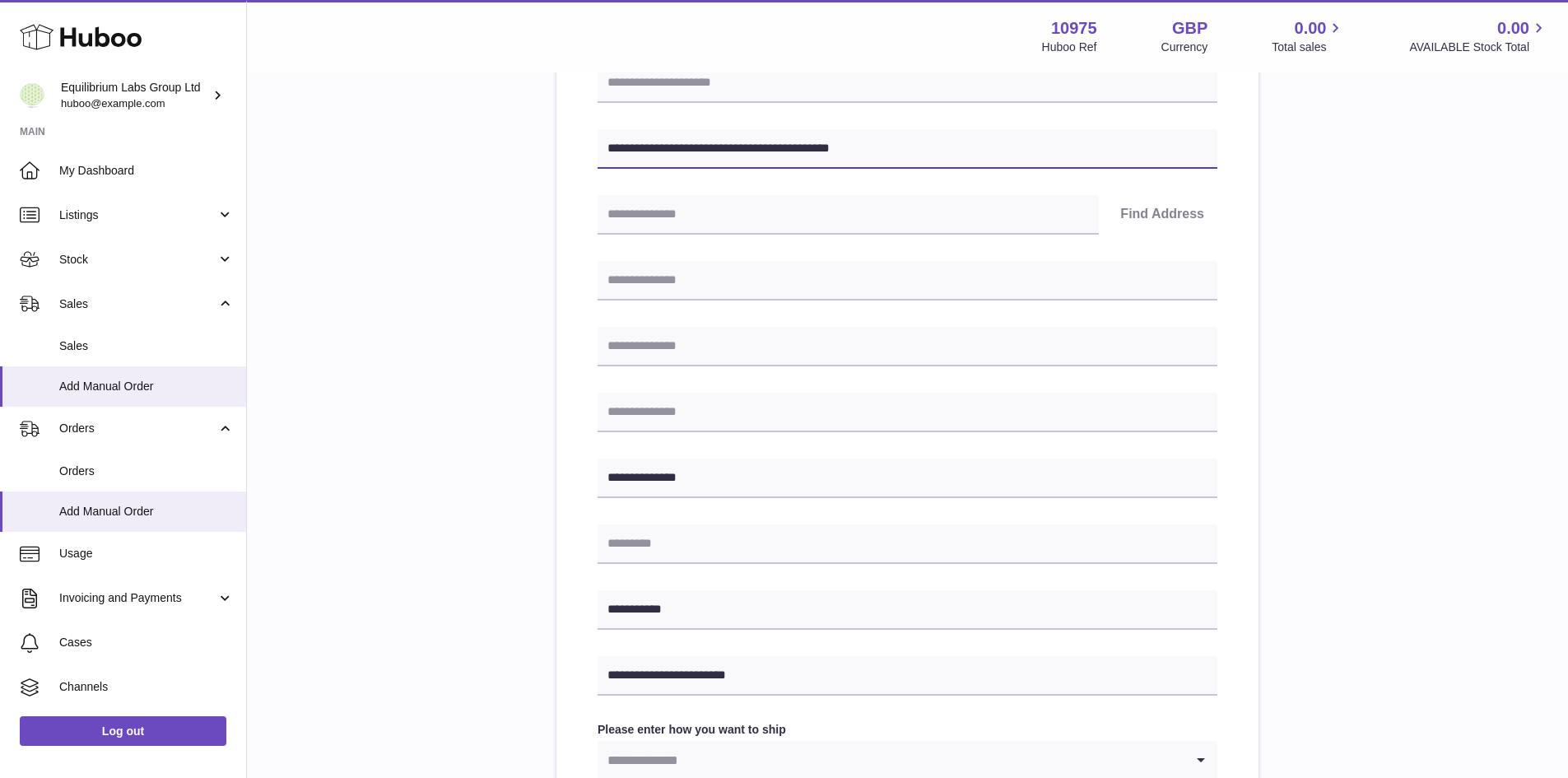 type on "**********" 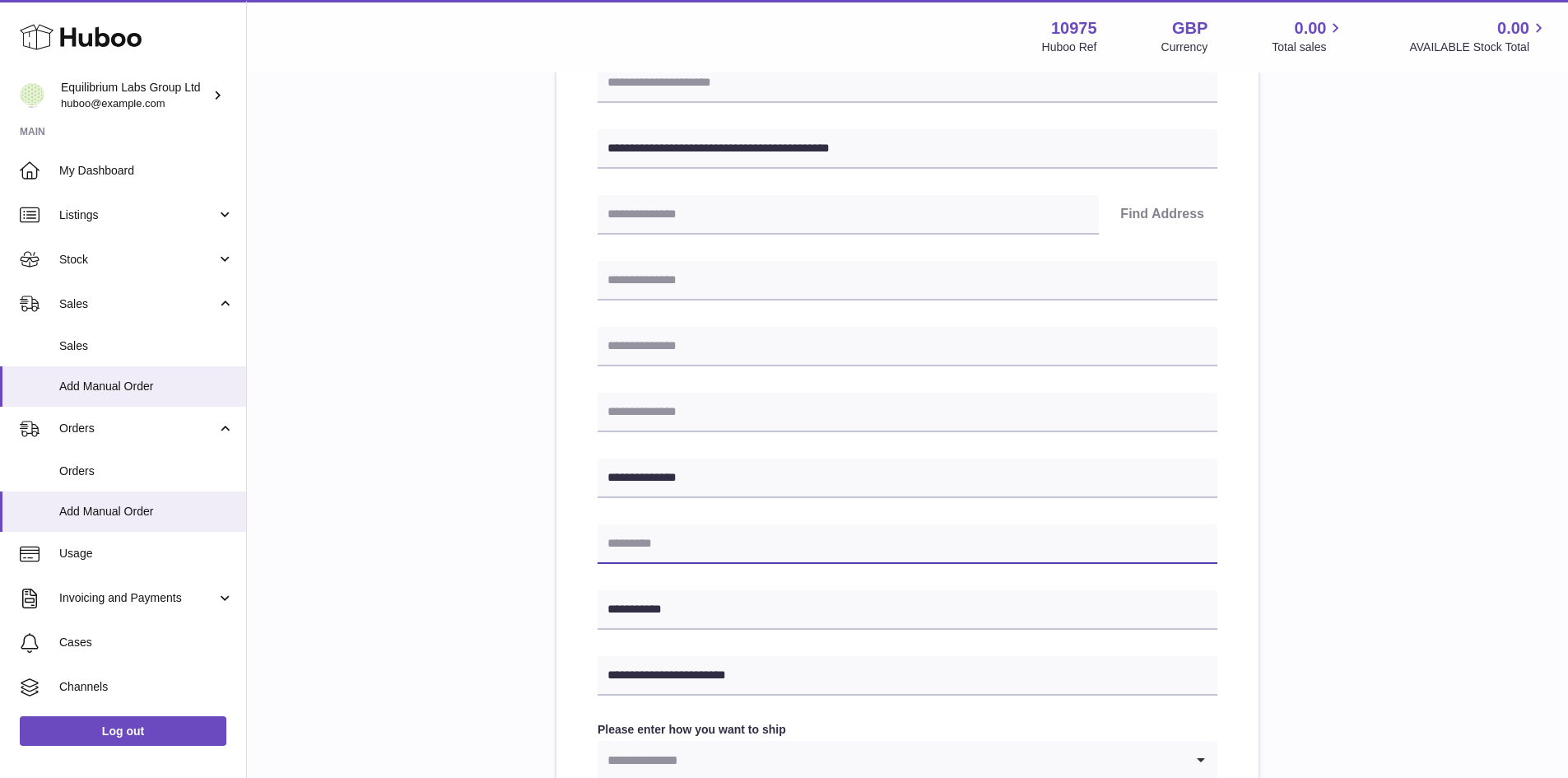paste on "*********" 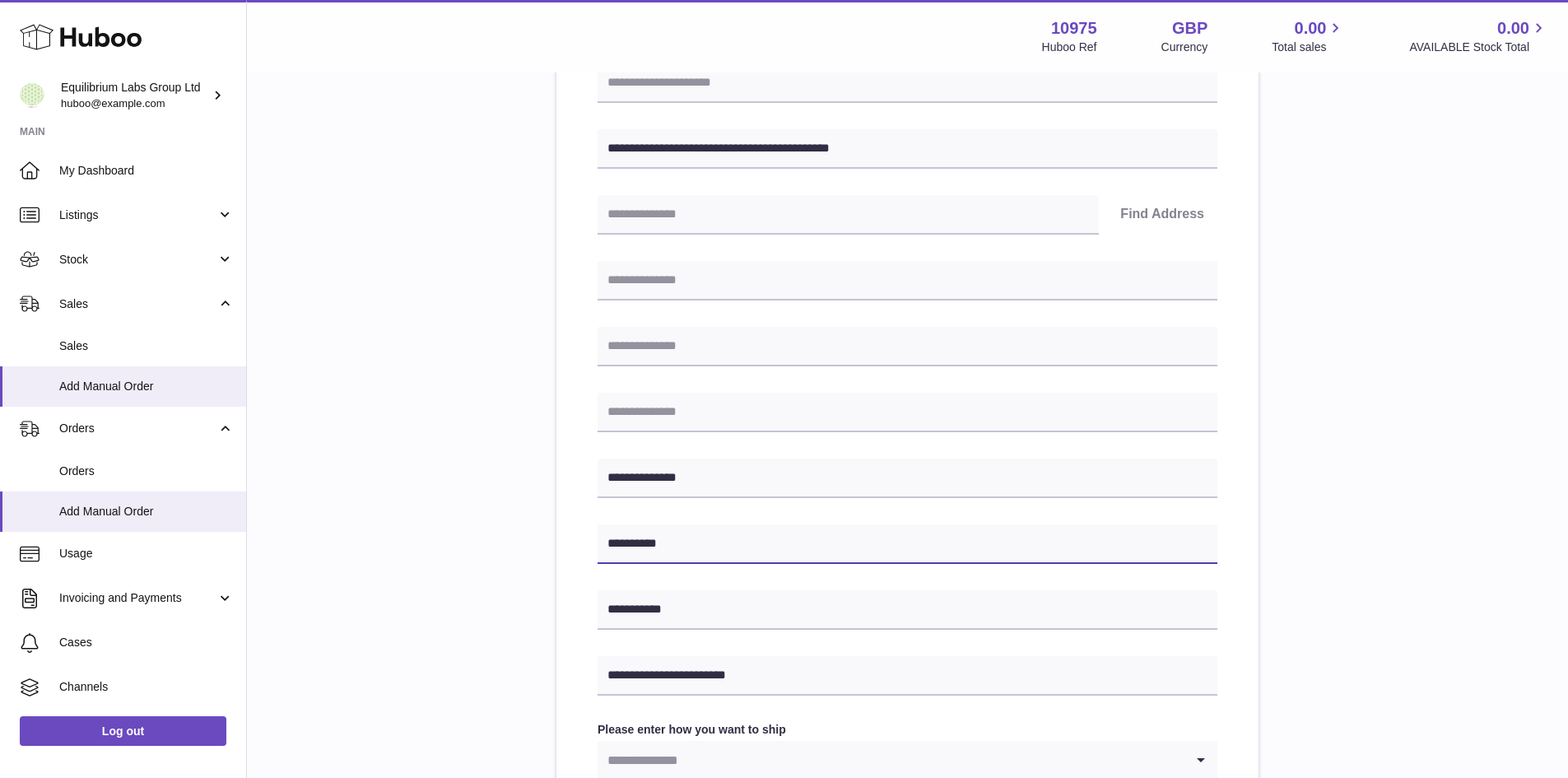 type on "*********" 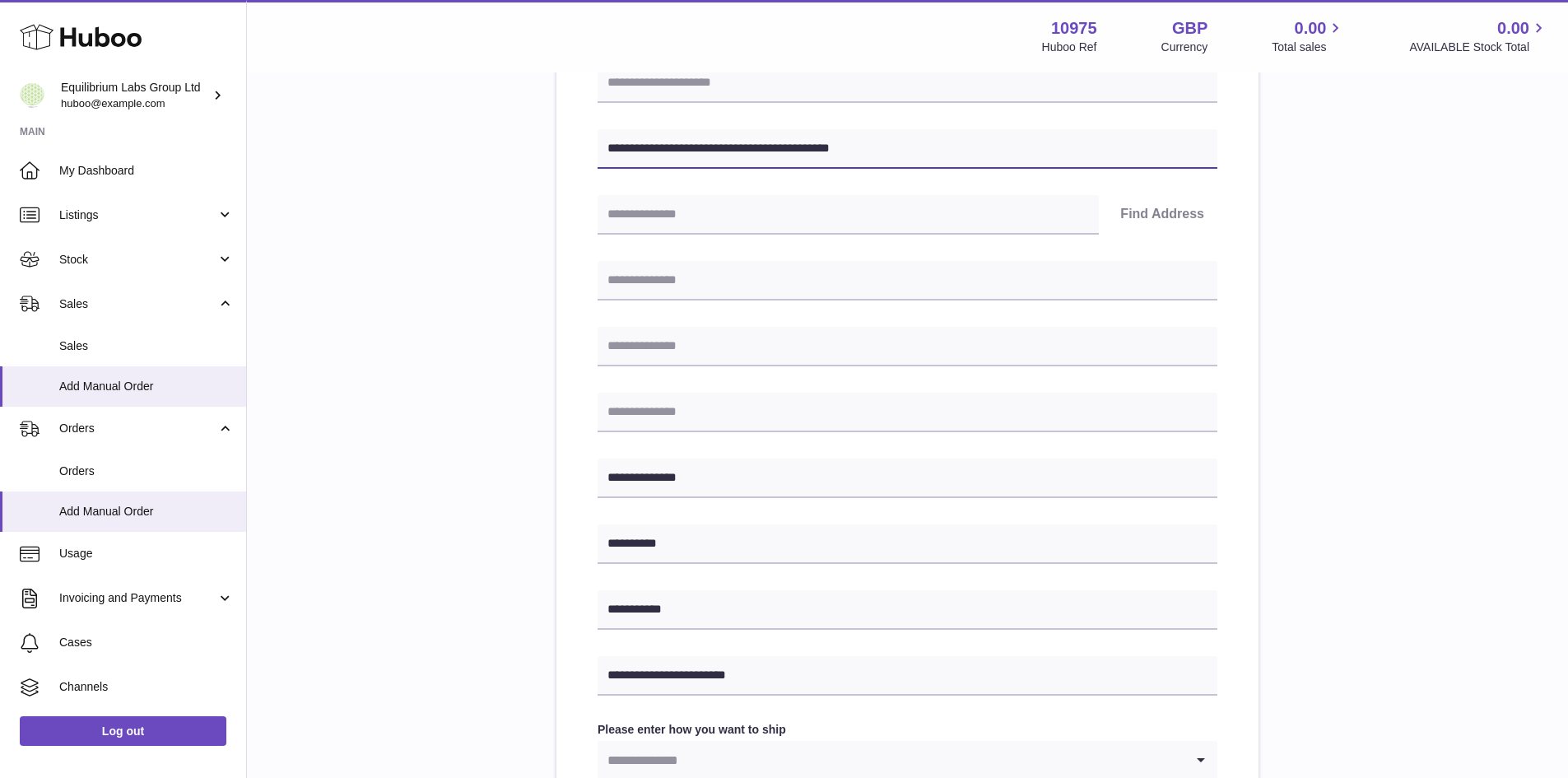 drag, startPoint x: 792, startPoint y: 143, endPoint x: 854, endPoint y: 142, distance: 62.00806 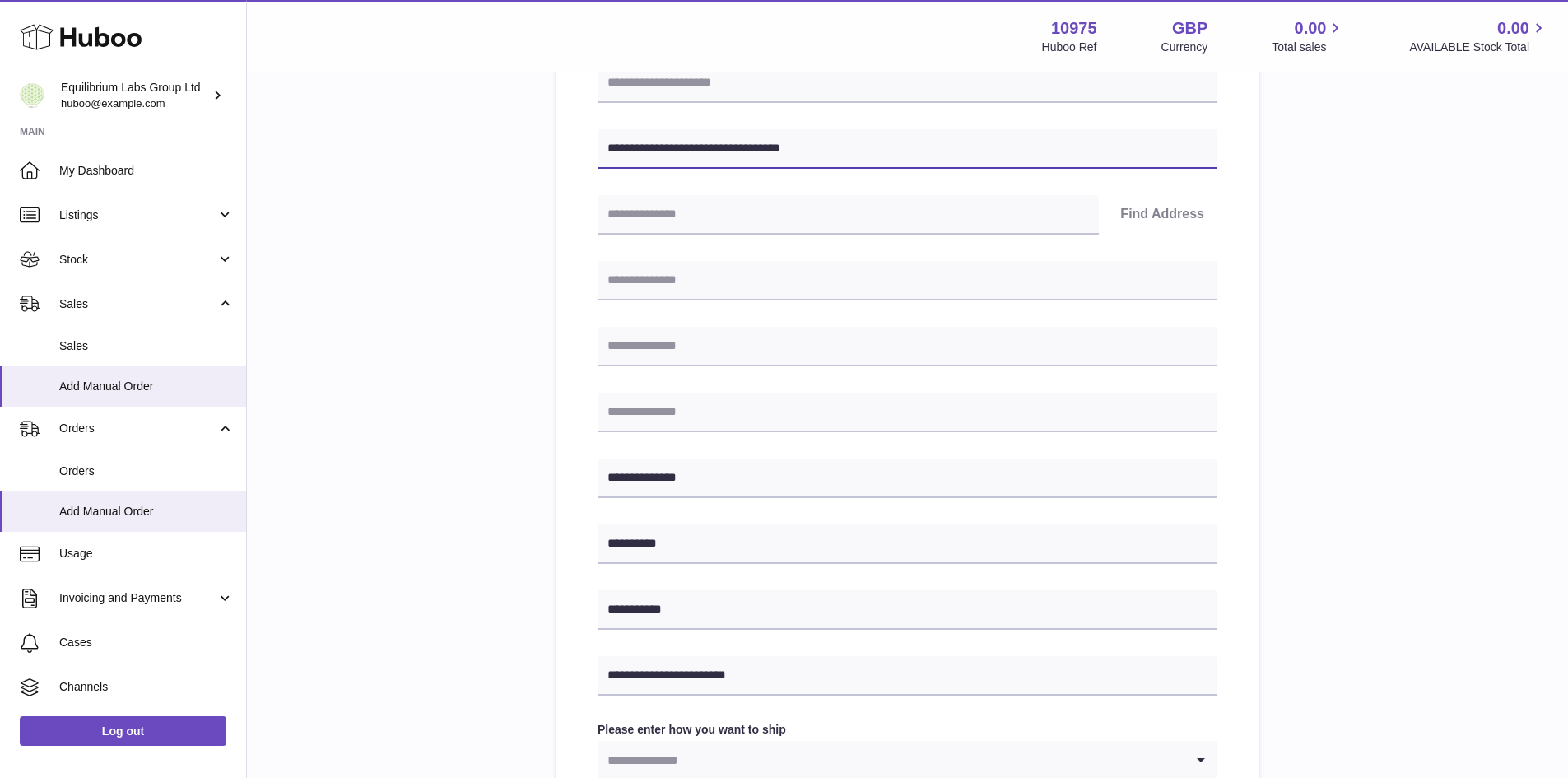 type on "**********" 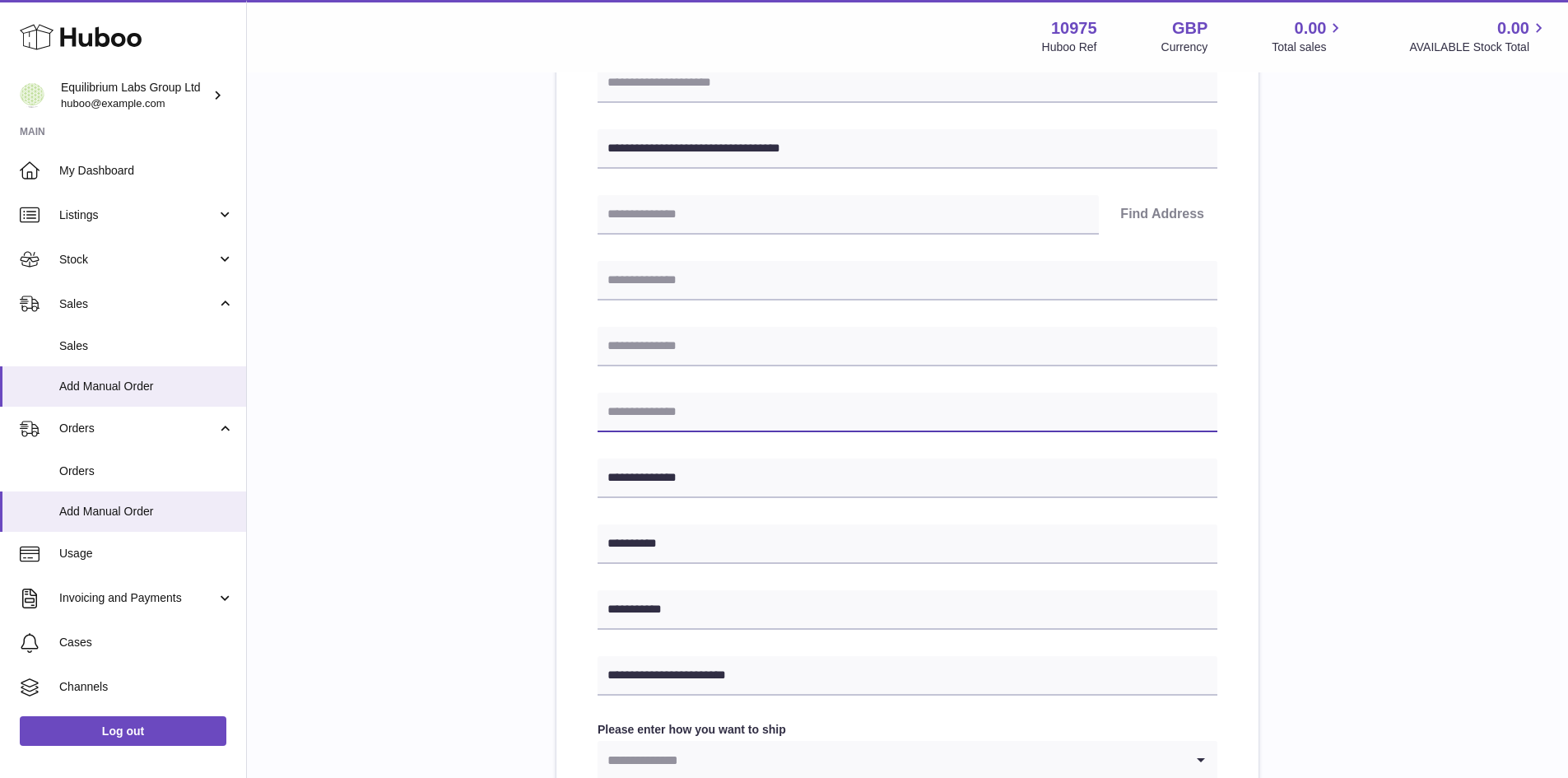 paste on "**********" 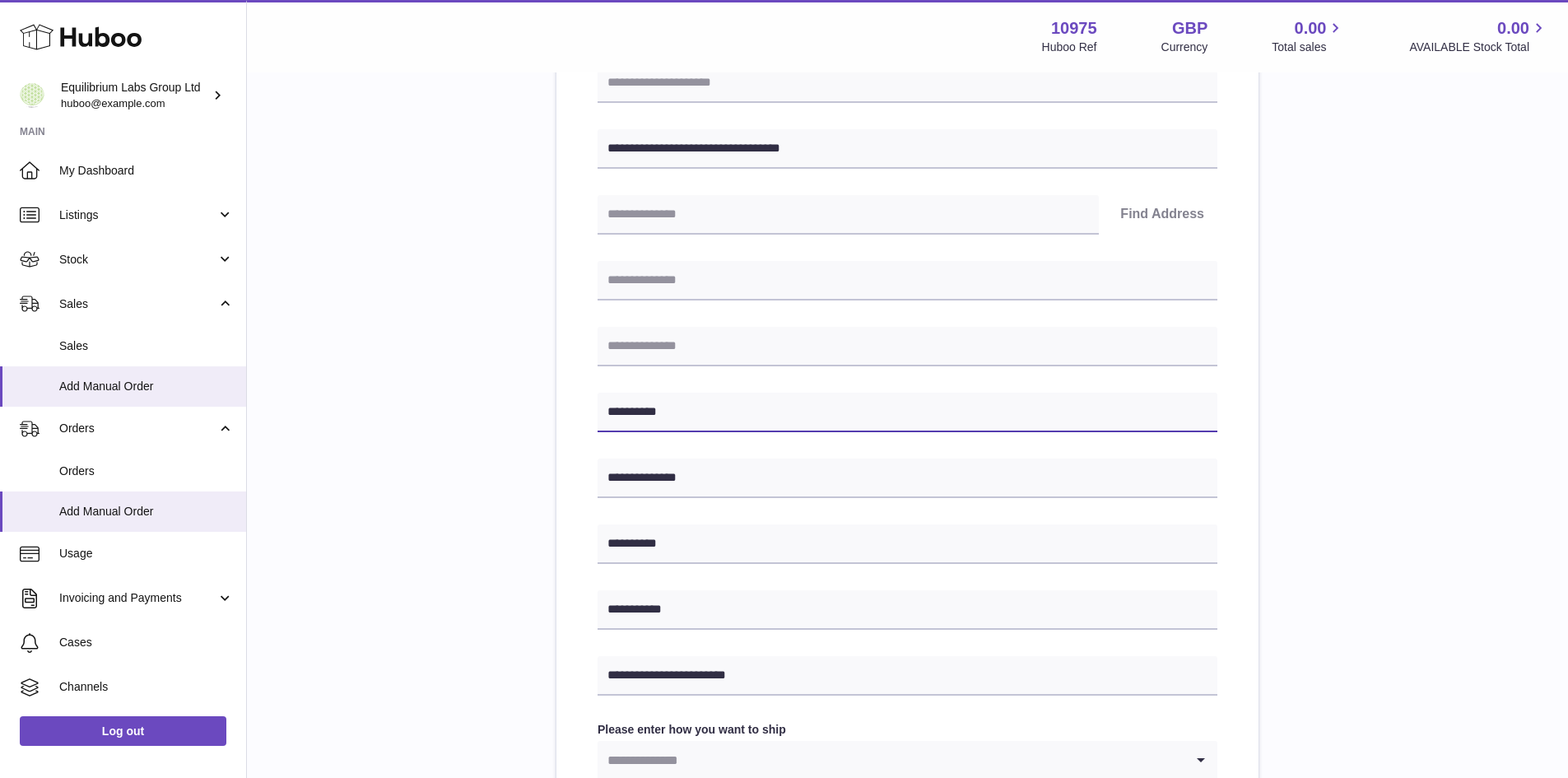 type on "**********" 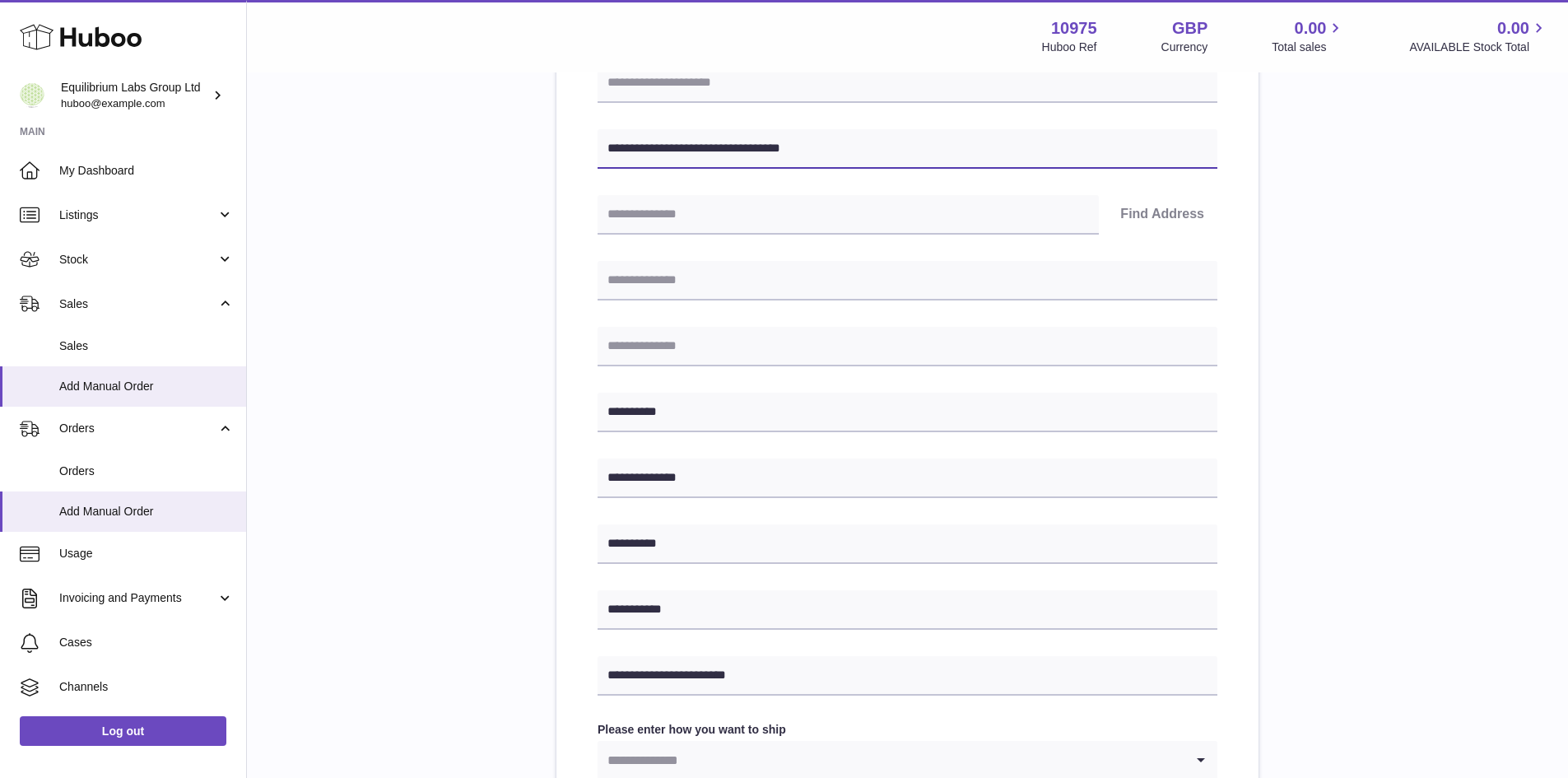drag, startPoint x: 688, startPoint y: 146, endPoint x: 746, endPoint y: 149, distance: 58.07753 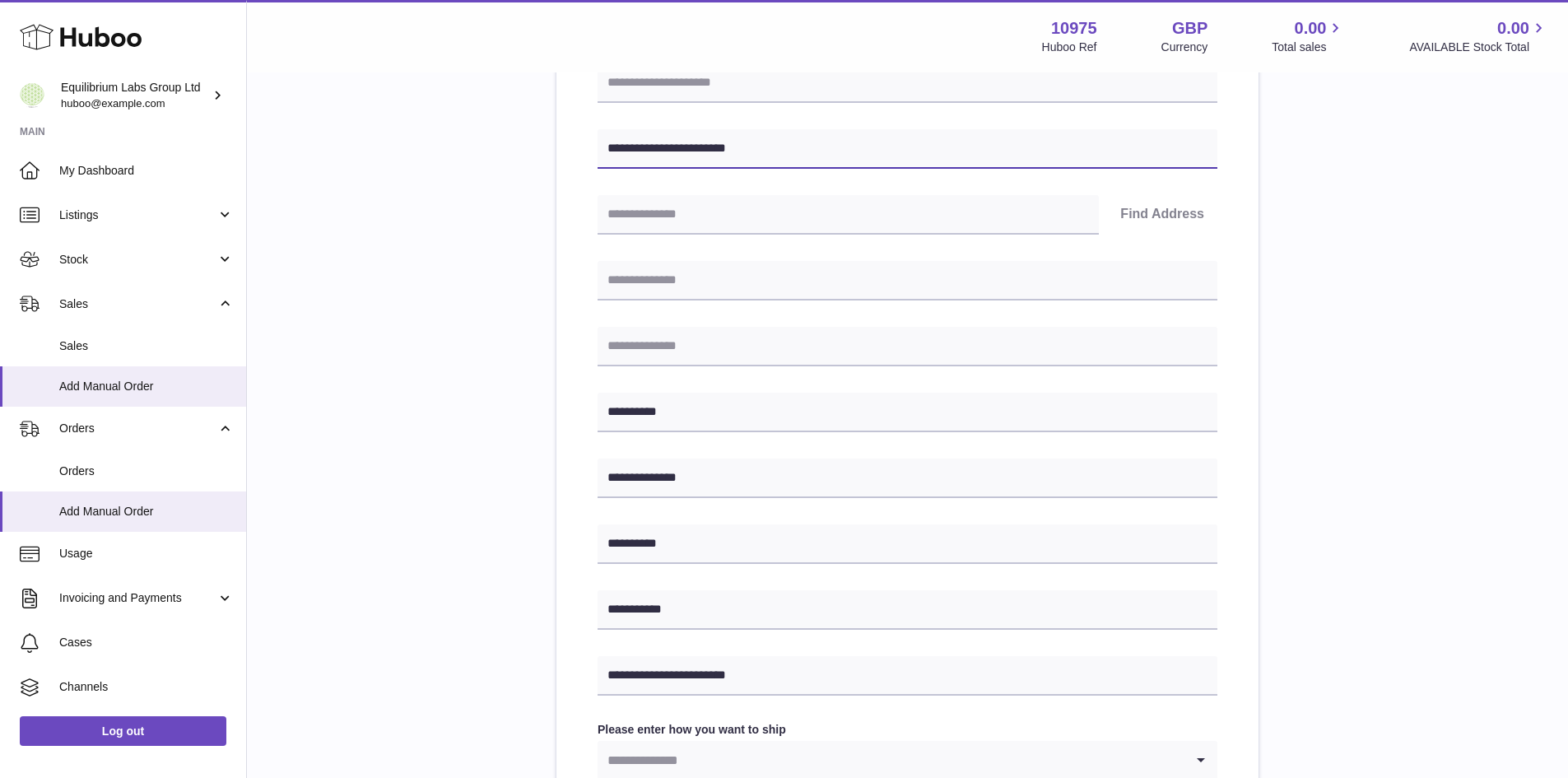 type on "**********" 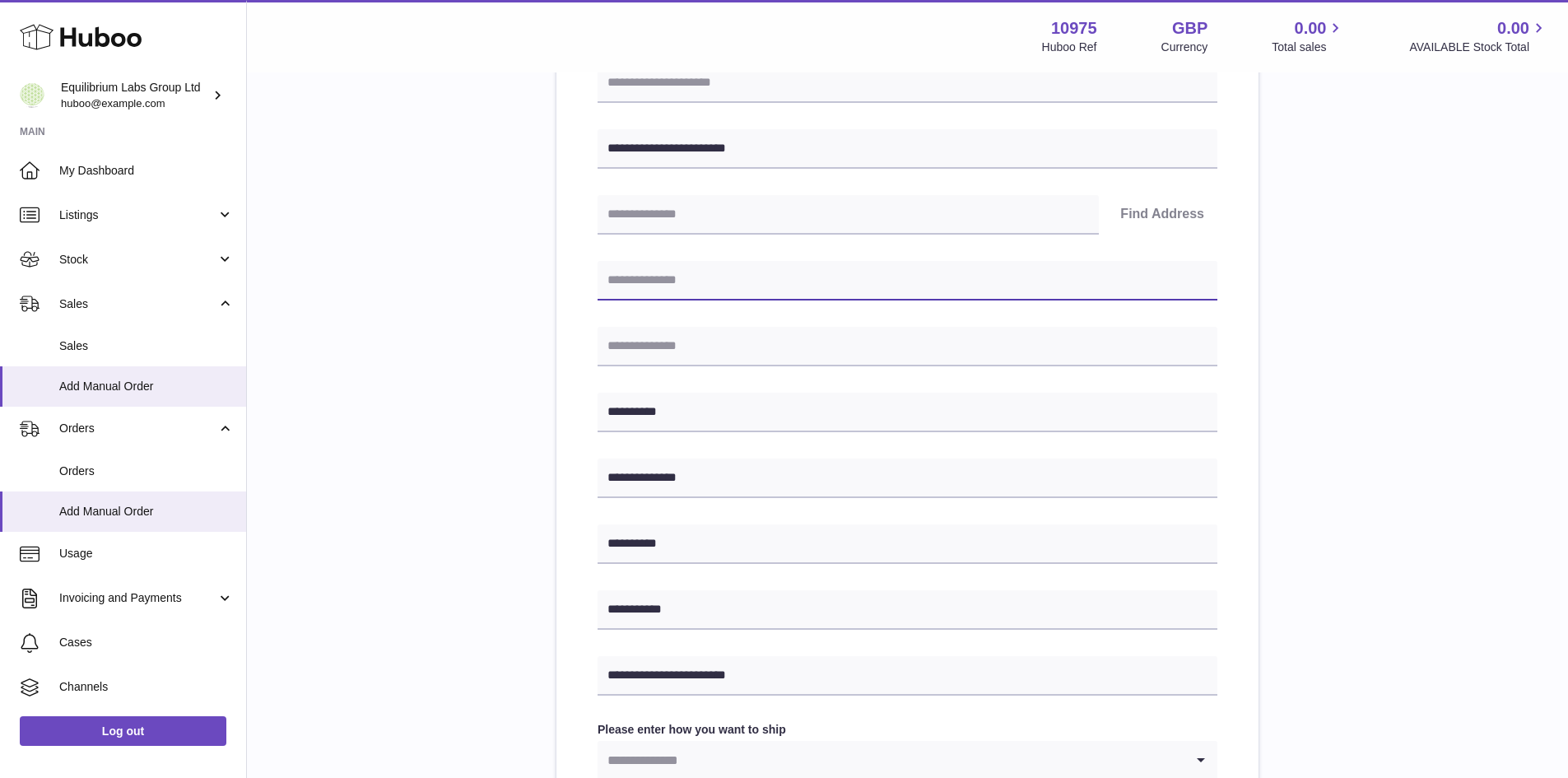 paste on "**********" 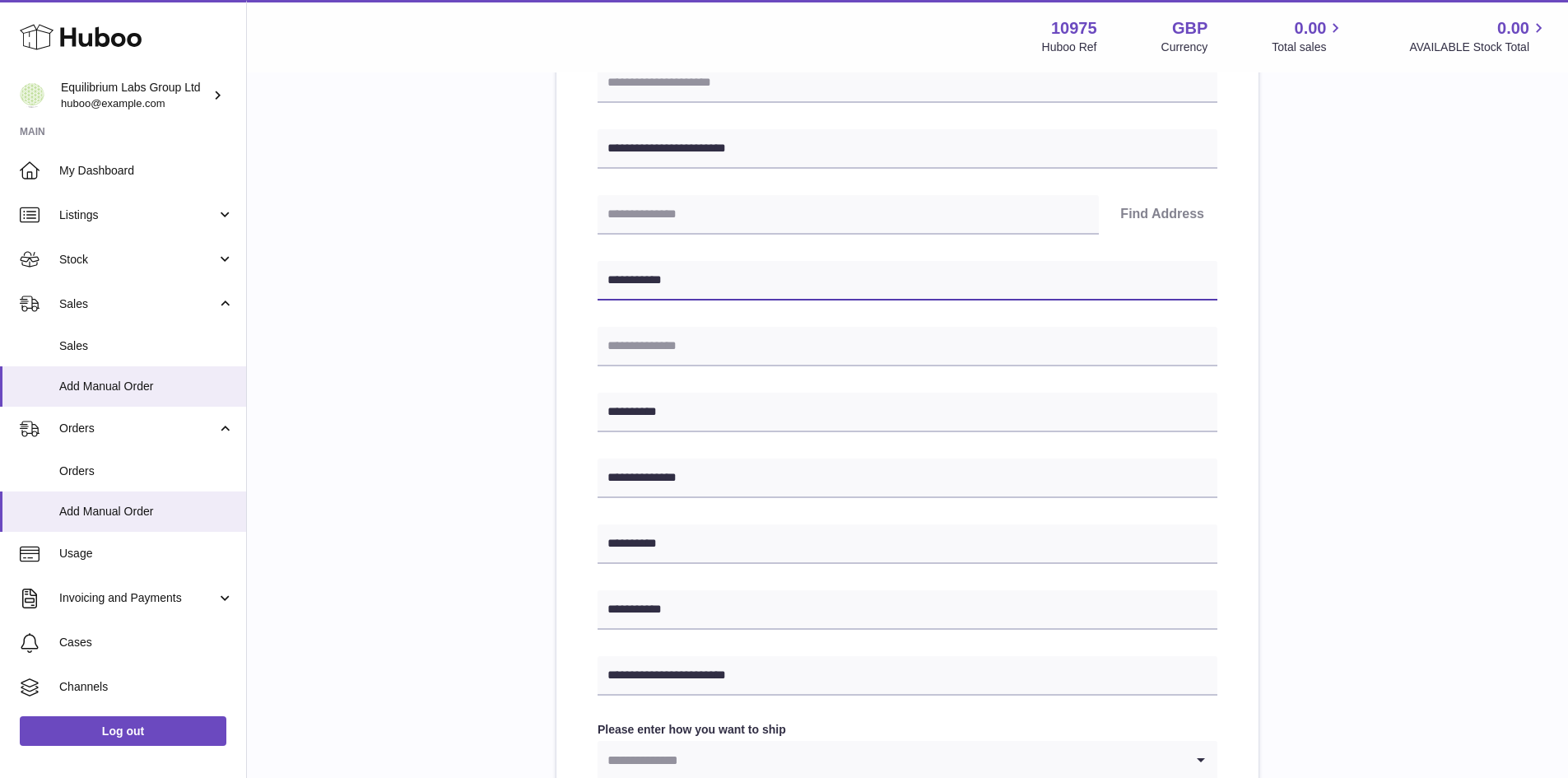 type on "**********" 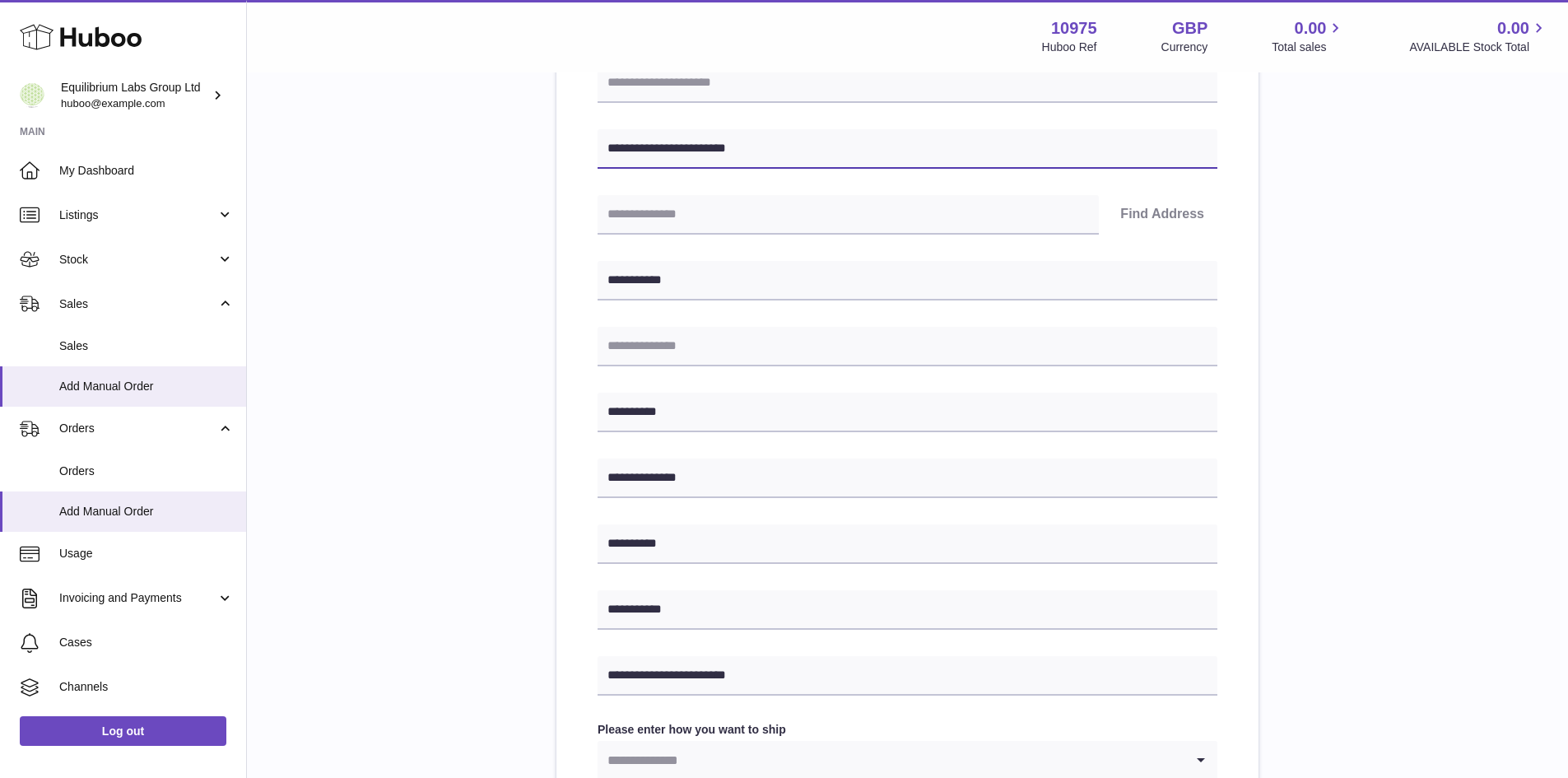 drag, startPoint x: 688, startPoint y: 144, endPoint x: 729, endPoint y: 145, distance: 41.01 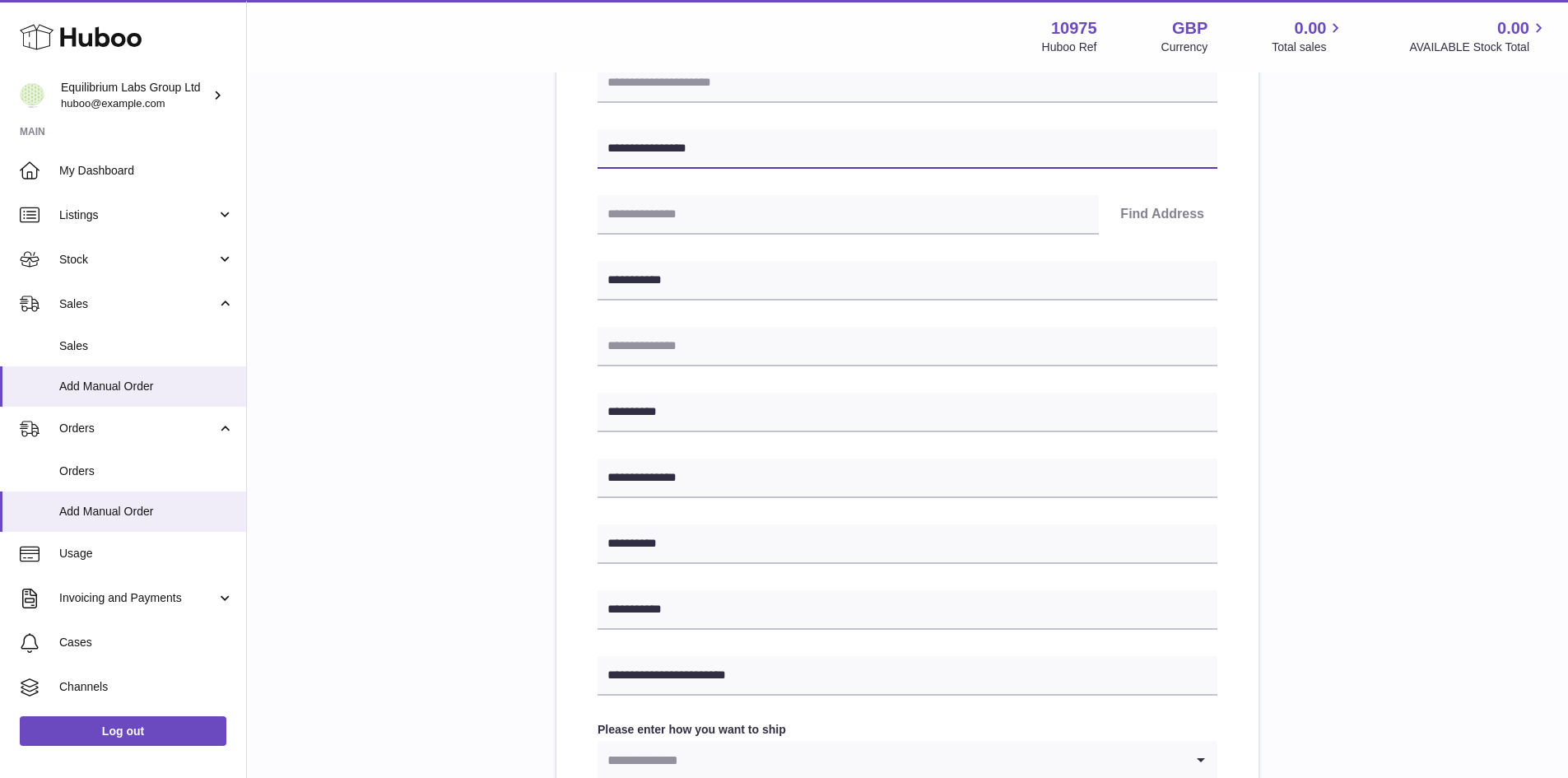 type on "**********" 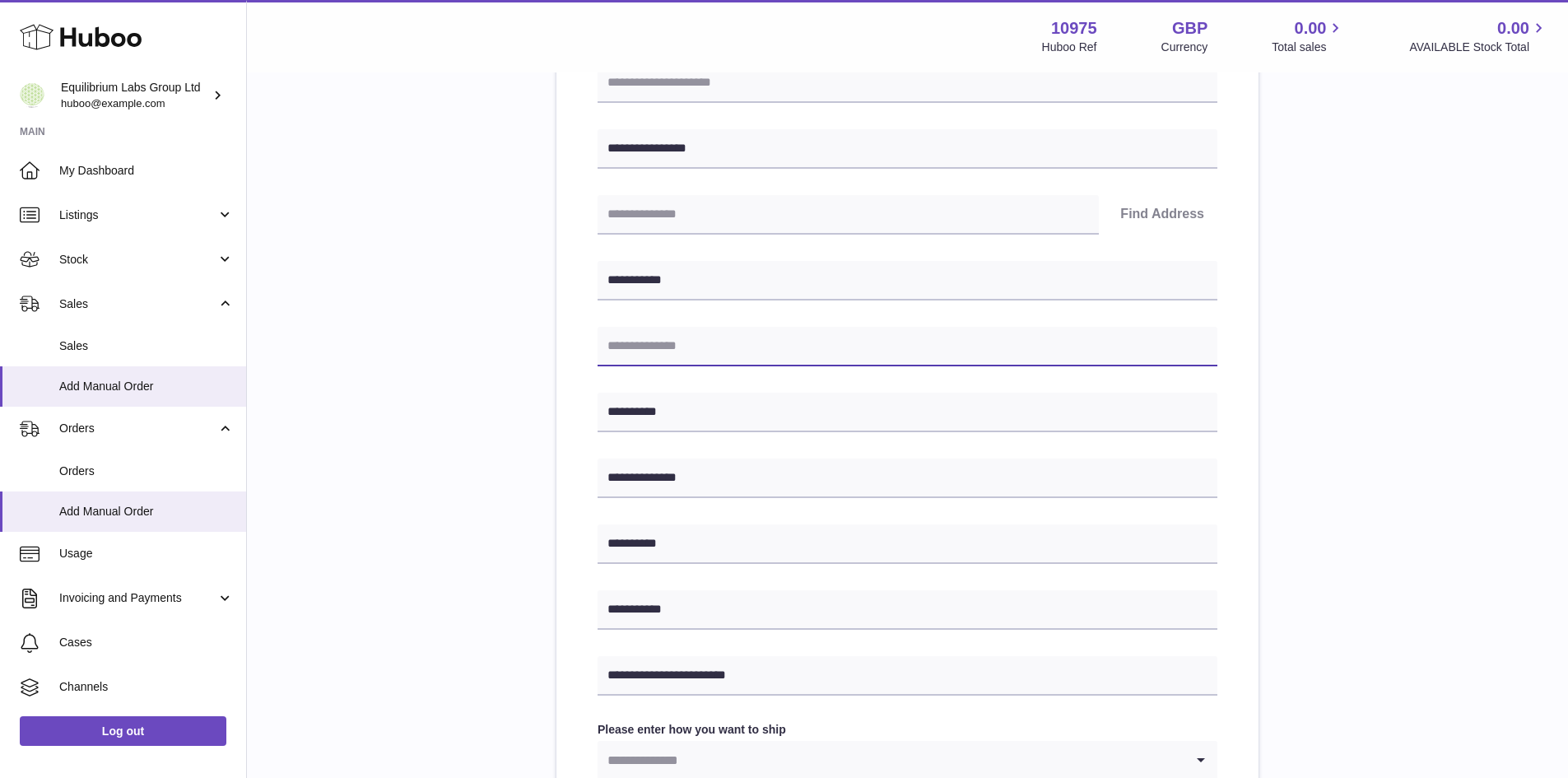 paste on "*******" 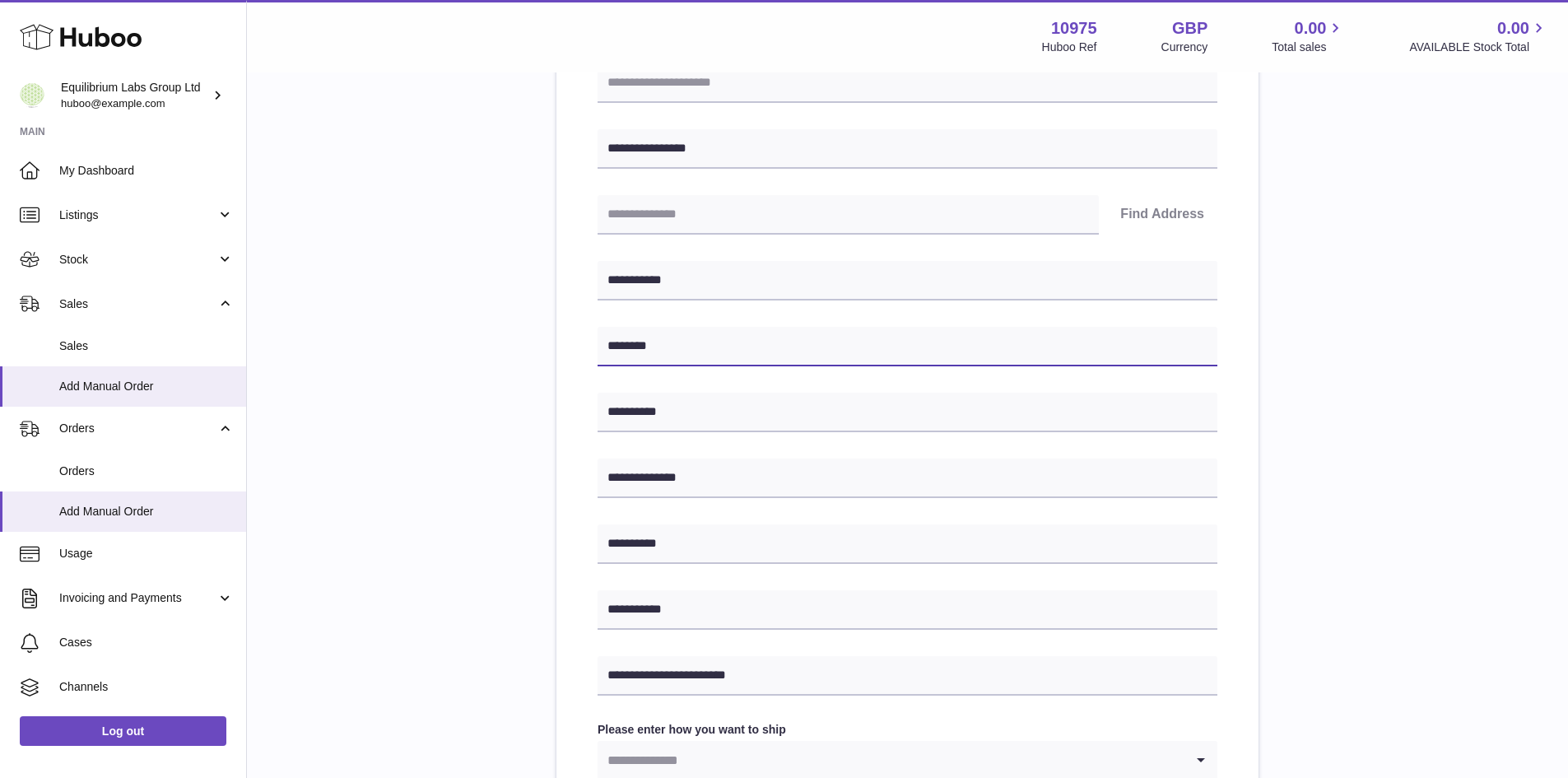 click on "*******" at bounding box center (907, 347) 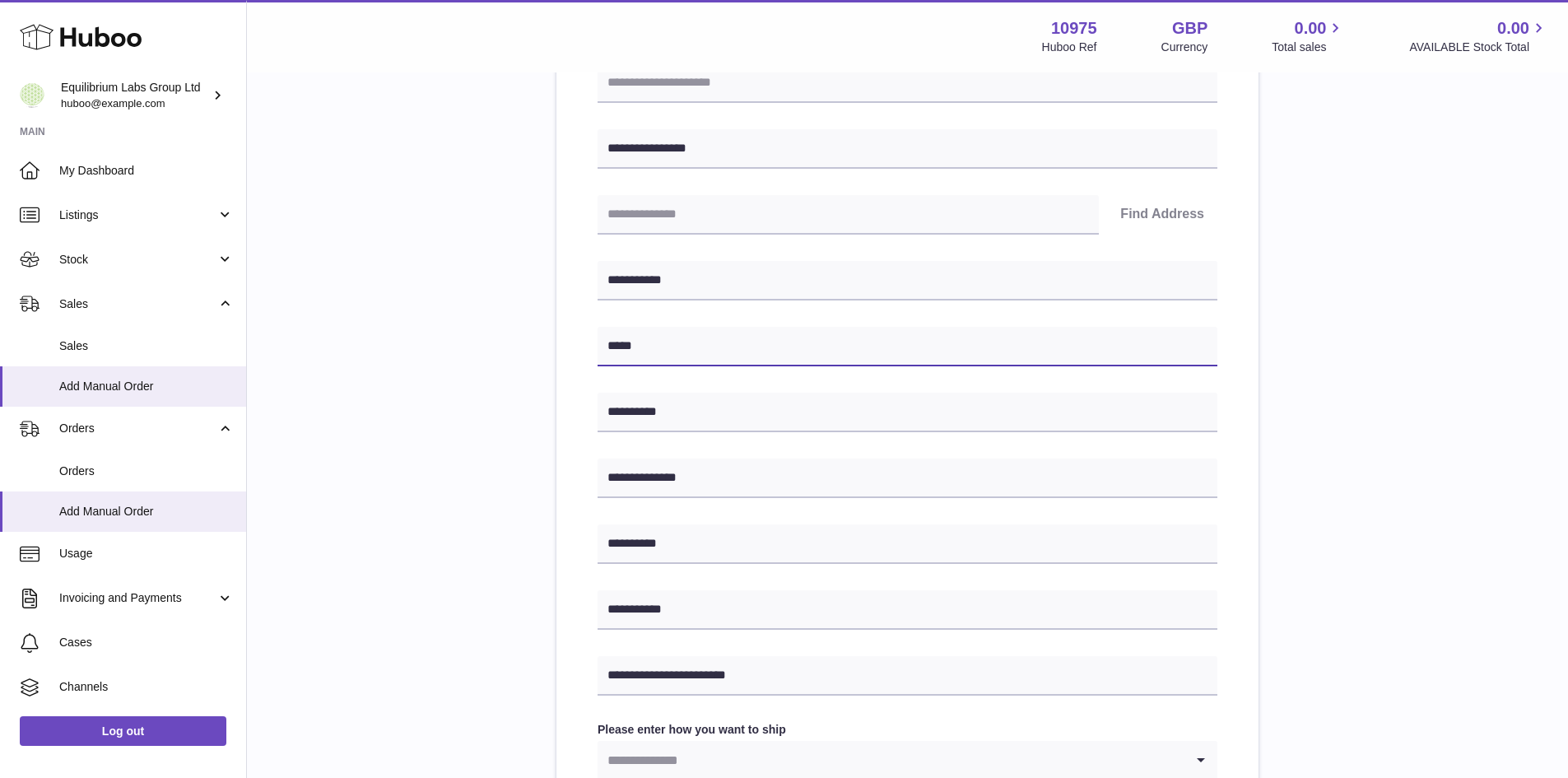 type on "****" 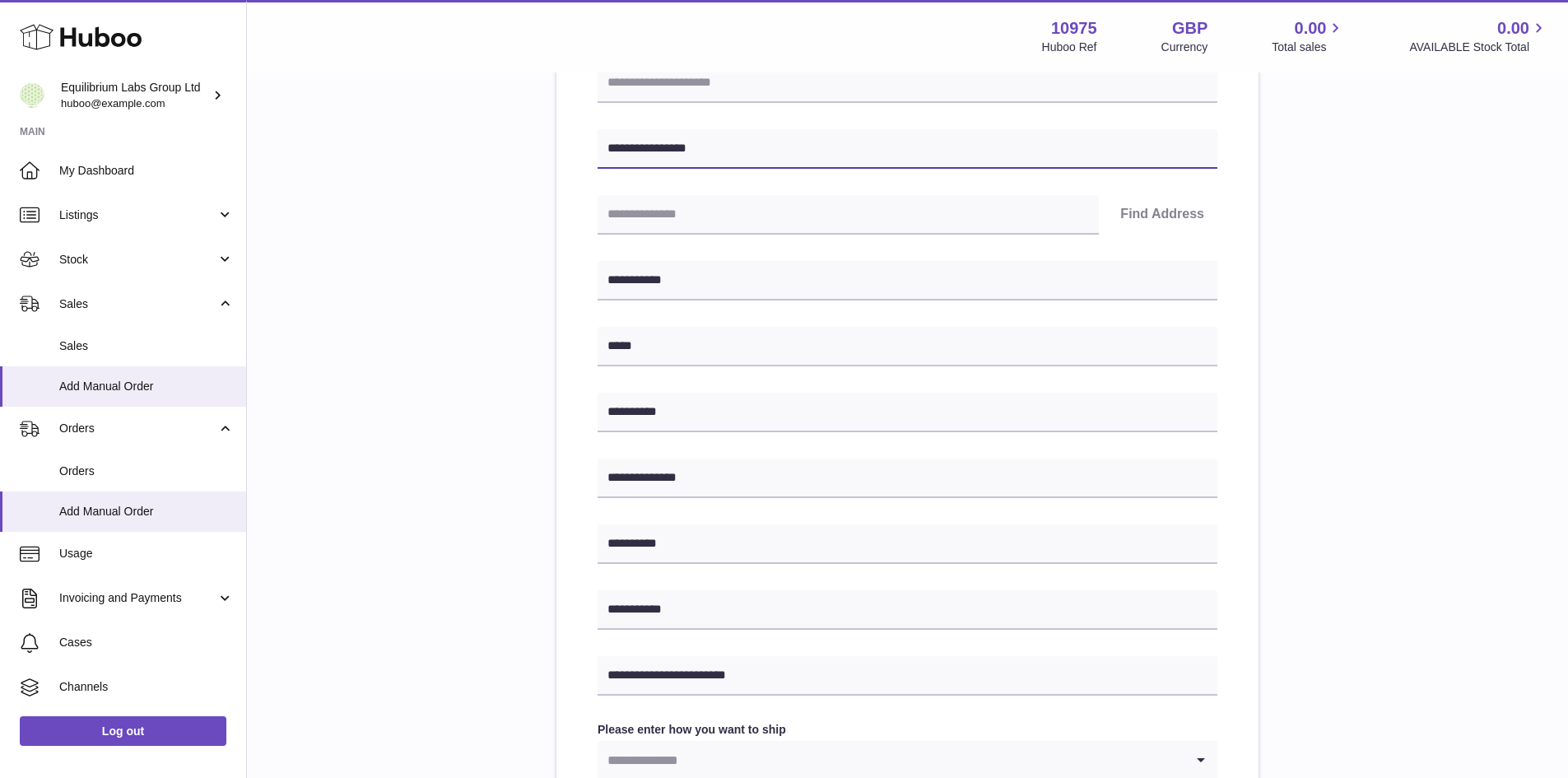 click on "**********" at bounding box center [907, 149] 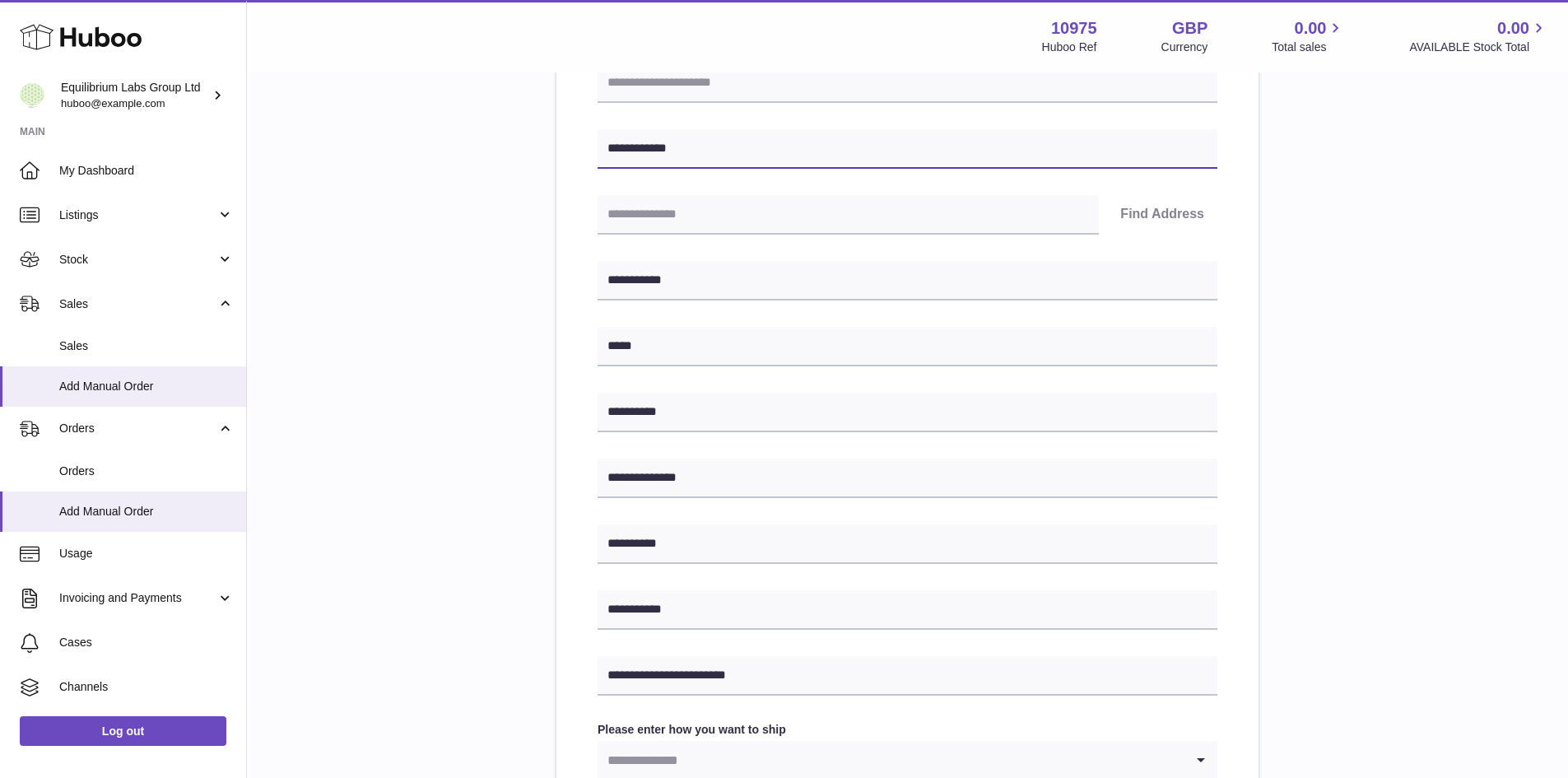 type on "**********" 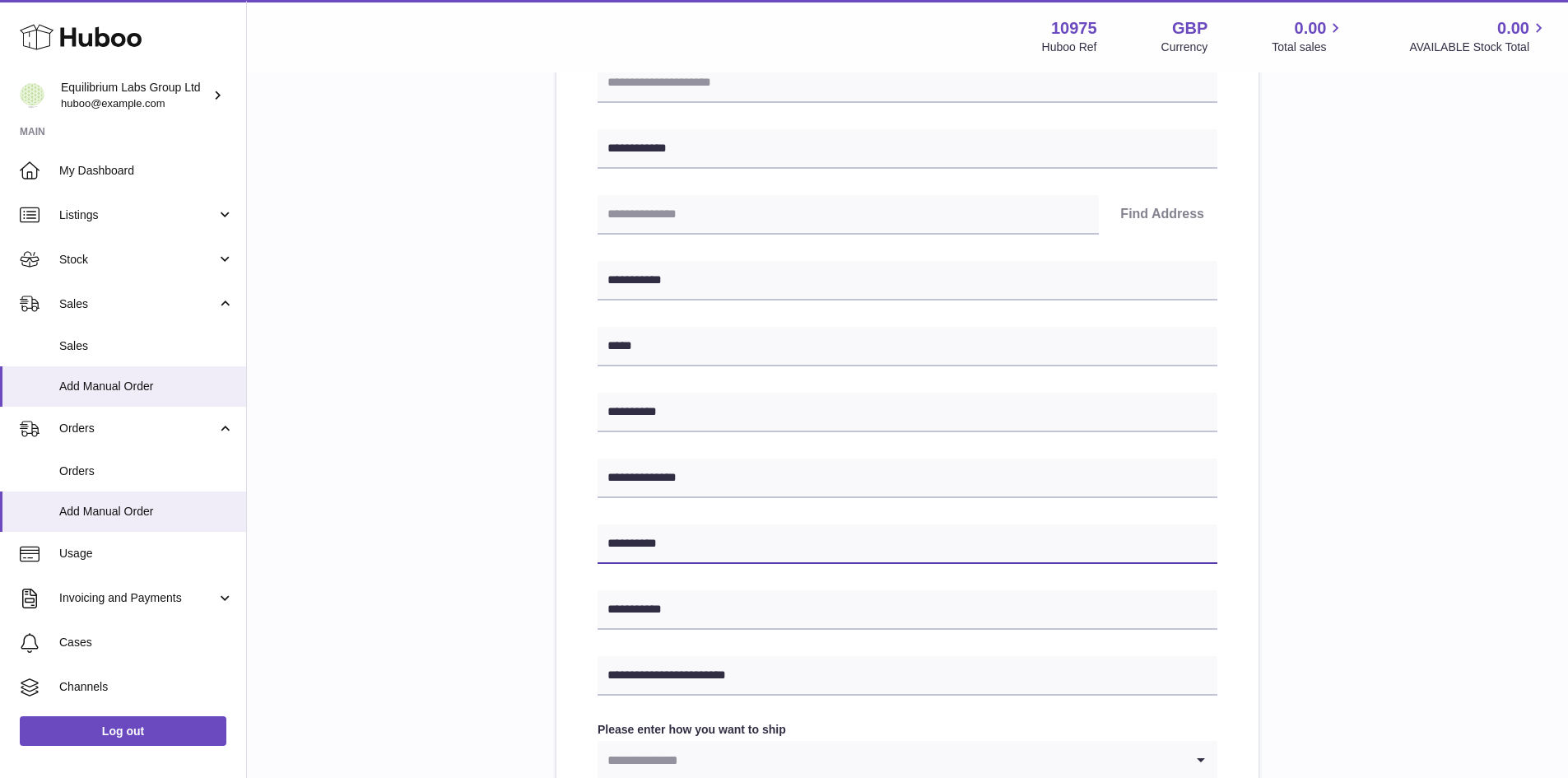 click on "*********" at bounding box center (907, 544) 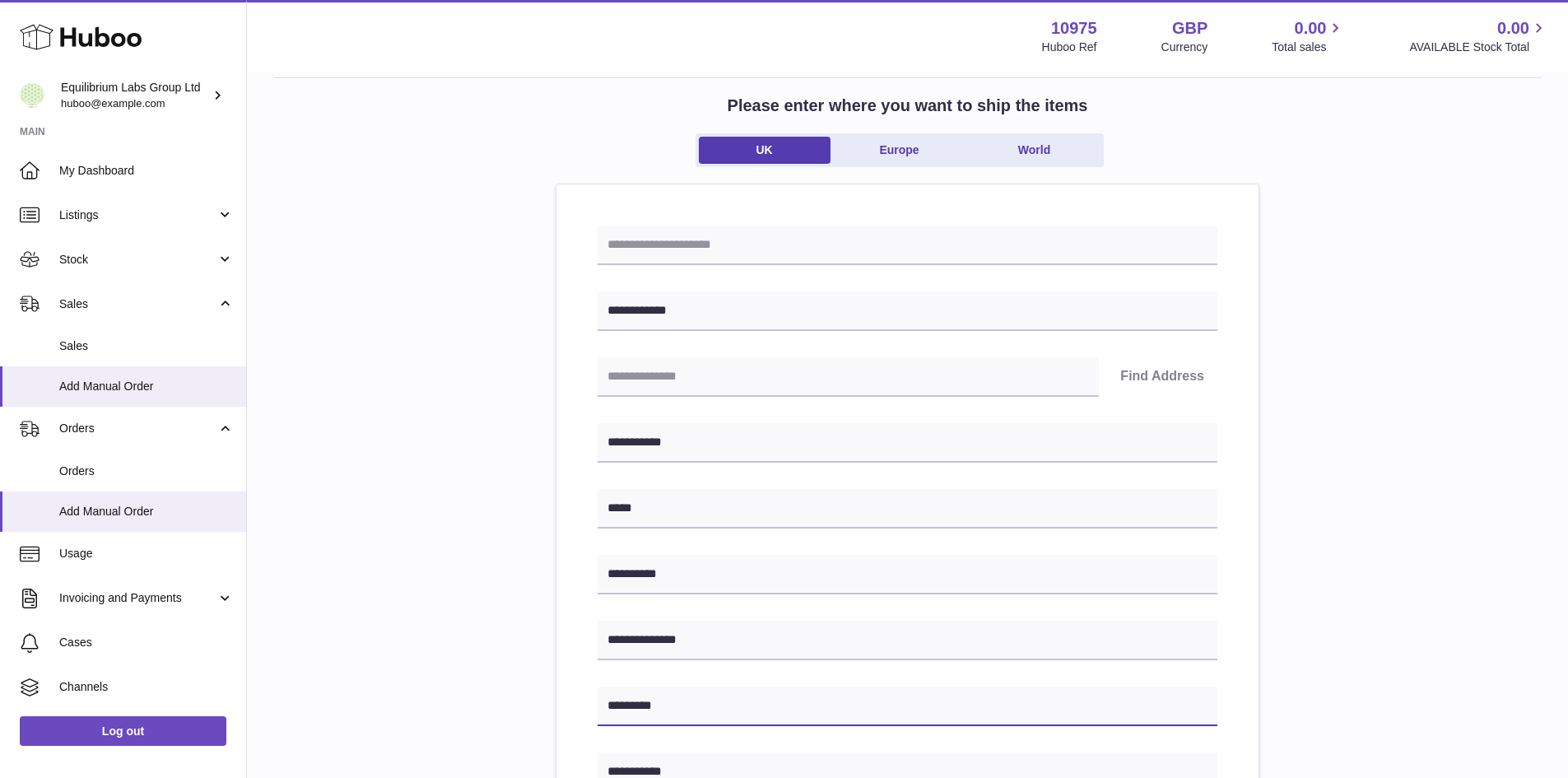 scroll, scrollTop: 82, scrollLeft: 0, axis: vertical 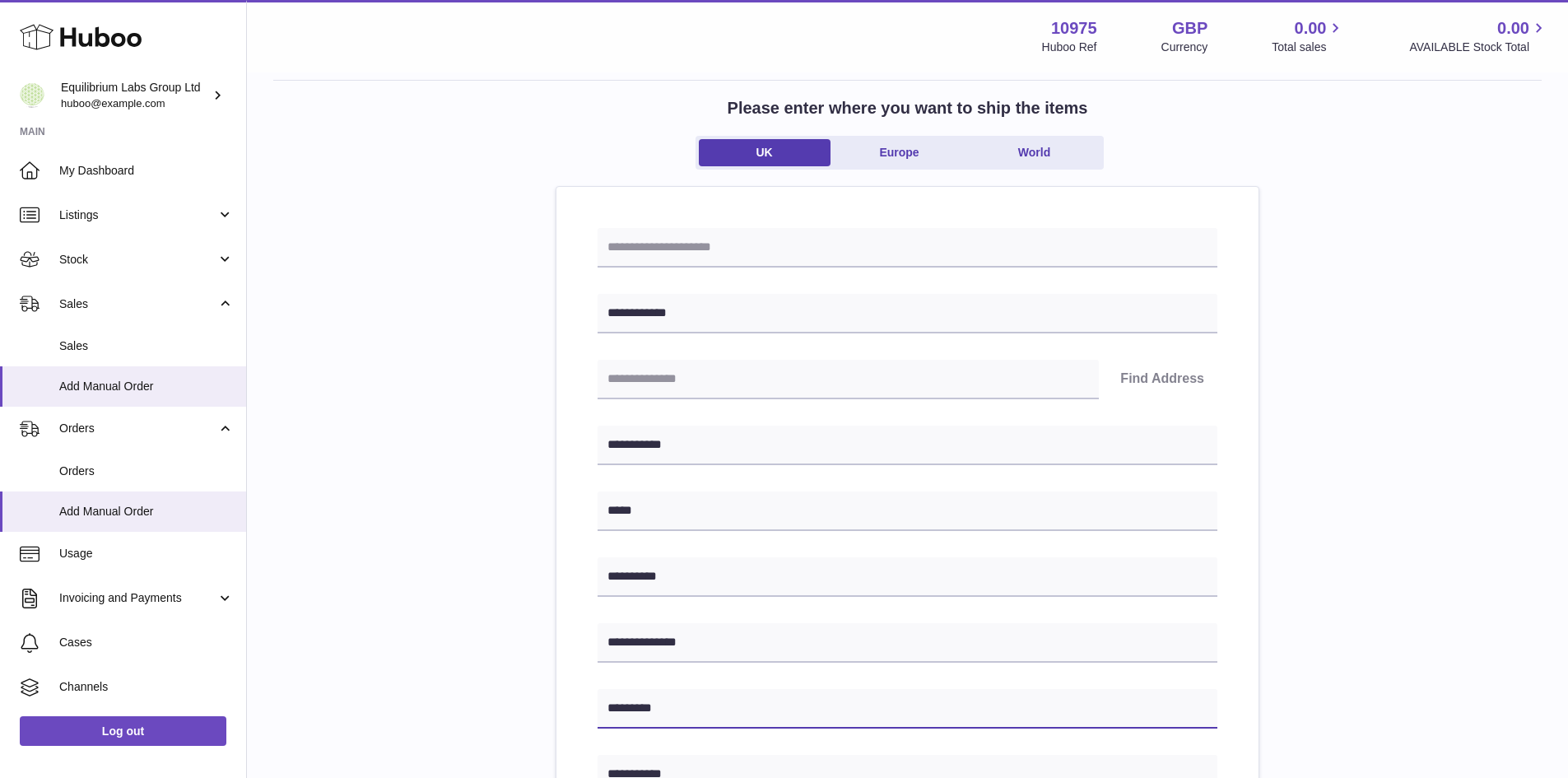 type on "********" 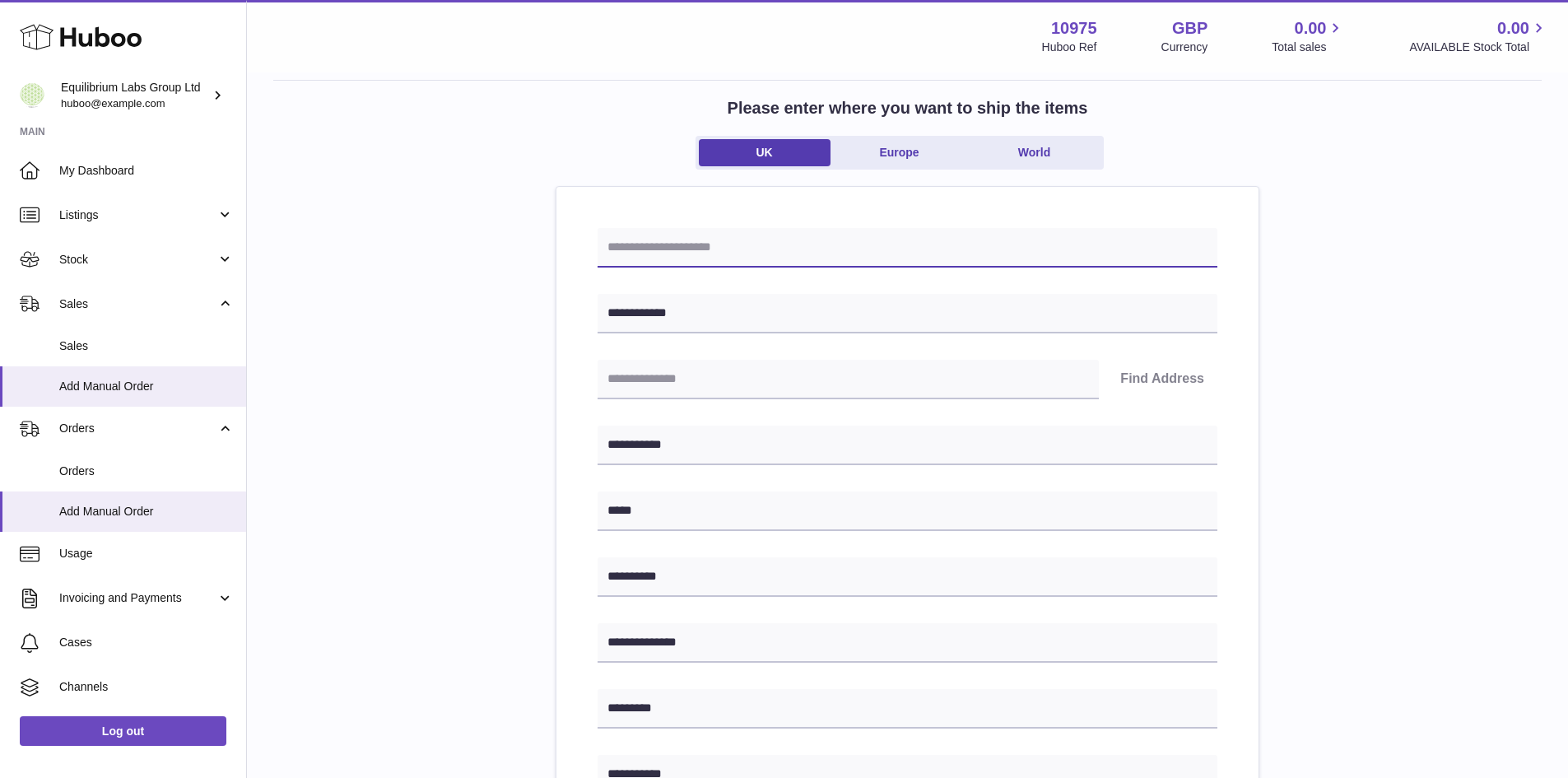 click at bounding box center [907, 248] 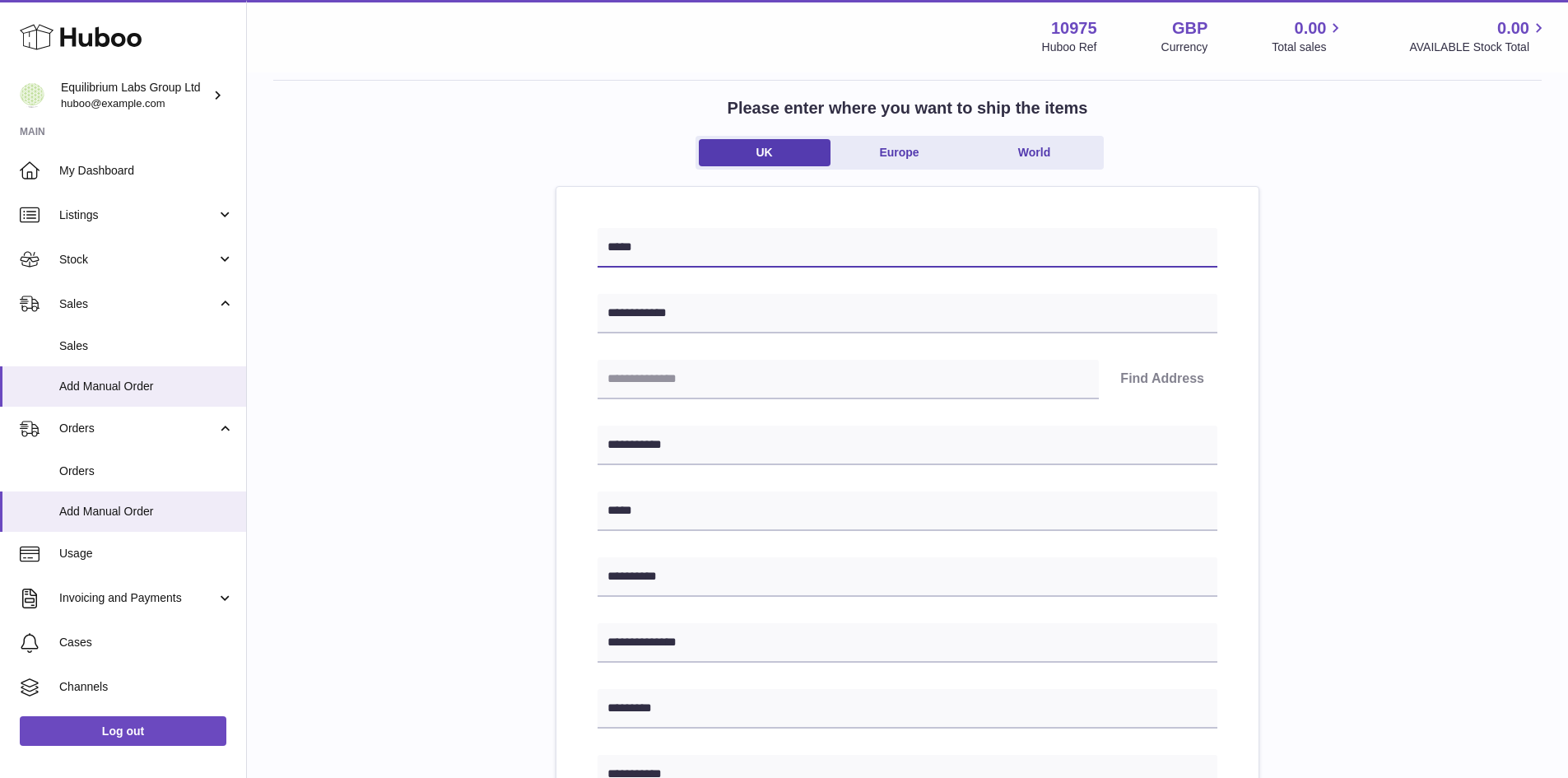 click on "*****" at bounding box center [907, 248] 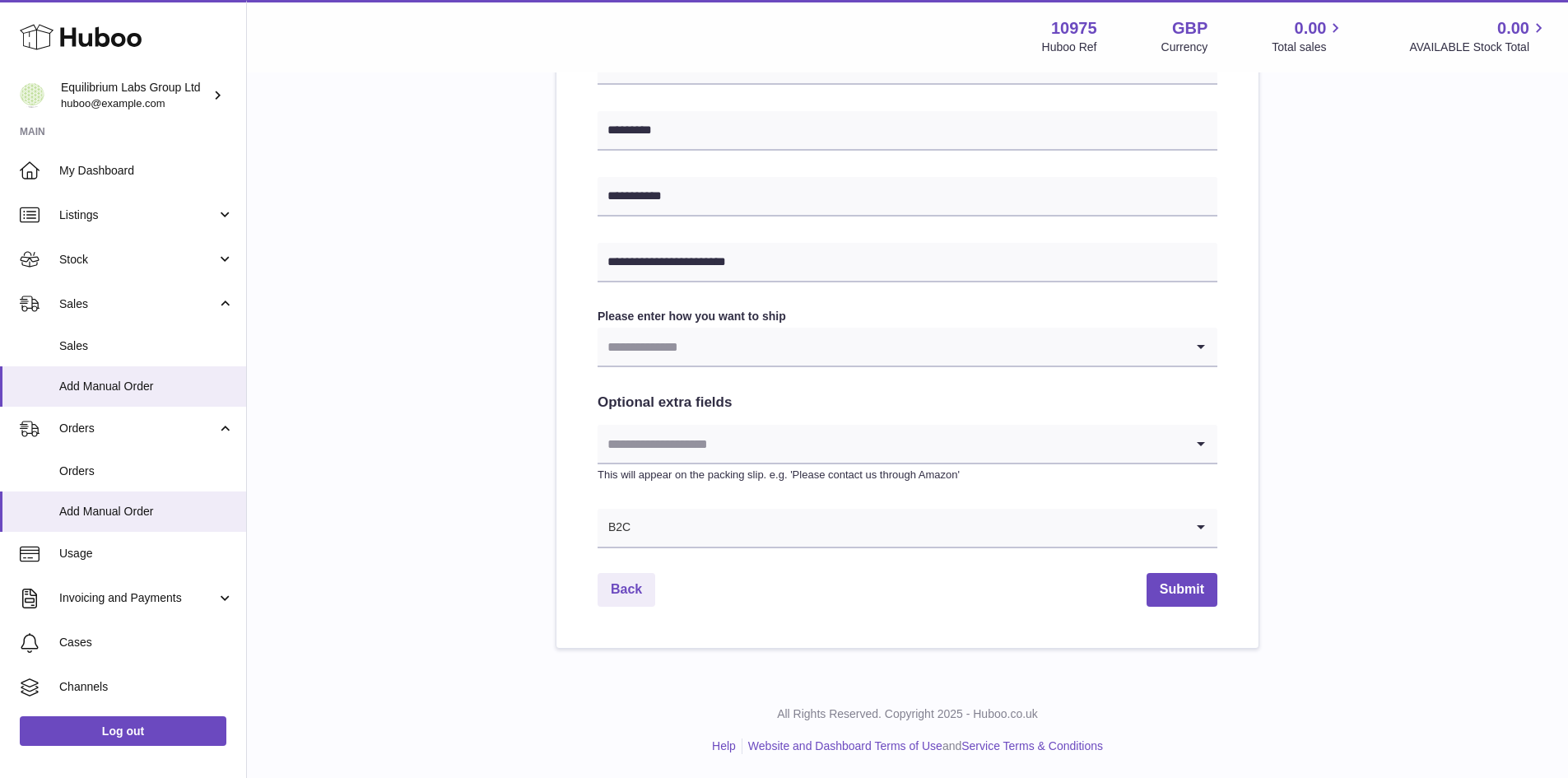 scroll, scrollTop: 661, scrollLeft: 0, axis: vertical 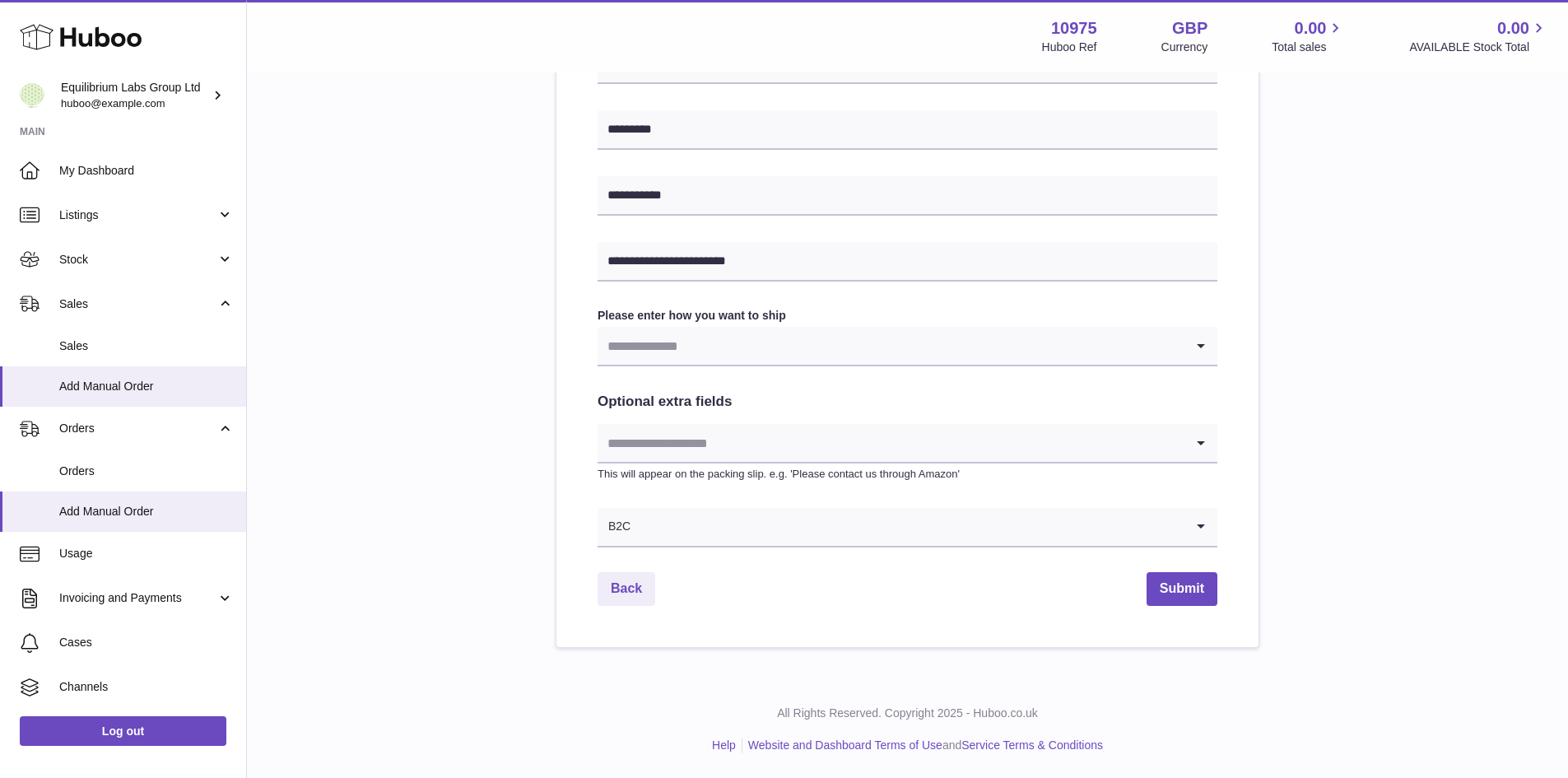 type on "********" 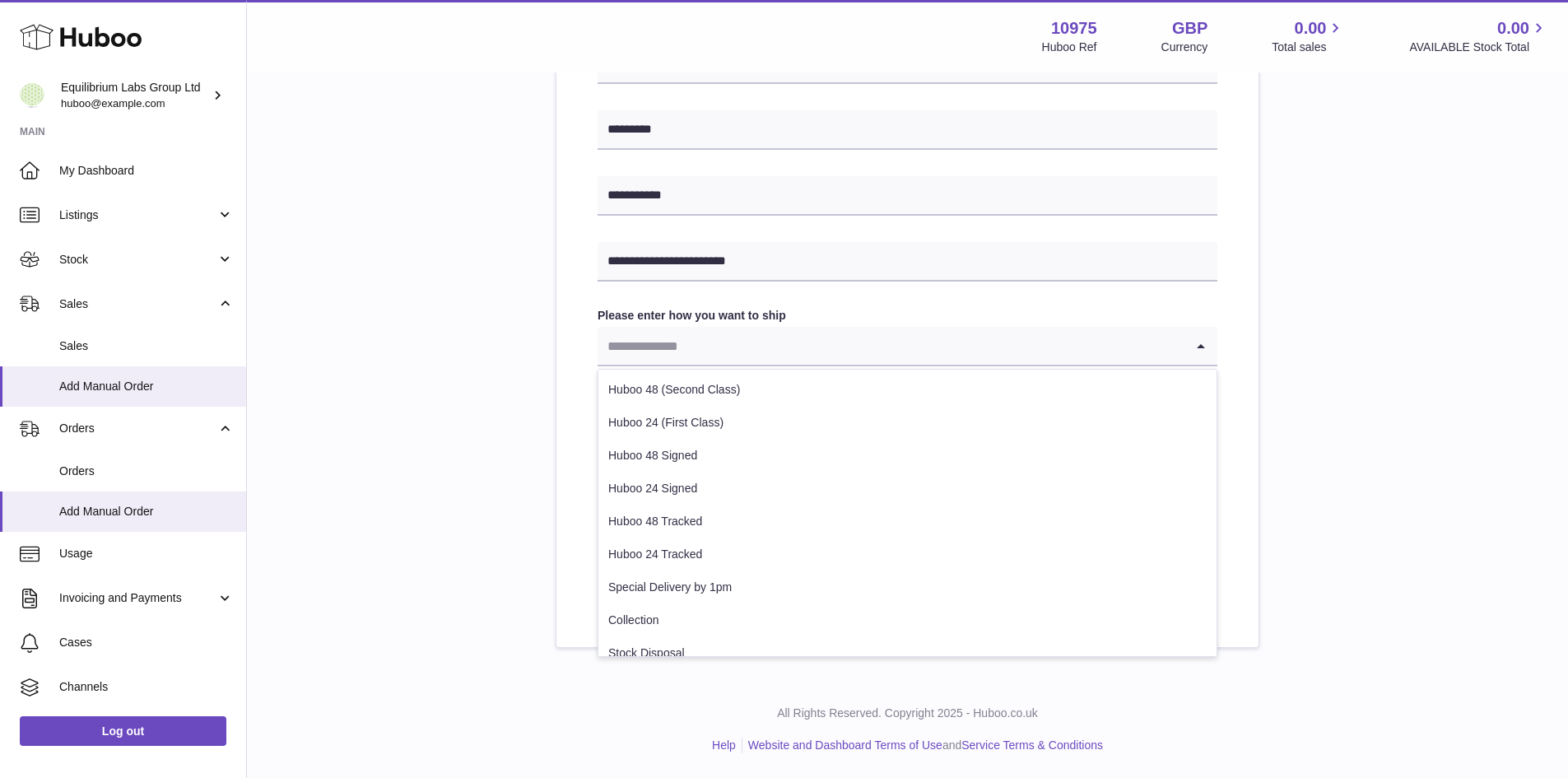 click at bounding box center [891, 346] 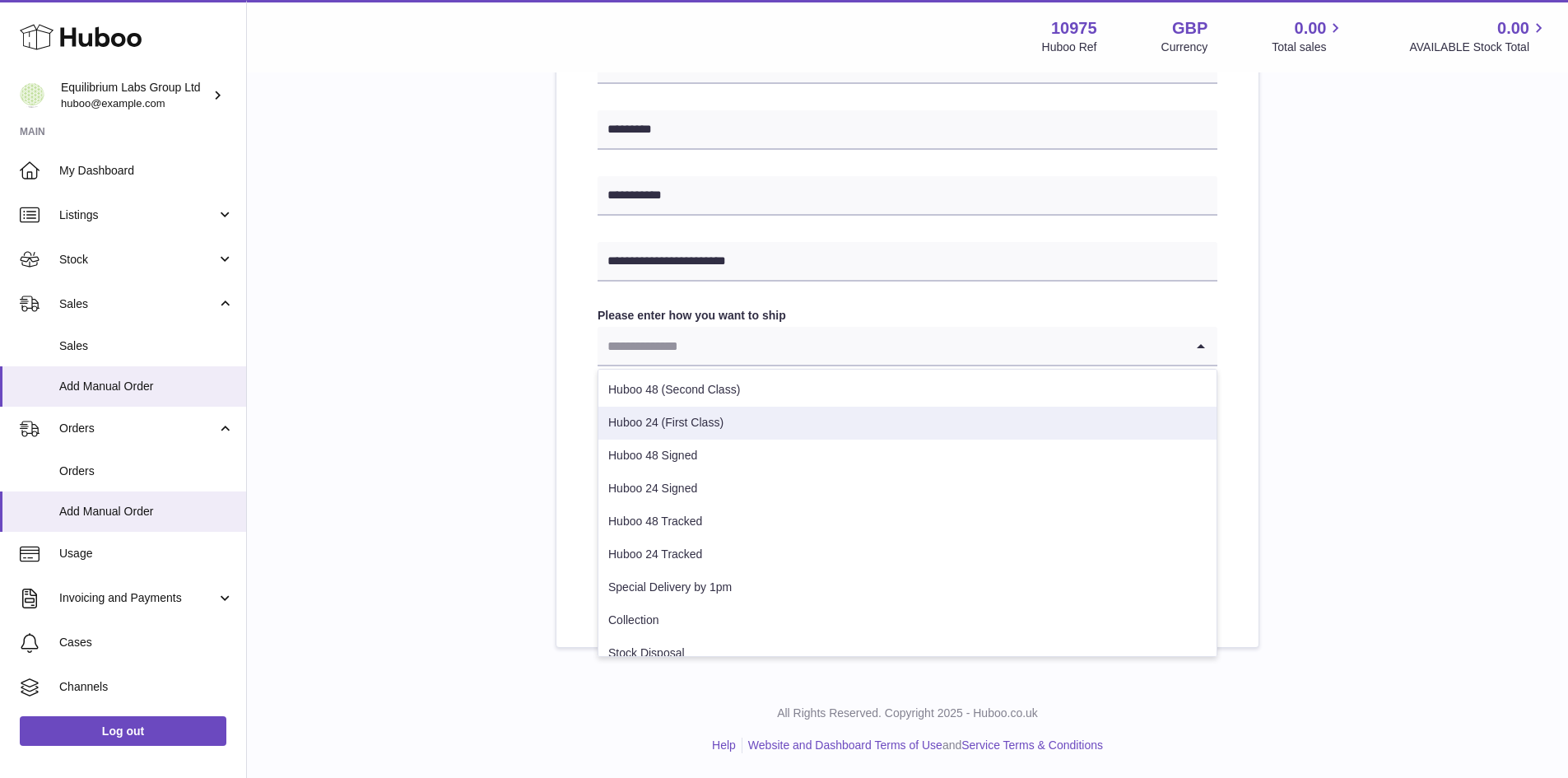 click on "Huboo 24 (First Class)" at bounding box center [907, 423] 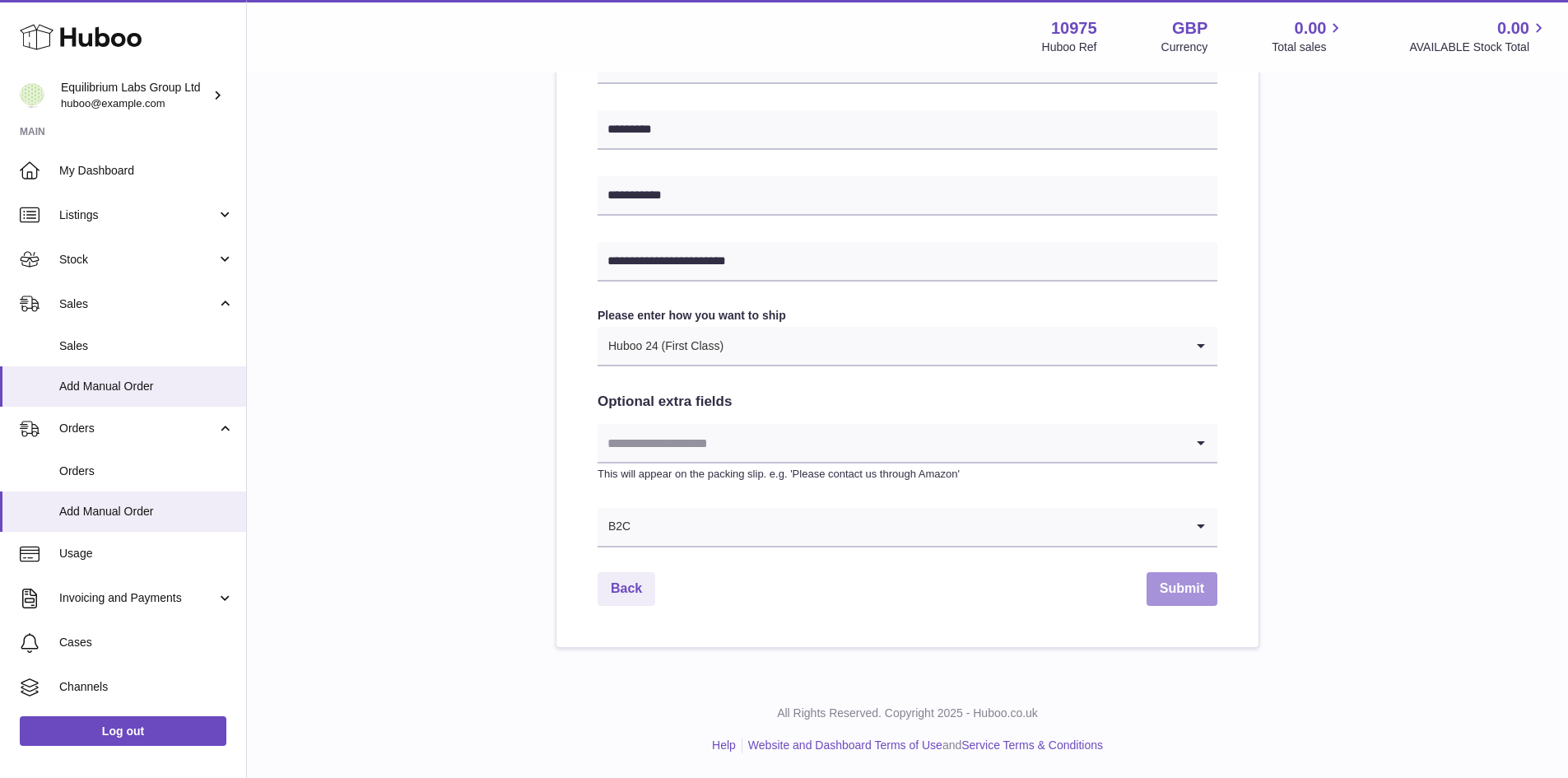 click on "Submit" at bounding box center [1182, 589] 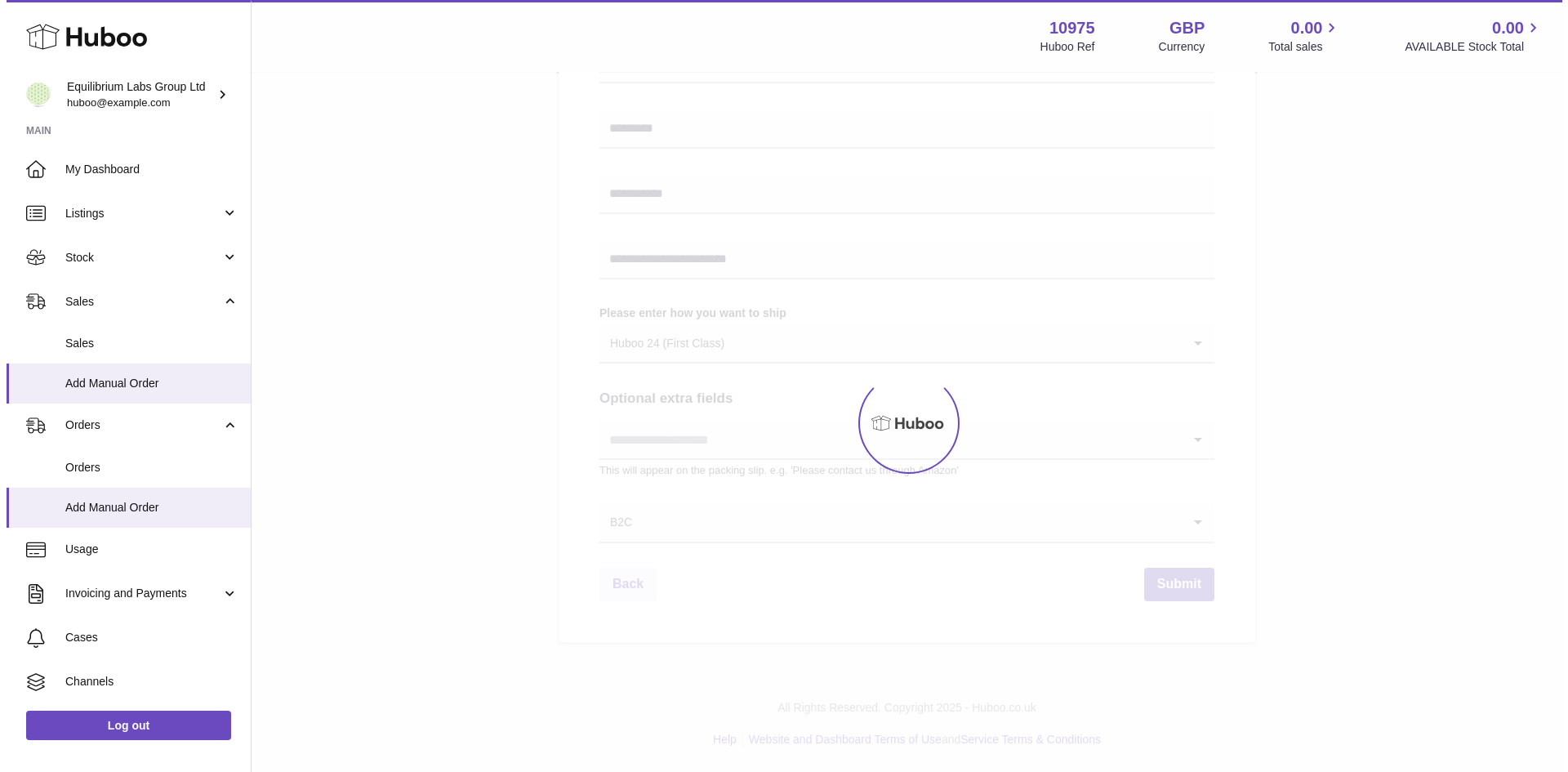 scroll, scrollTop: 0, scrollLeft: 0, axis: both 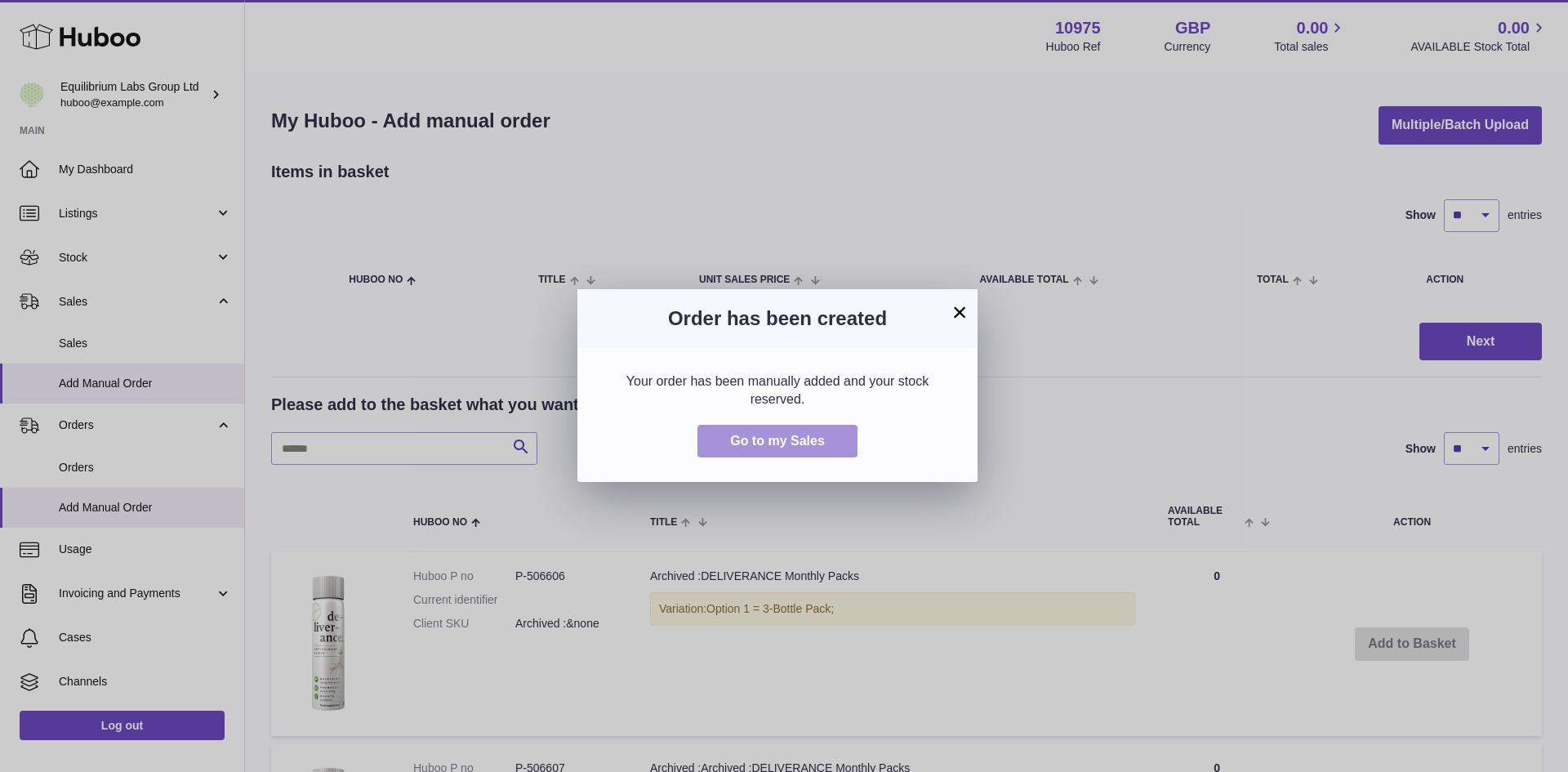 click on "Go to my Sales" at bounding box center [777, 441] 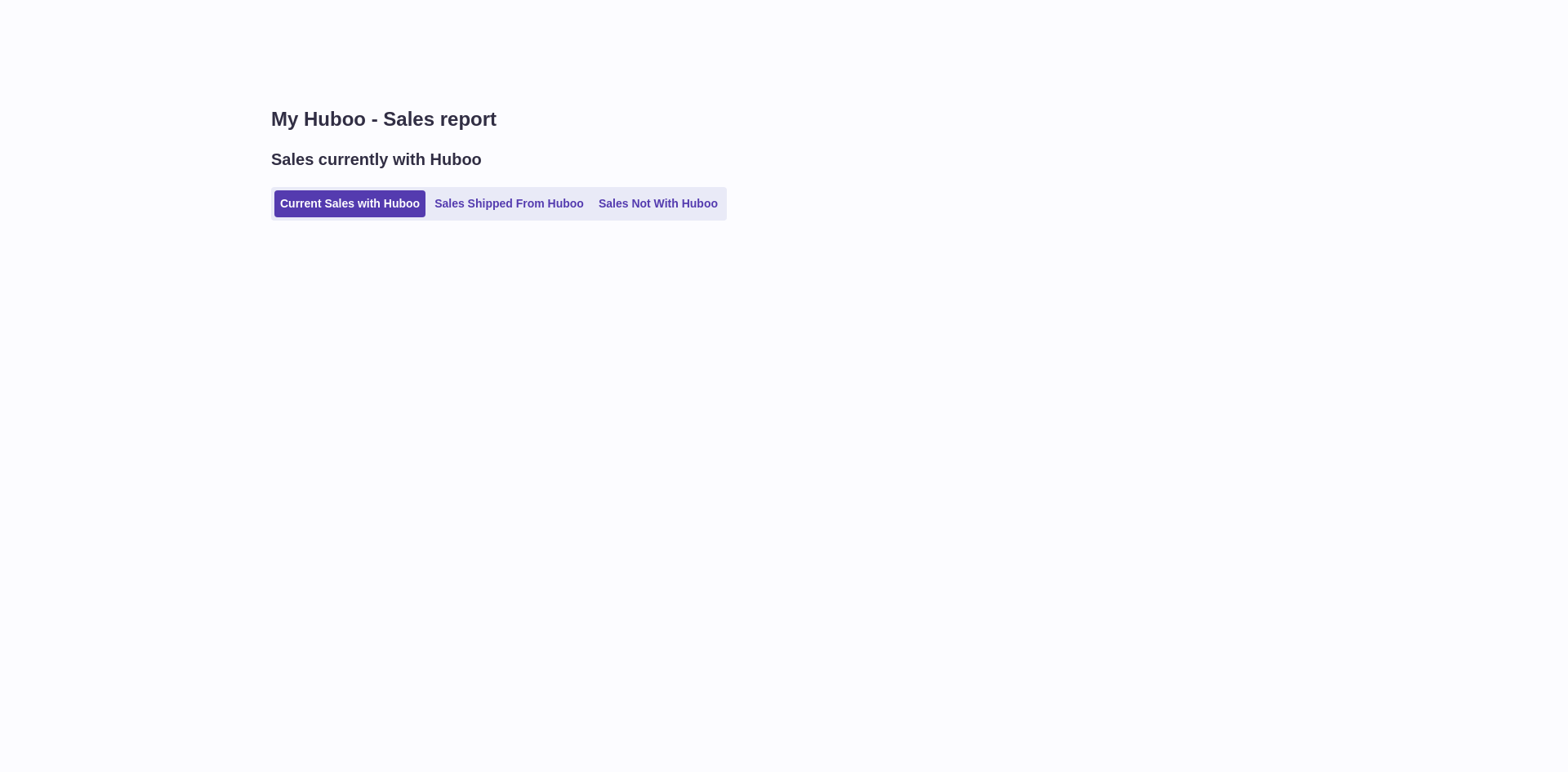 scroll, scrollTop: 0, scrollLeft: 0, axis: both 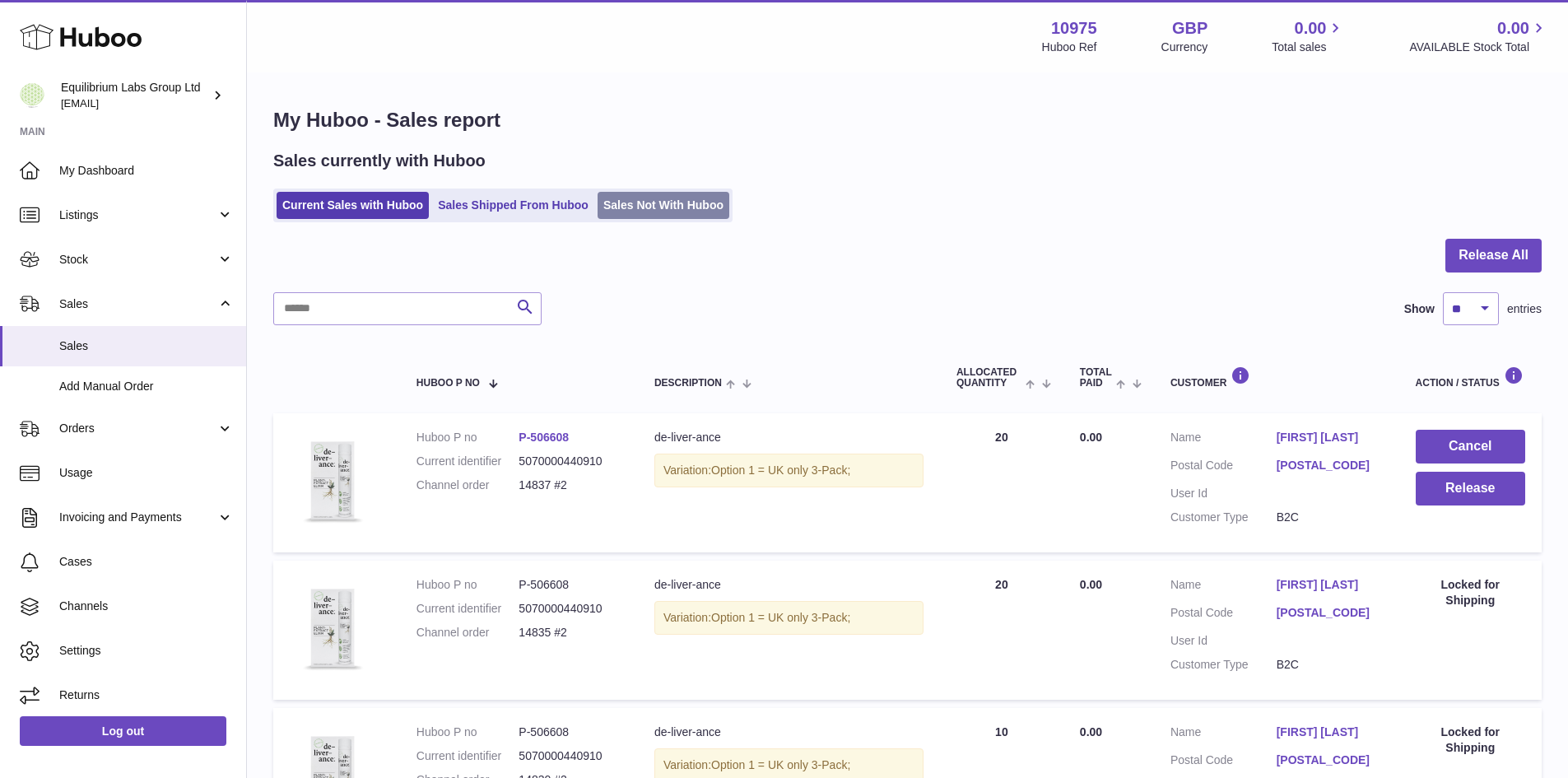 click on "Sales Not With Huboo" at bounding box center (663, 205) 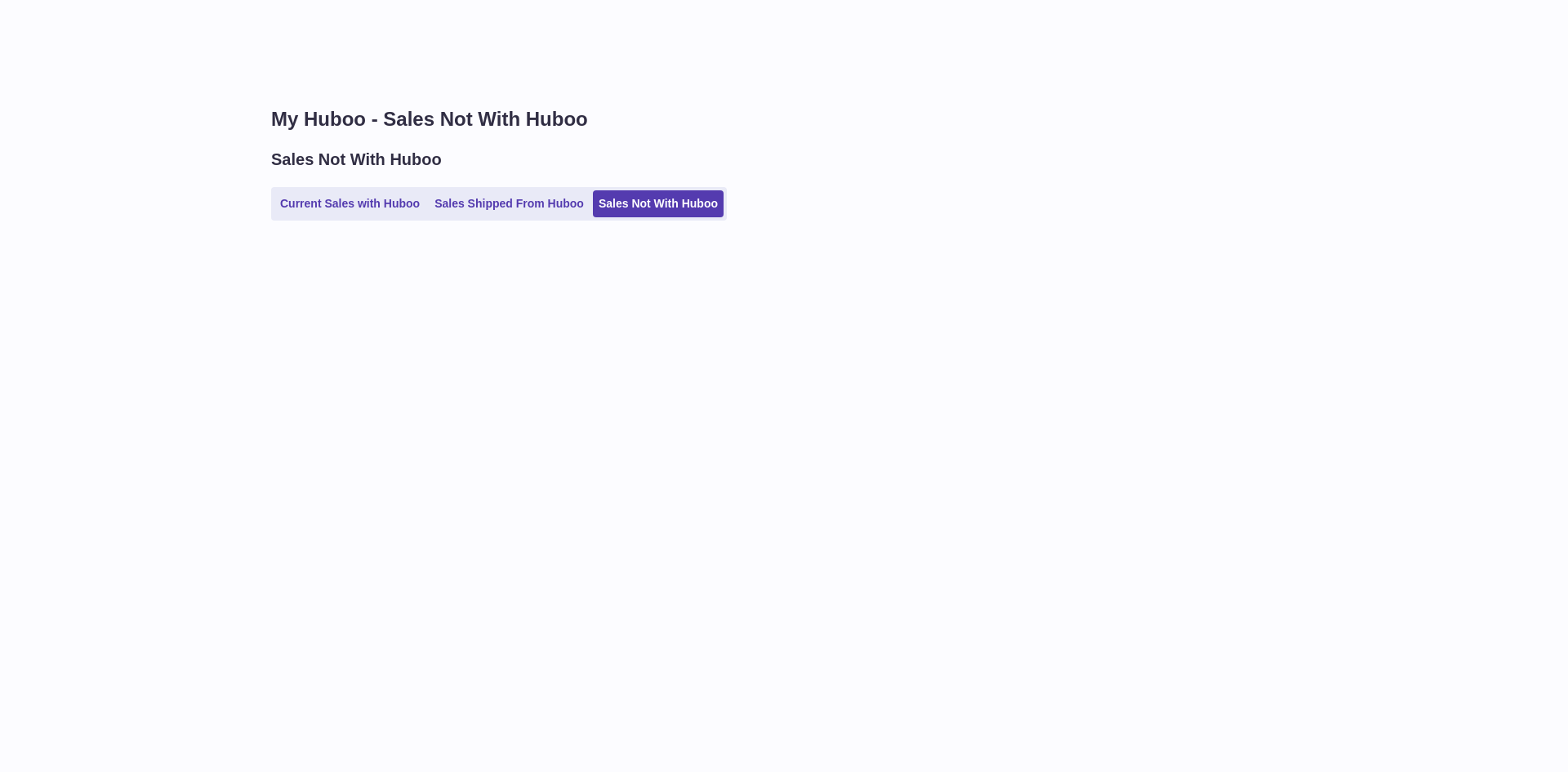 scroll, scrollTop: 0, scrollLeft: 0, axis: both 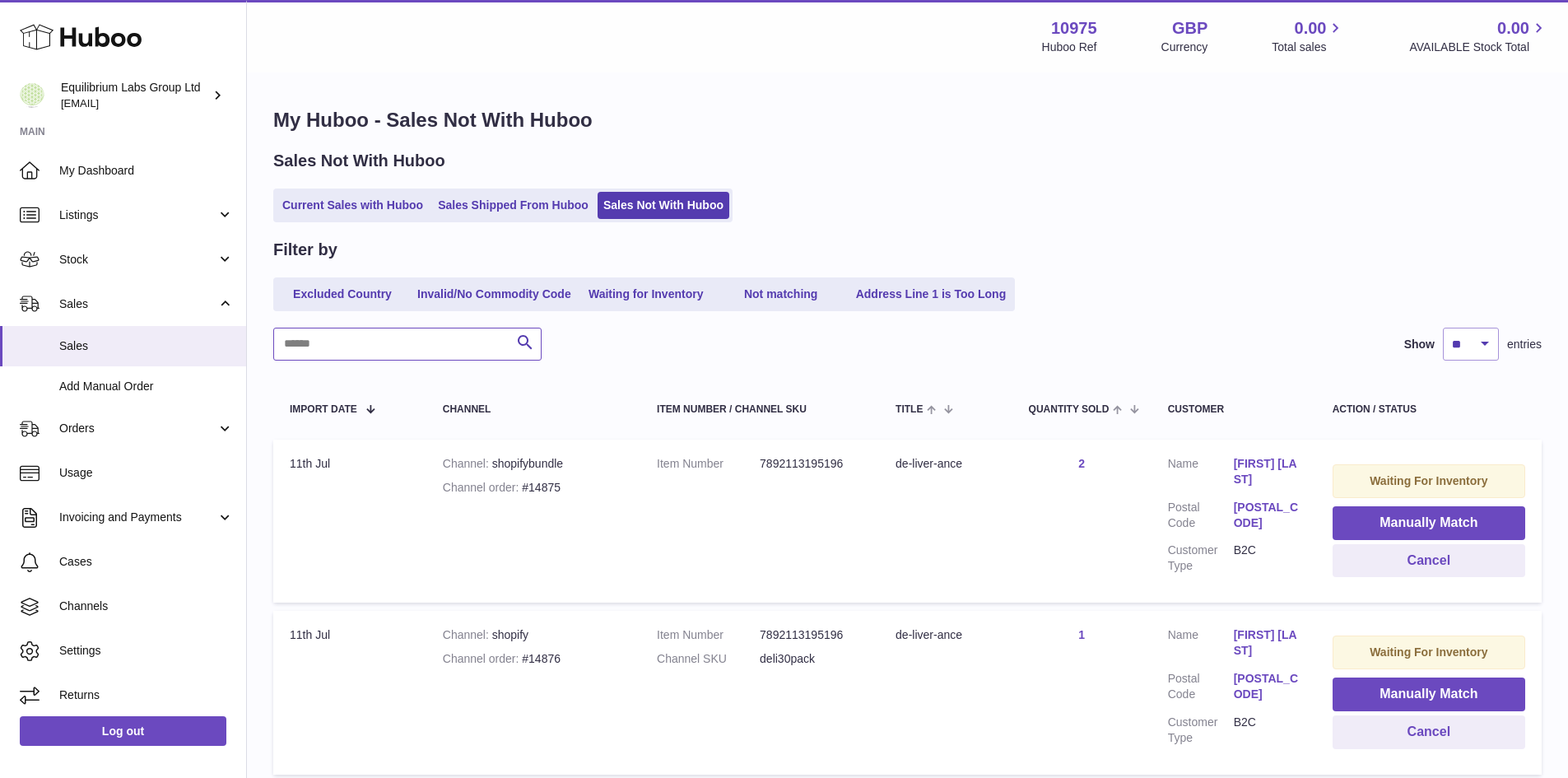 click at bounding box center [407, 344] 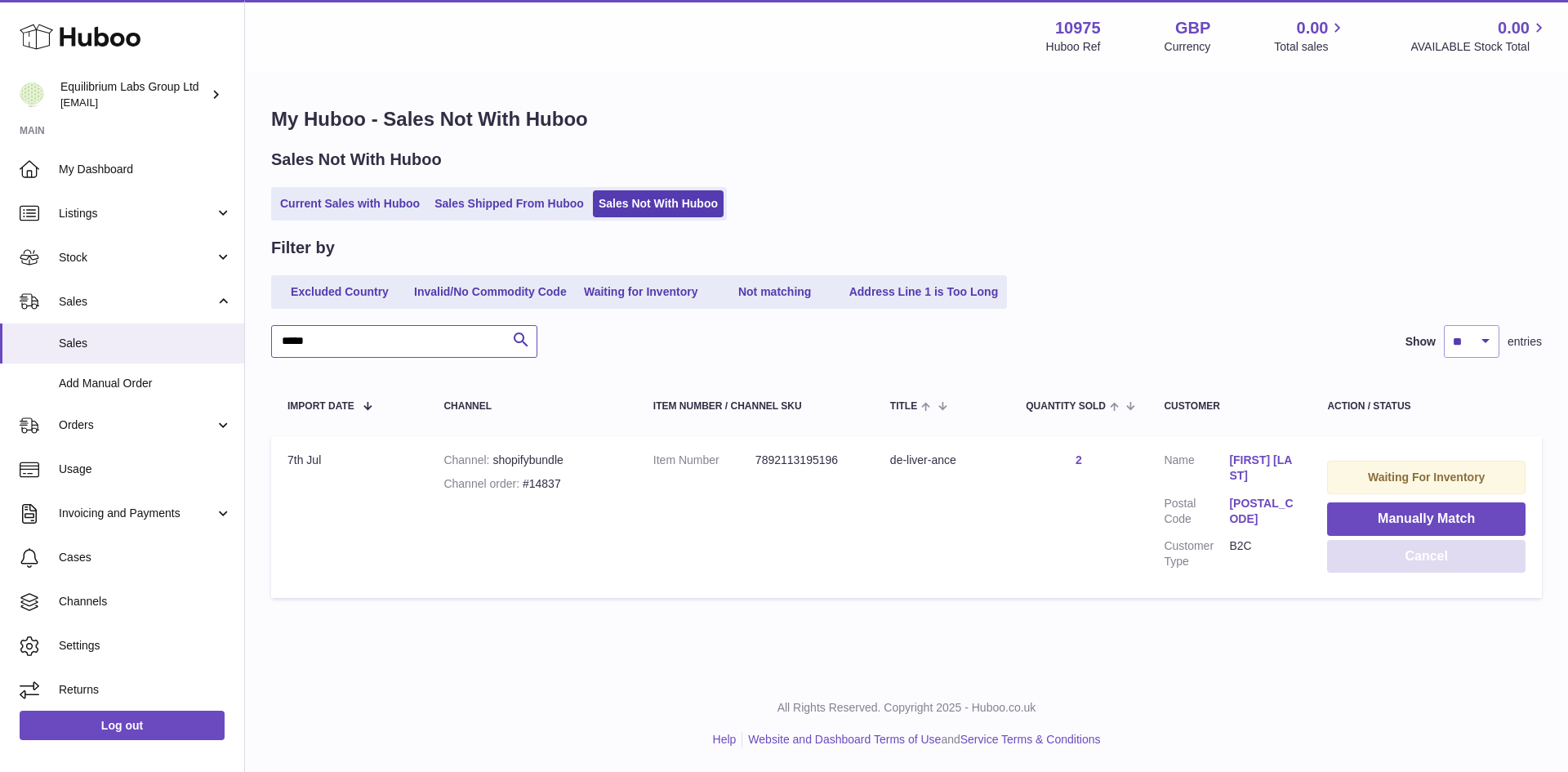 type on "*****" 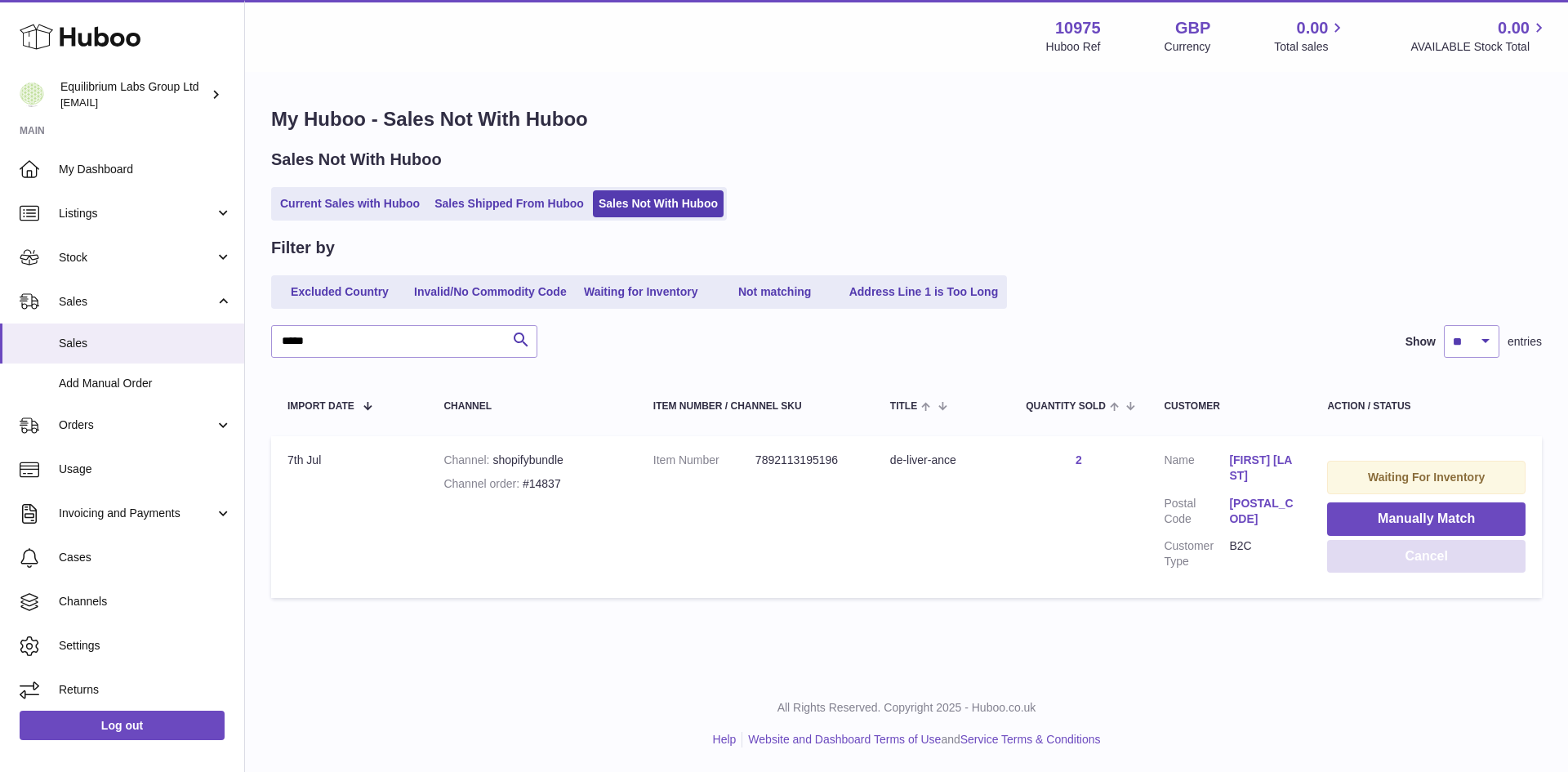 click on "Cancel" at bounding box center (1426, 556) 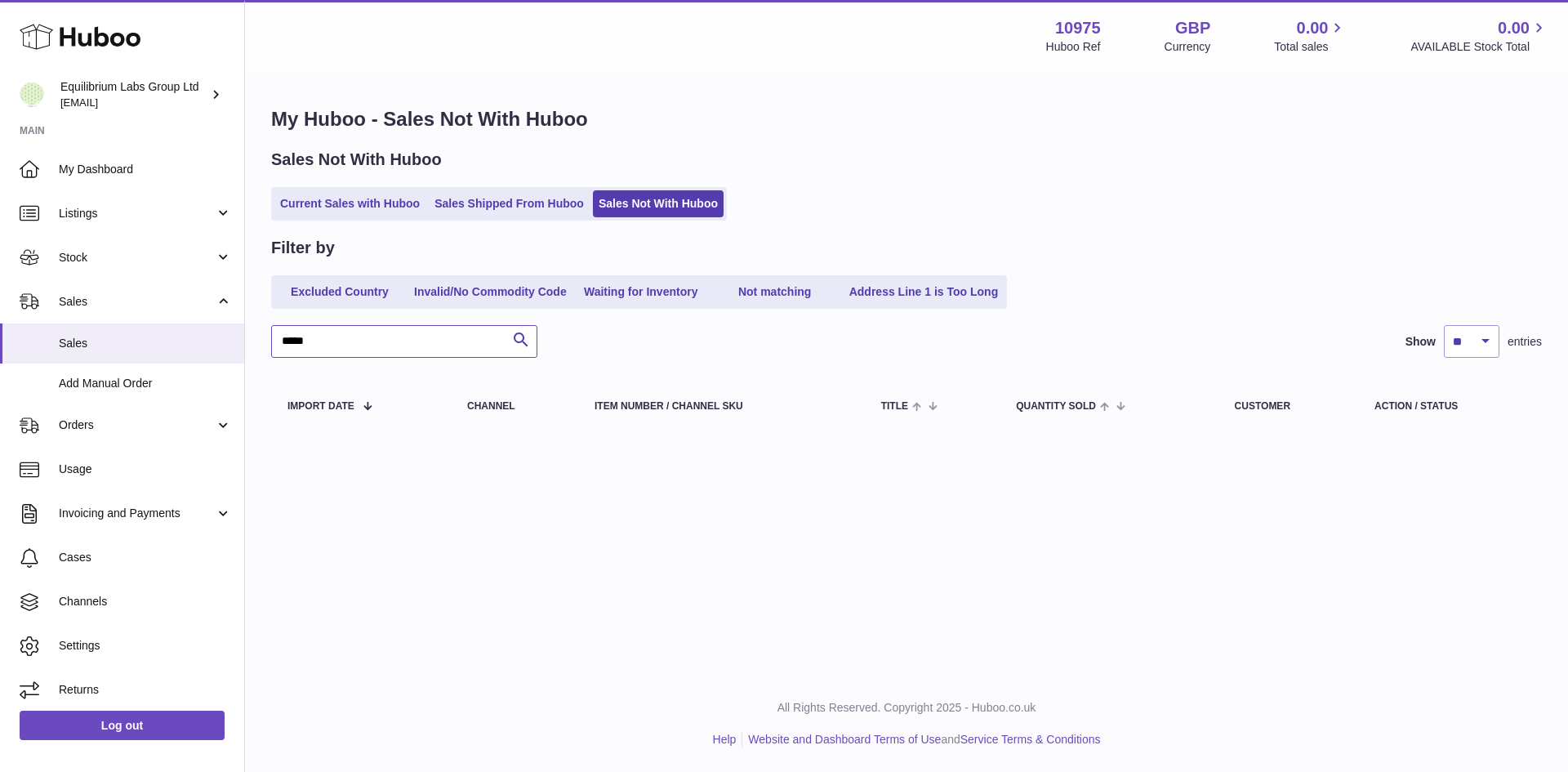 click on "My Huboo - Sales Not With Huboo   Sales Not With Huboo
Current Sales with Huboo
Sales Shipped From Huboo
Sales Not With Huboo
Filter by   Excluded Country Invalid/No Commodity Code Waiting for Inventory Not matching Address Line 1 is Too Long   *****     Search
Show
** ** ** ***
entries
Import date
Channel
Item Number / Channel SKU
Title       Quantity Sold
Customer
Action / Status" at bounding box center [906, 271] 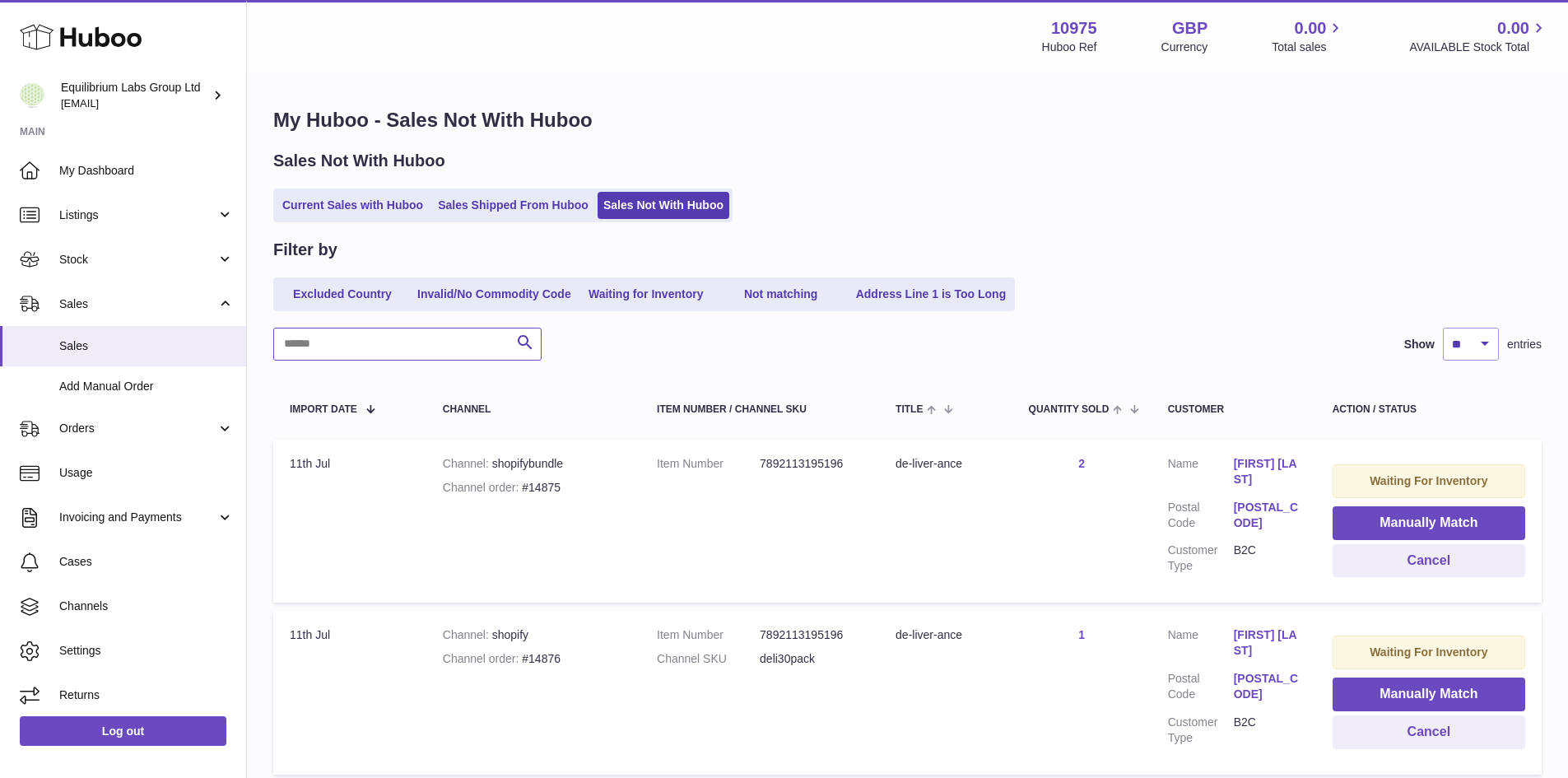 type 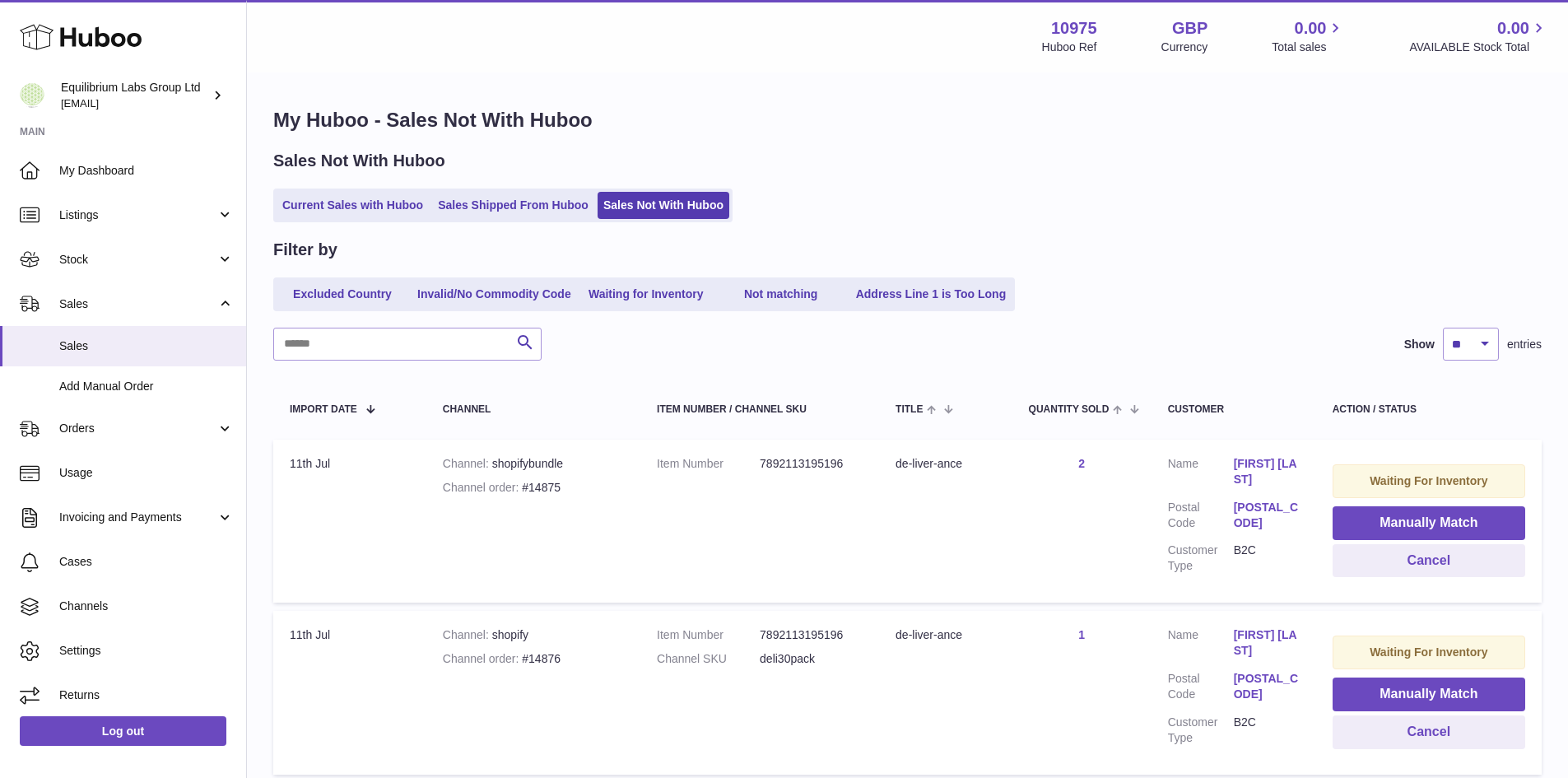 click on "My Huboo - Sales Not With Huboo" at bounding box center [907, 120] 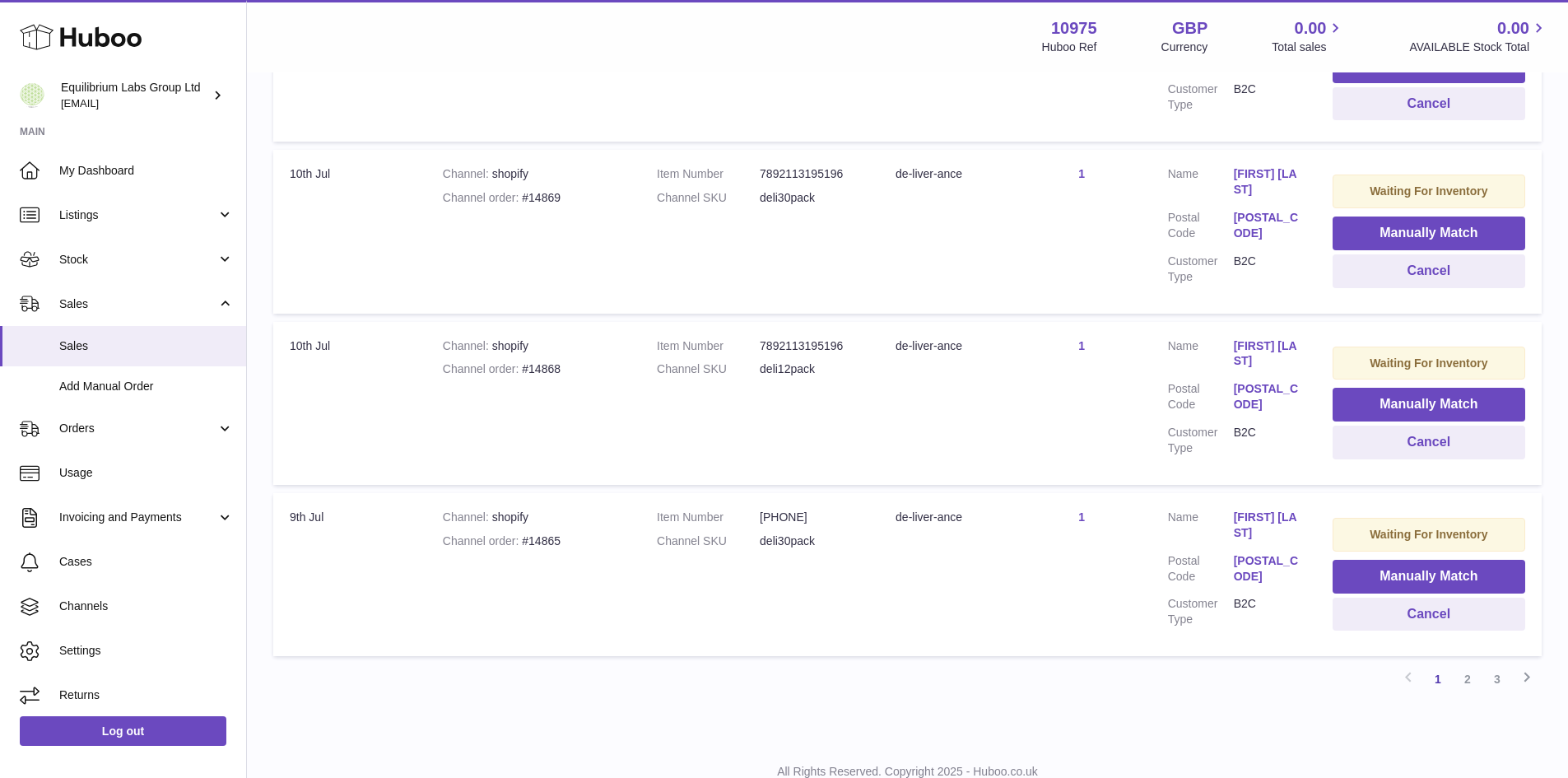 scroll, scrollTop: 1502, scrollLeft: 0, axis: vertical 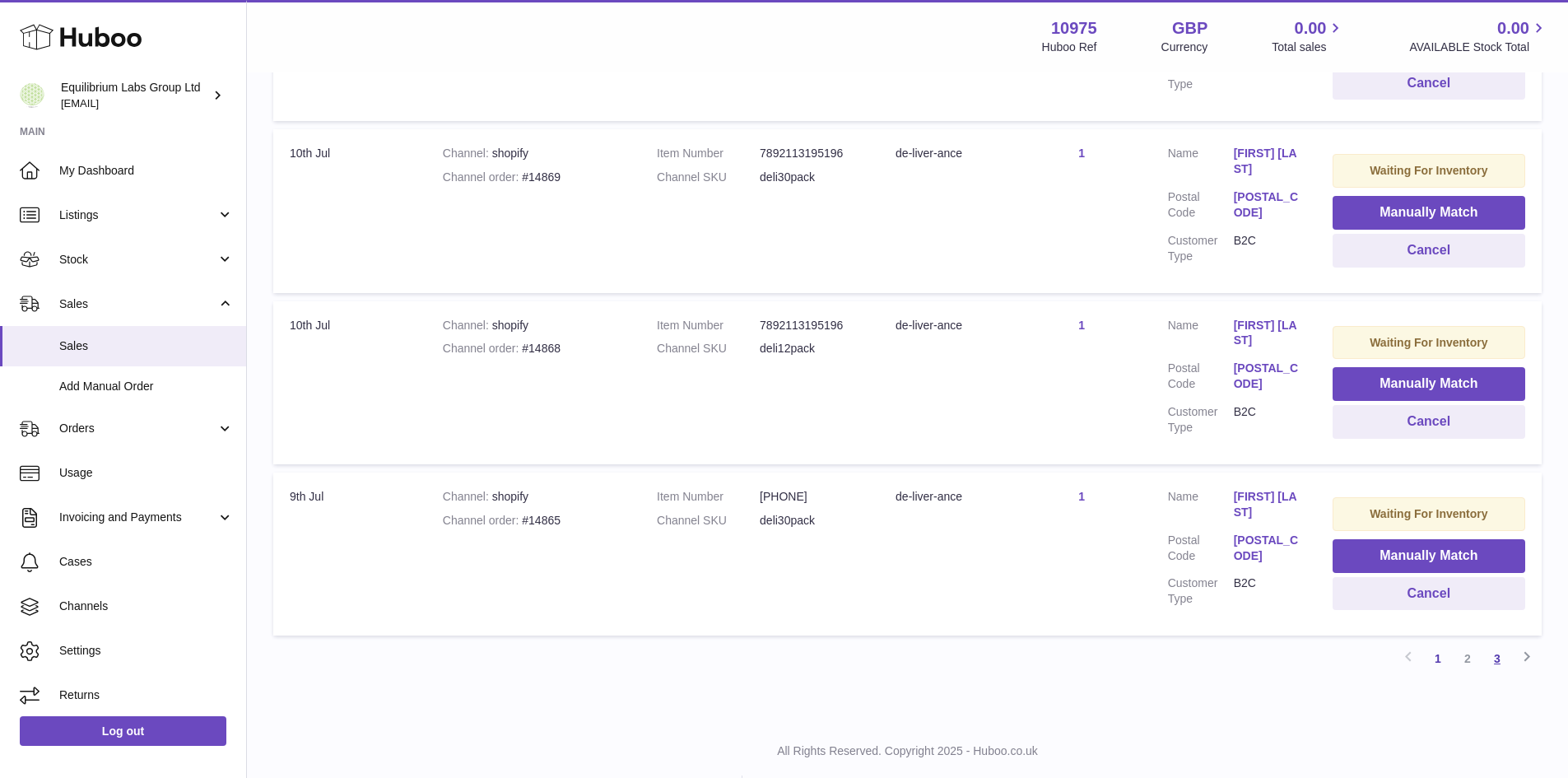 click on "3" at bounding box center (1497, 659) 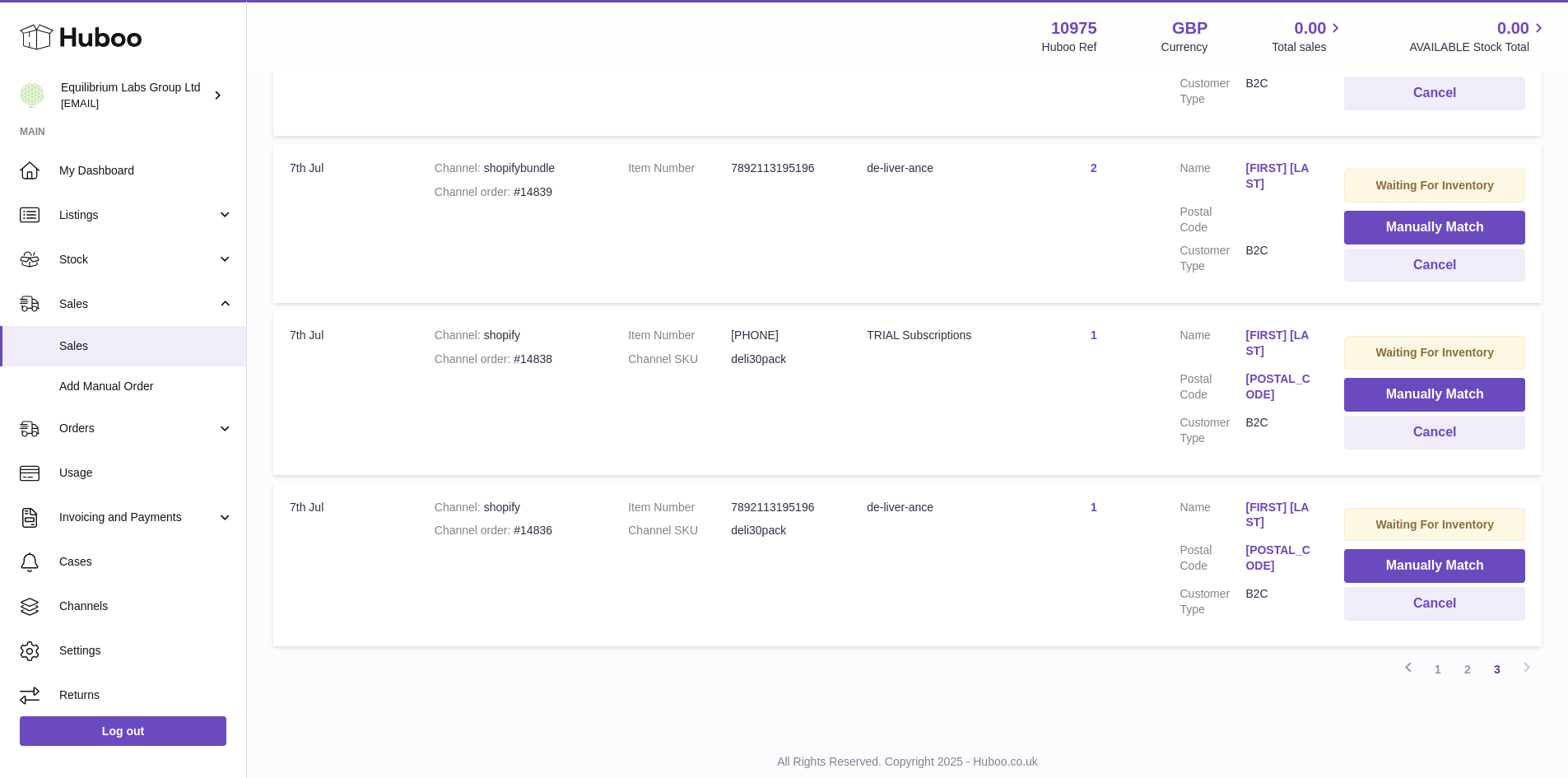 scroll, scrollTop: 1346, scrollLeft: 0, axis: vertical 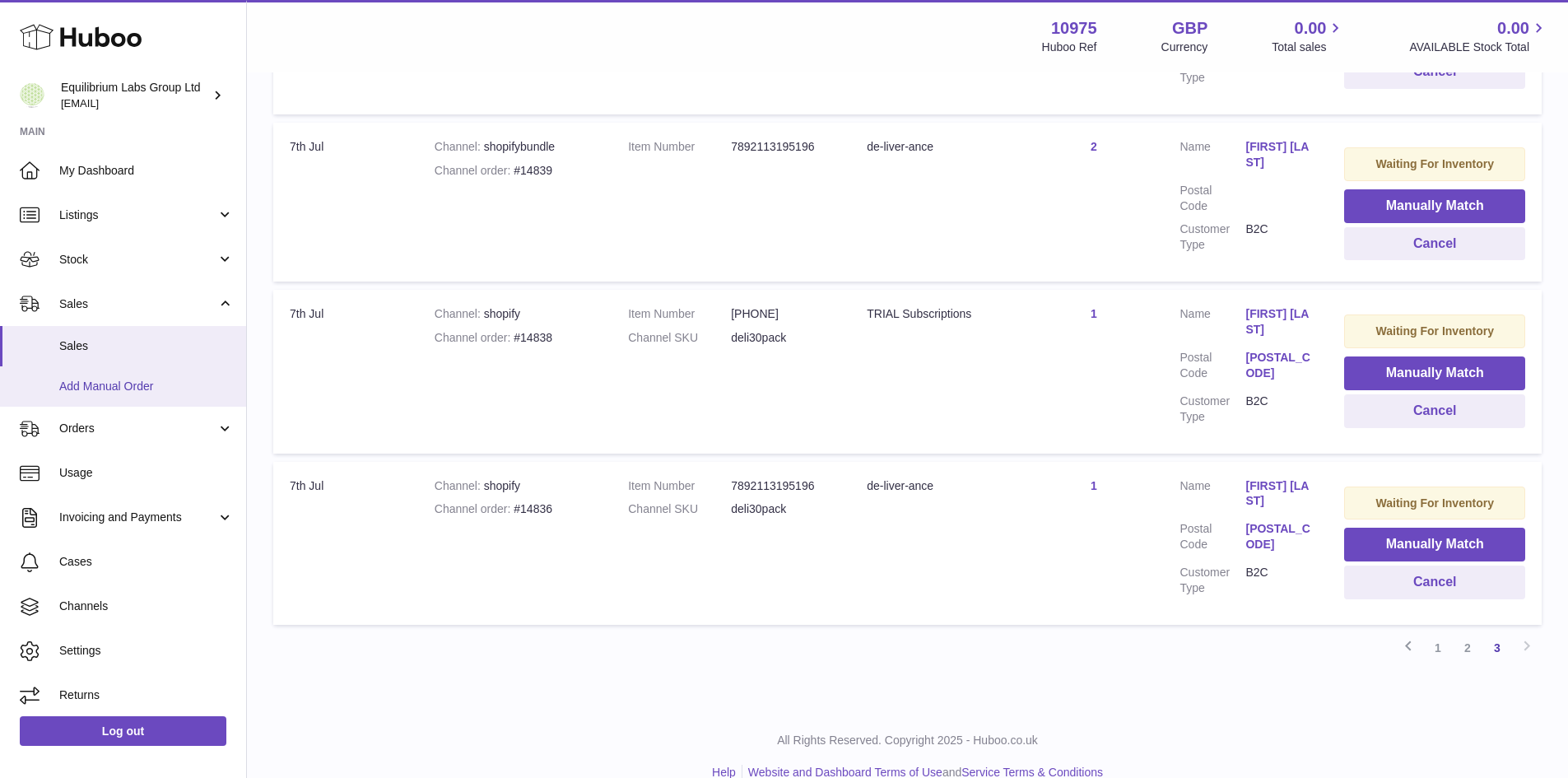 click on "Add Manual Order" at bounding box center [147, 386] 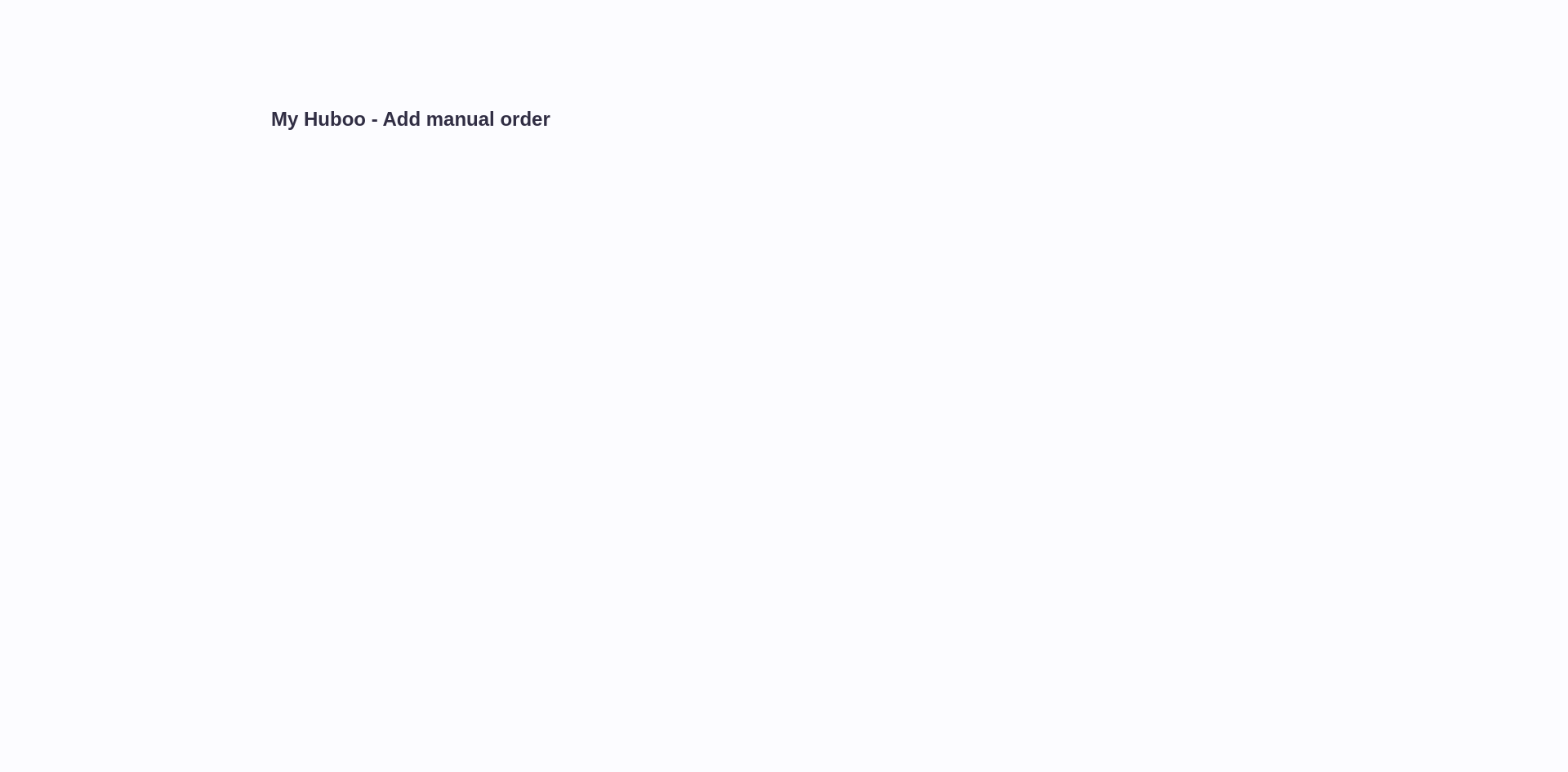 scroll, scrollTop: 0, scrollLeft: 0, axis: both 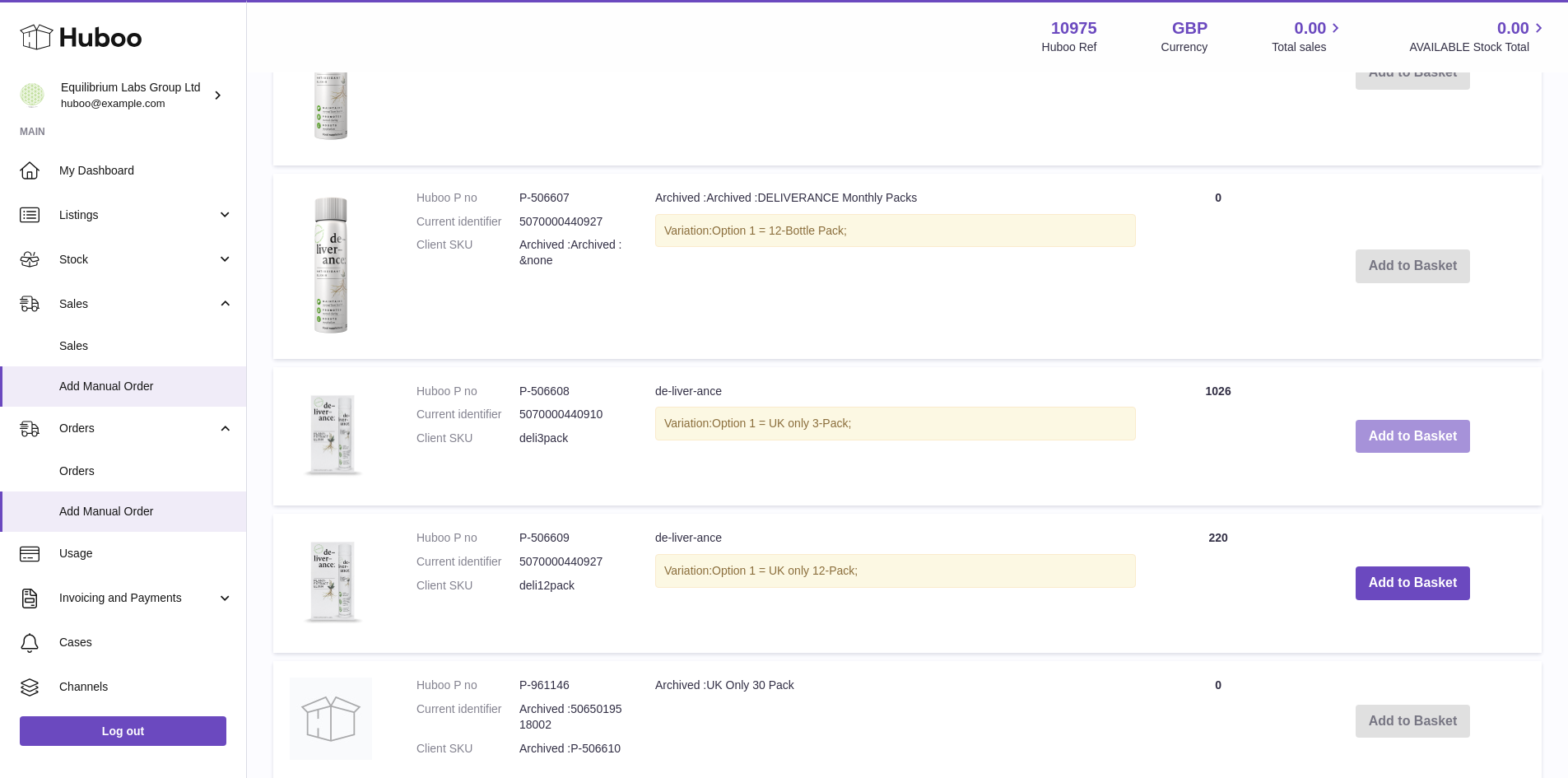 click on "Add to Basket" at bounding box center (1413, 436) 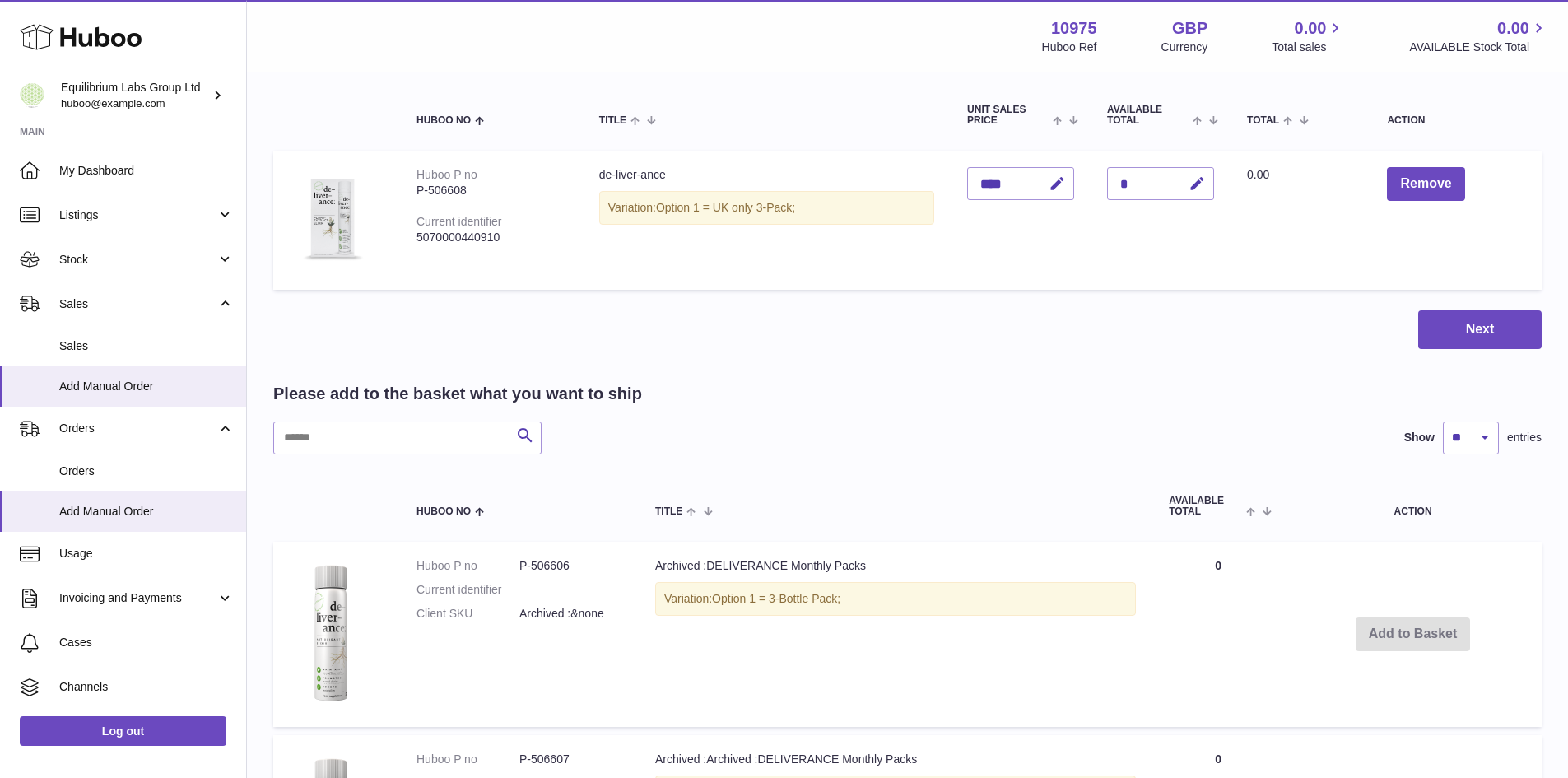 scroll, scrollTop: 156, scrollLeft: 0, axis: vertical 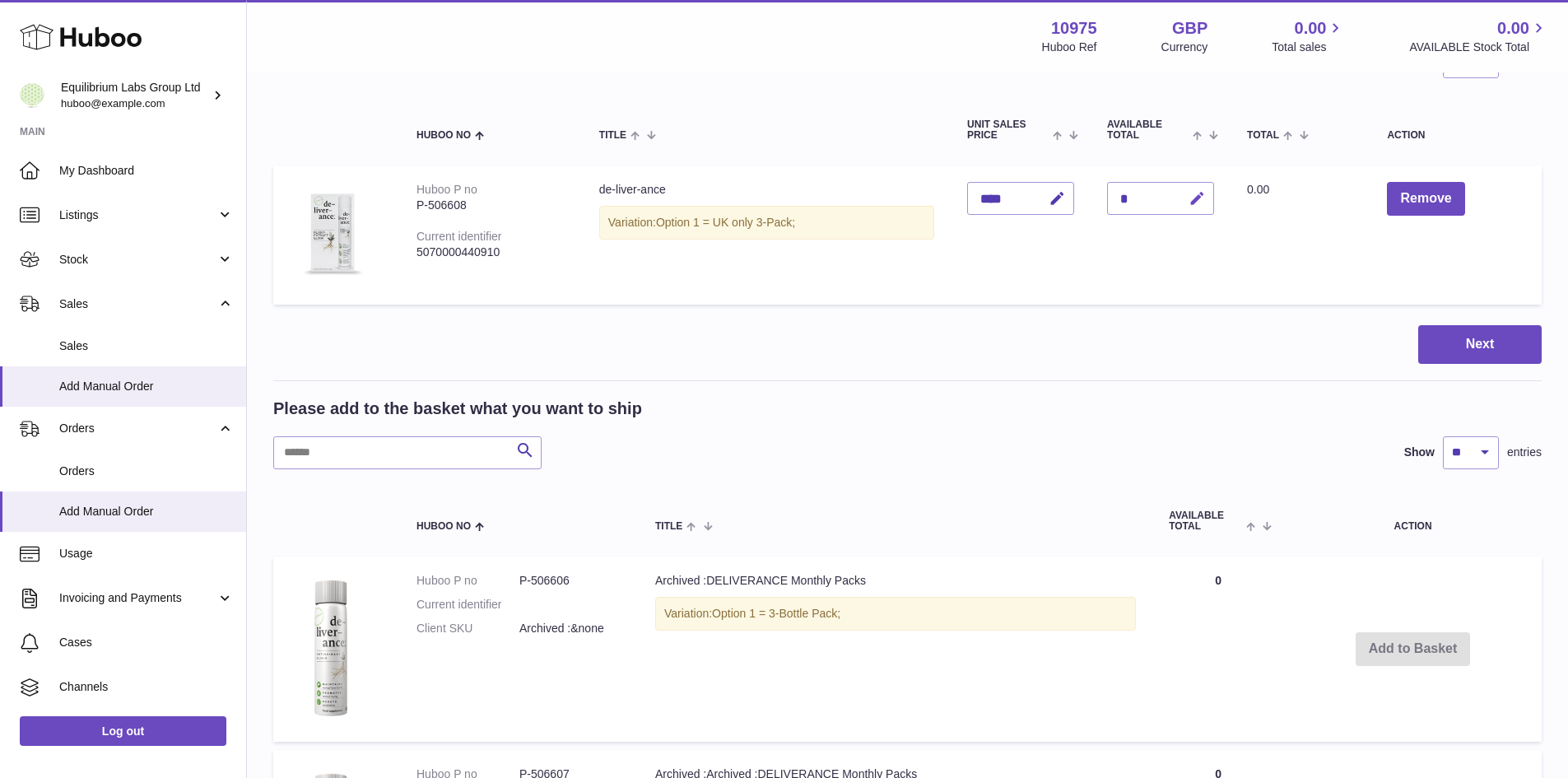 click at bounding box center [1197, 198] 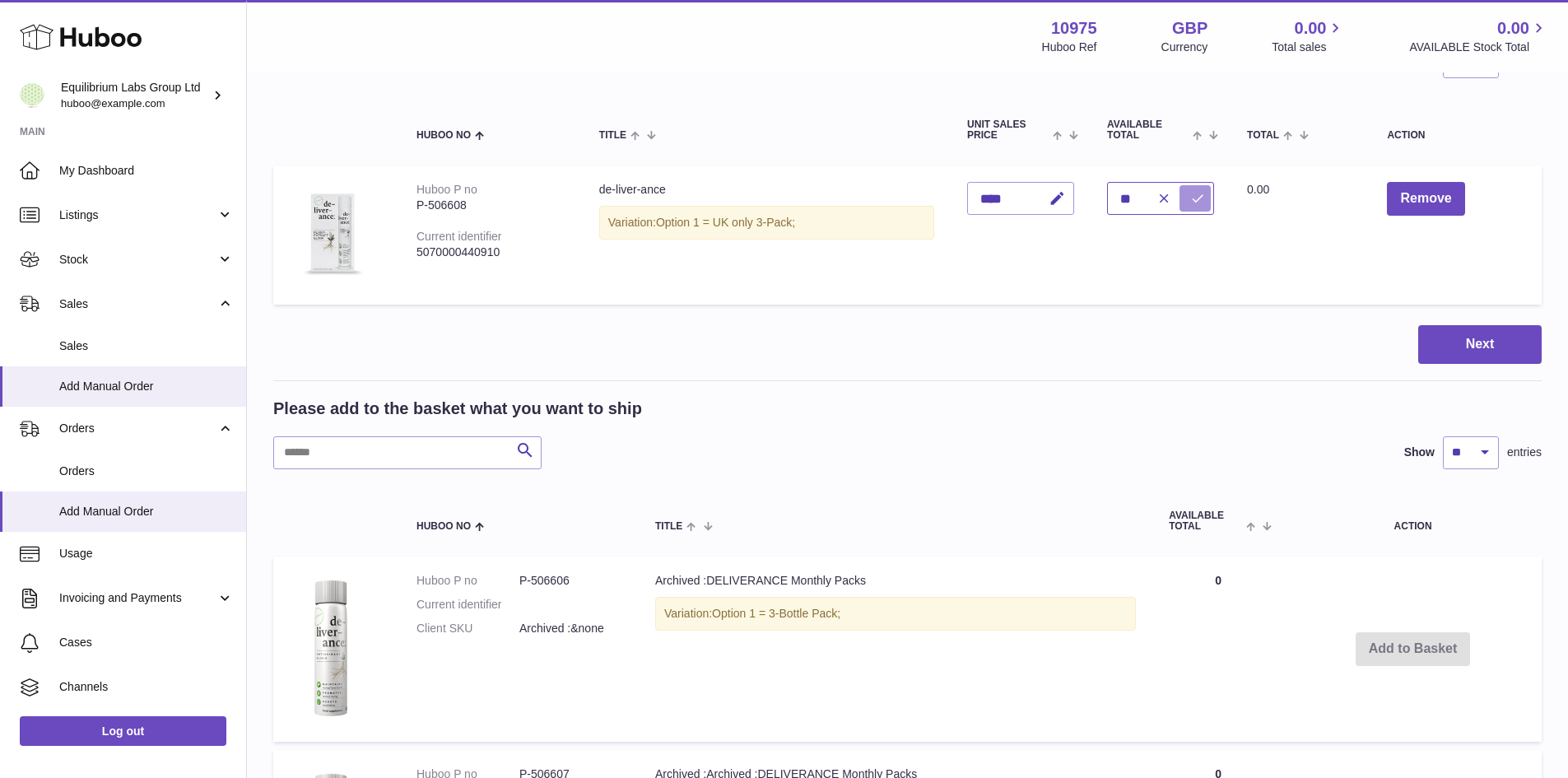 type on "**" 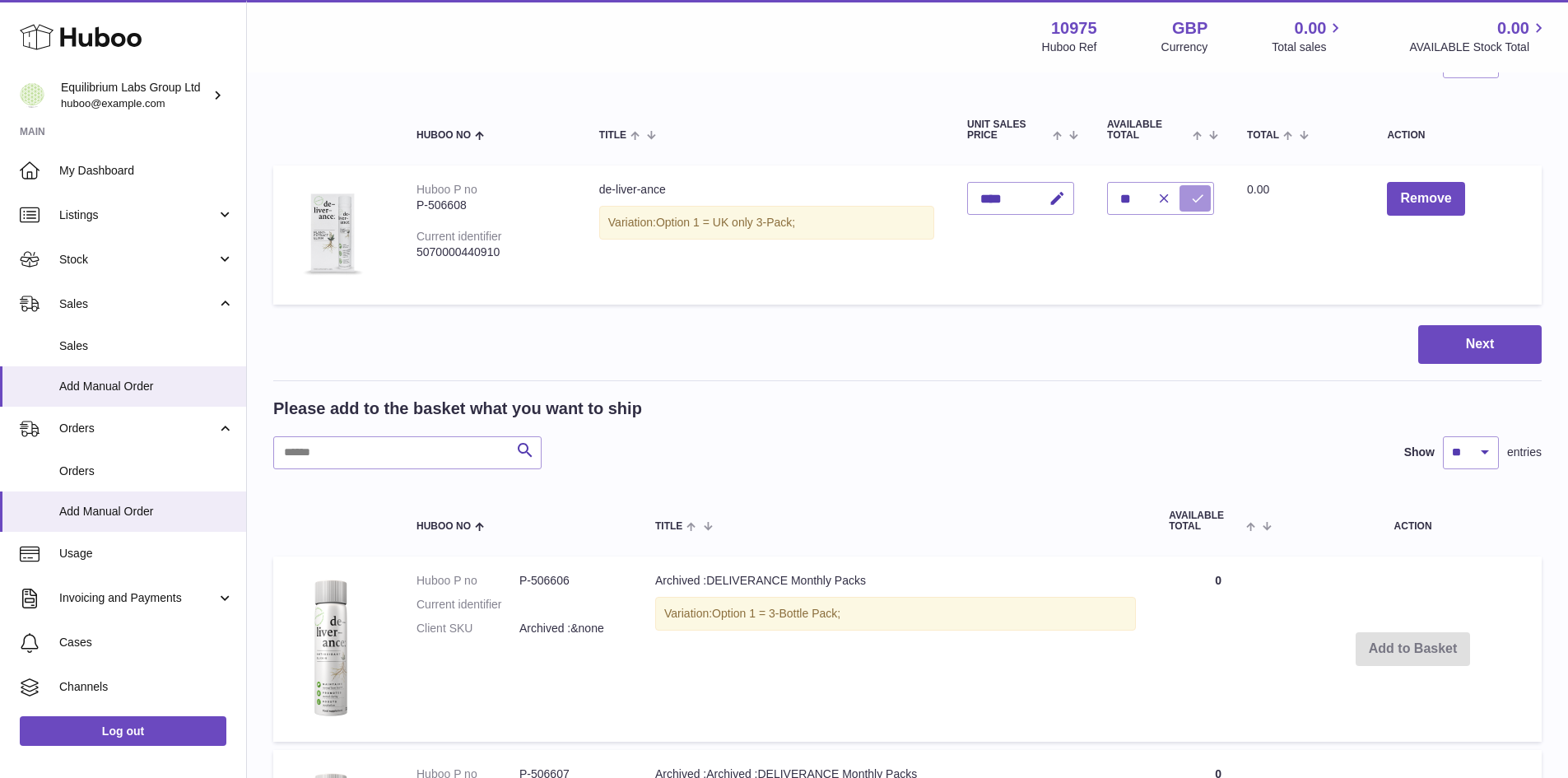 click at bounding box center [1198, 198] 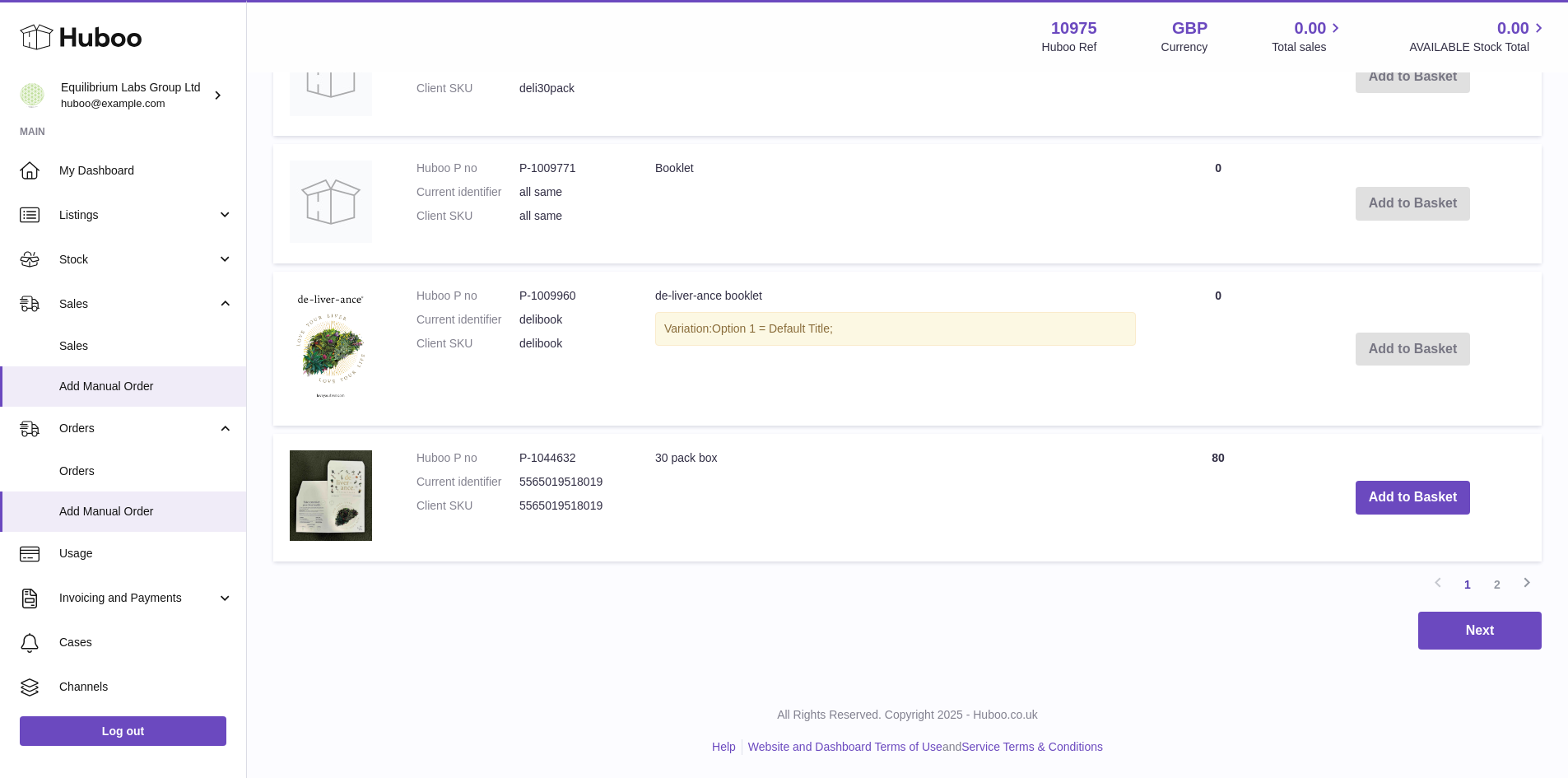 scroll, scrollTop: 1634, scrollLeft: 0, axis: vertical 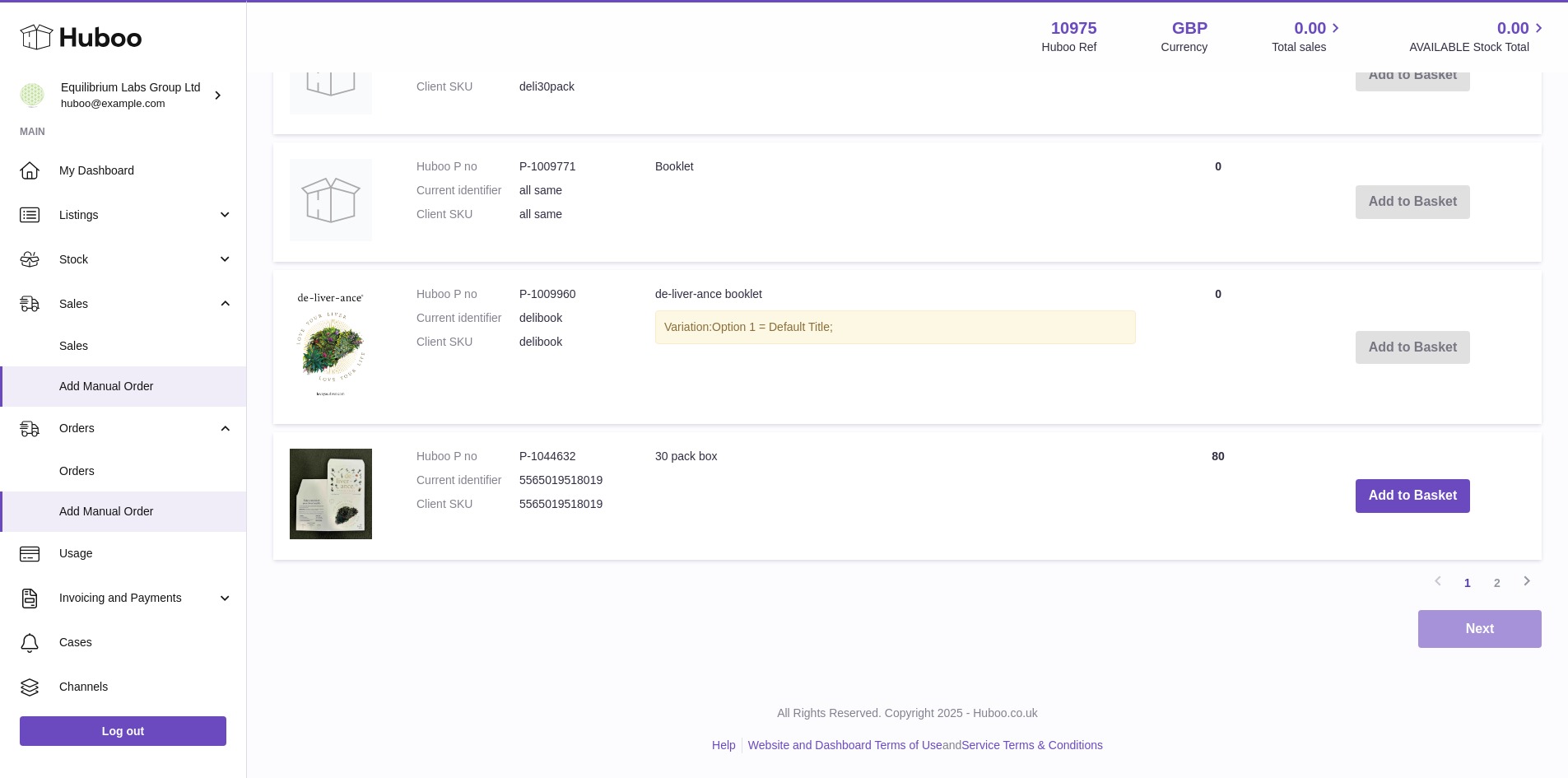 click on "Next" at bounding box center [1480, 629] 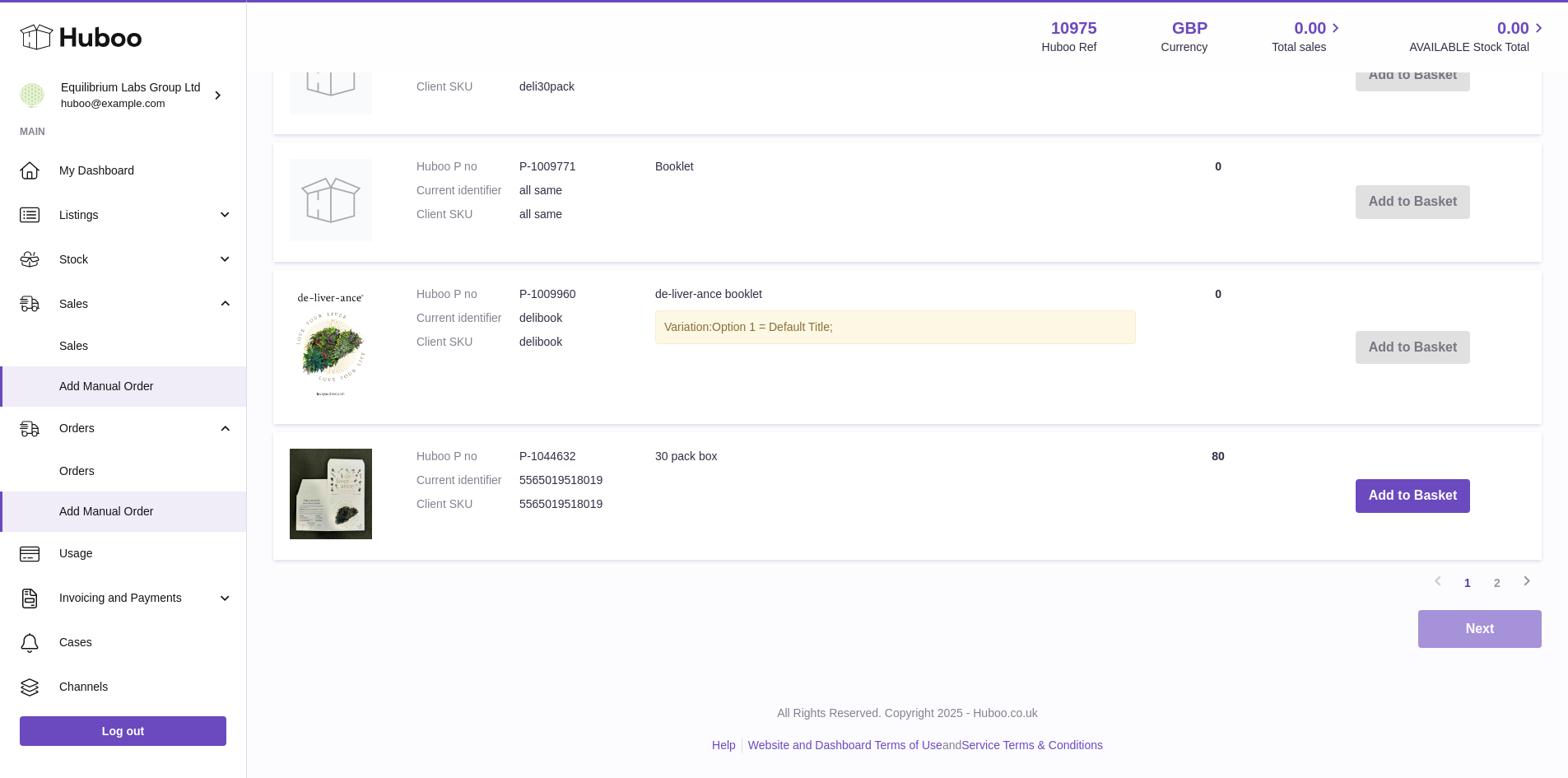 scroll, scrollTop: 0, scrollLeft: 0, axis: both 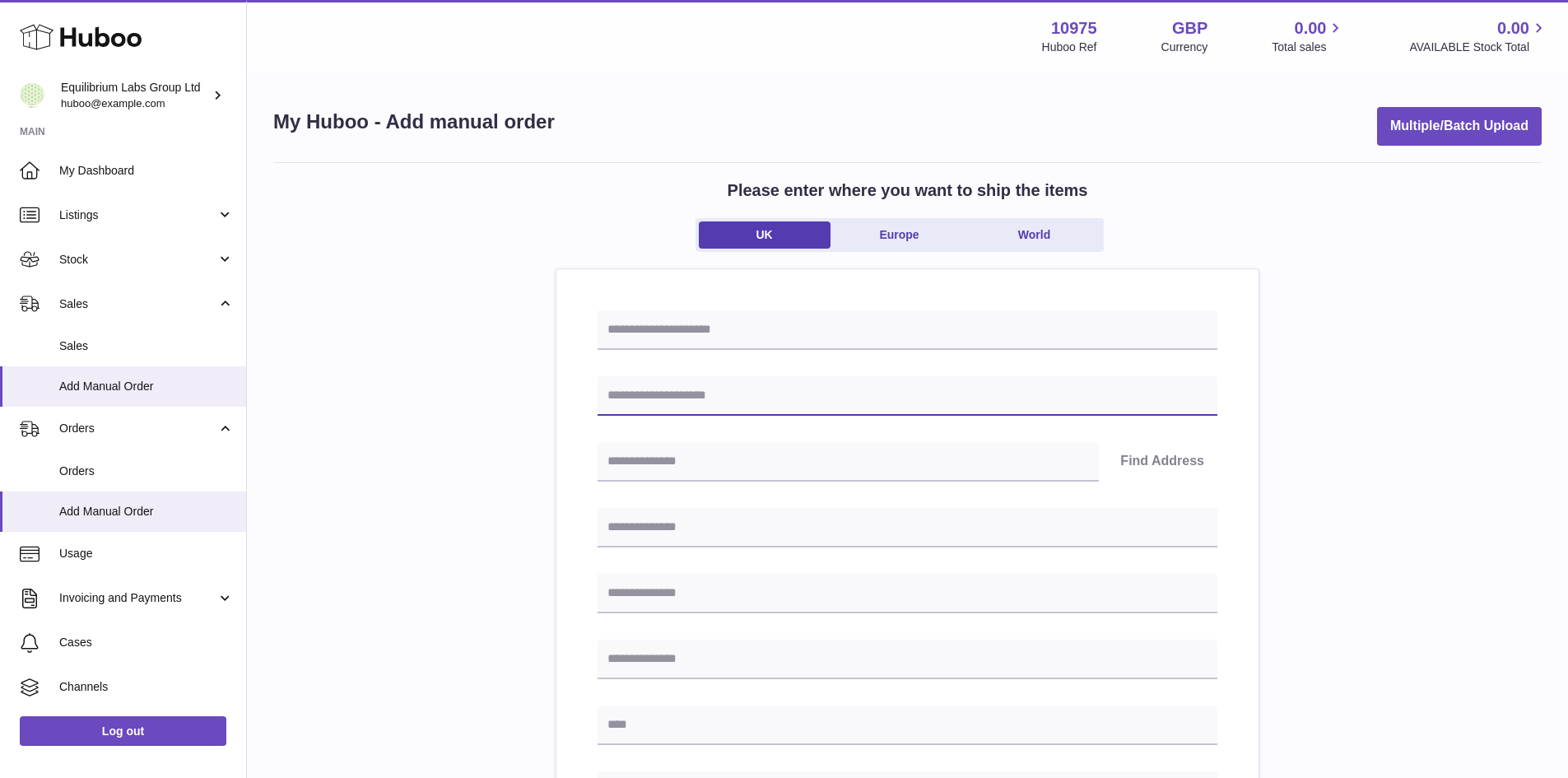paste on "**********" 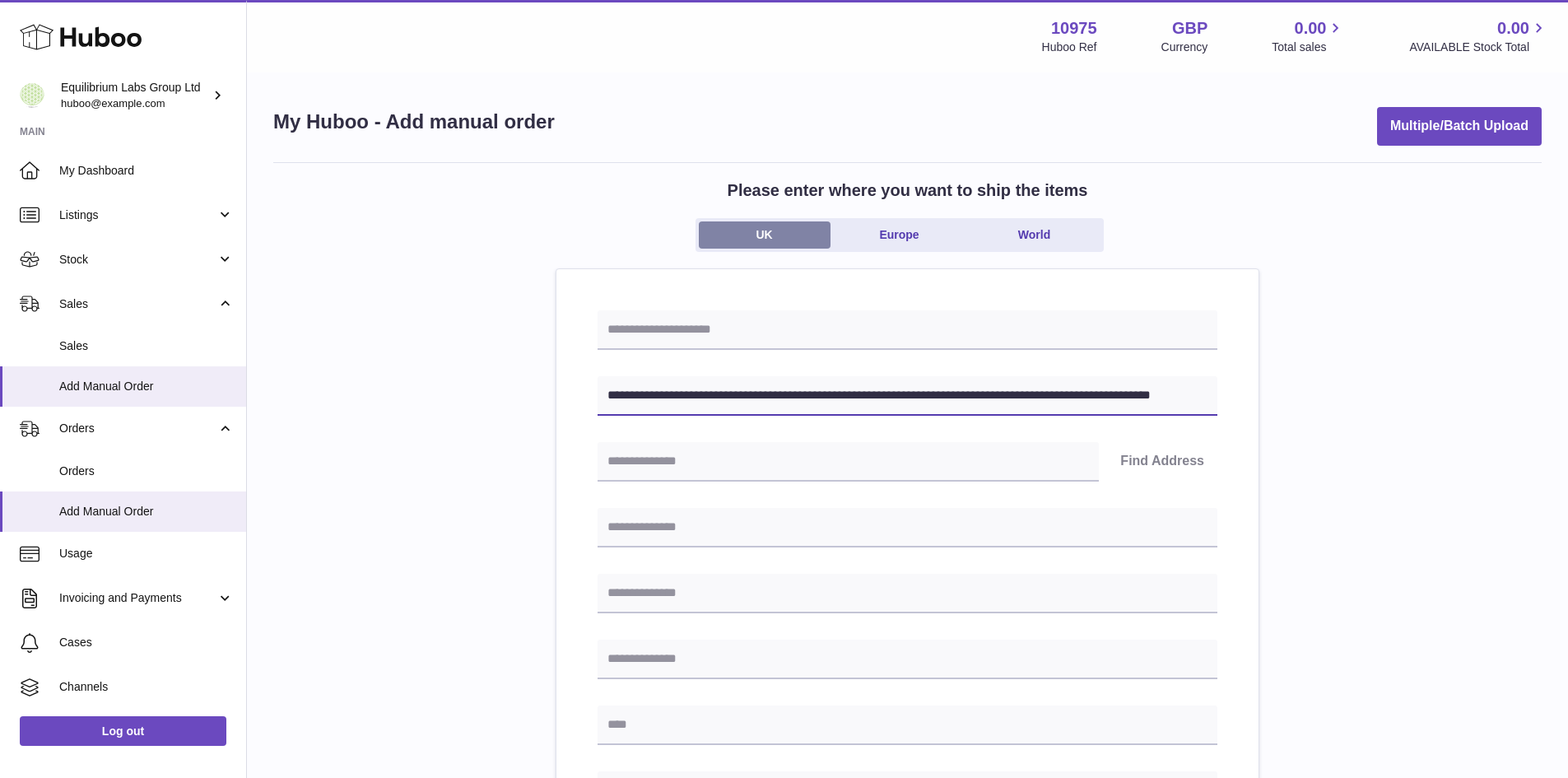 scroll, scrollTop: 0, scrollLeft: 75, axis: horizontal 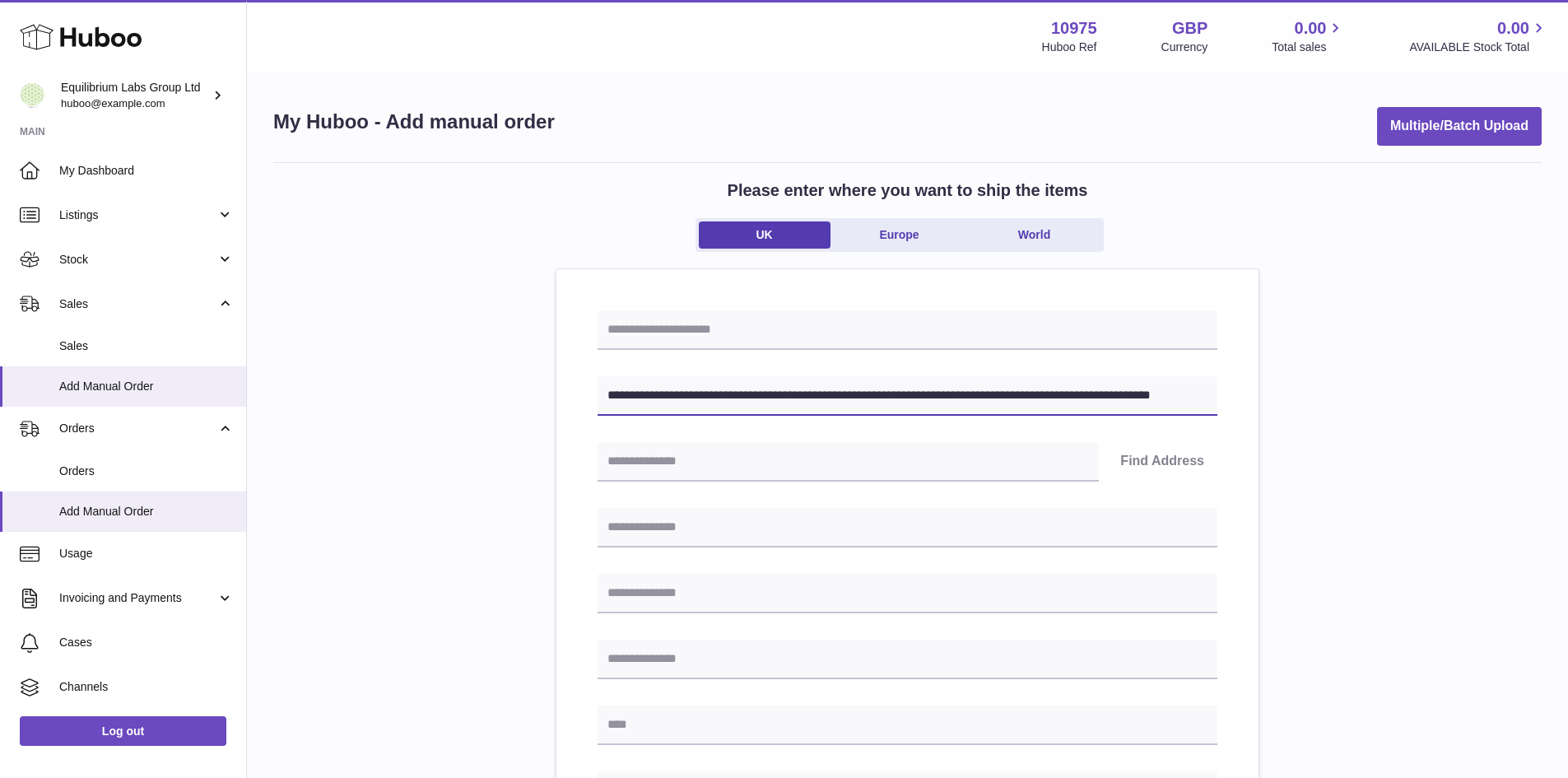 click on "**********" at bounding box center [907, 396] 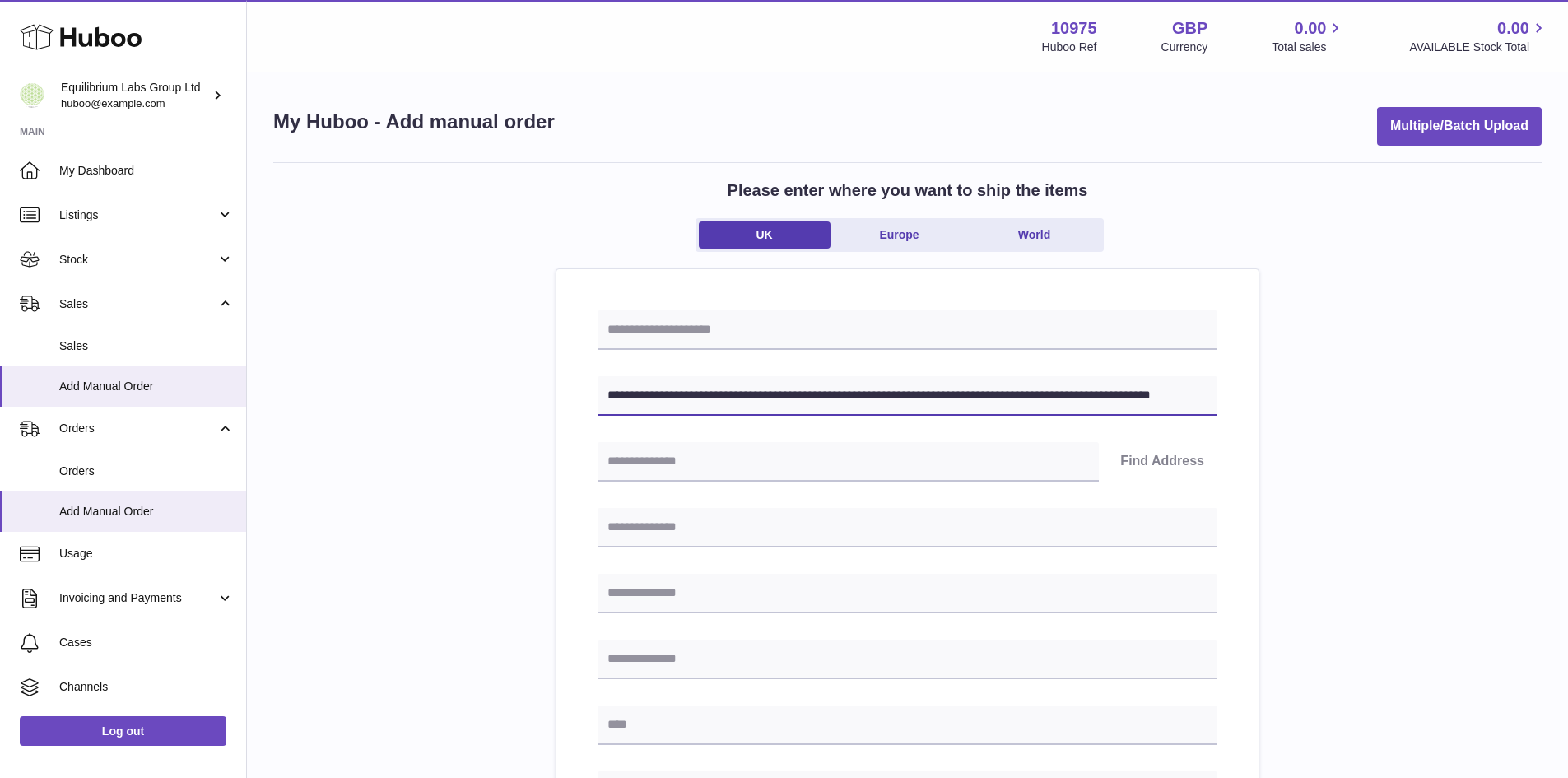 scroll, scrollTop: 0, scrollLeft: 0, axis: both 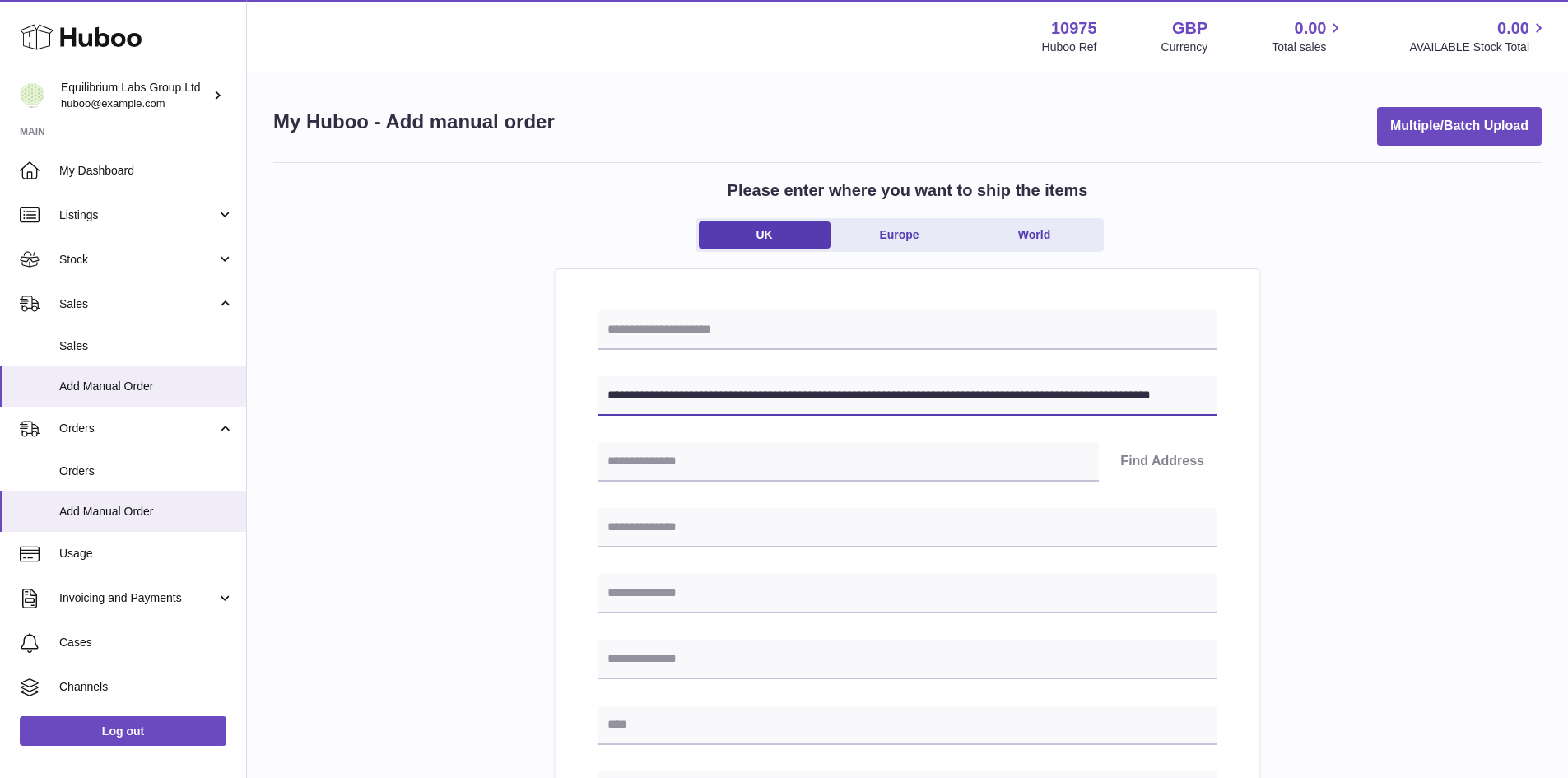 click on "**********" at bounding box center [907, 396] 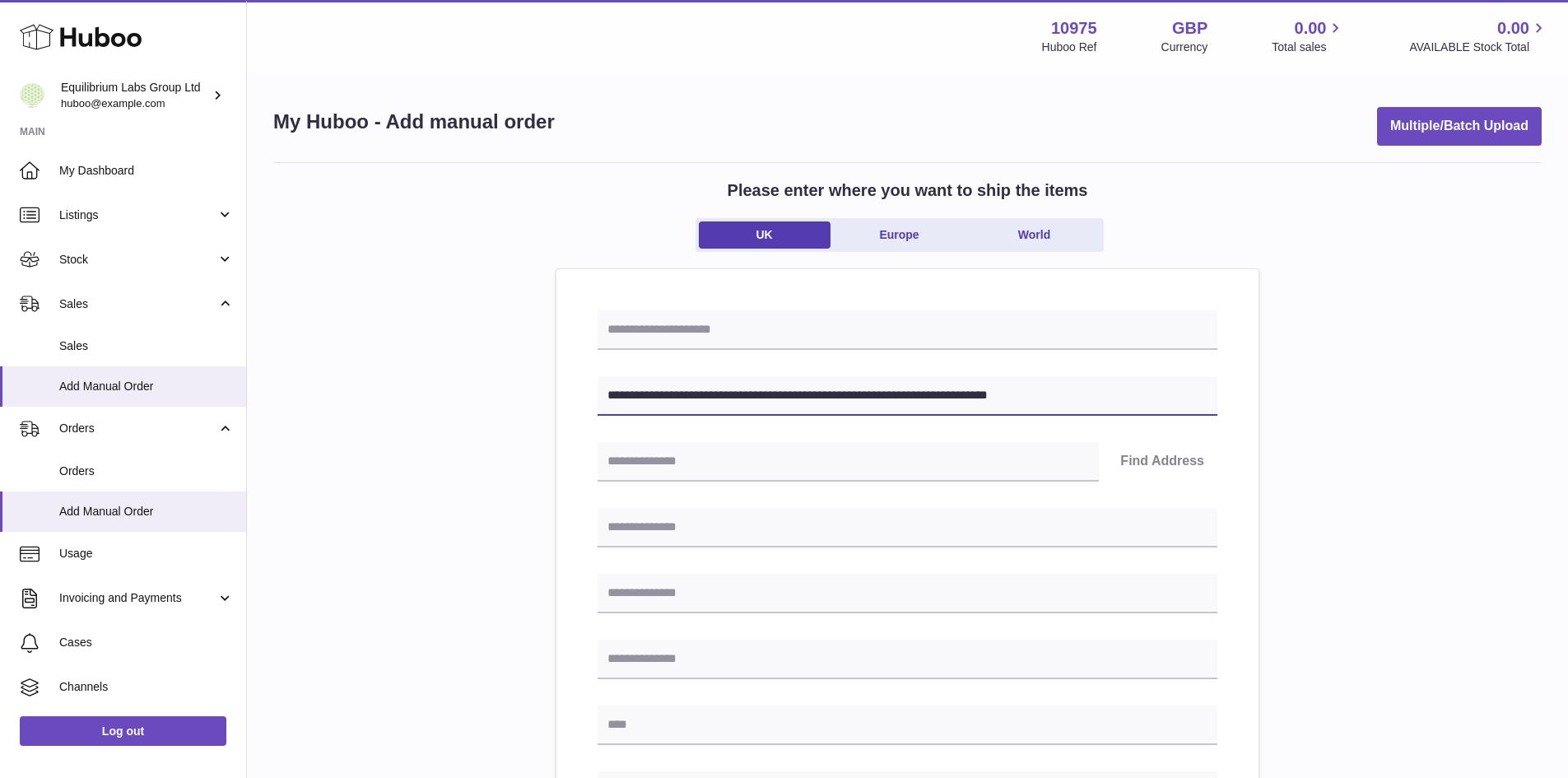 type on "**********" 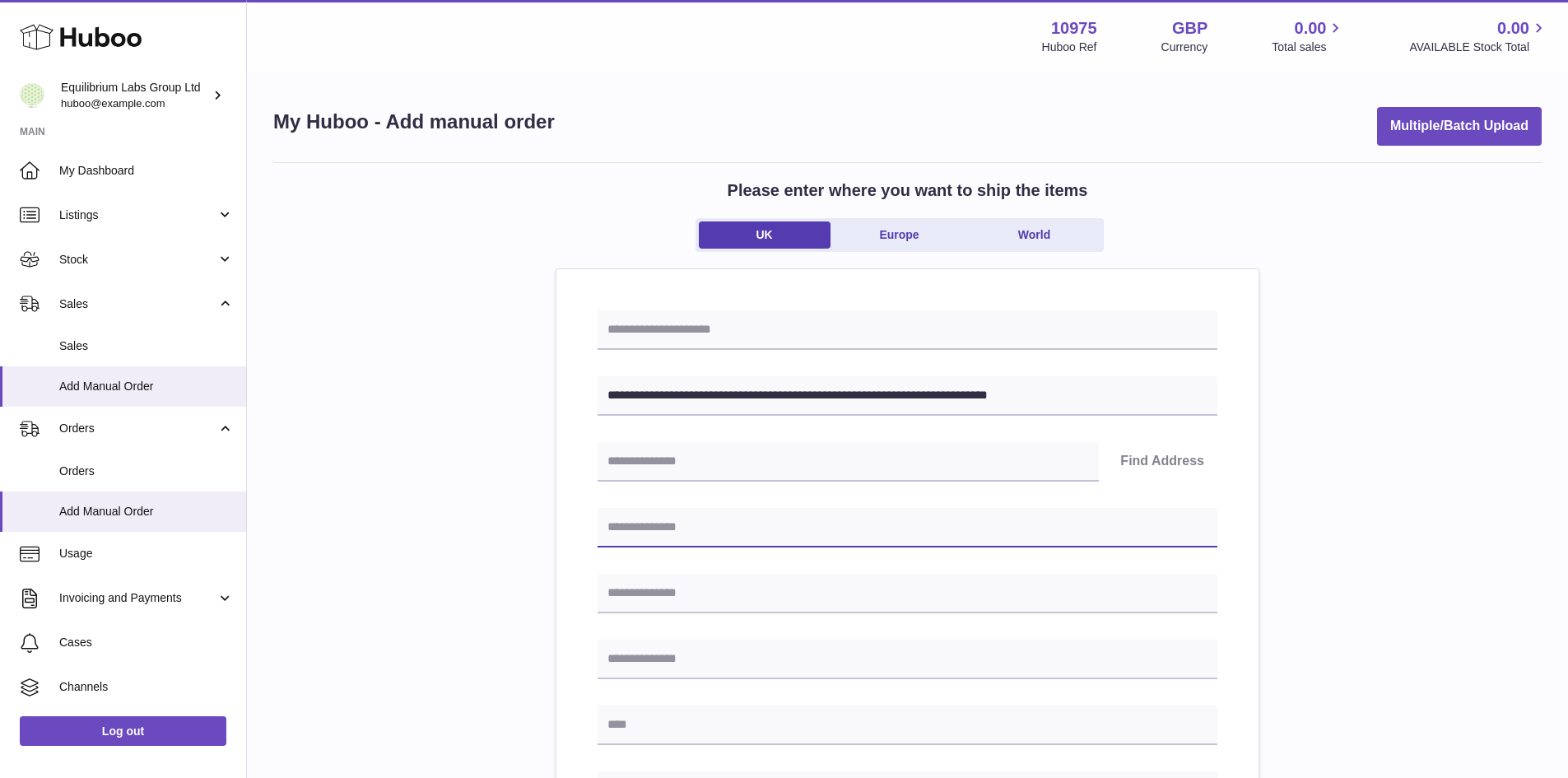 paste on "**********" 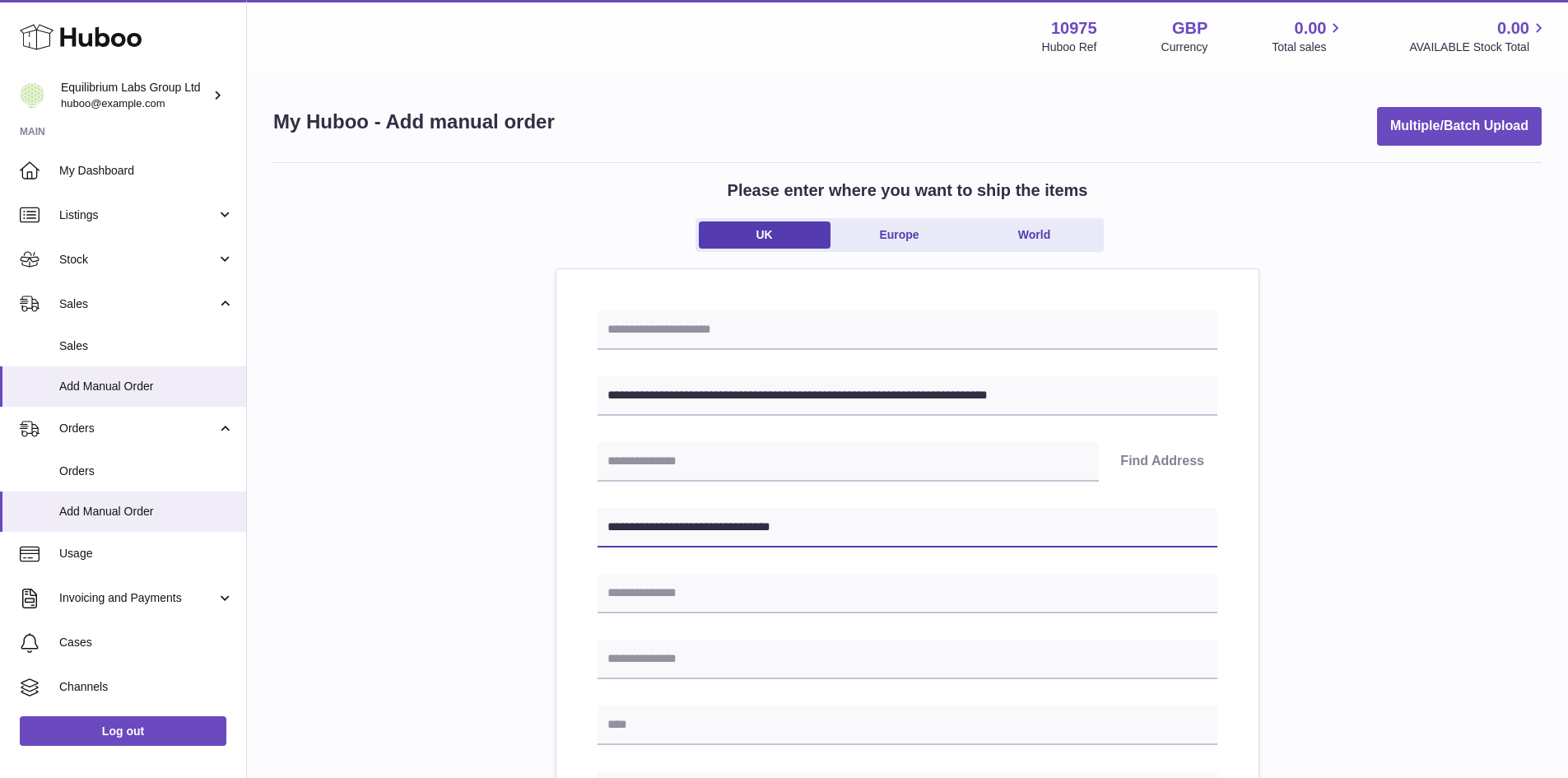 type on "**********" 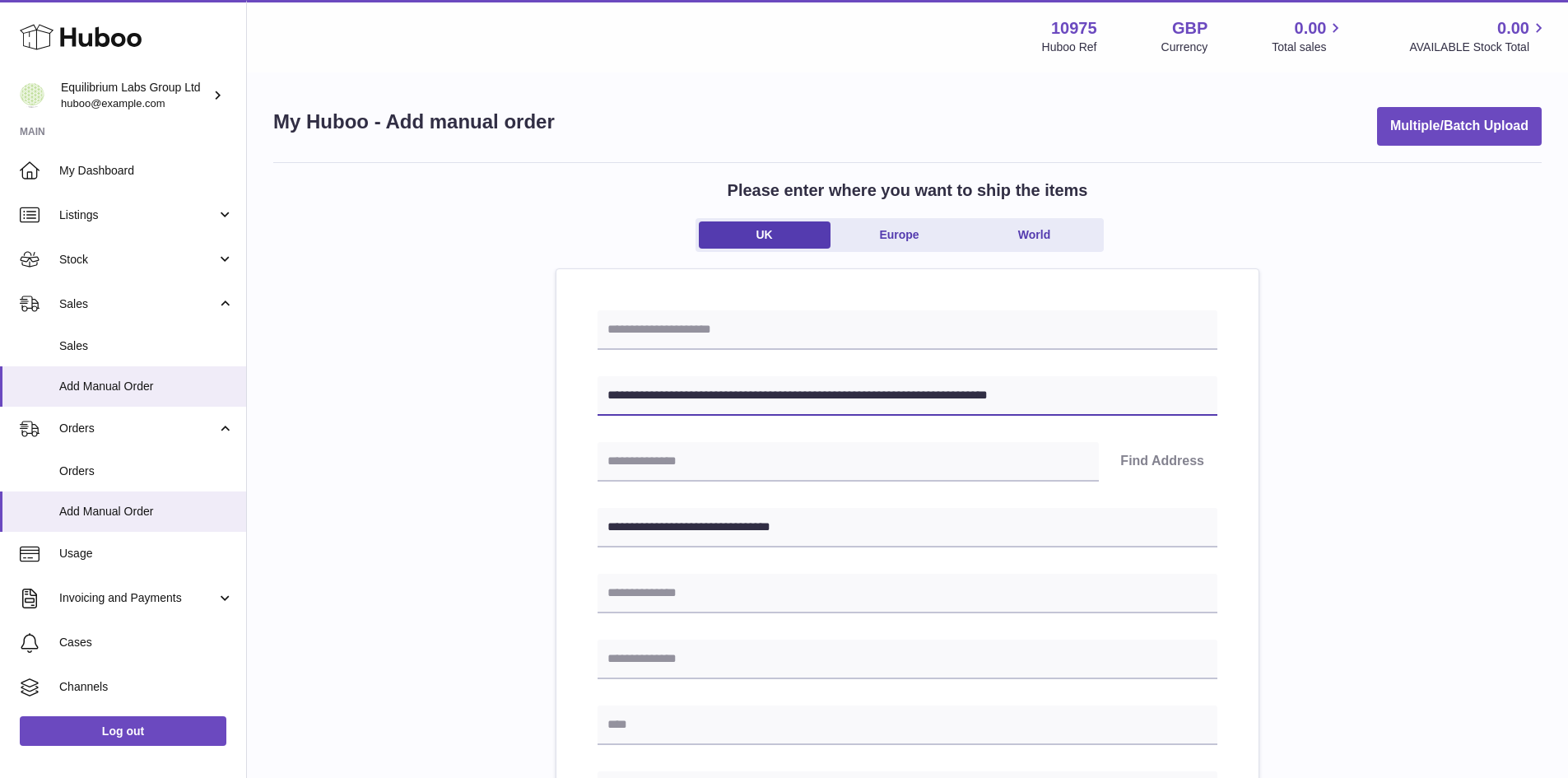 drag, startPoint x: 700, startPoint y: 394, endPoint x: 789, endPoint y: 395, distance: 89.00562 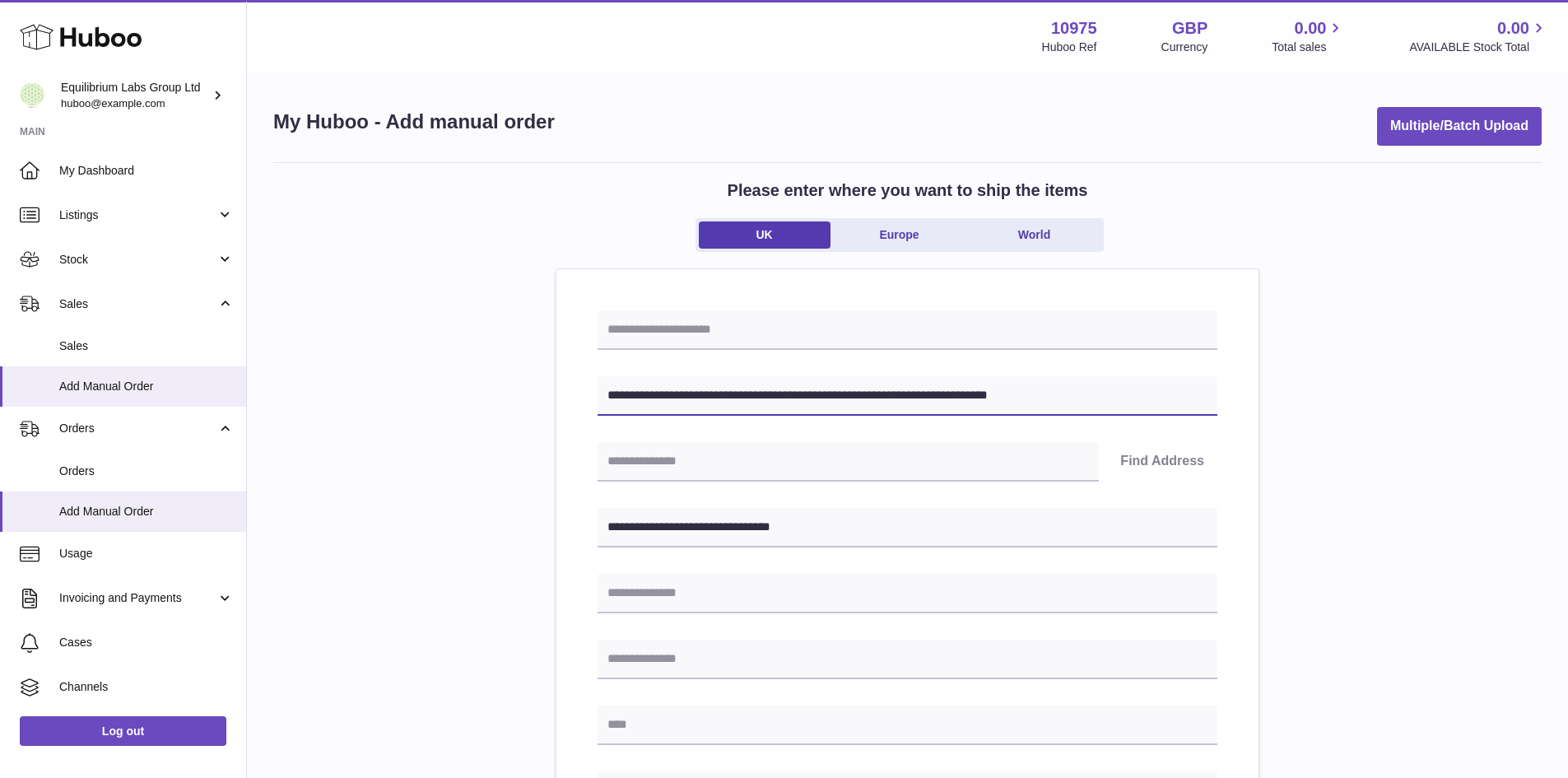 click on "**********" at bounding box center [907, 396] 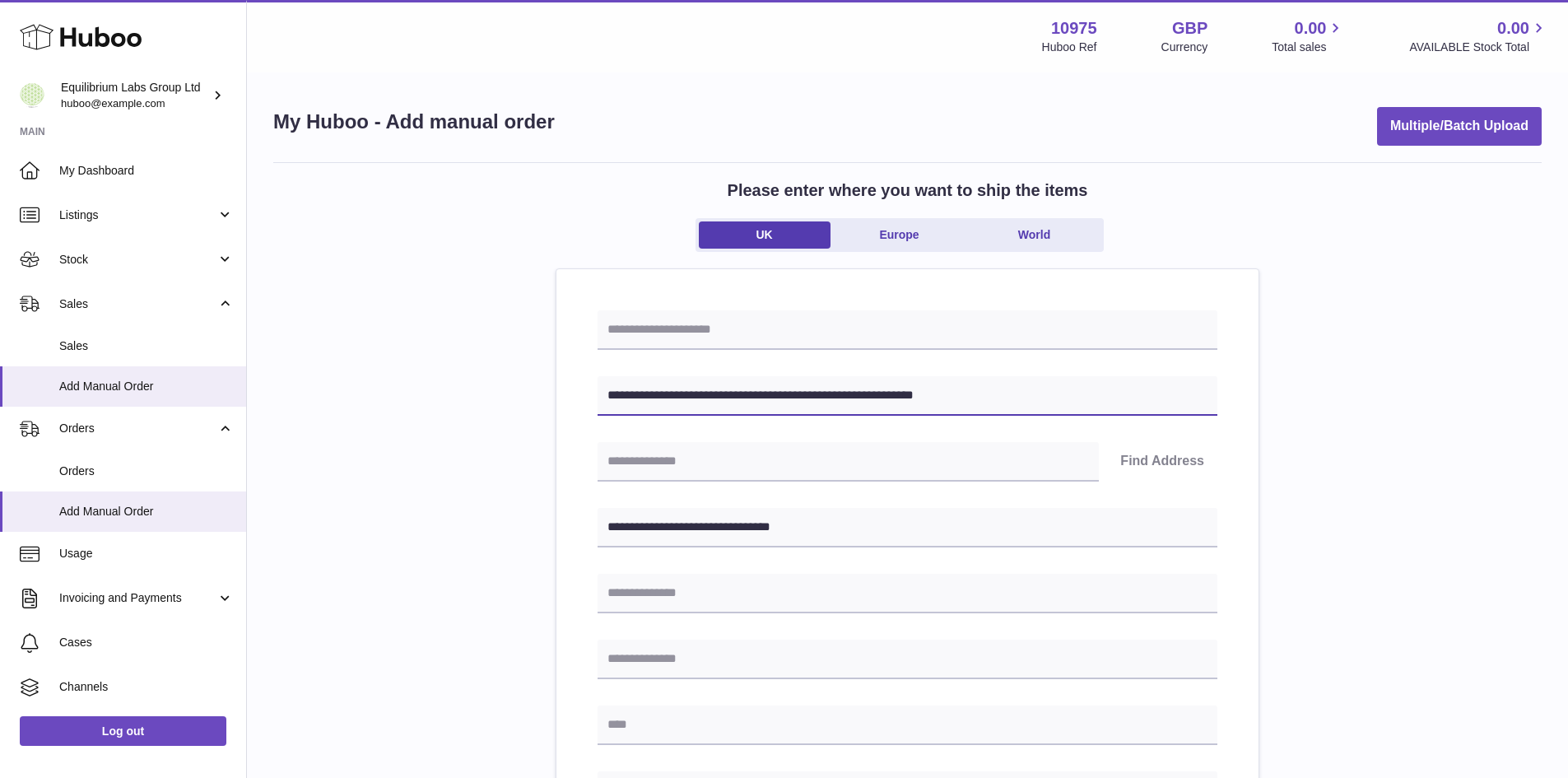 type on "**********" 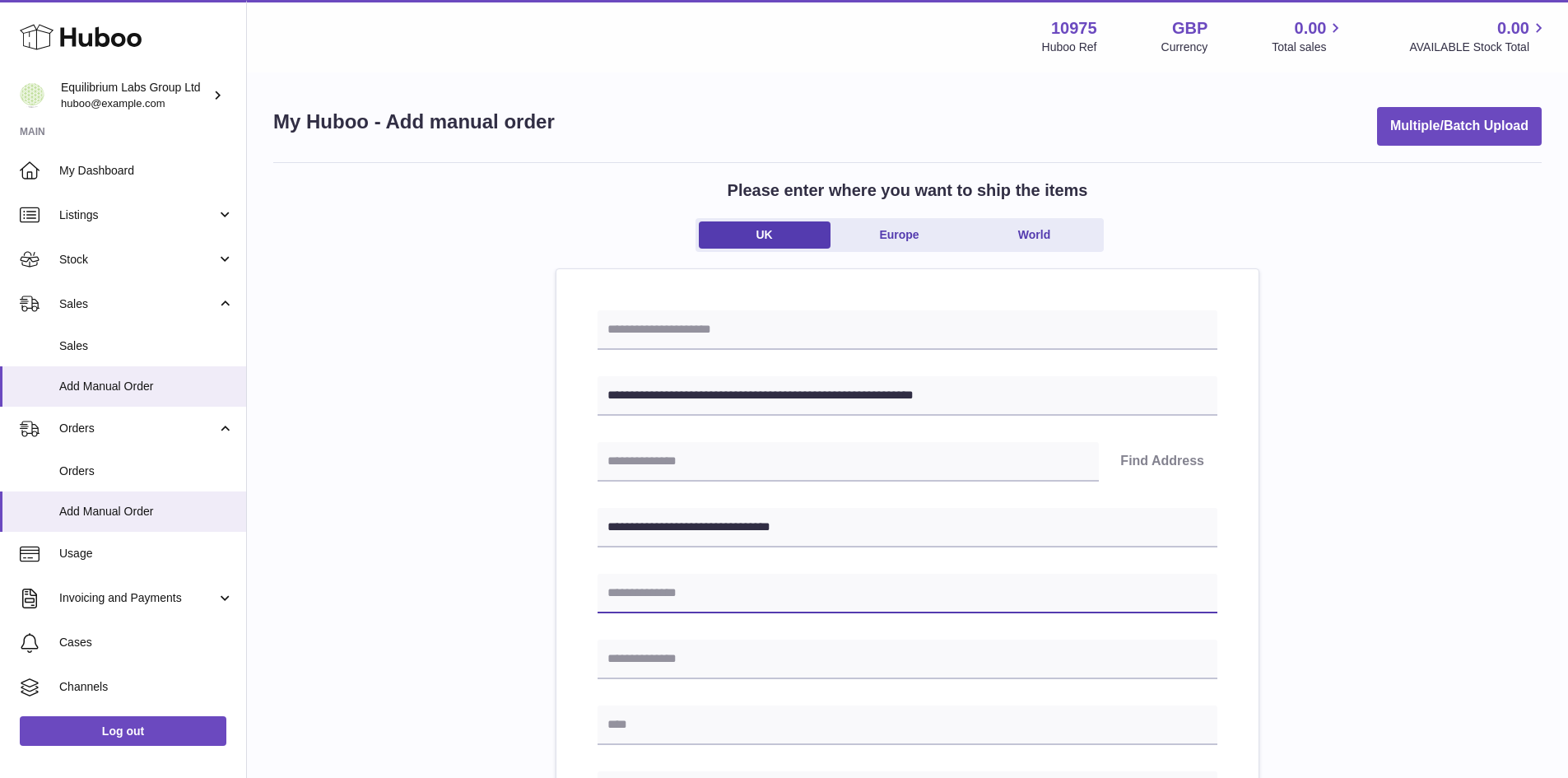 paste on "**********" 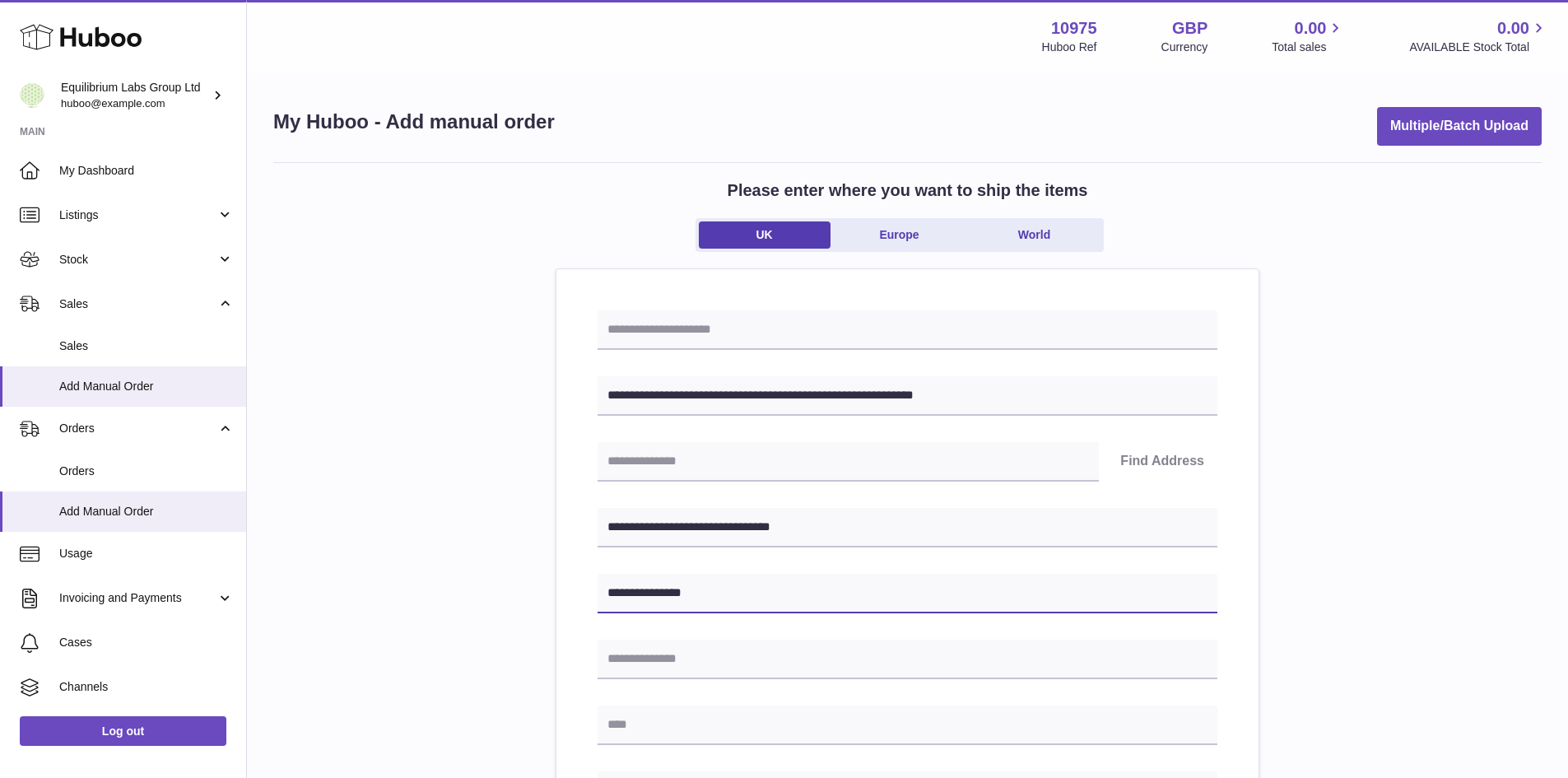 type on "**********" 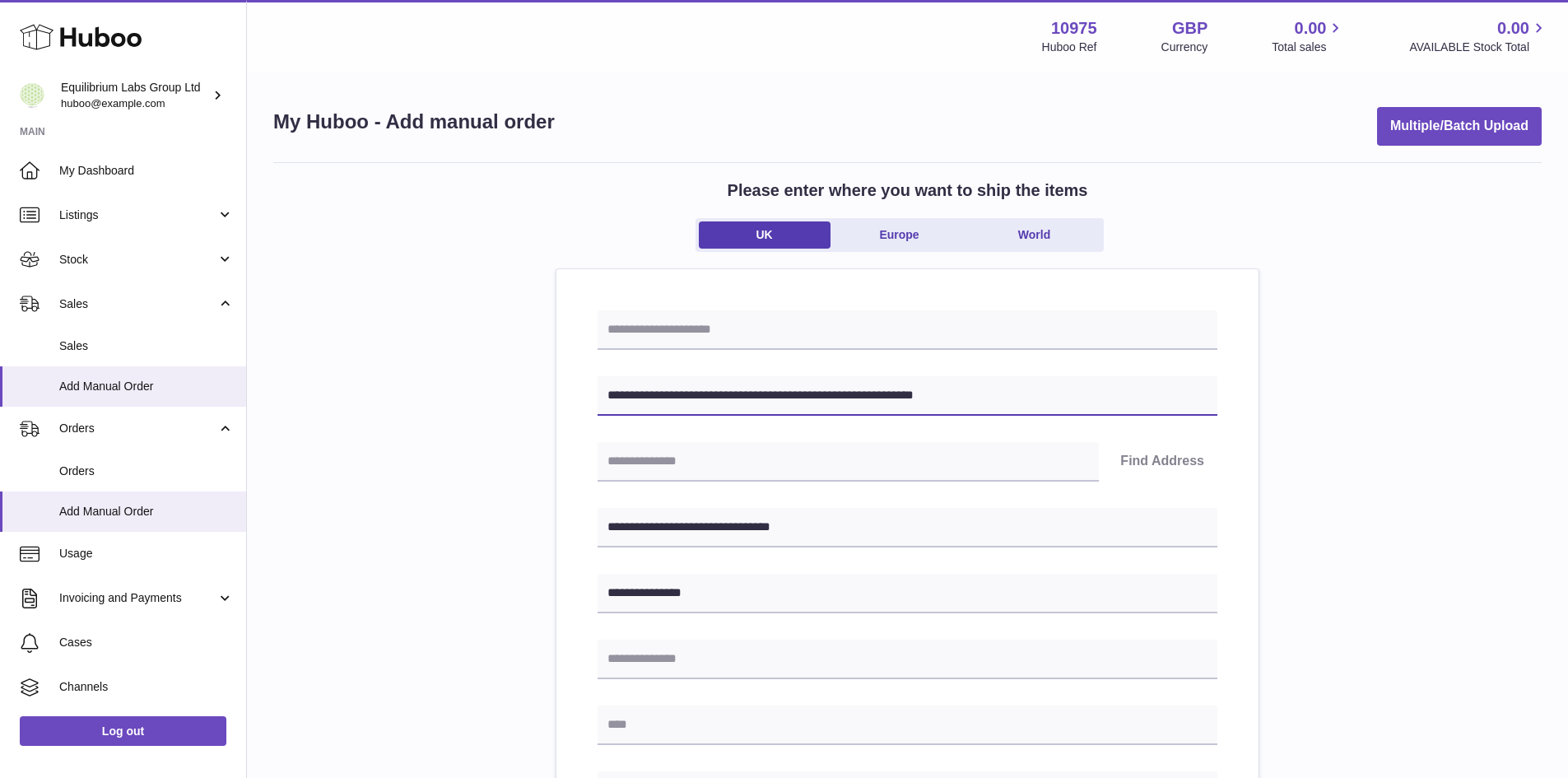 drag, startPoint x: 709, startPoint y: 399, endPoint x: 747, endPoint y: 399, distance: 38 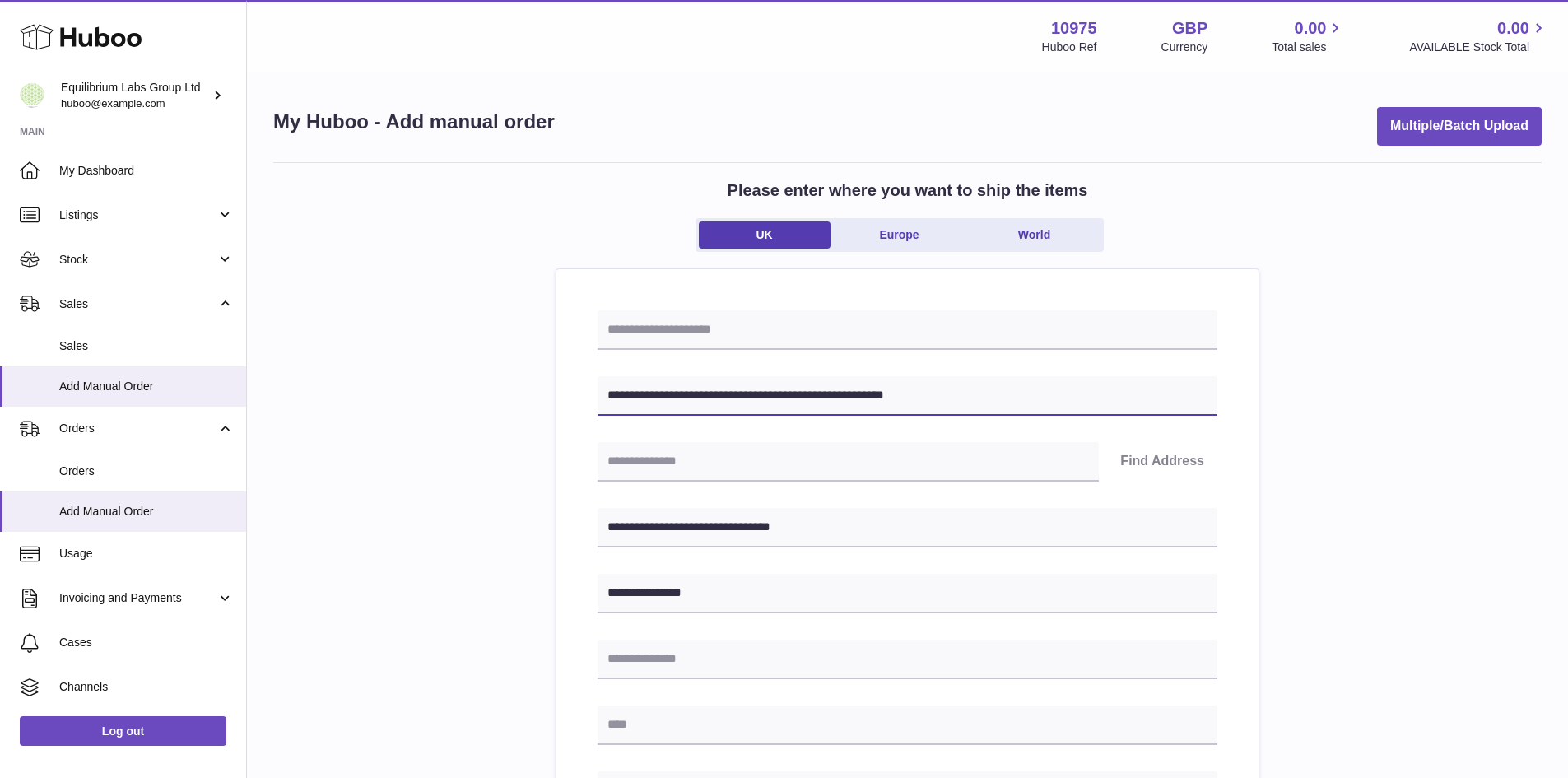 type on "**********" 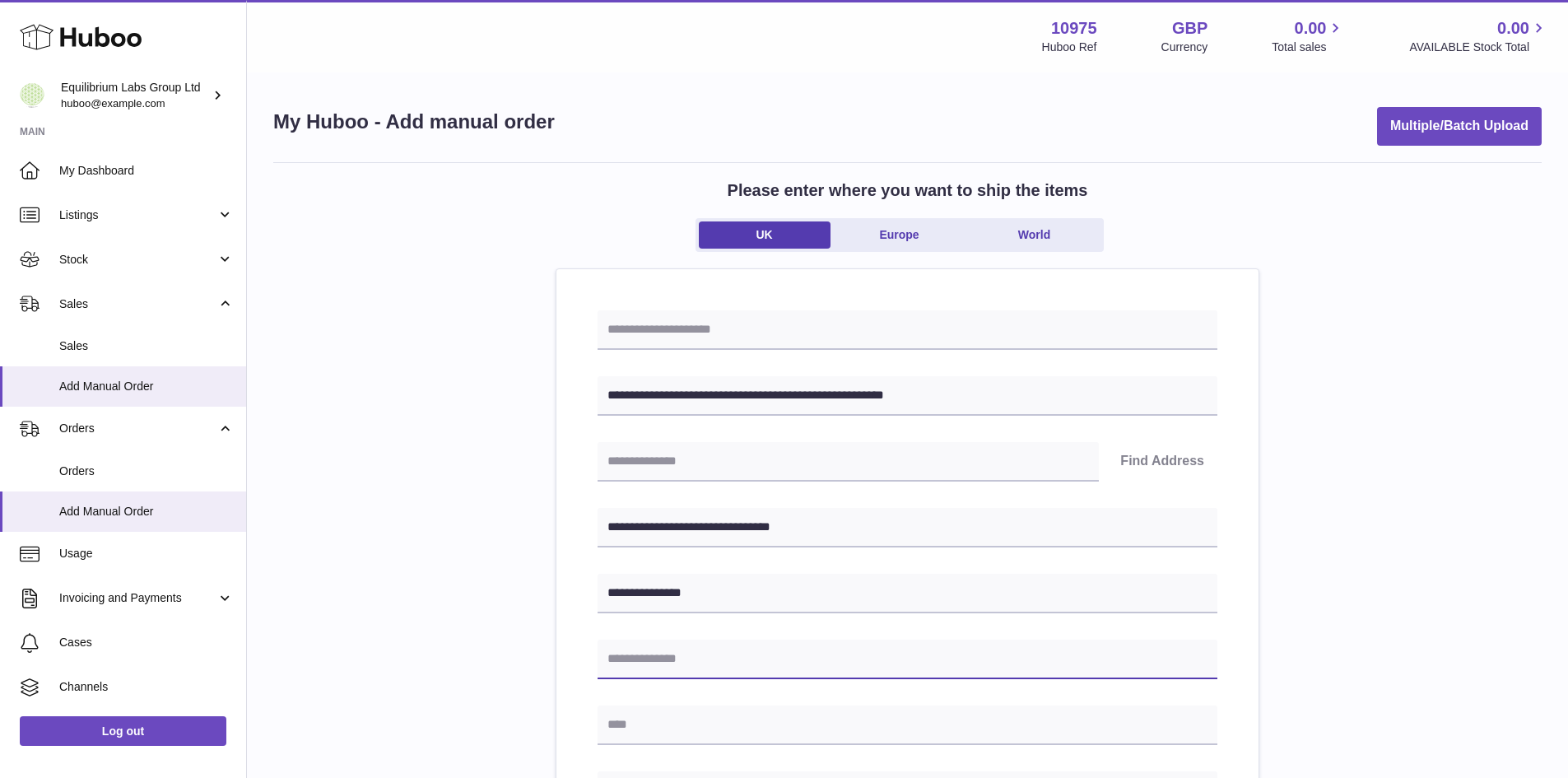 paste on "******" 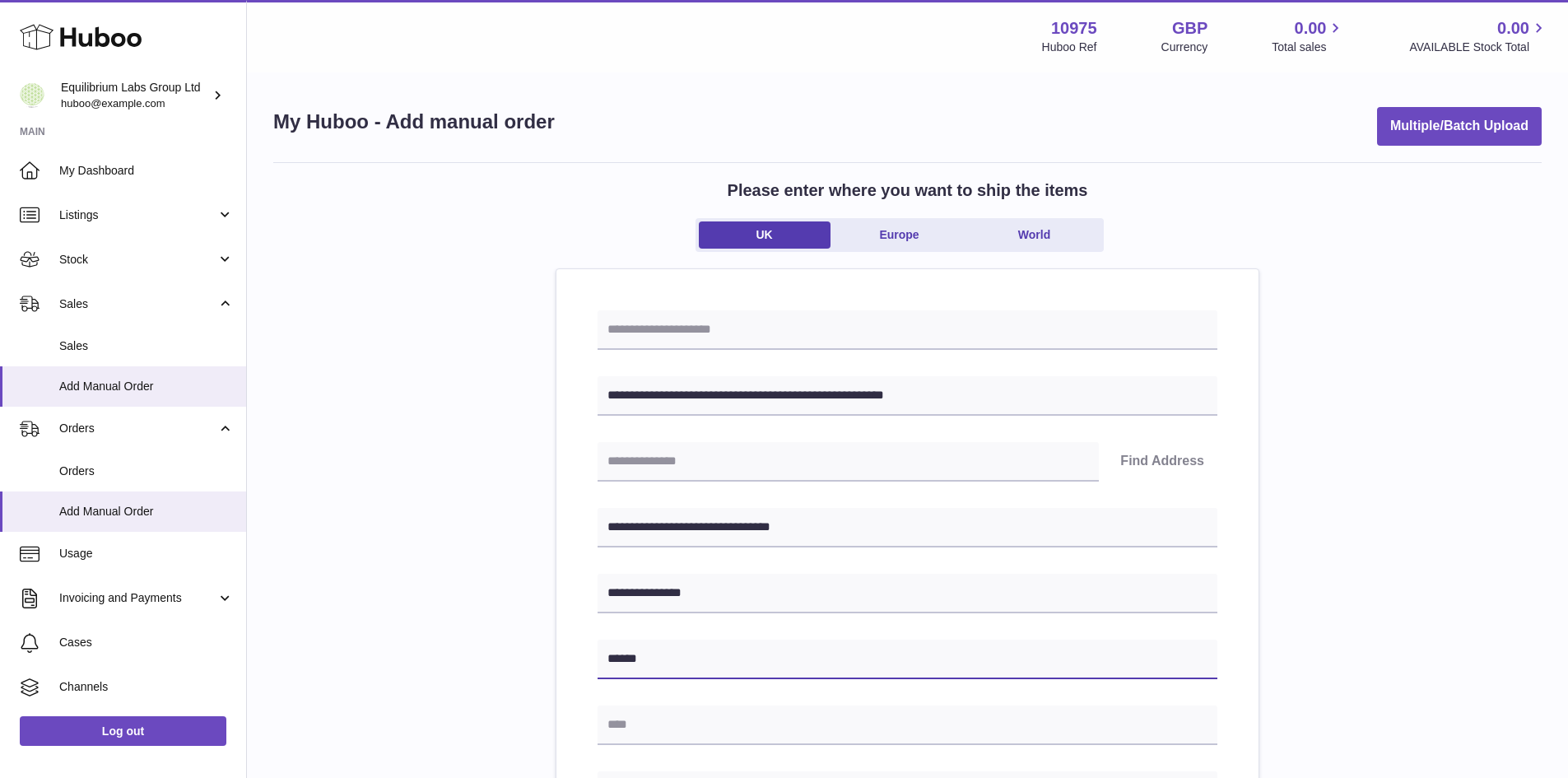 type on "******" 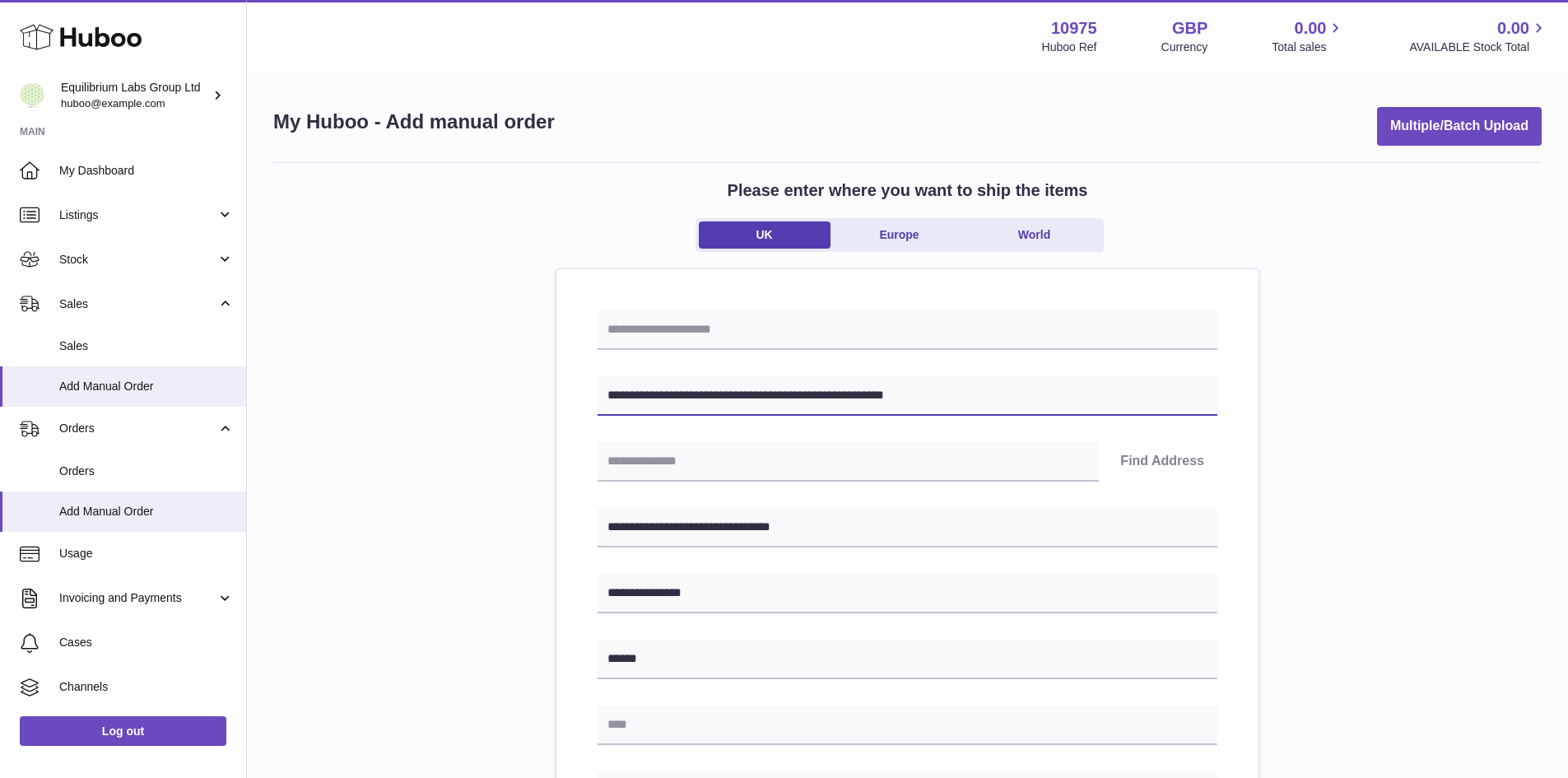 drag, startPoint x: 717, startPoint y: 394, endPoint x: 767, endPoint y: 400, distance: 50.358713 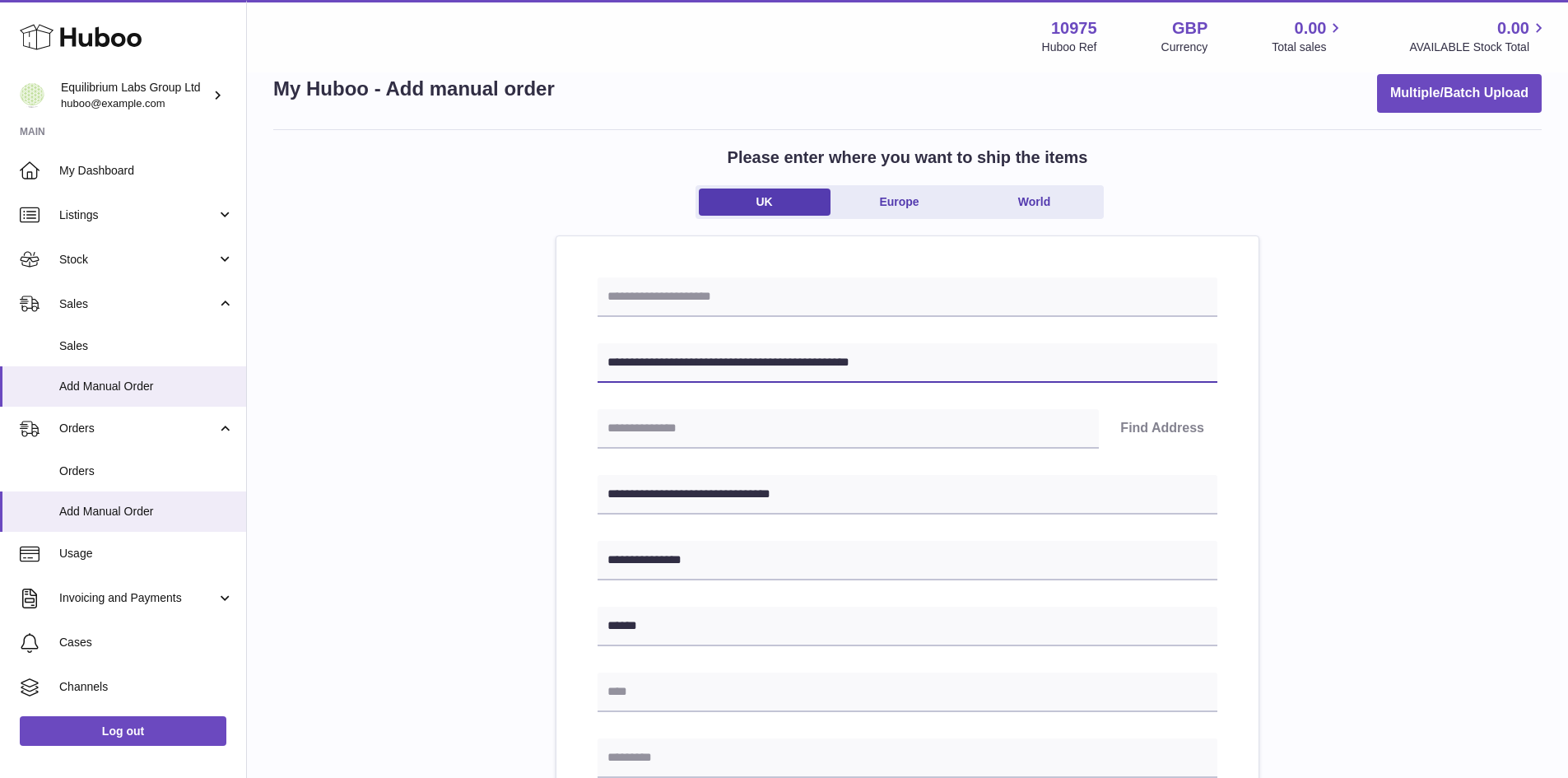 scroll, scrollTop: 247, scrollLeft: 0, axis: vertical 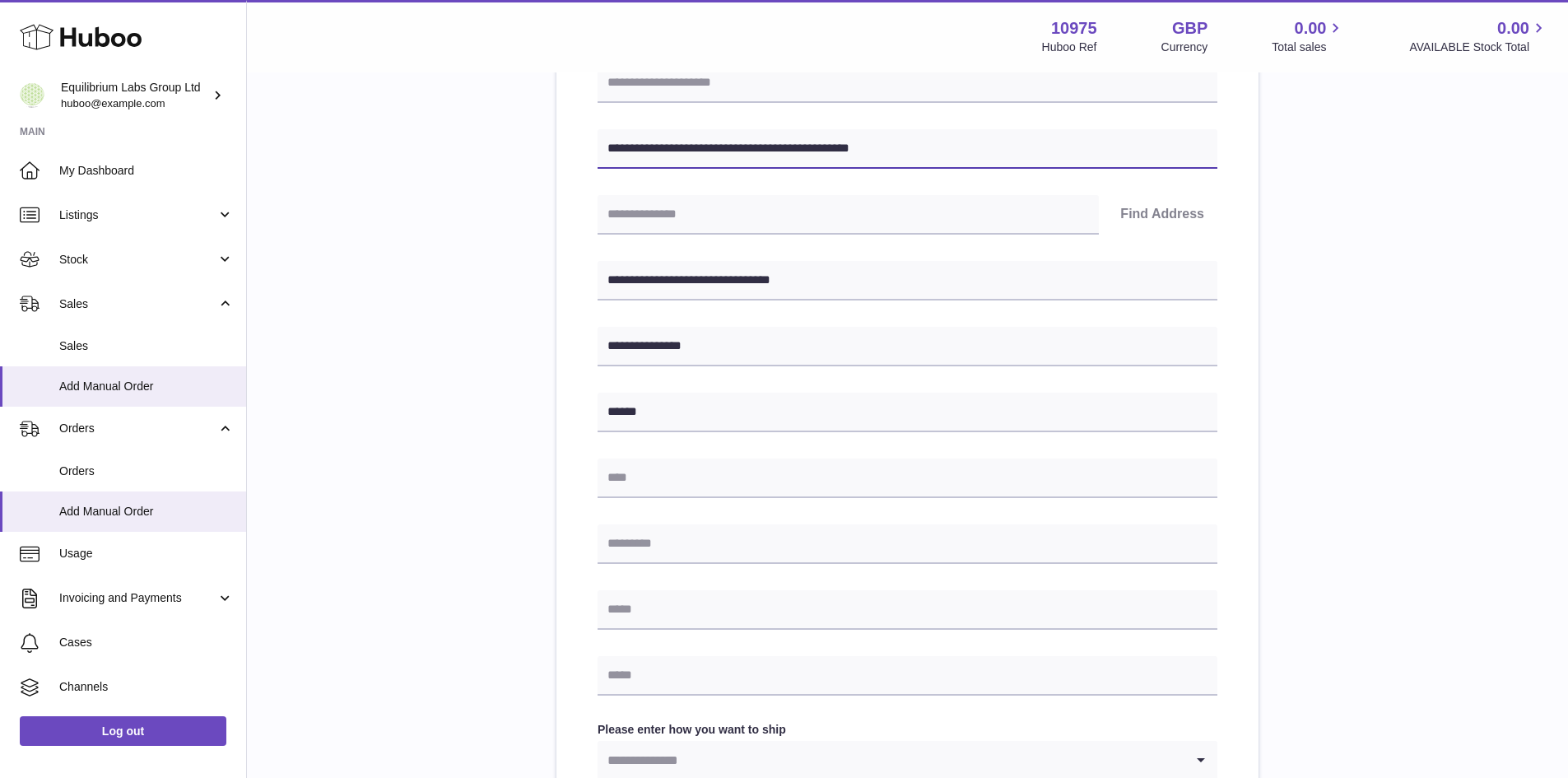 type on "**********" 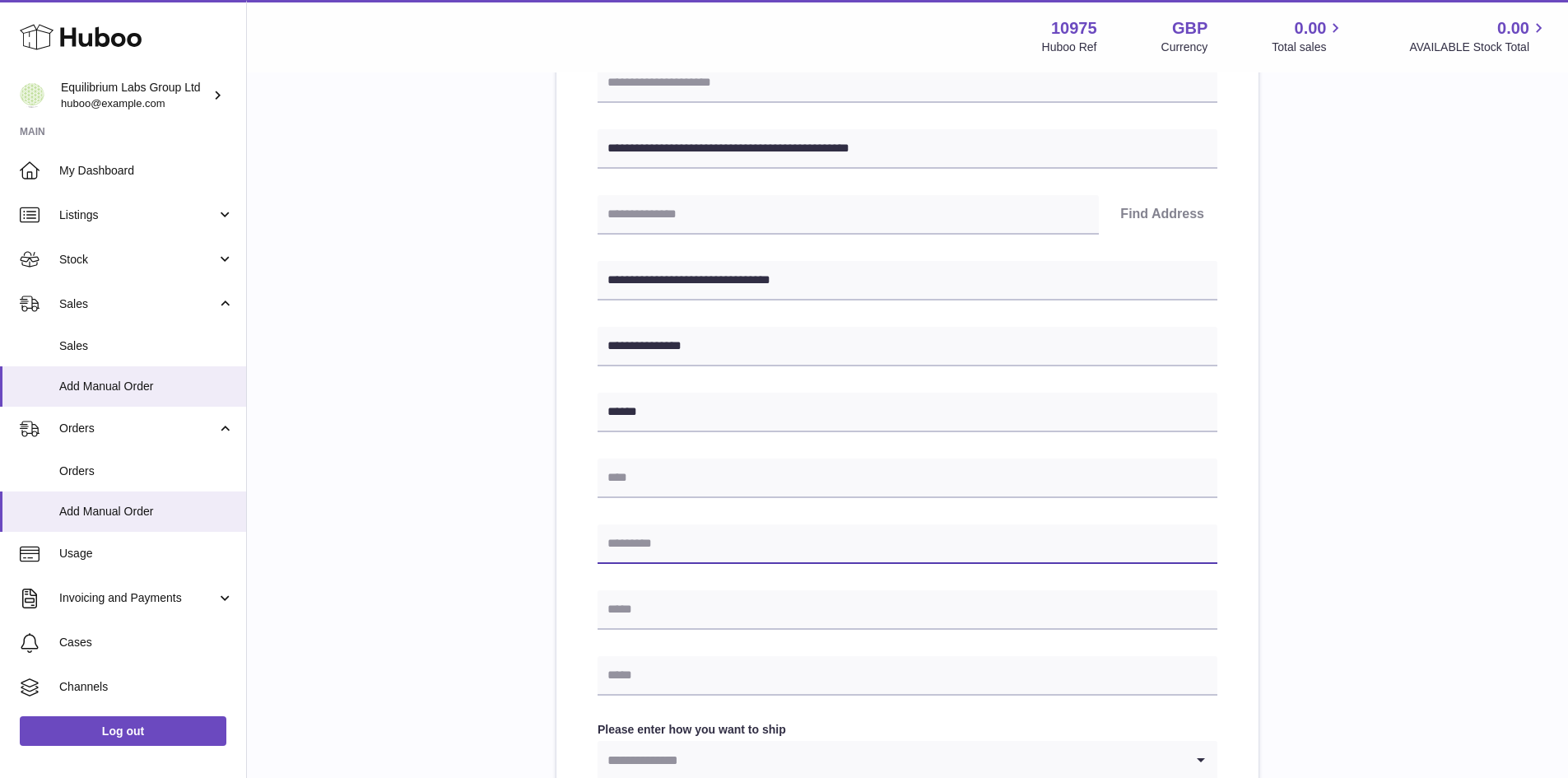 drag, startPoint x: 670, startPoint y: 487, endPoint x: 658, endPoint y: 543, distance: 57.27128 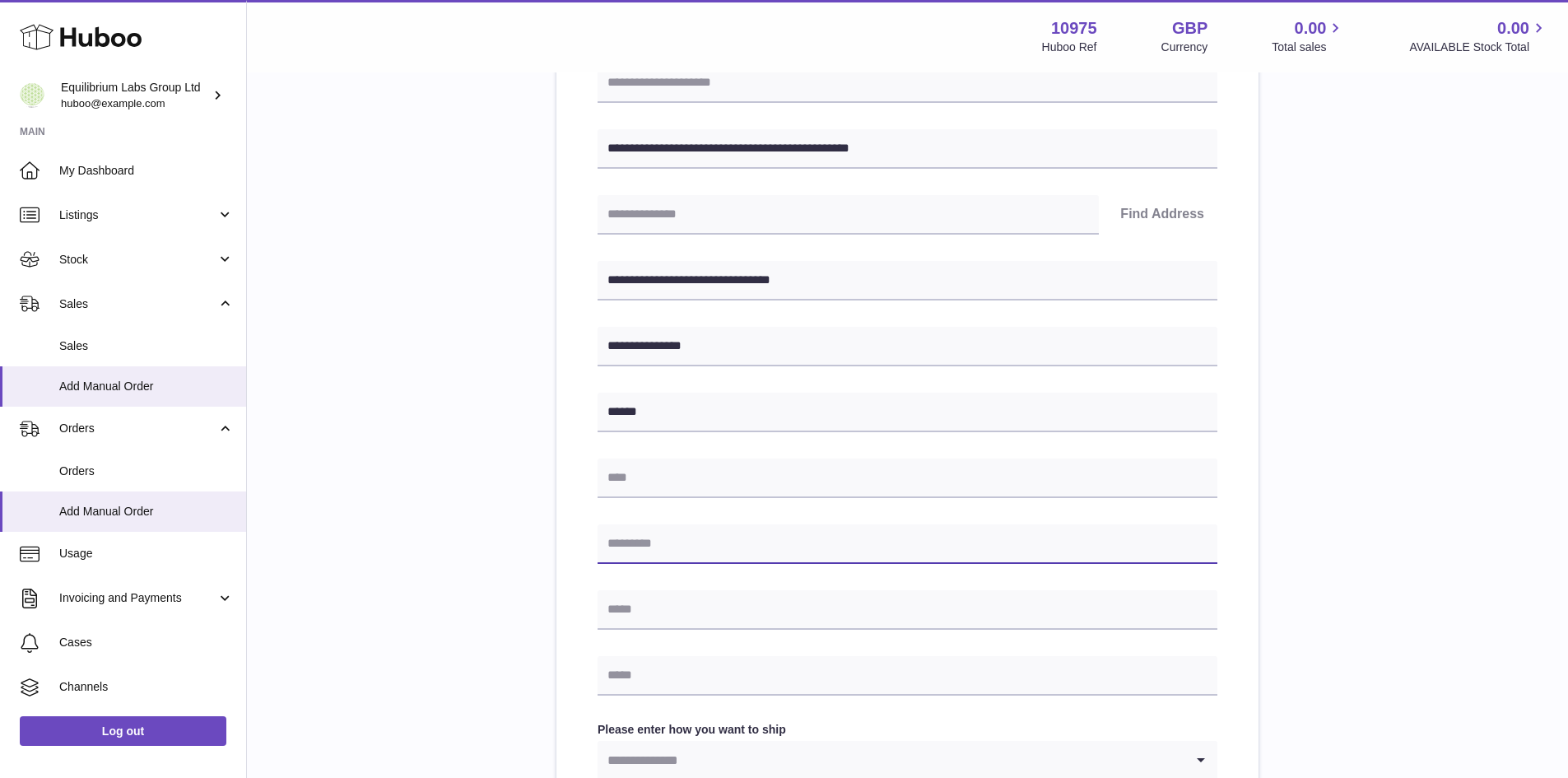 paste on "*******" 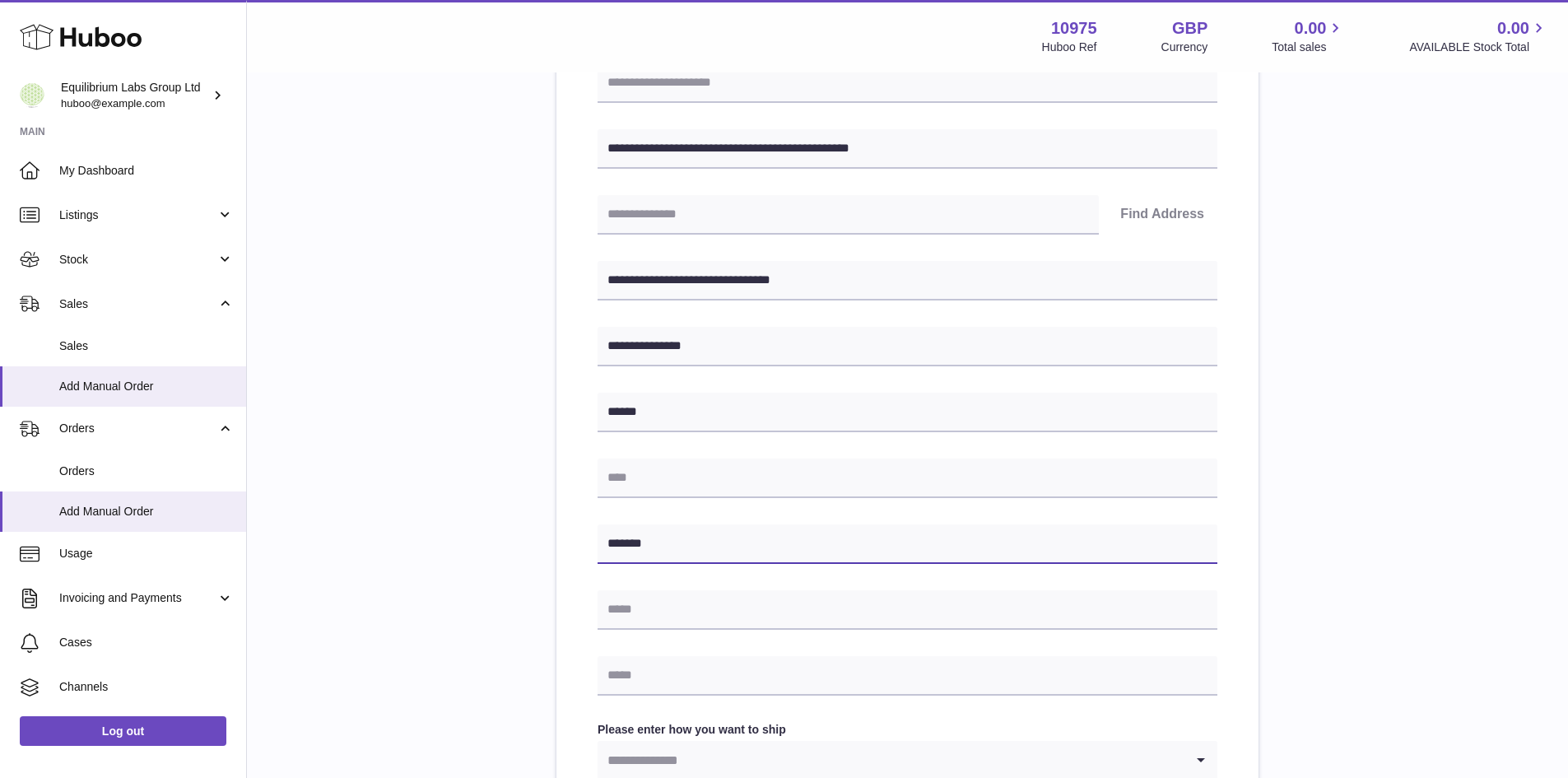 type on "*******" 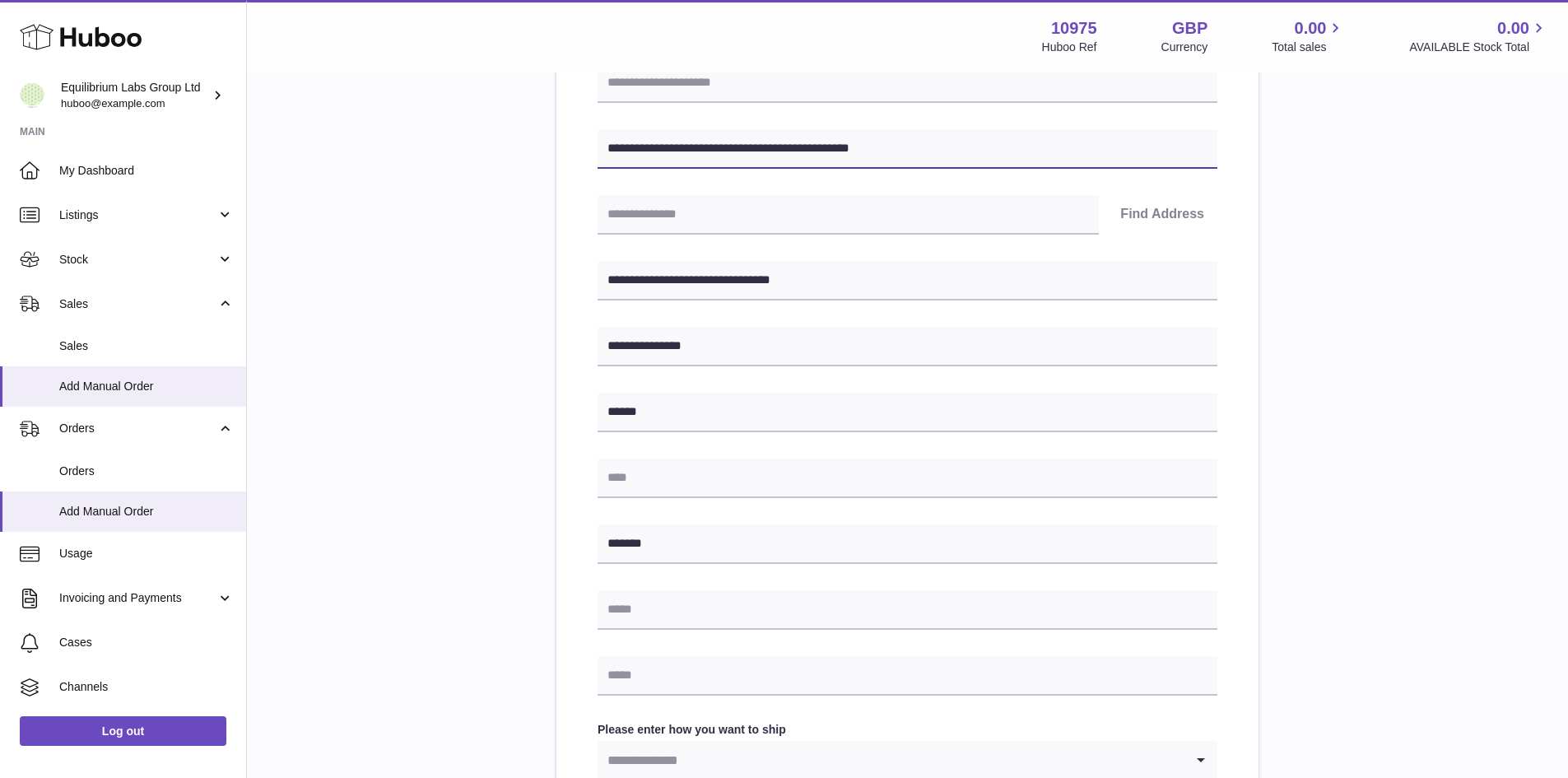 drag, startPoint x: 728, startPoint y: 146, endPoint x: 807, endPoint y: 155, distance: 79.51101 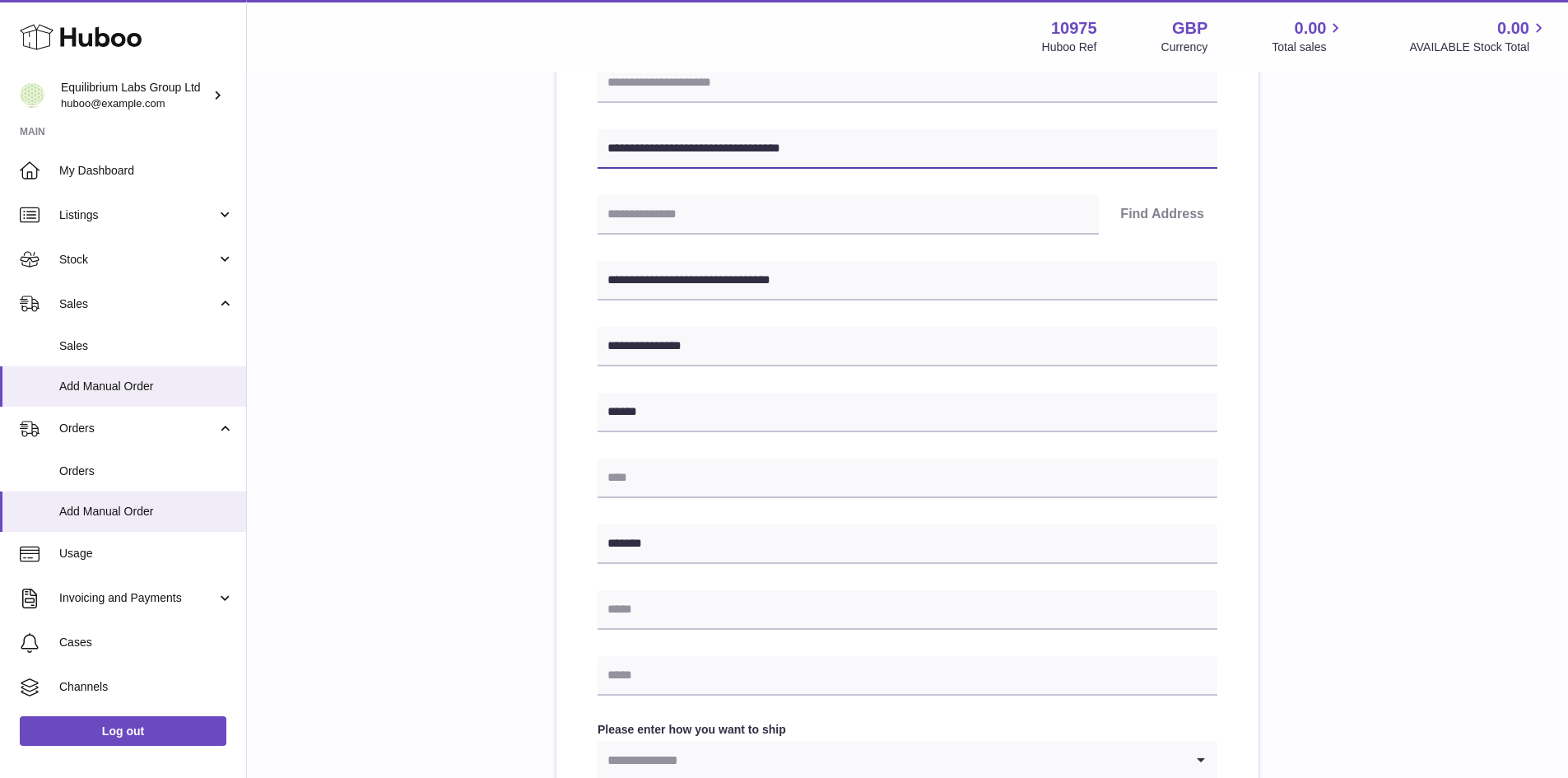 type on "**********" 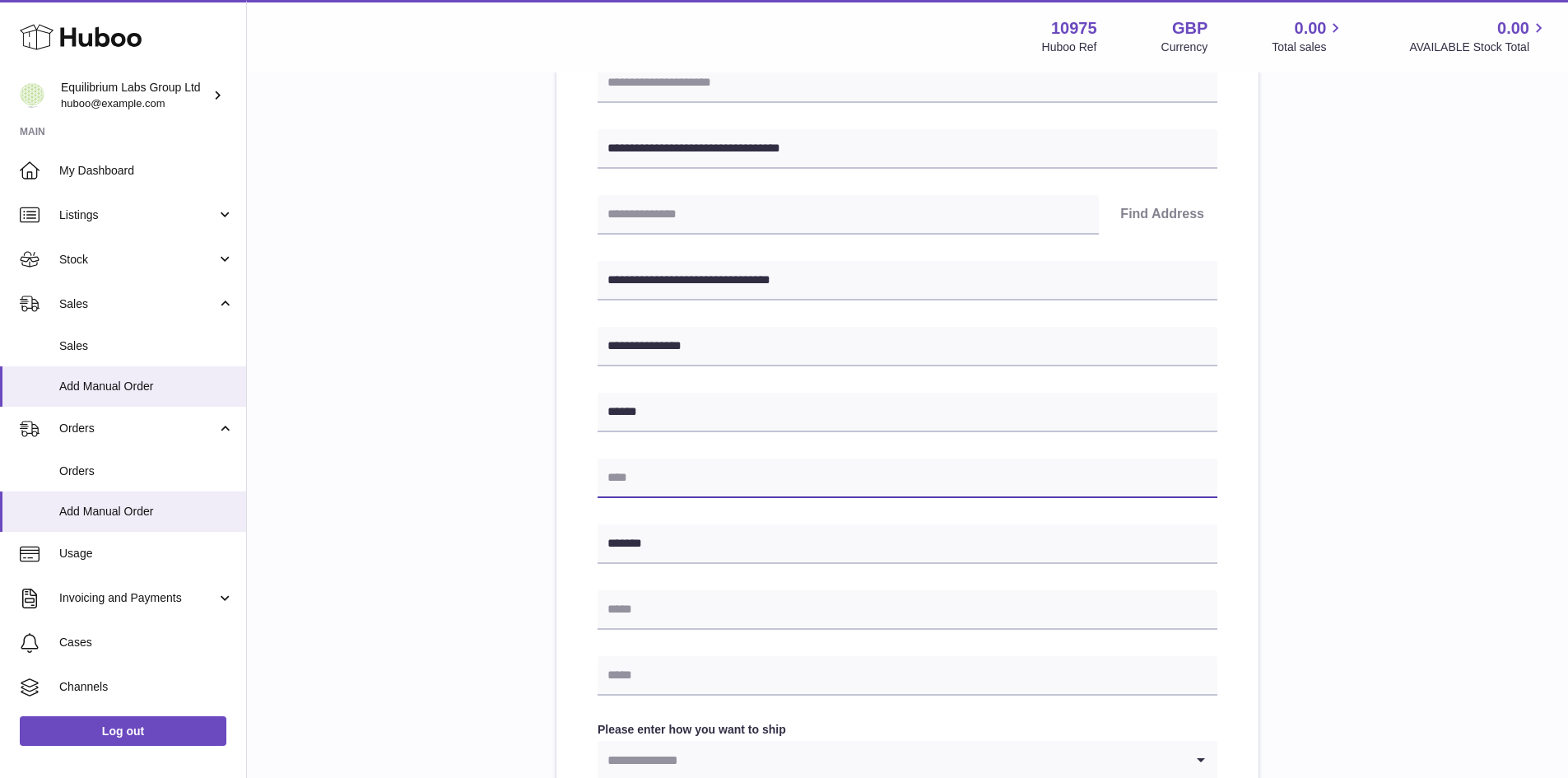 paste on "**********" 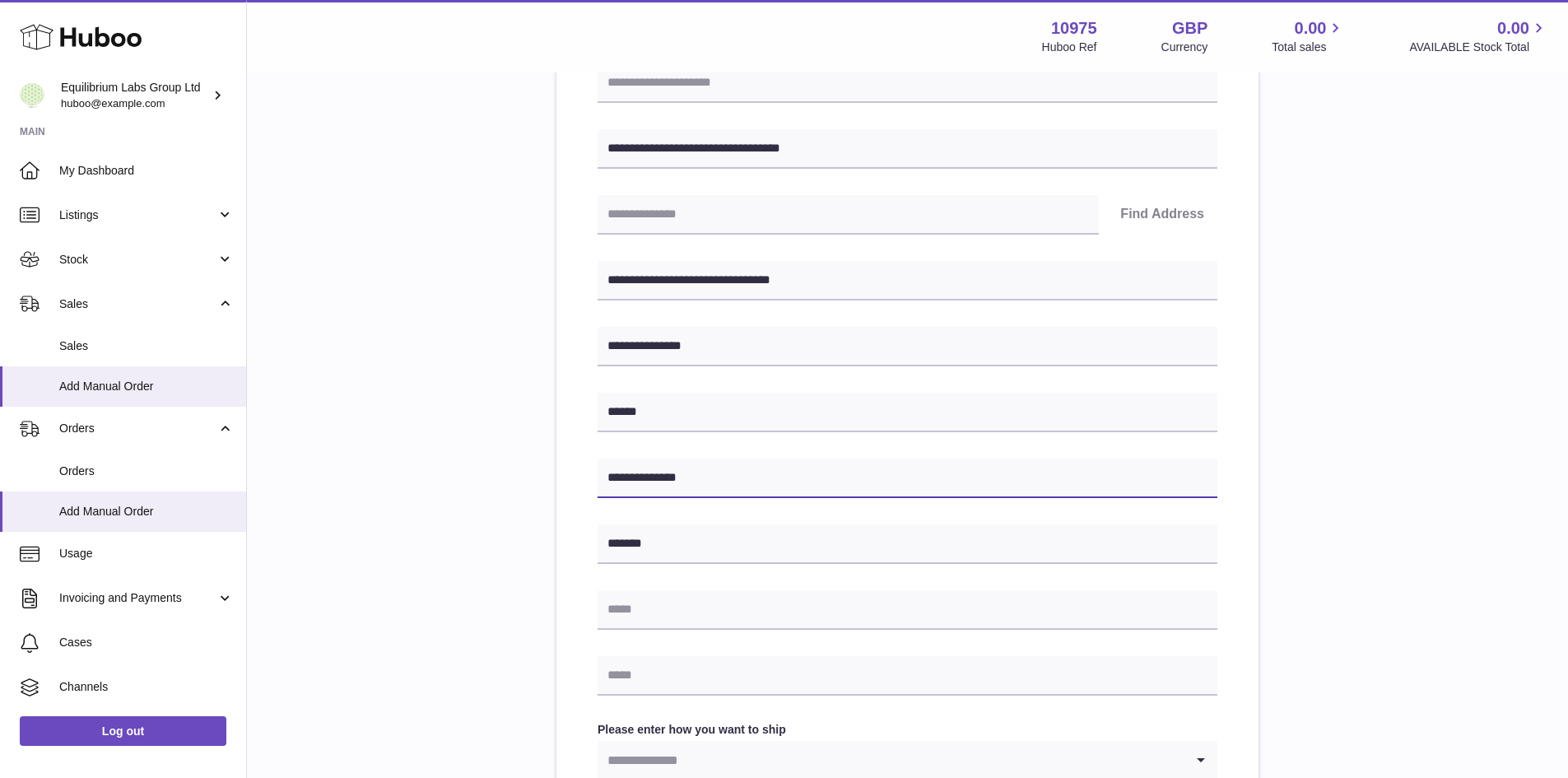 type on "**********" 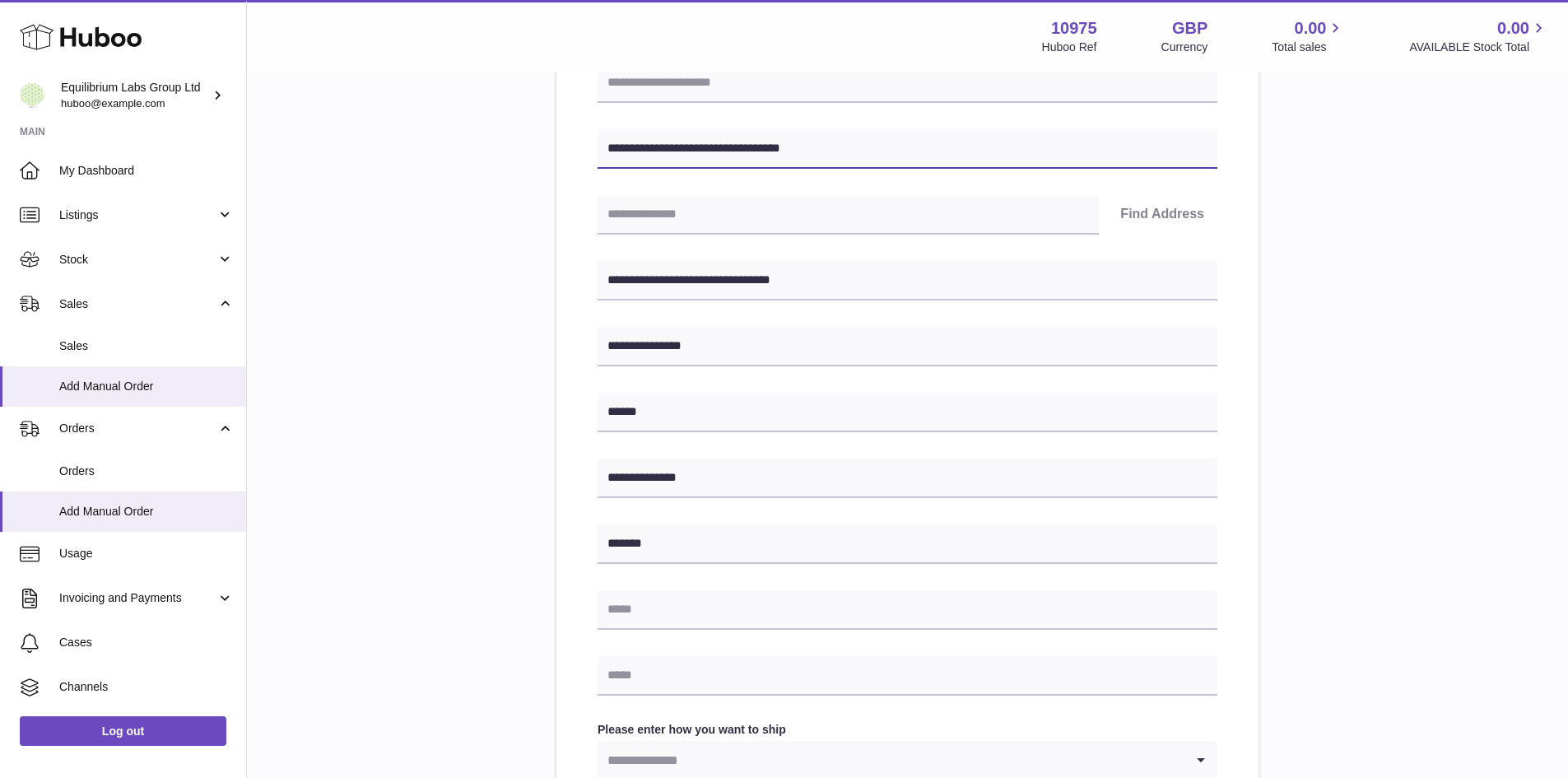 drag, startPoint x: 731, startPoint y: 149, endPoint x: 802, endPoint y: 153, distance: 71.112587 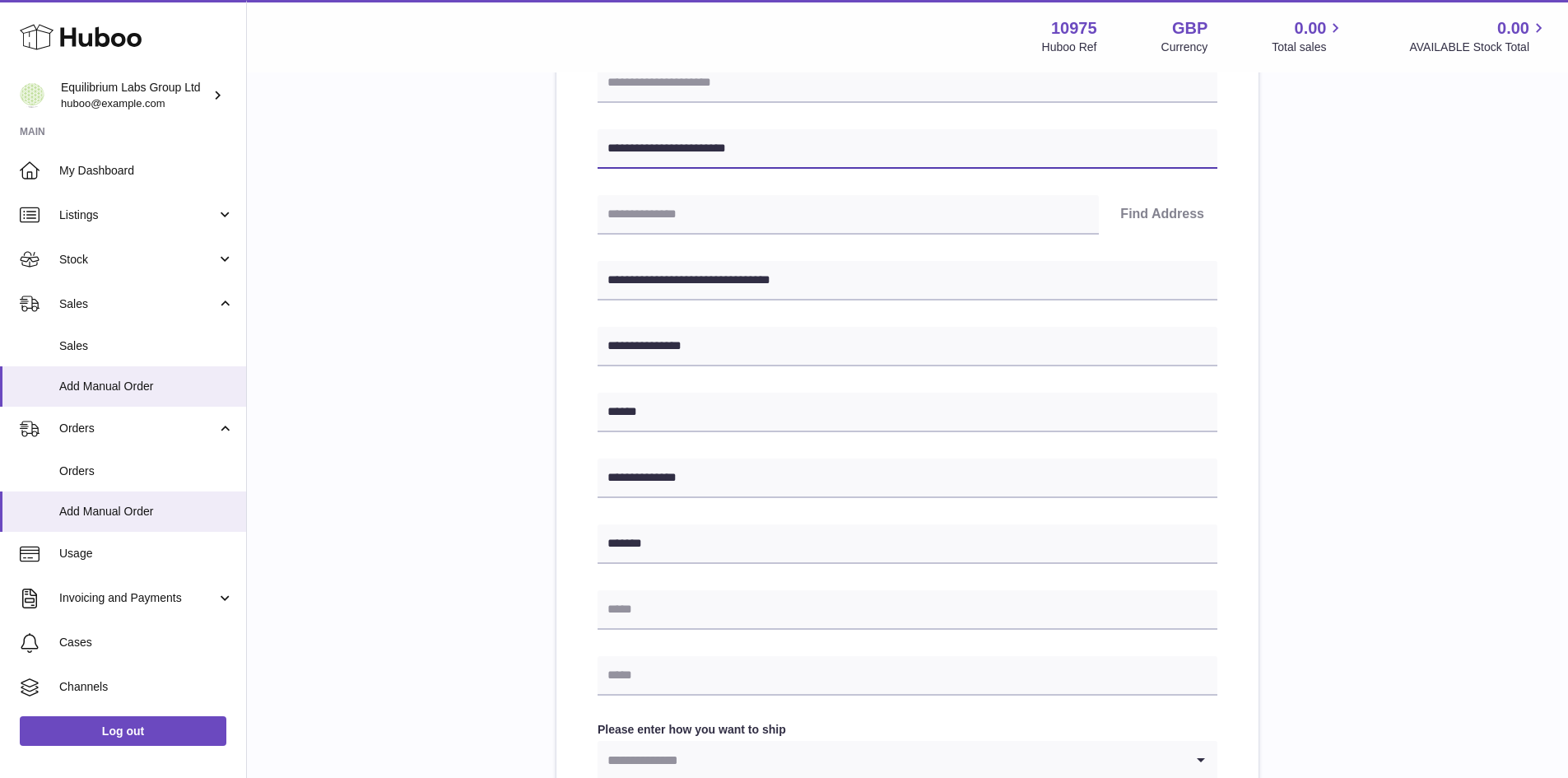 type on "**********" 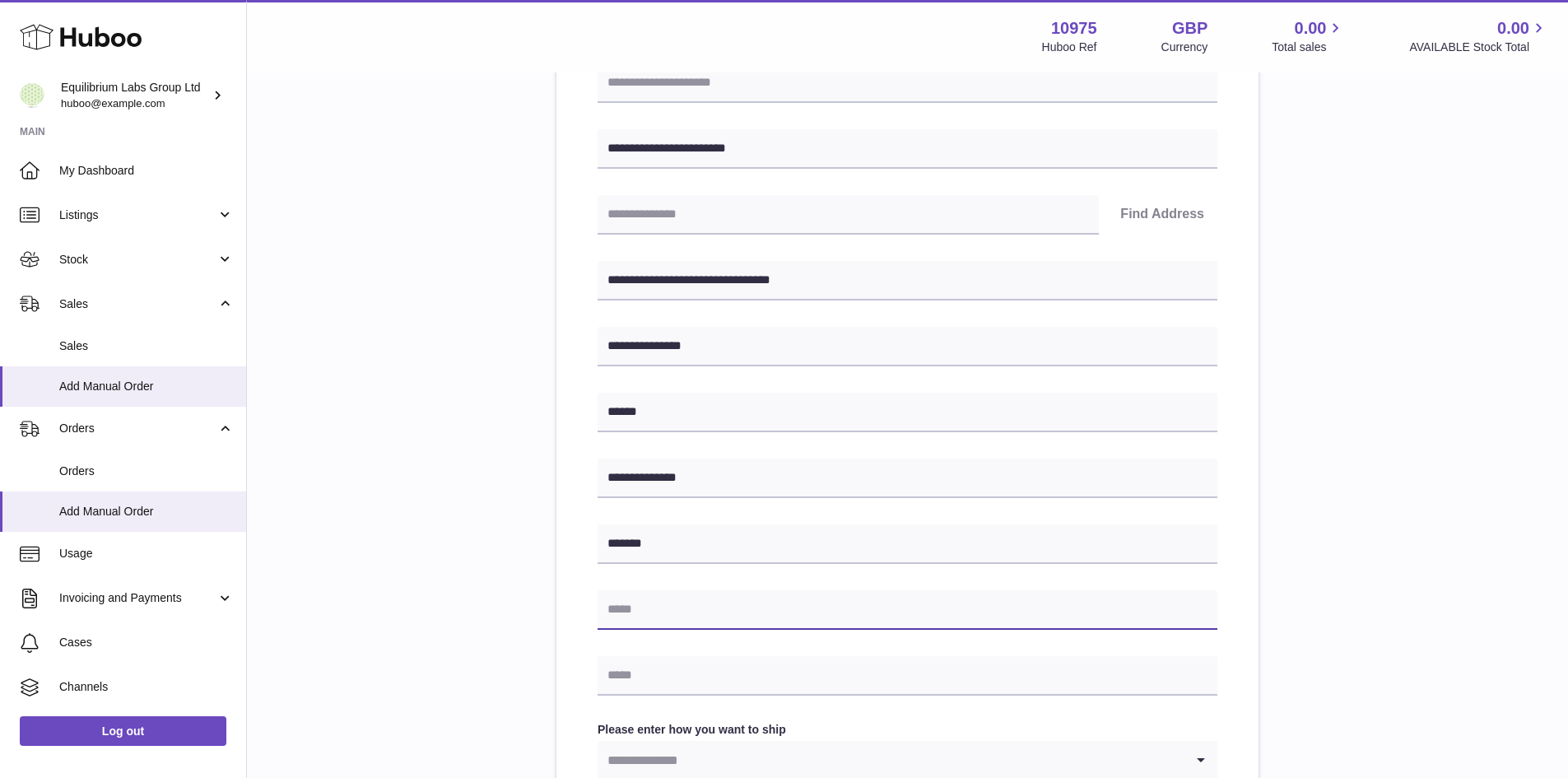 paste on "**********" 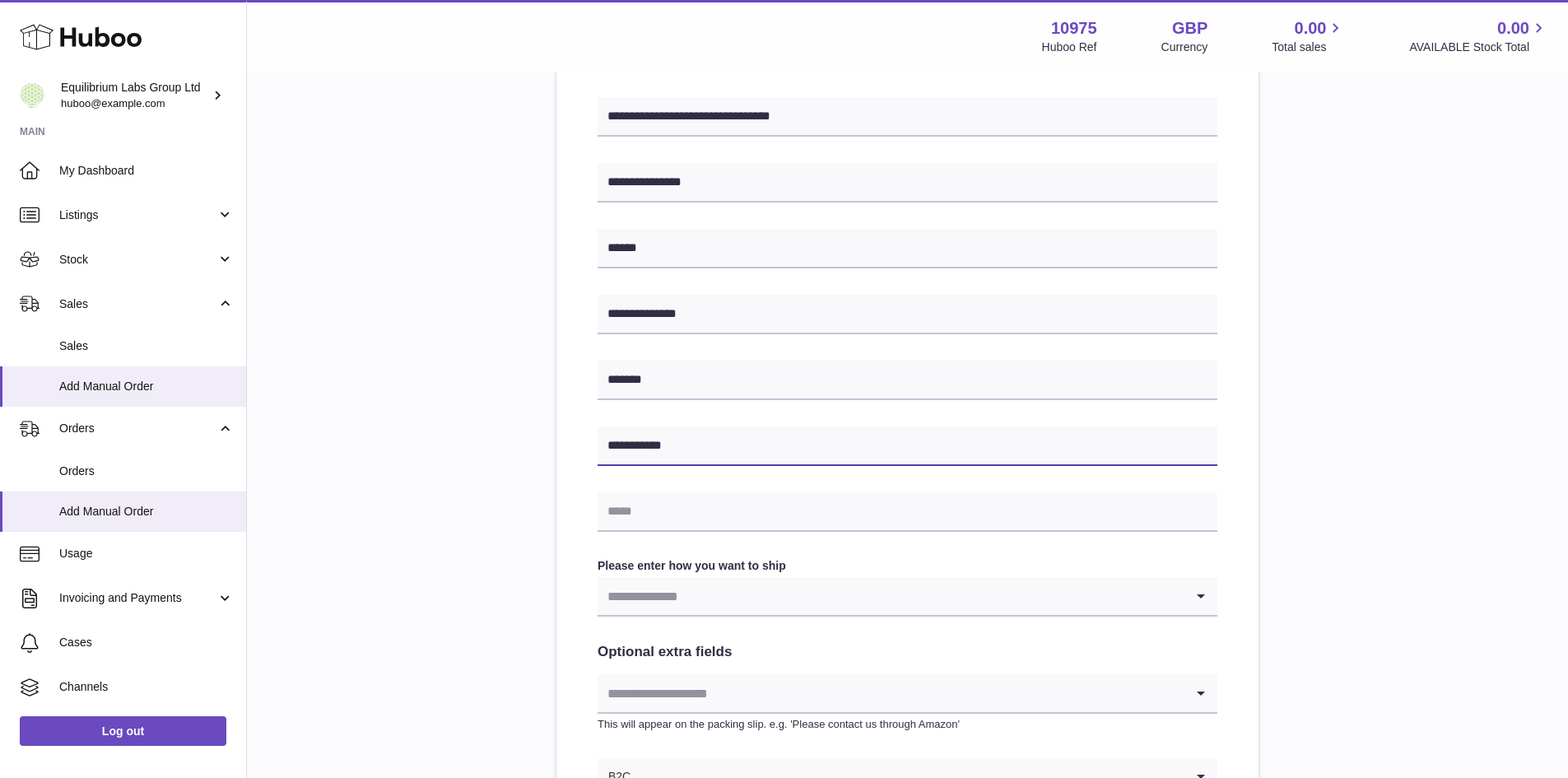 scroll, scrollTop: 412, scrollLeft: 0, axis: vertical 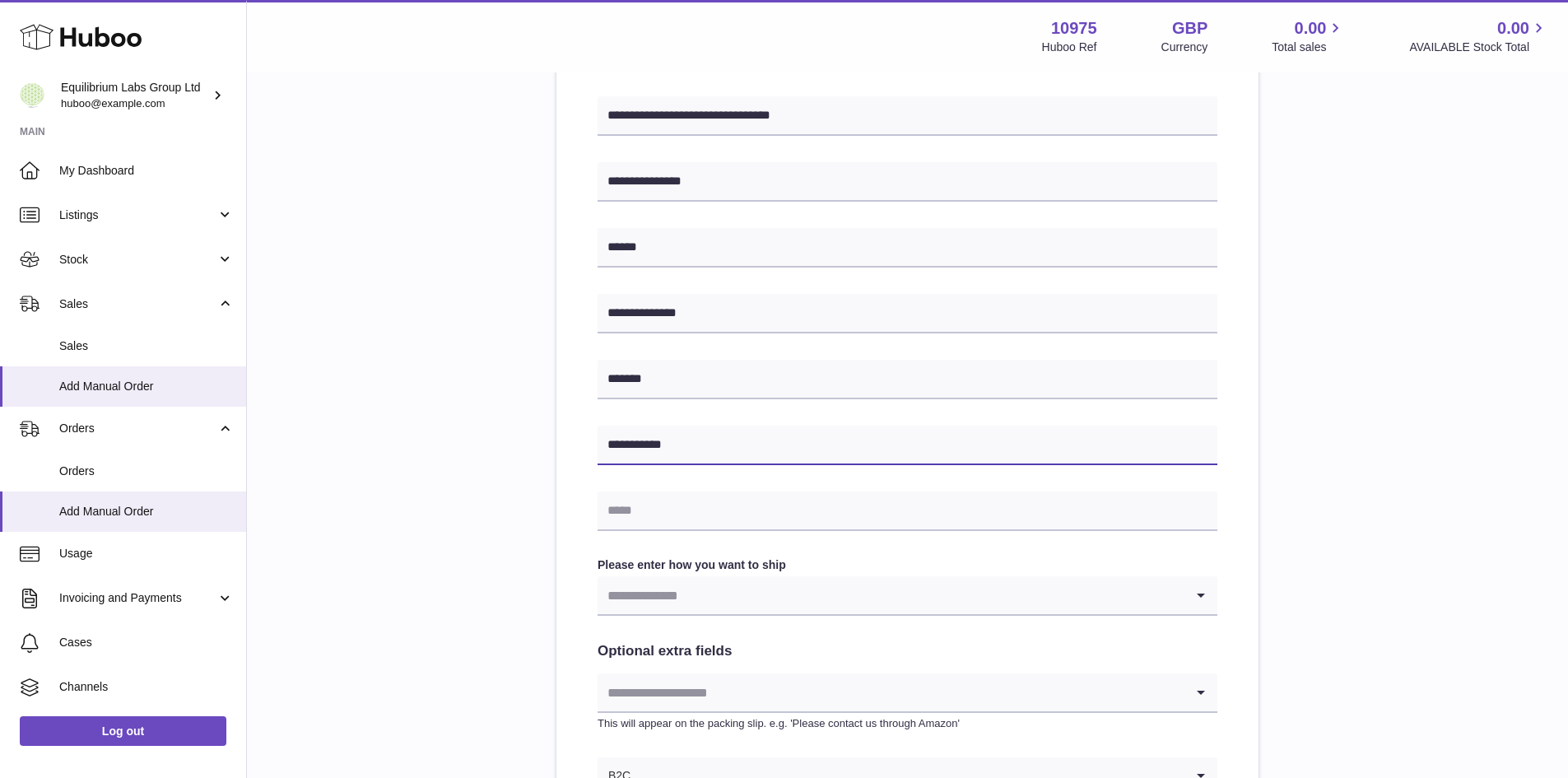 type on "**********" 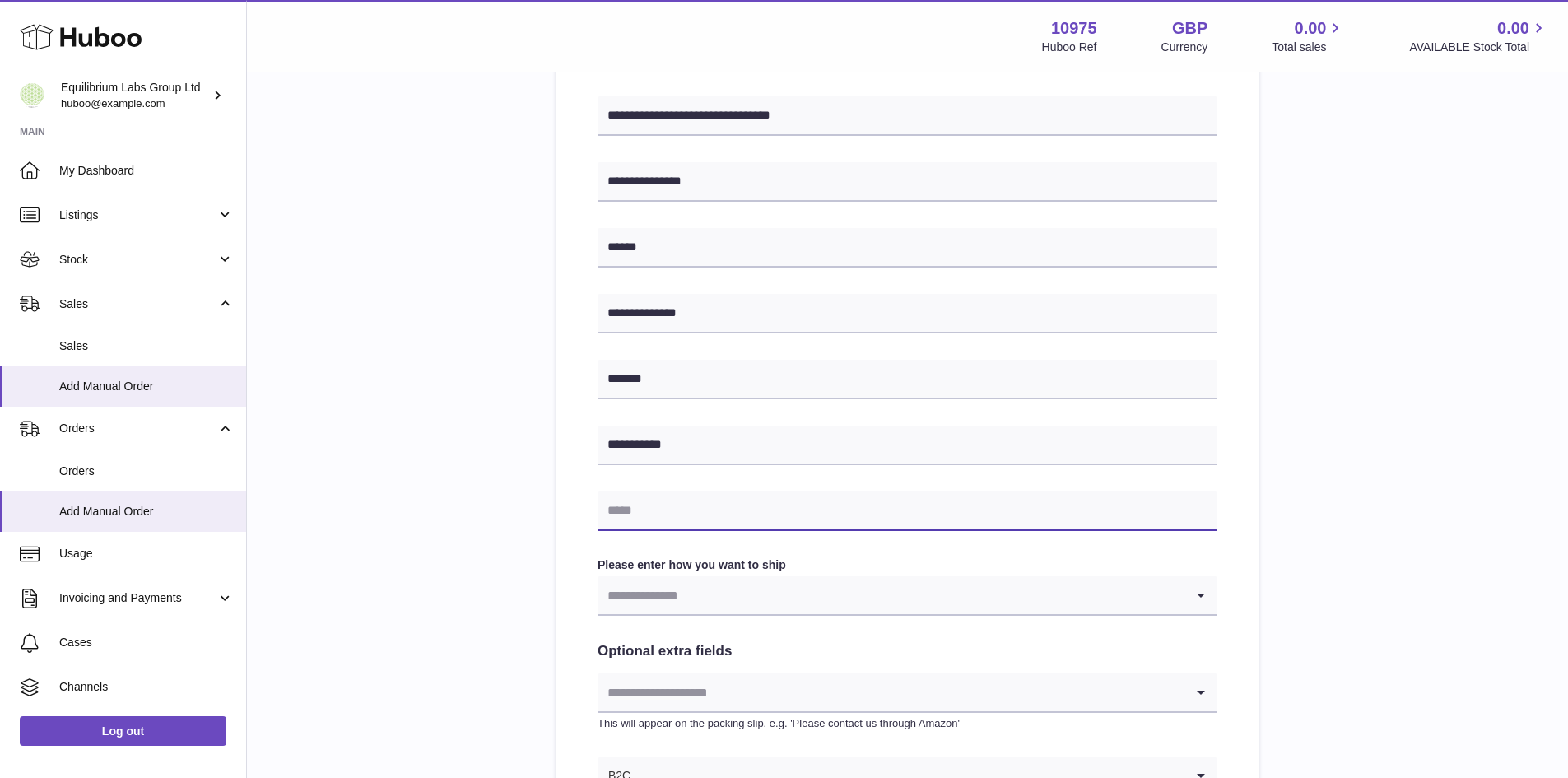 paste on "**********" 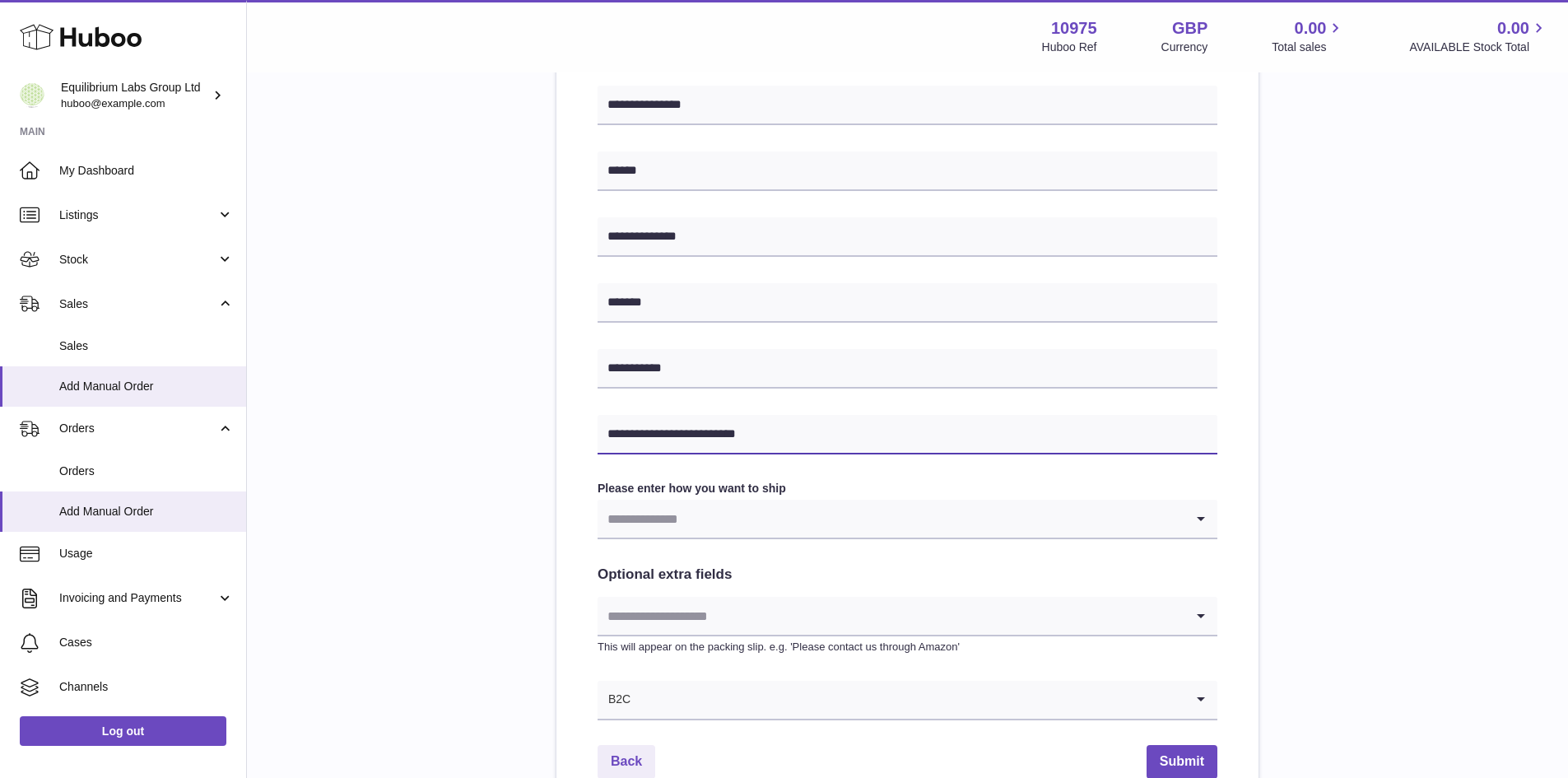 scroll, scrollTop: 494, scrollLeft: 0, axis: vertical 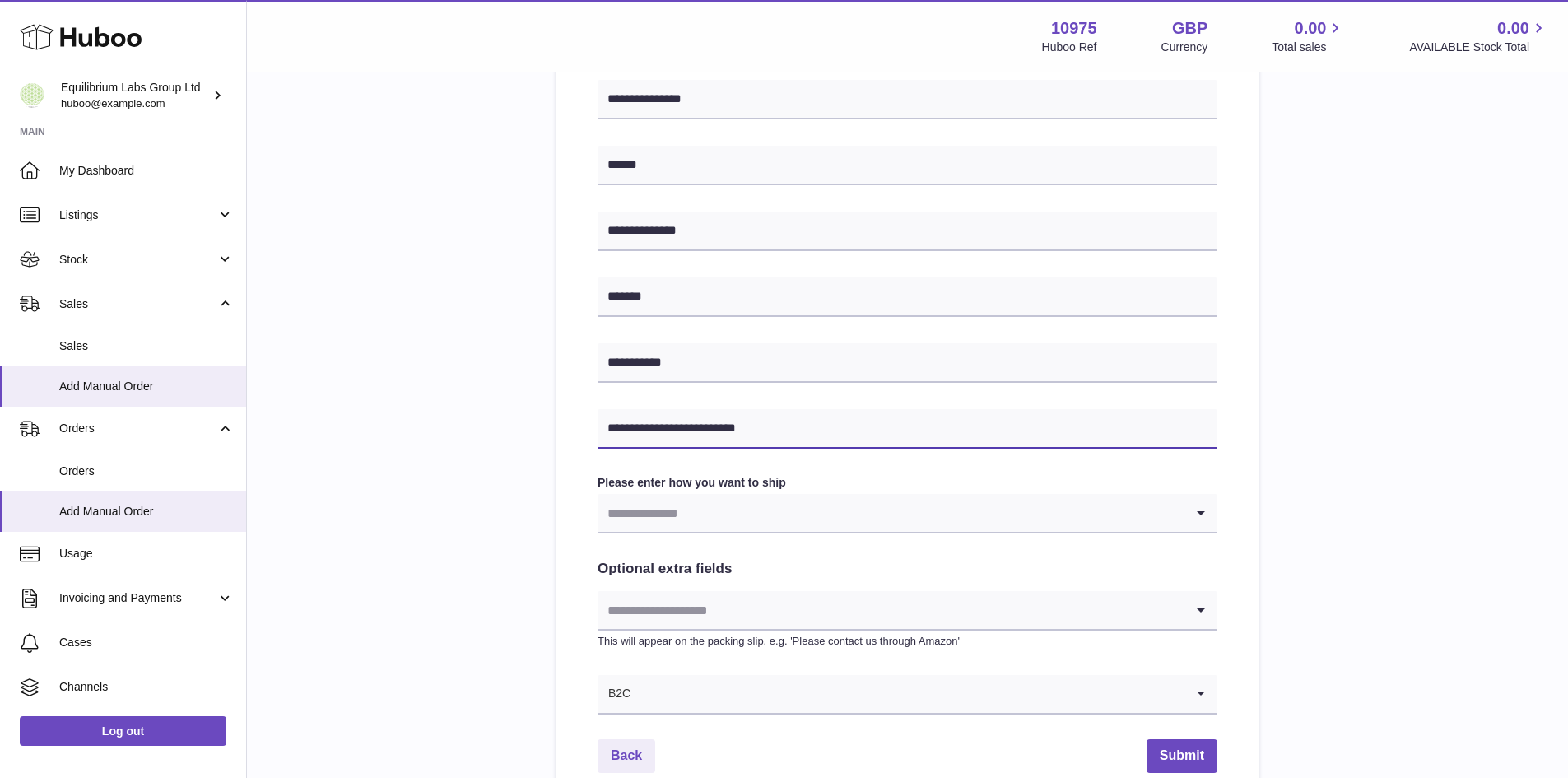 type on "**********" 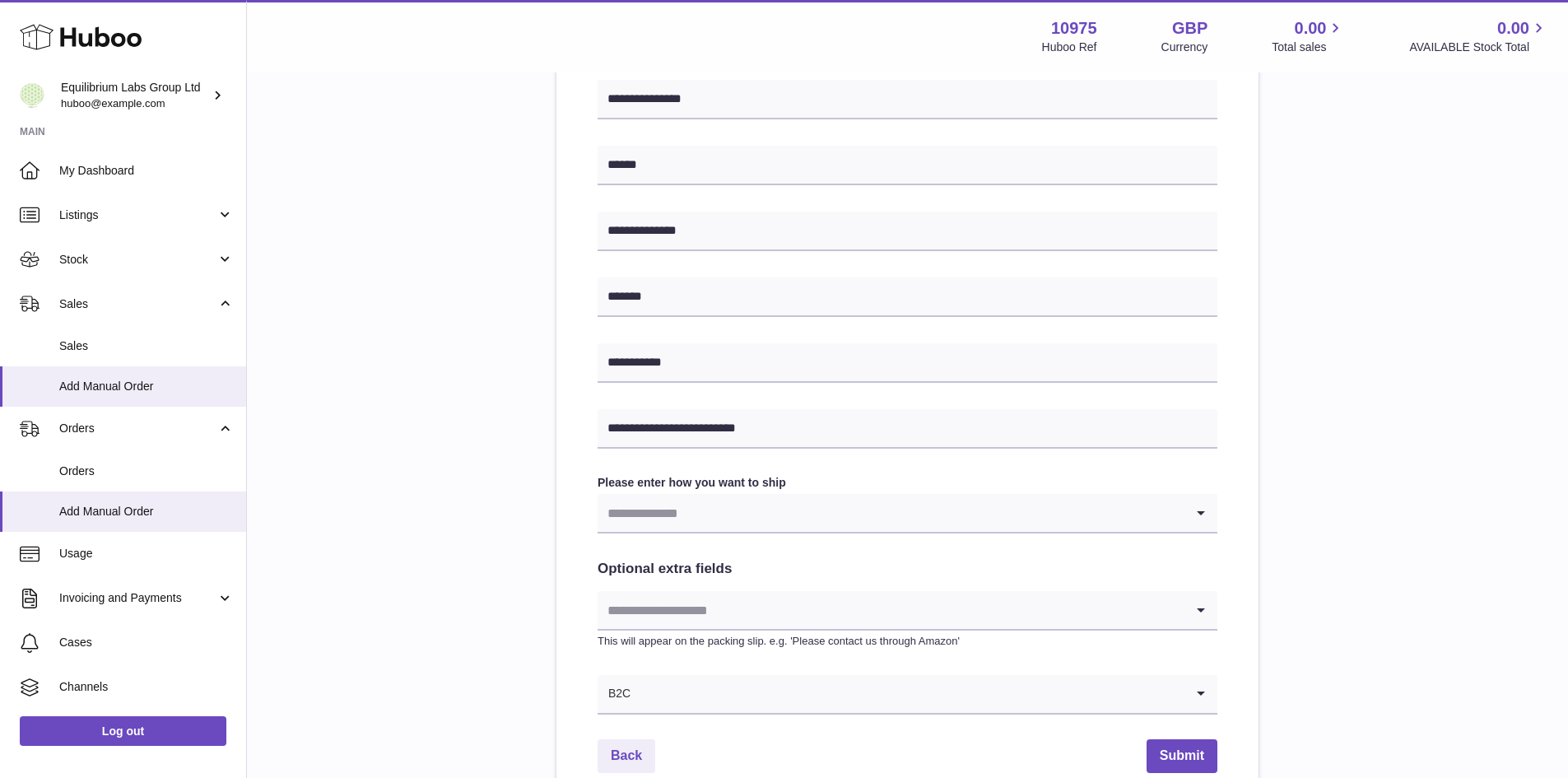 click at bounding box center [891, 513] 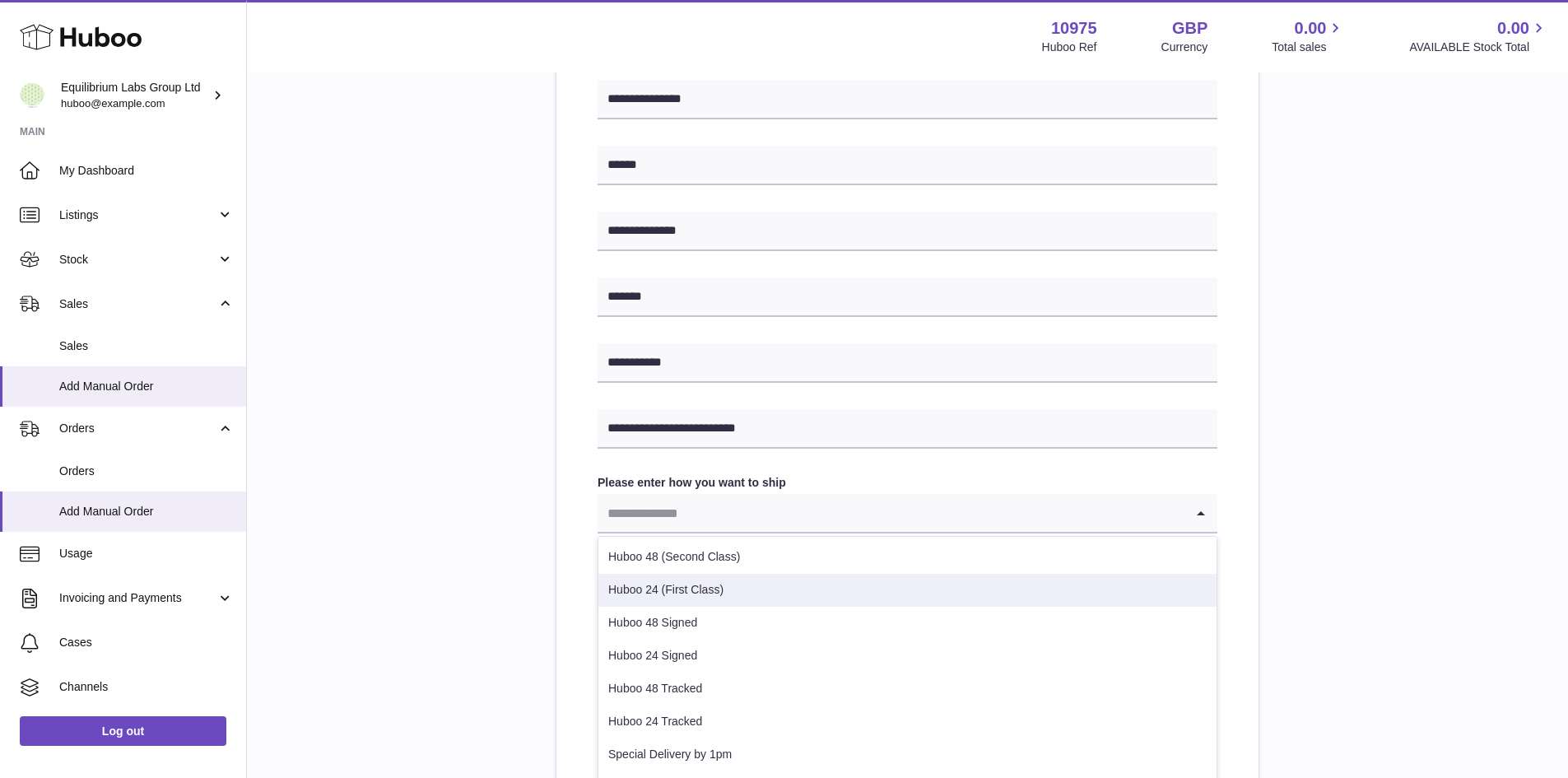 click on "Huboo 24 (First Class)" at bounding box center (907, 590) 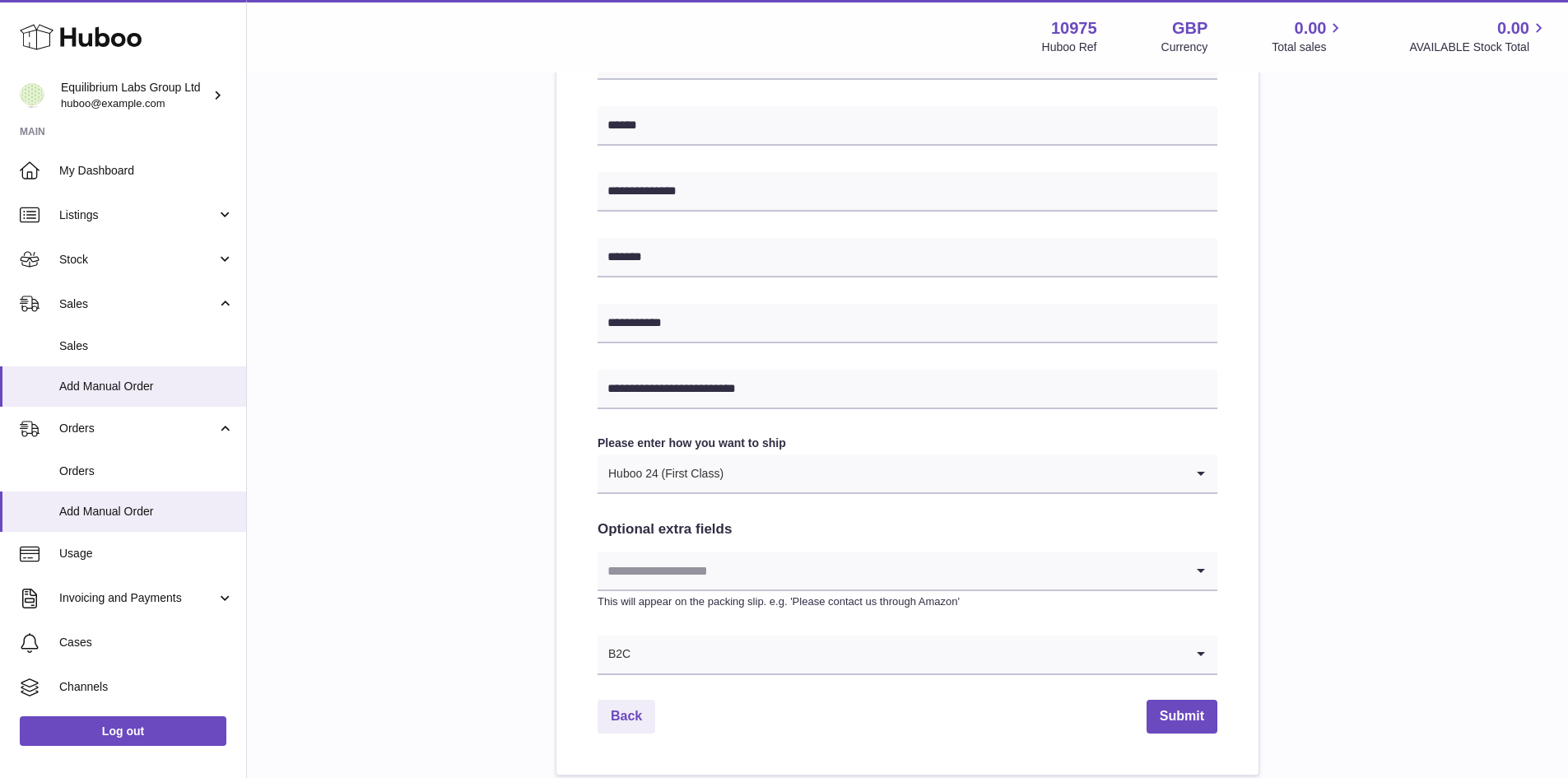scroll, scrollTop: 659, scrollLeft: 0, axis: vertical 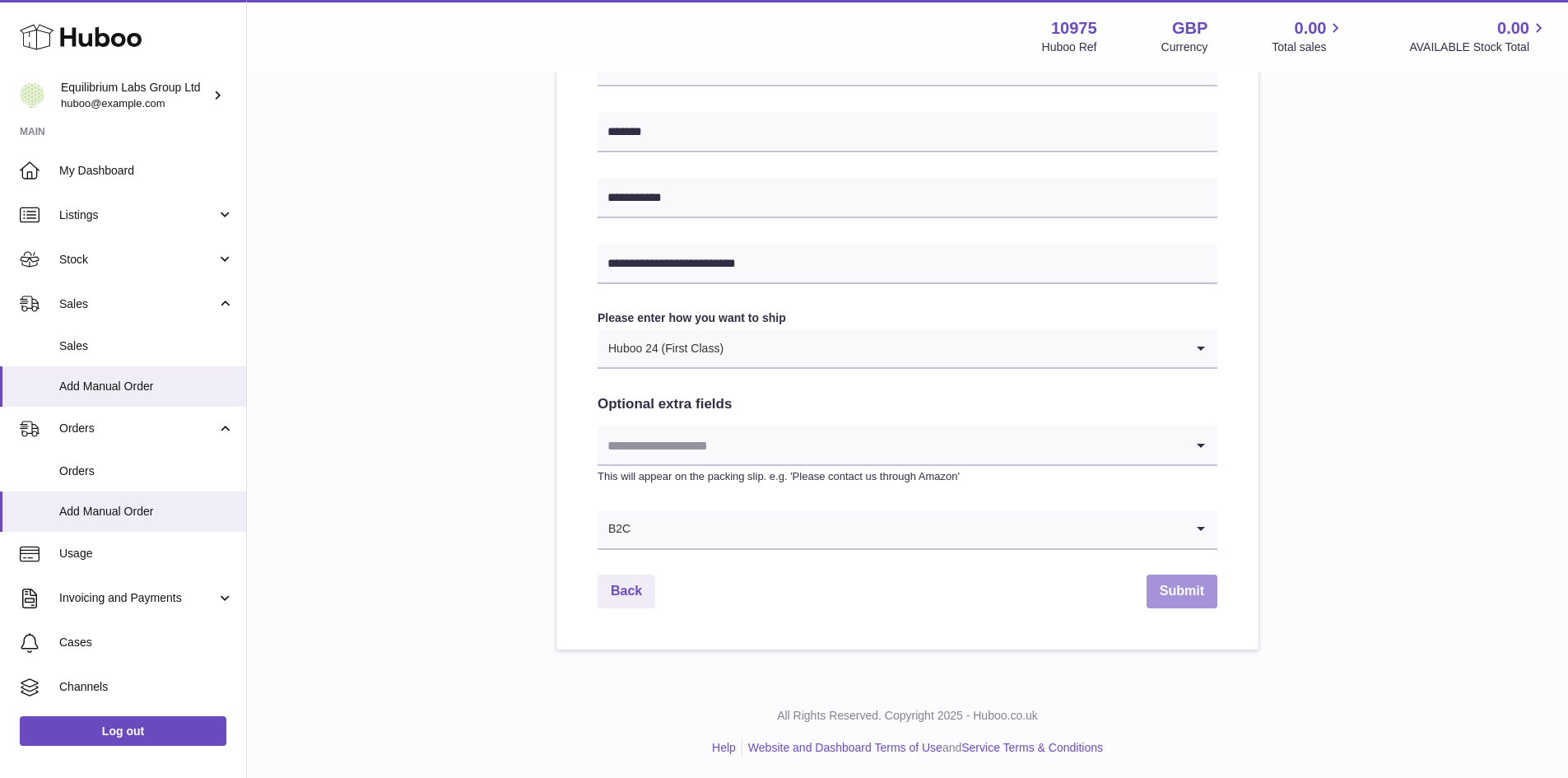 click on "Submit" at bounding box center (1182, 591) 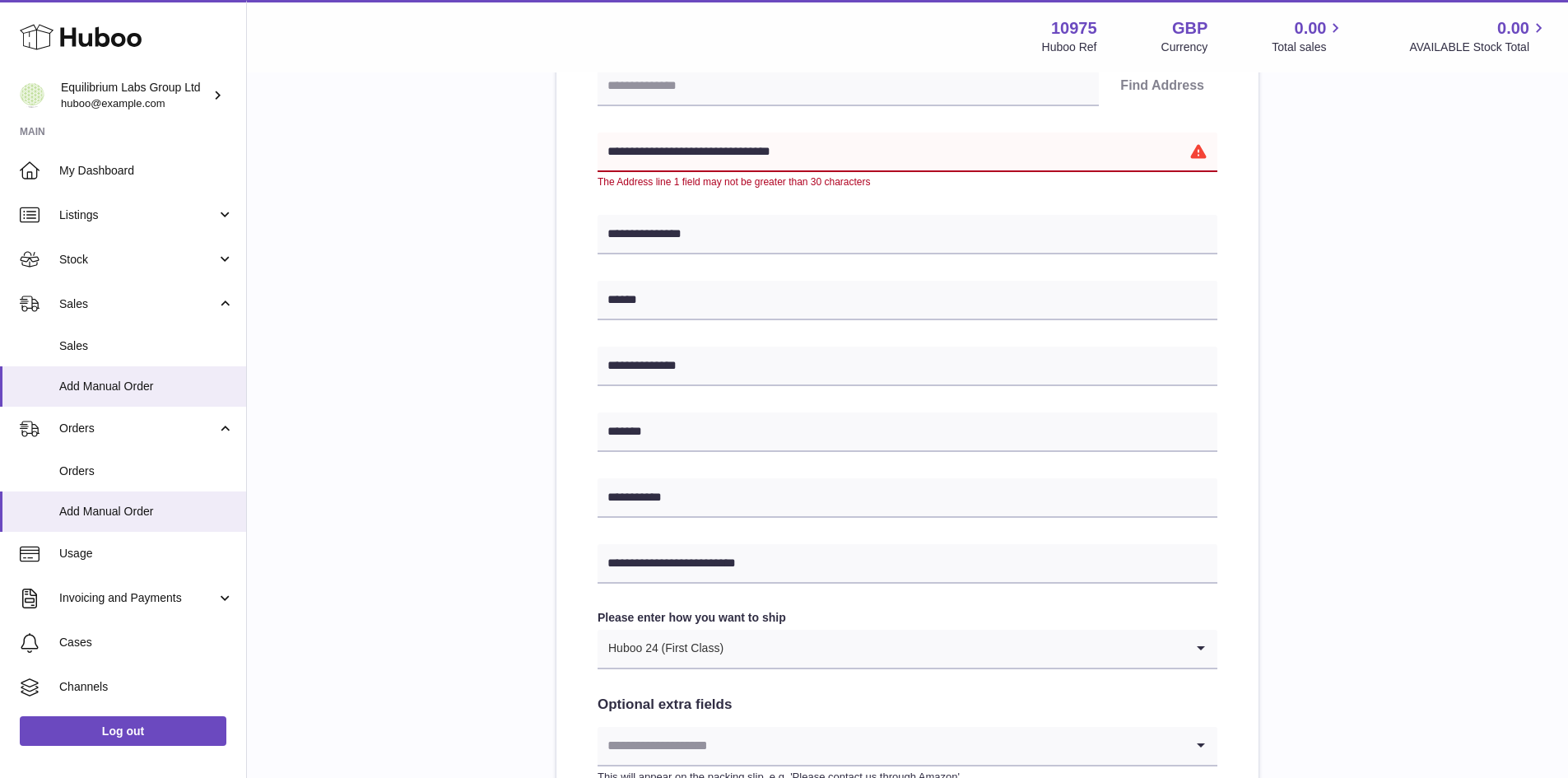 scroll, scrollTop: 263, scrollLeft: 0, axis: vertical 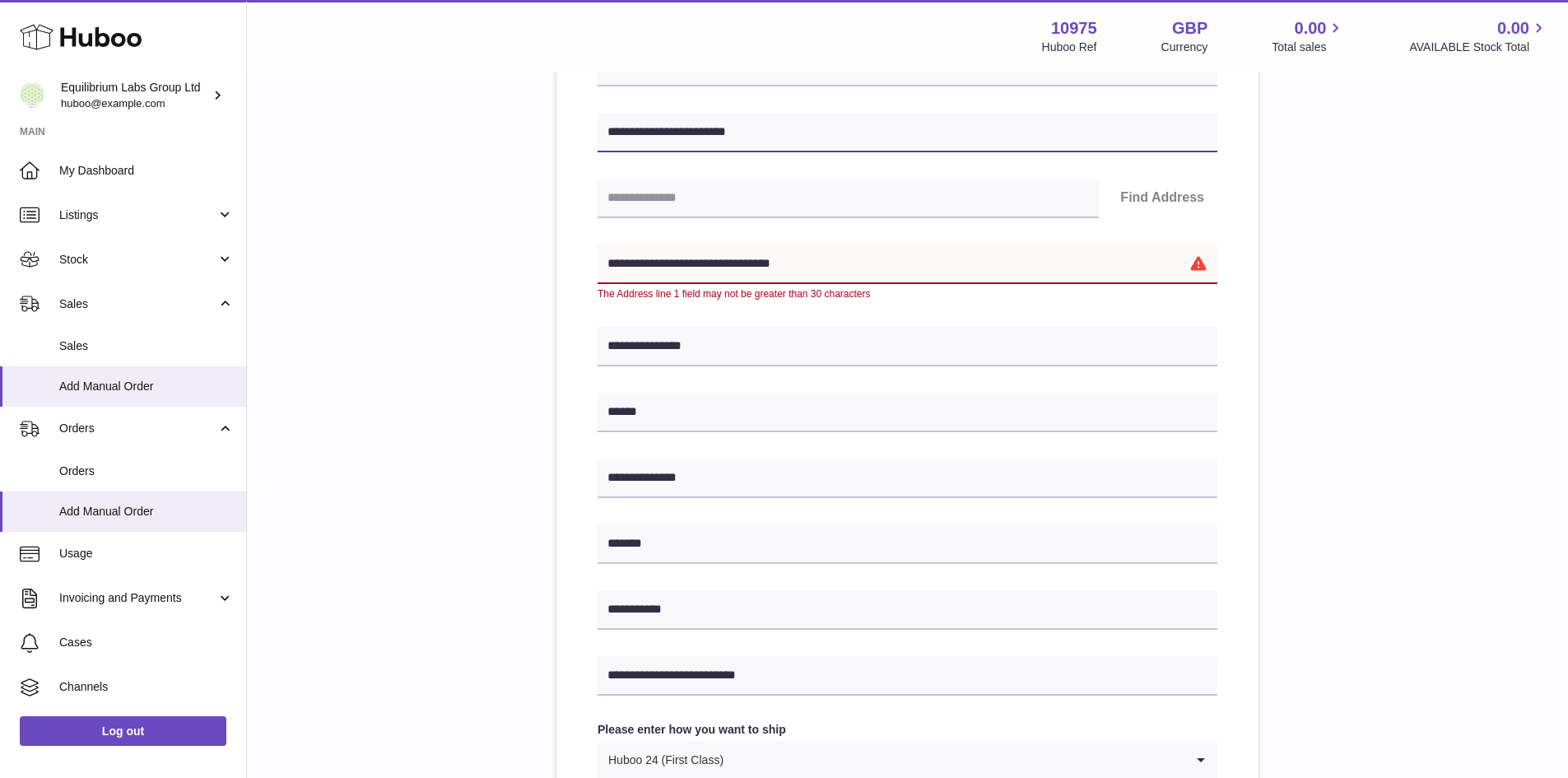 drag, startPoint x: 740, startPoint y: 131, endPoint x: 687, endPoint y: 137, distance: 53.33854 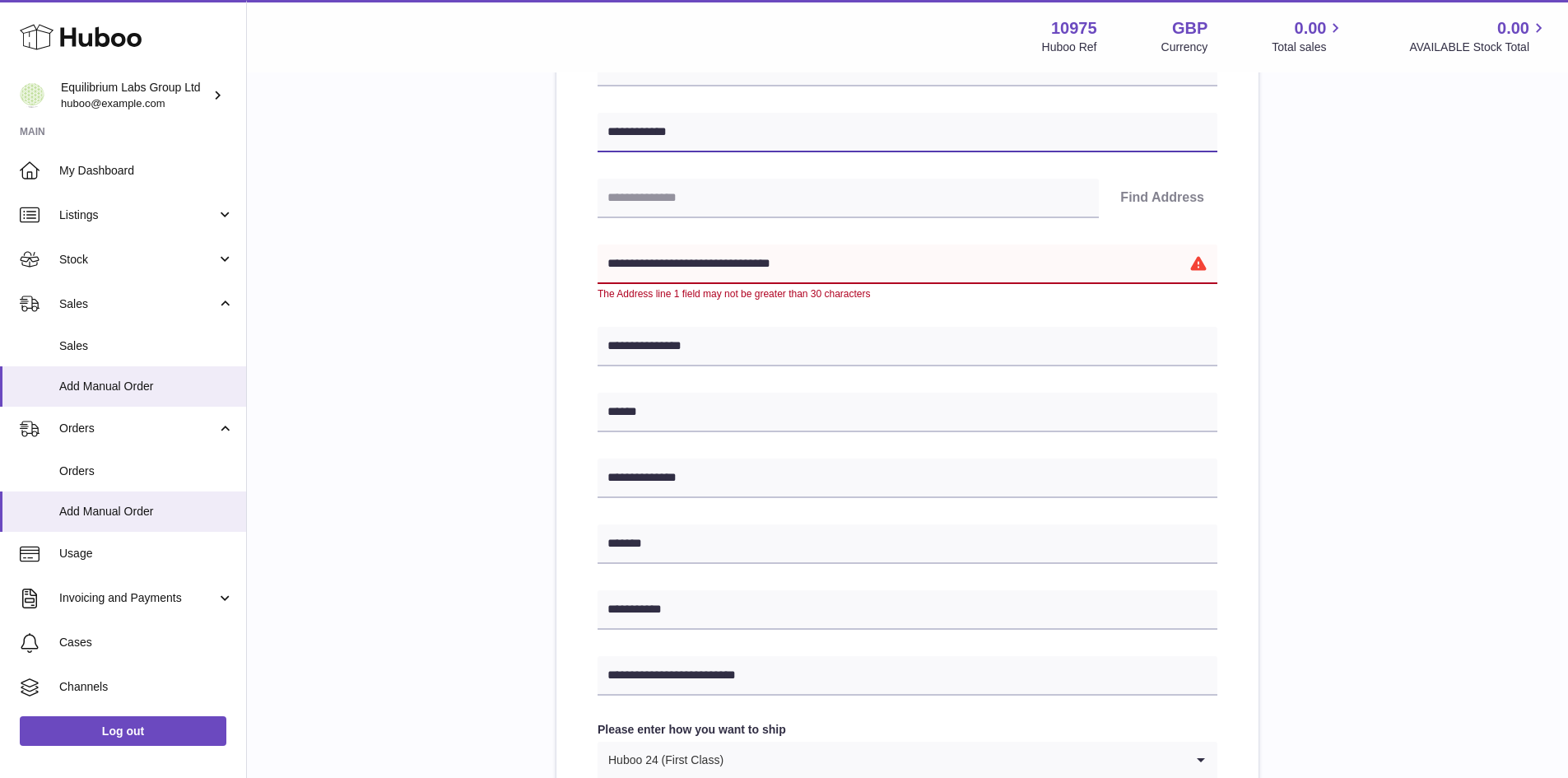 type on "**********" 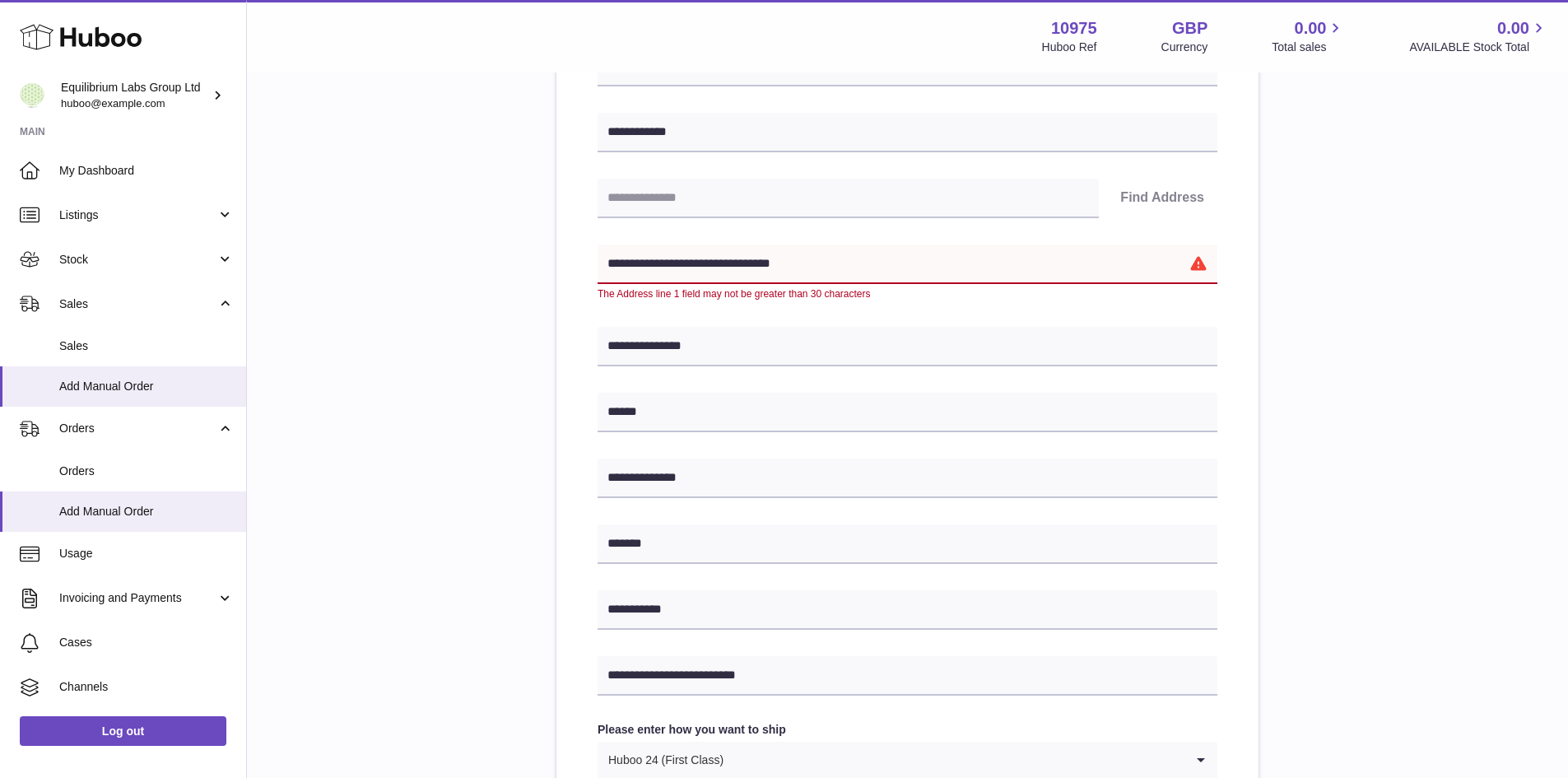 drag, startPoint x: 706, startPoint y: 265, endPoint x: 845, endPoint y: 264, distance: 139.0036 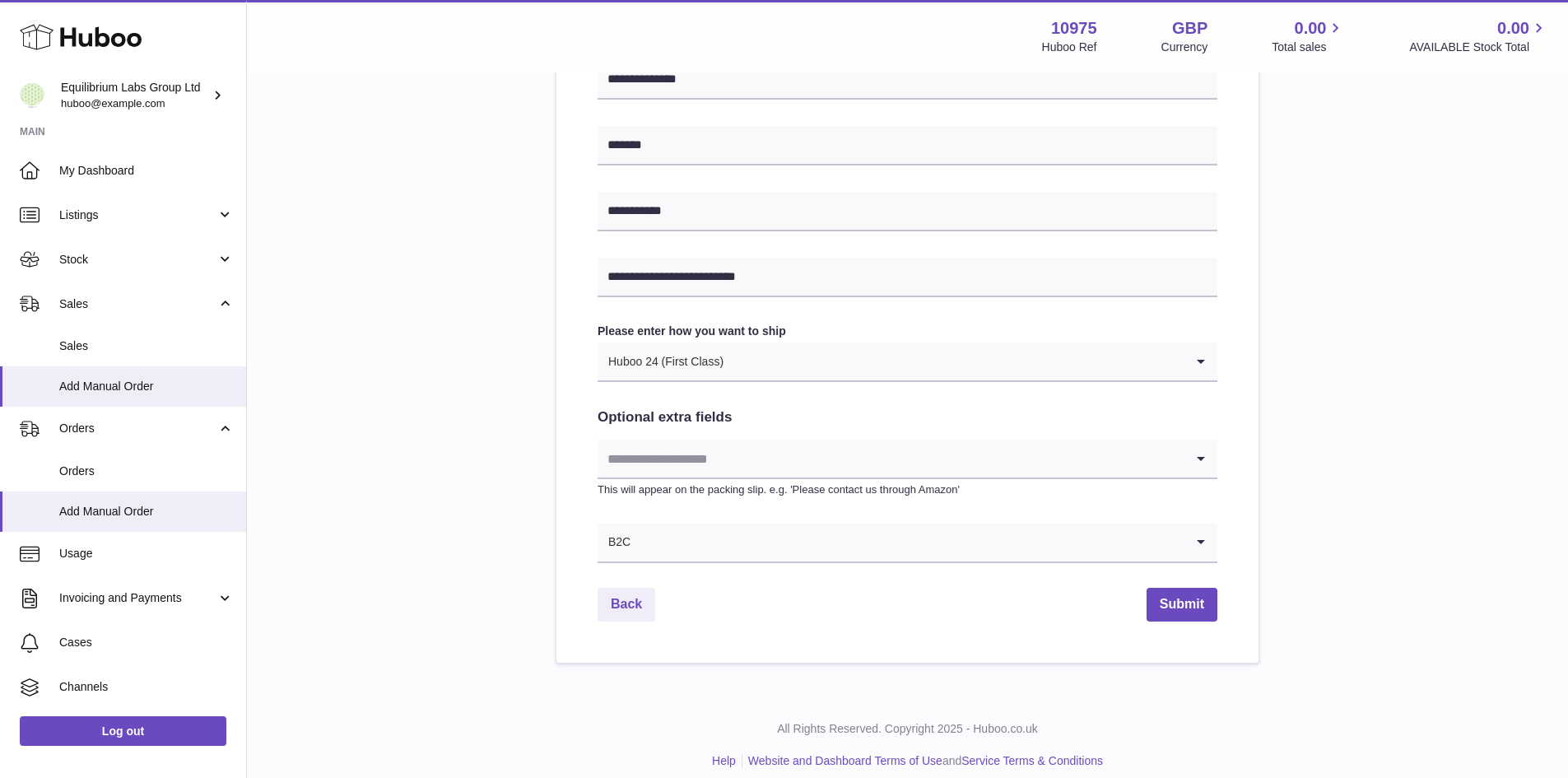 scroll, scrollTop: 661, scrollLeft: 0, axis: vertical 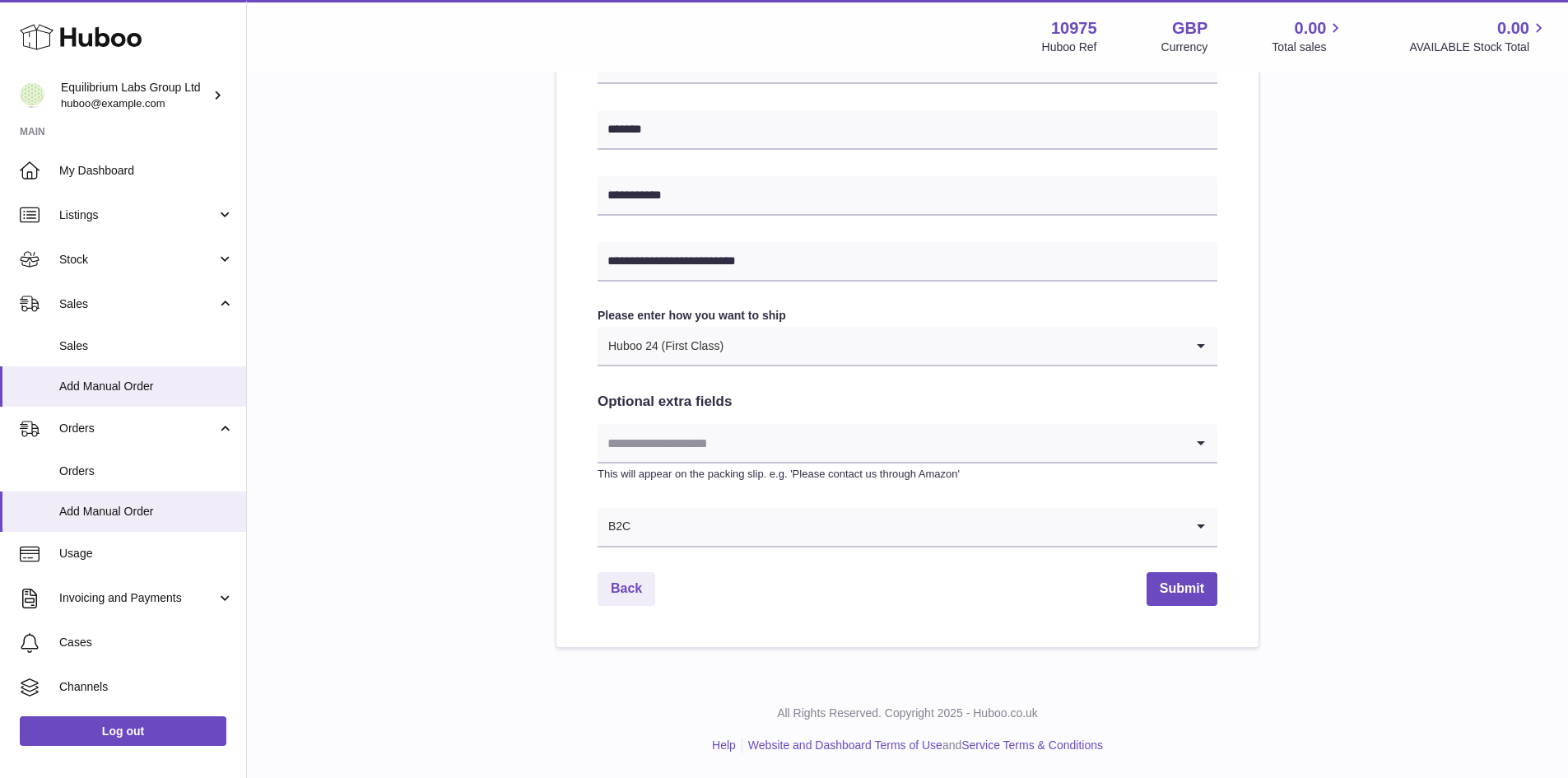 type on "**********" 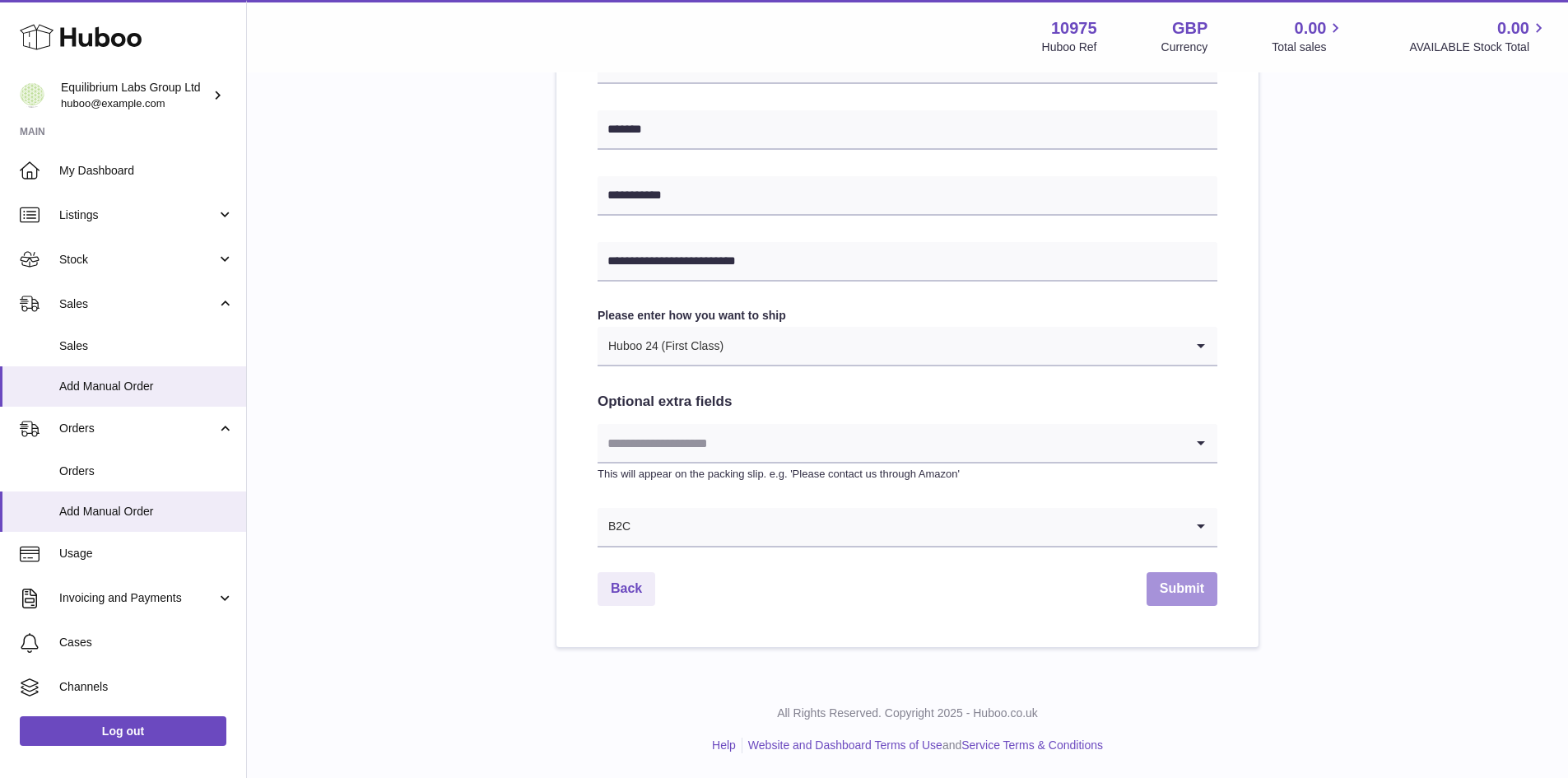 drag, startPoint x: 1144, startPoint y: 580, endPoint x: 1164, endPoint y: 588, distance: 21.540659 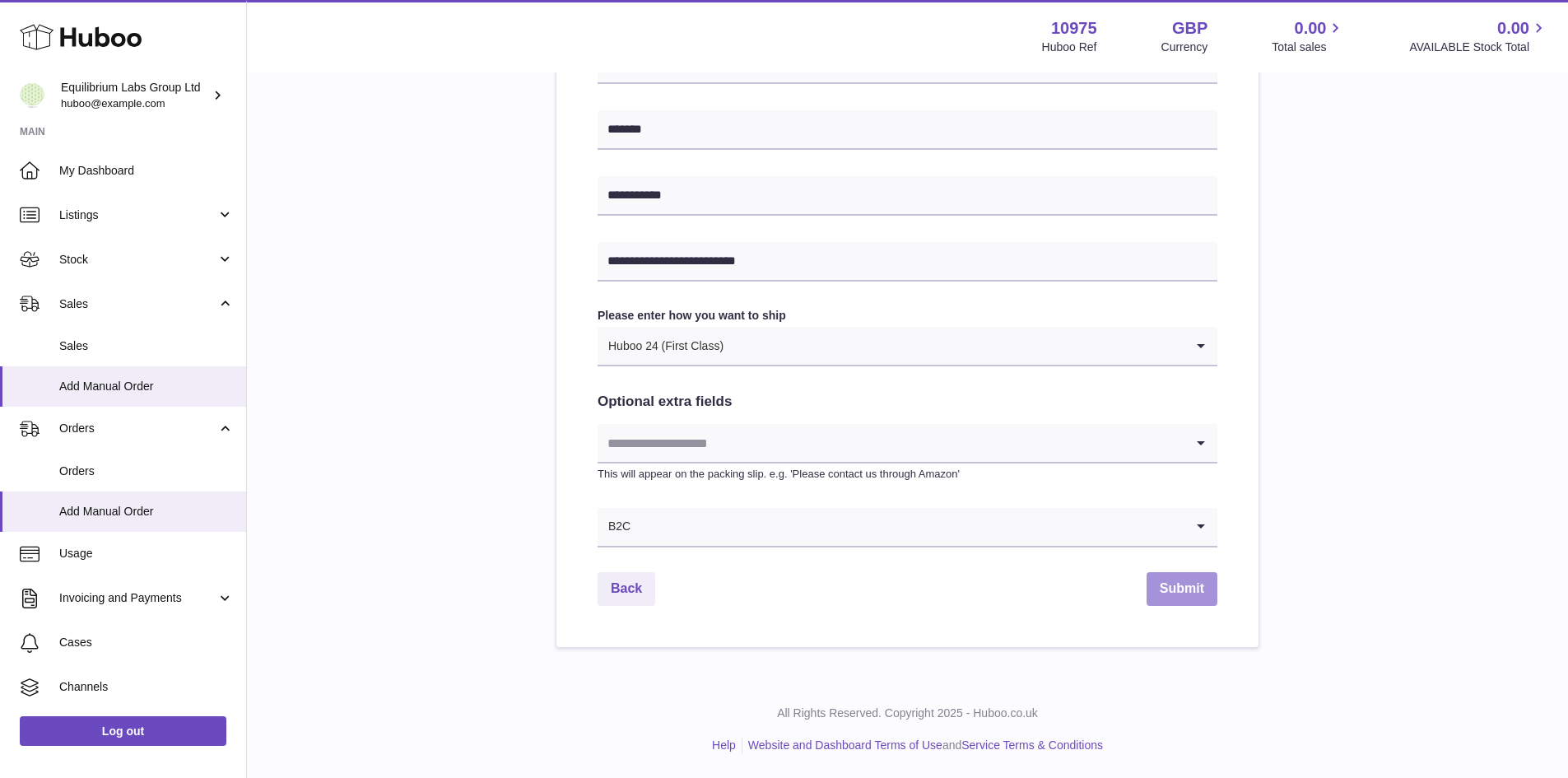 click on "Submit" at bounding box center [1182, 589] 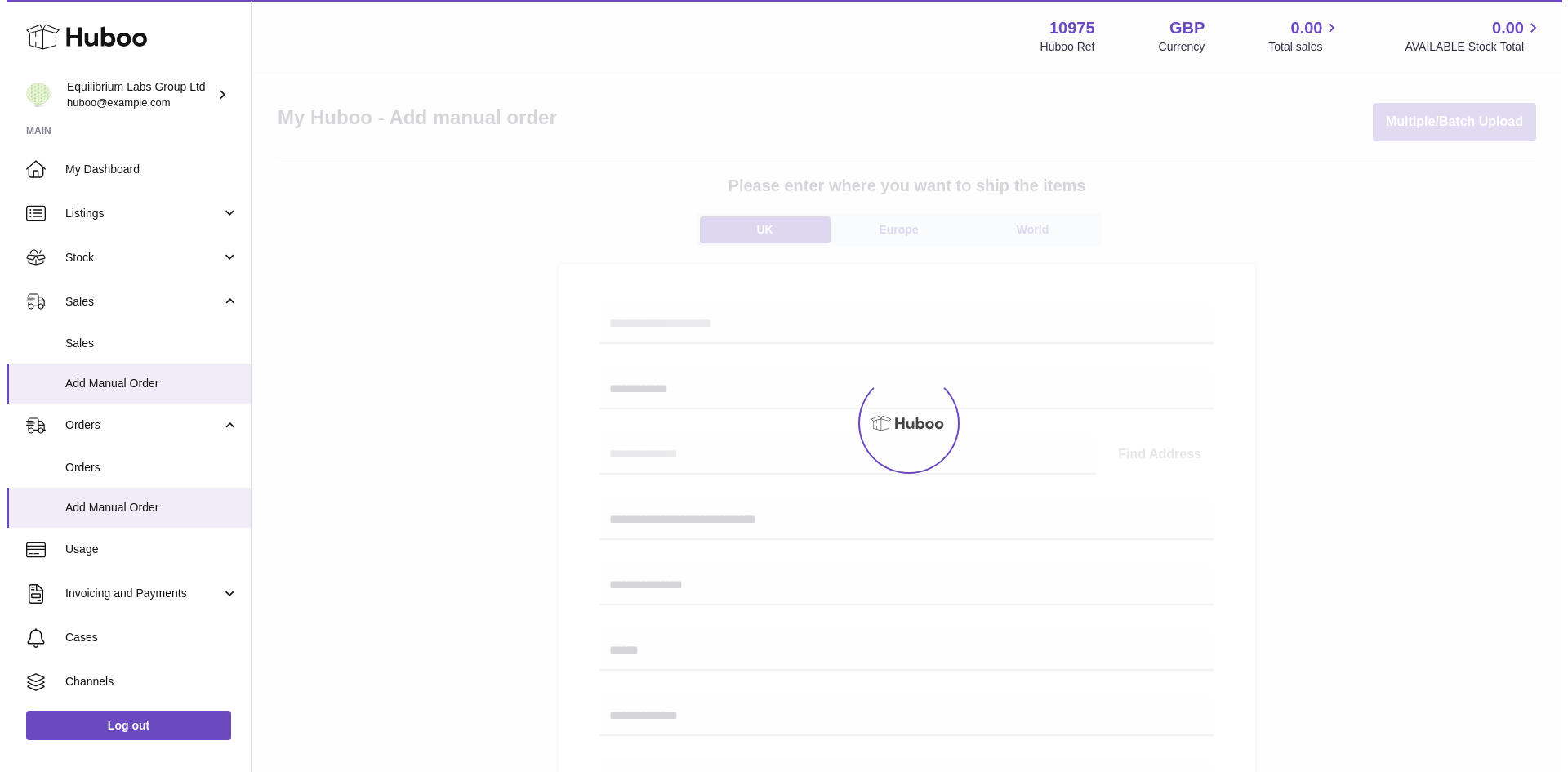 scroll, scrollTop: 0, scrollLeft: 0, axis: both 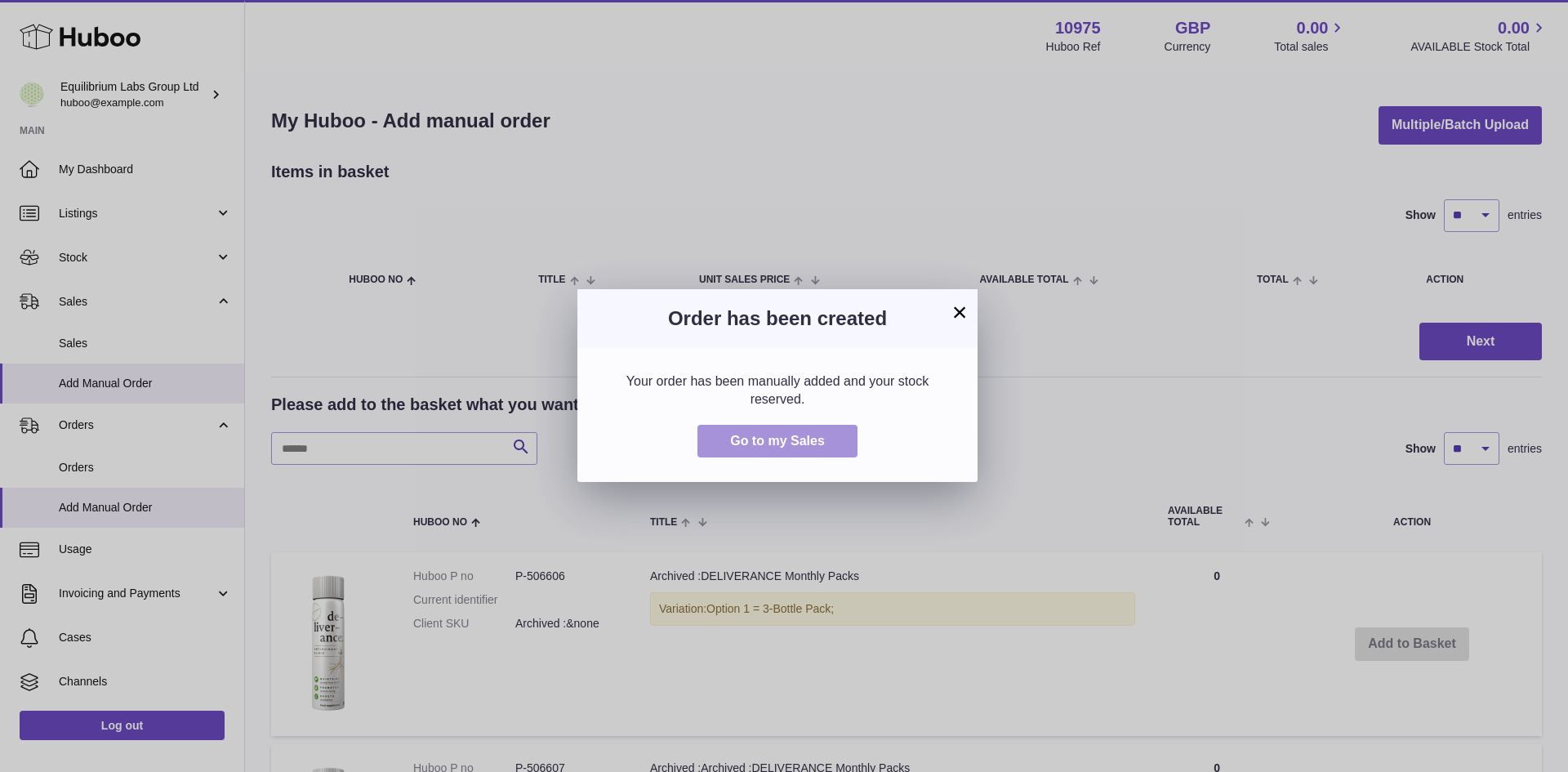 click on "Go to my Sales" at bounding box center [777, 441] 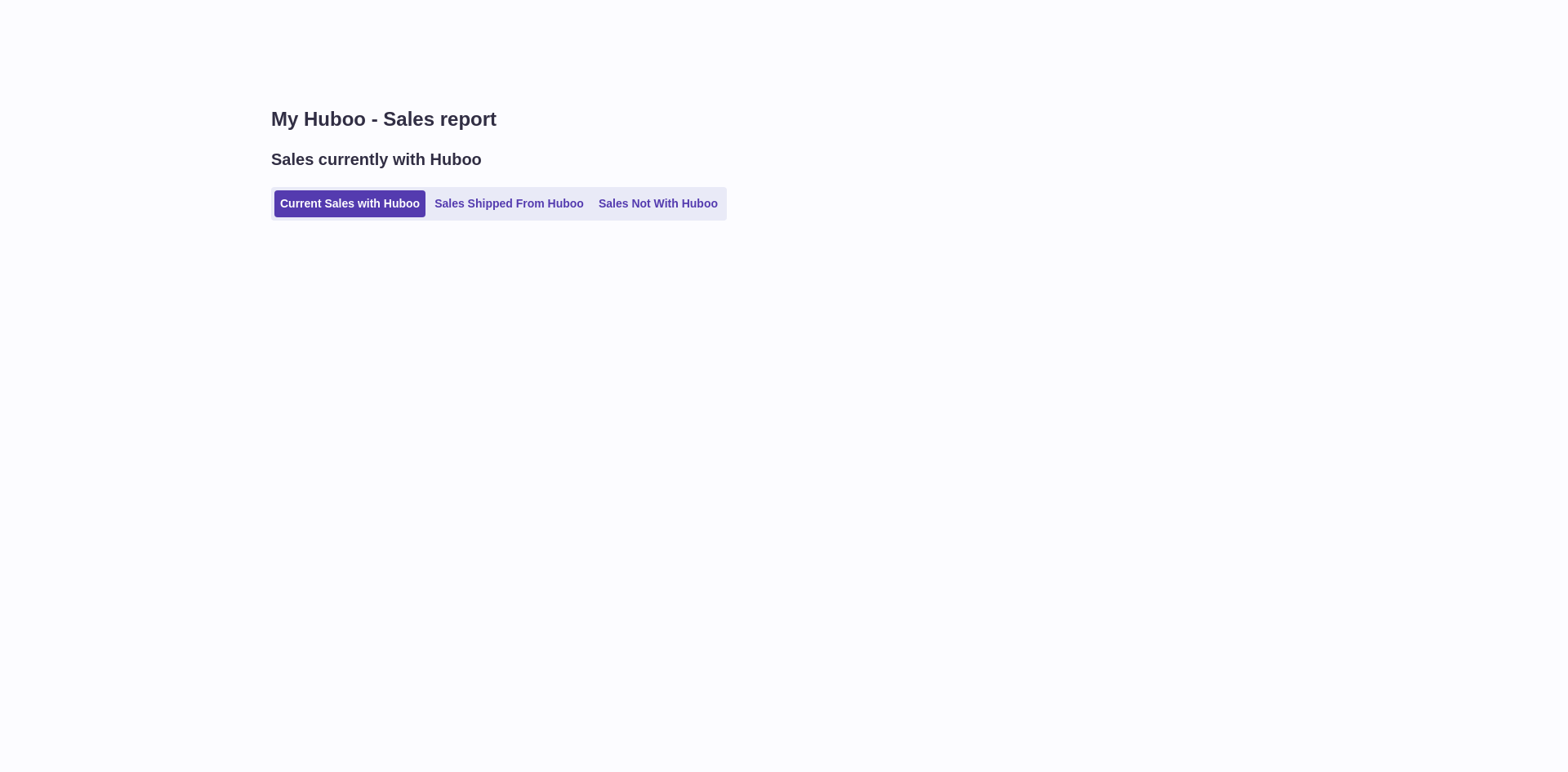 scroll, scrollTop: 0, scrollLeft: 0, axis: both 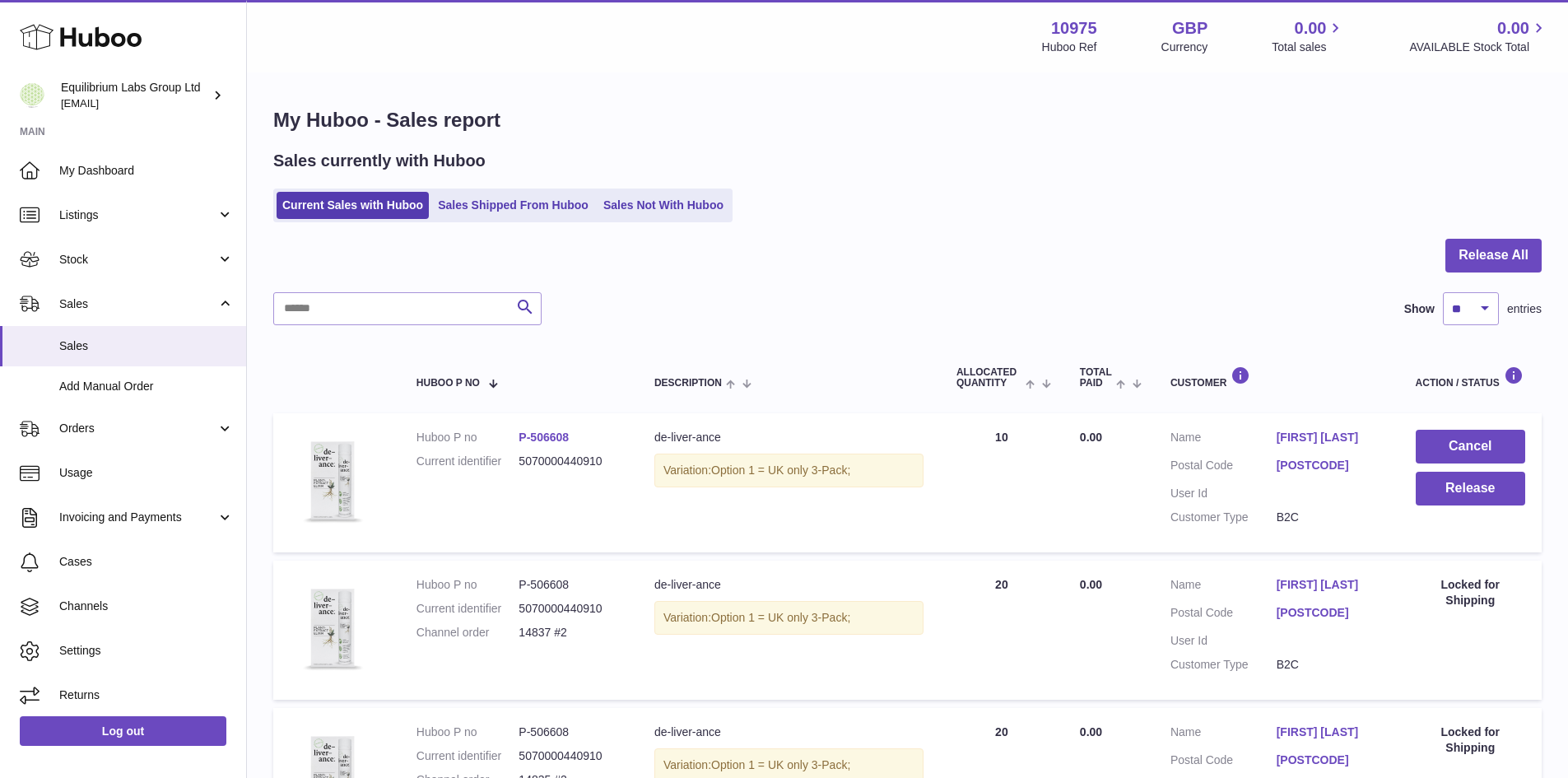 click on "[FIRST] [LAST]" at bounding box center [1329, 437] 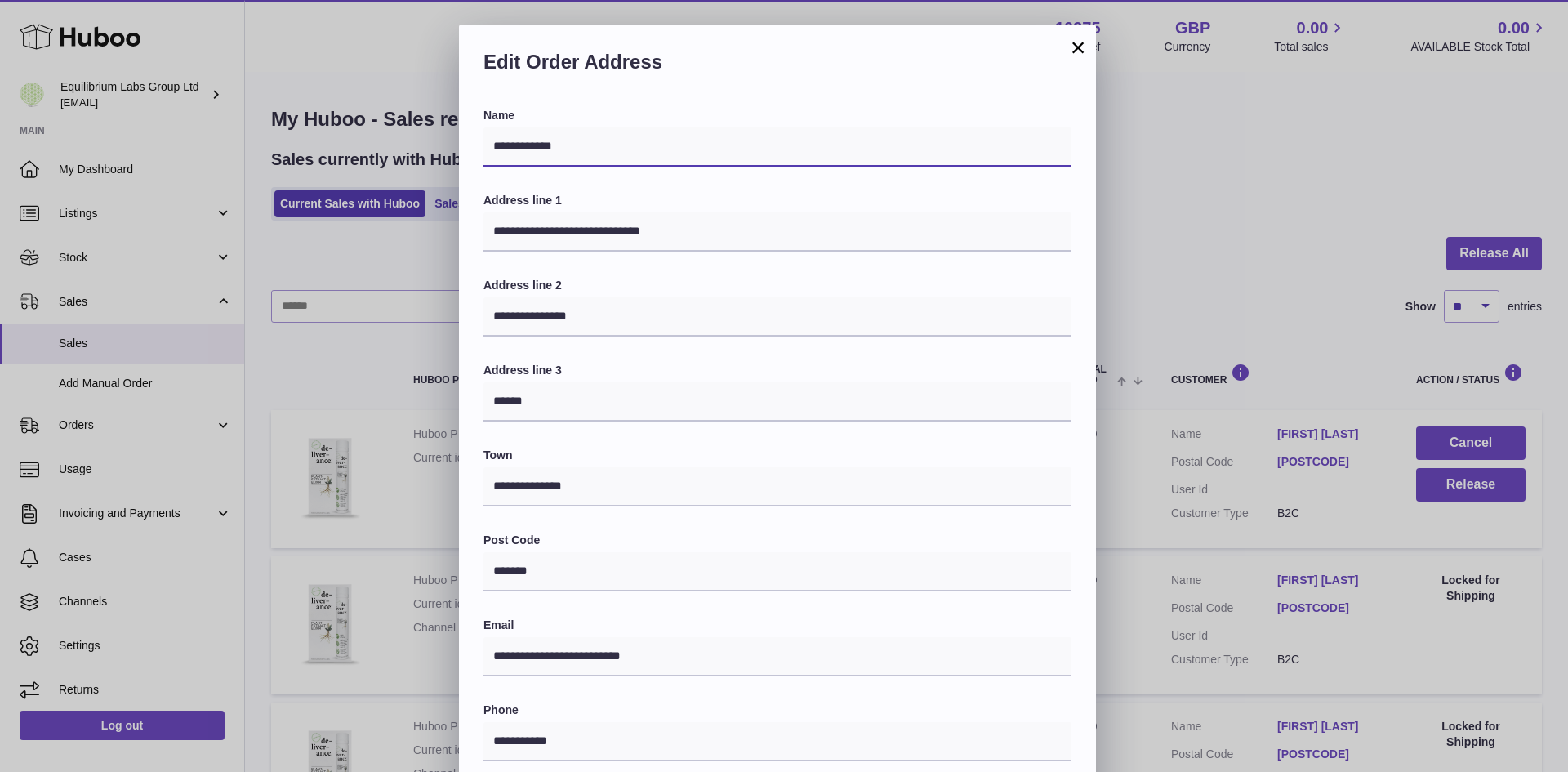 click on "**********" at bounding box center [777, 147] 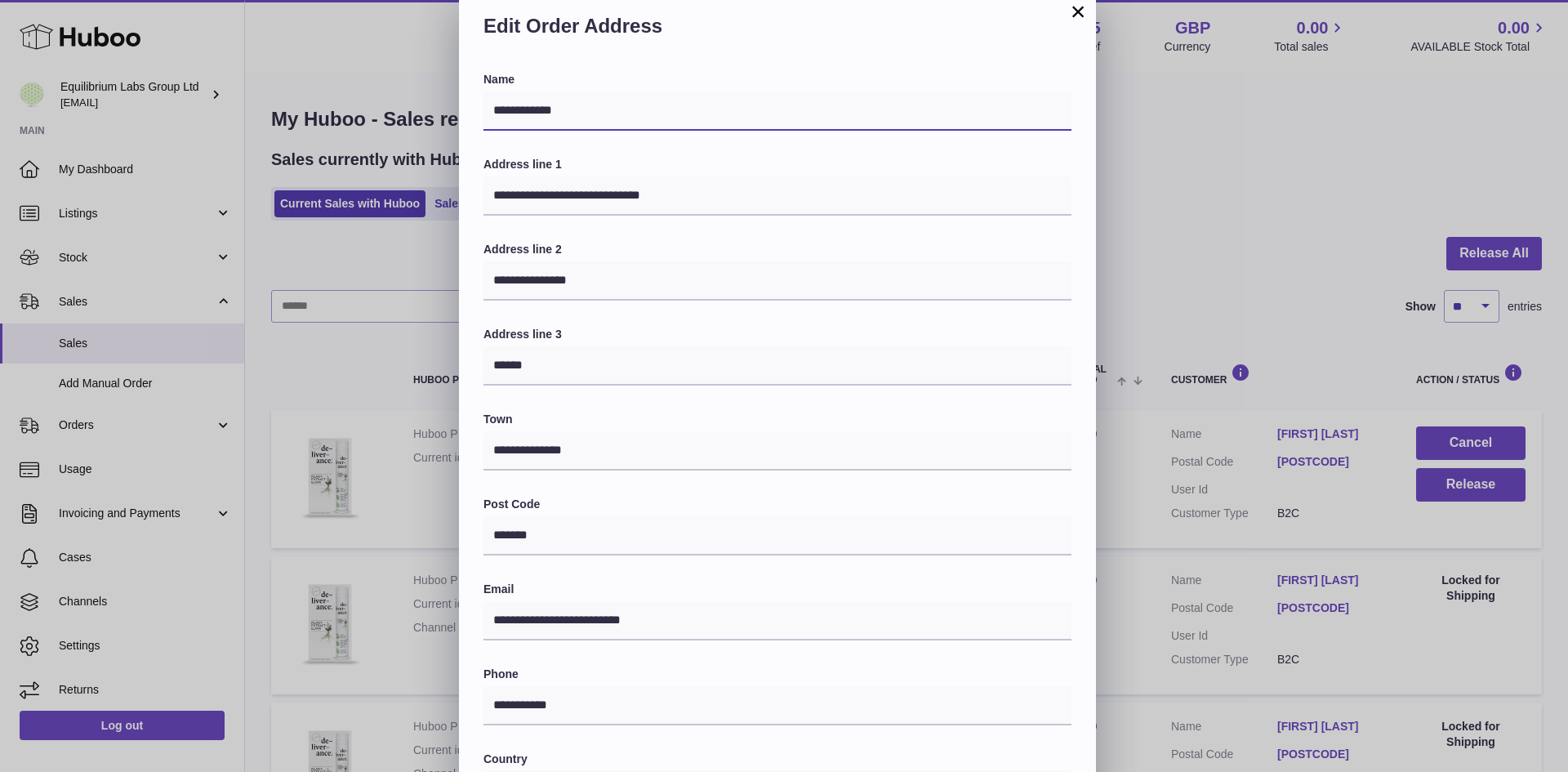 scroll, scrollTop: 0, scrollLeft: 0, axis: both 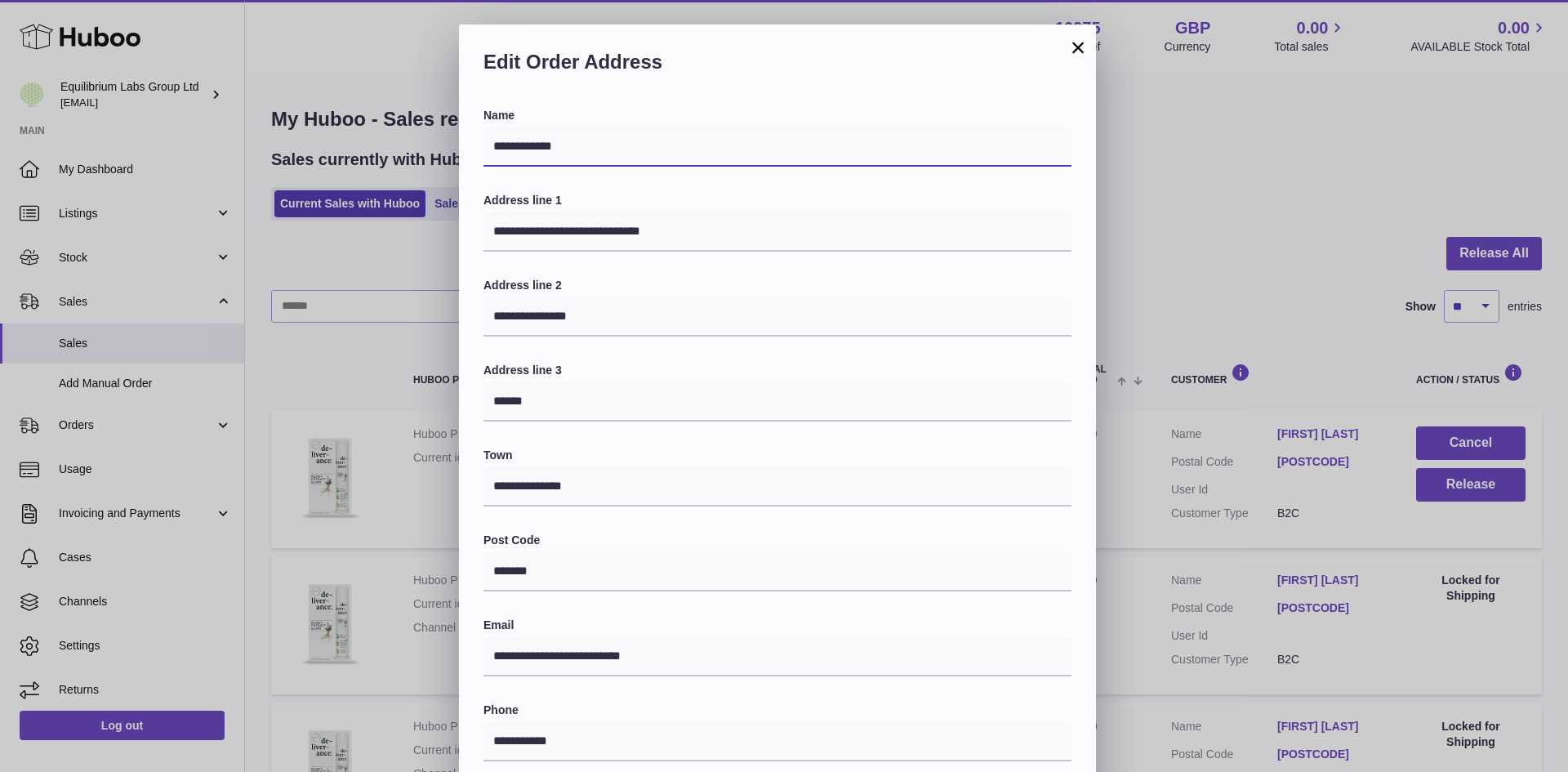 click on "**********" at bounding box center [777, 147] 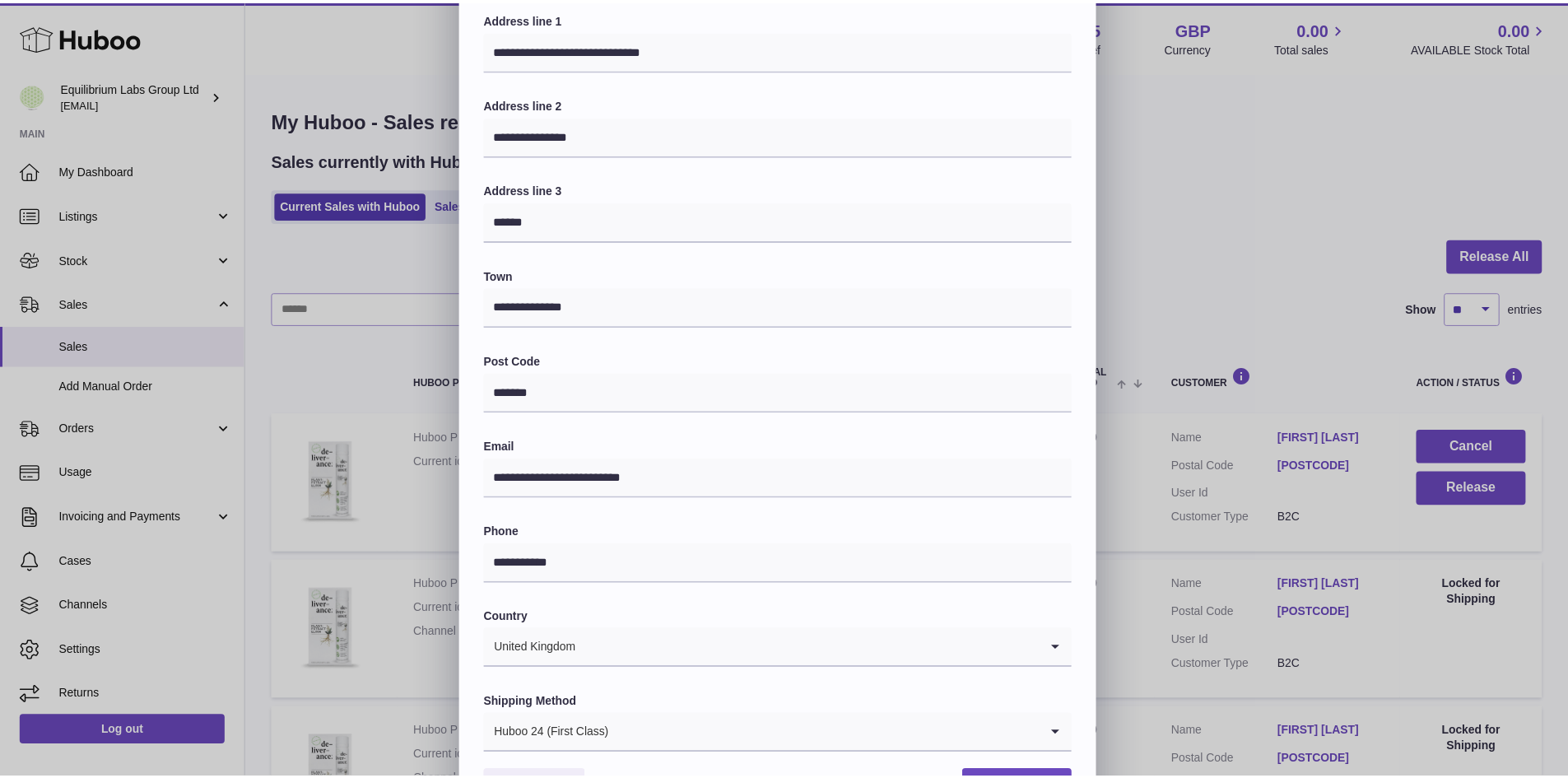 scroll, scrollTop: 247, scrollLeft: 0, axis: vertical 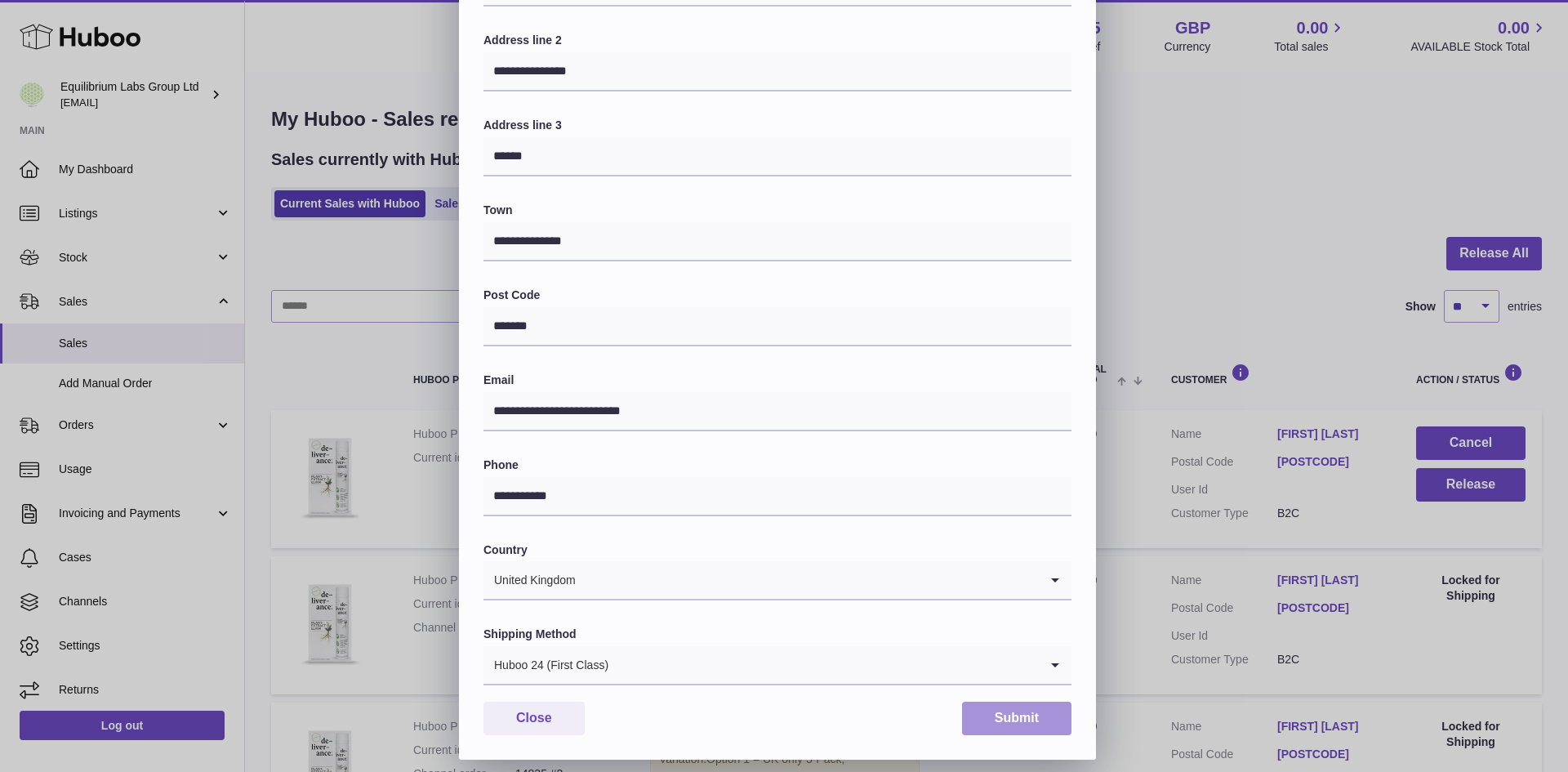 type on "**********" 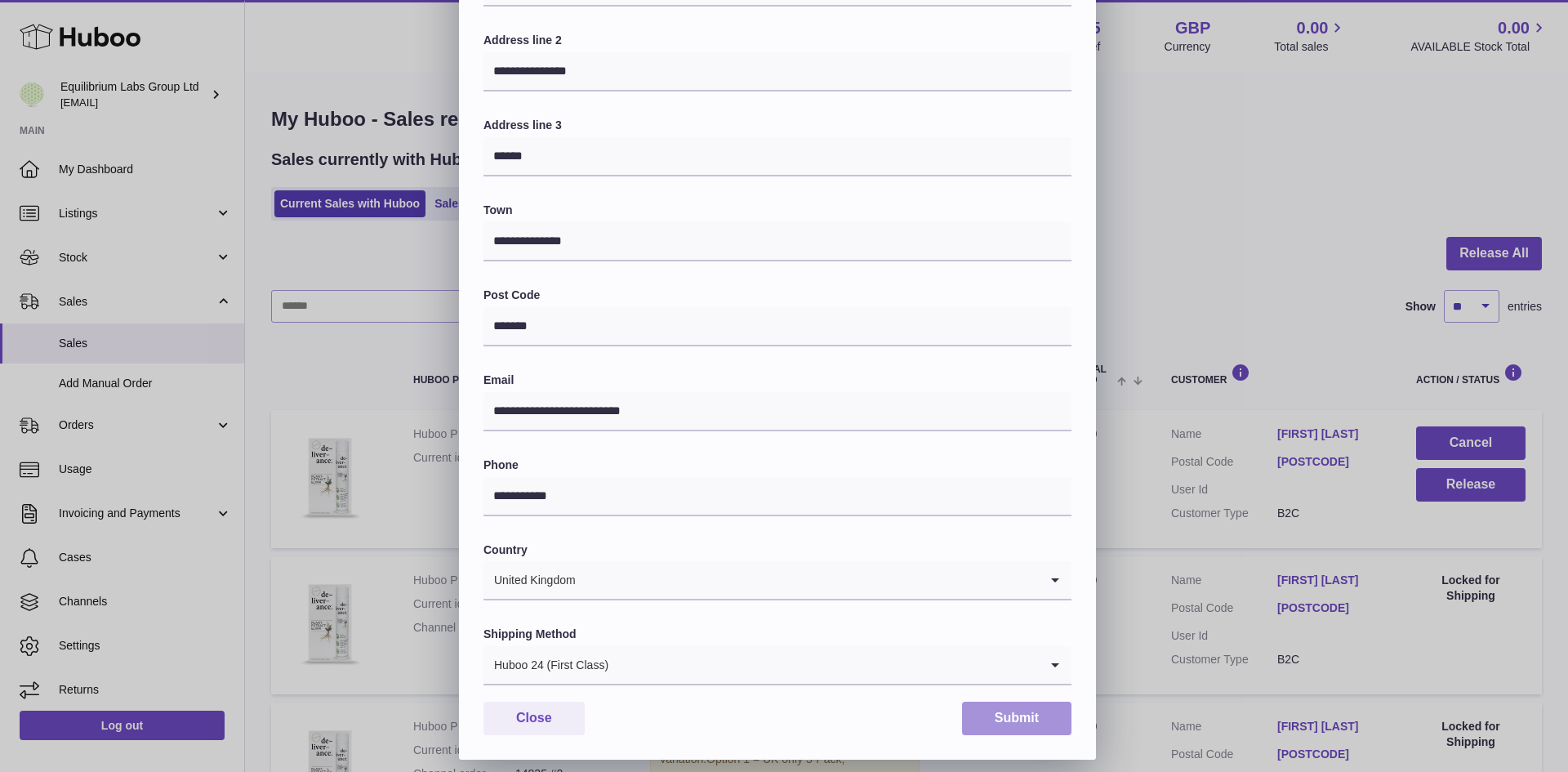 click on "Submit" at bounding box center [1017, 718] 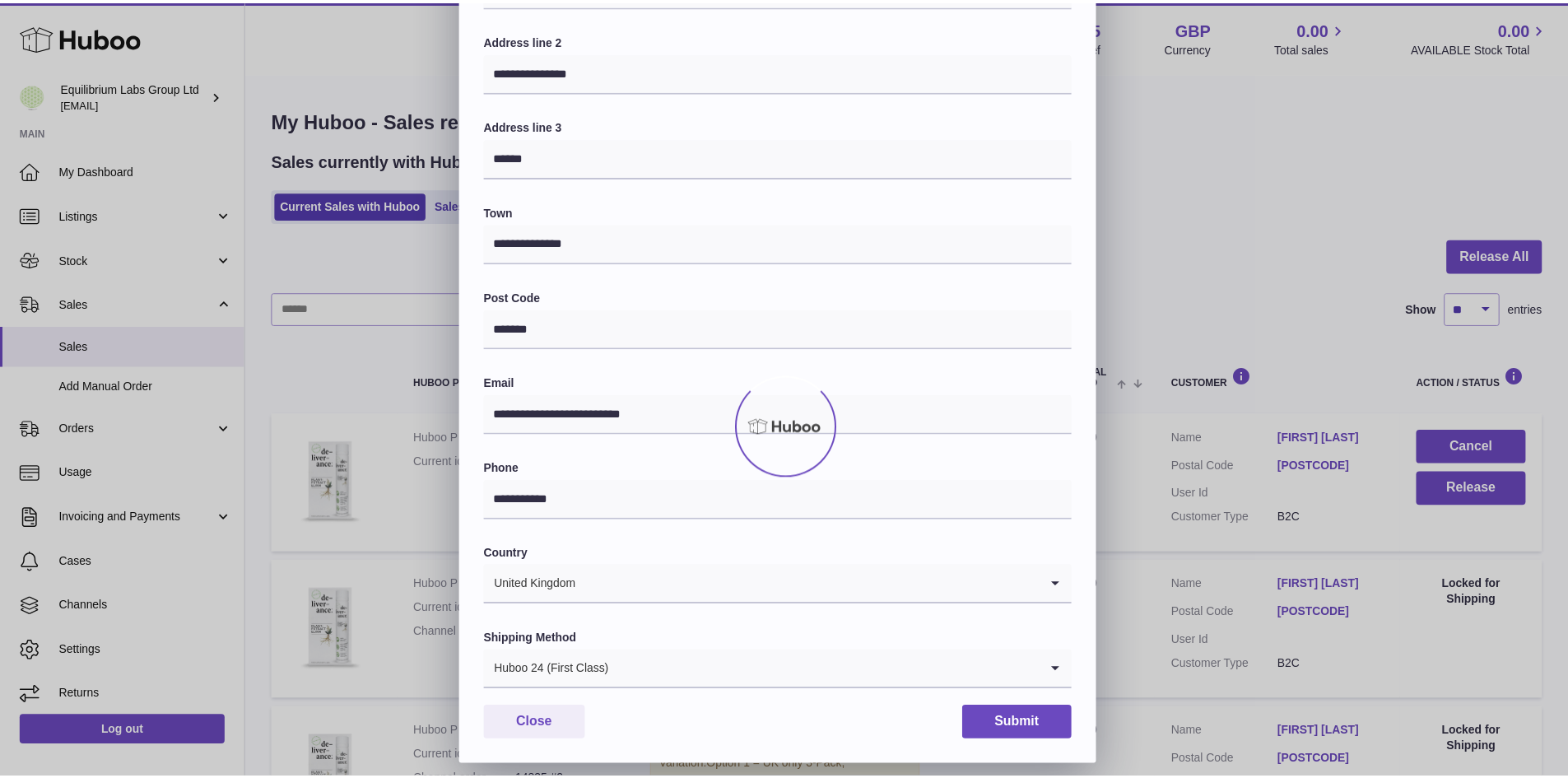 scroll, scrollTop: 0, scrollLeft: 0, axis: both 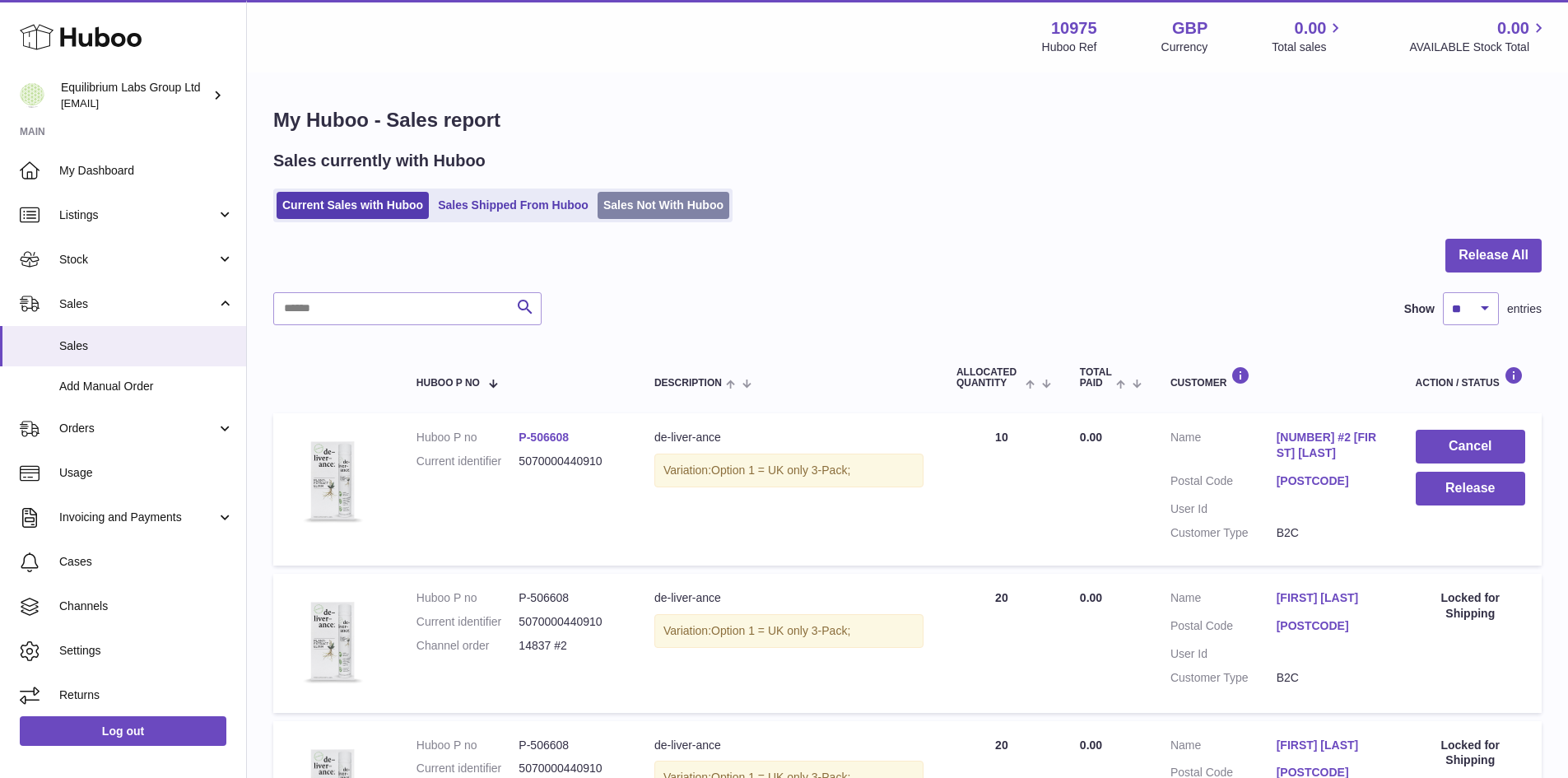 click on "Sales Not With Huboo" at bounding box center (663, 205) 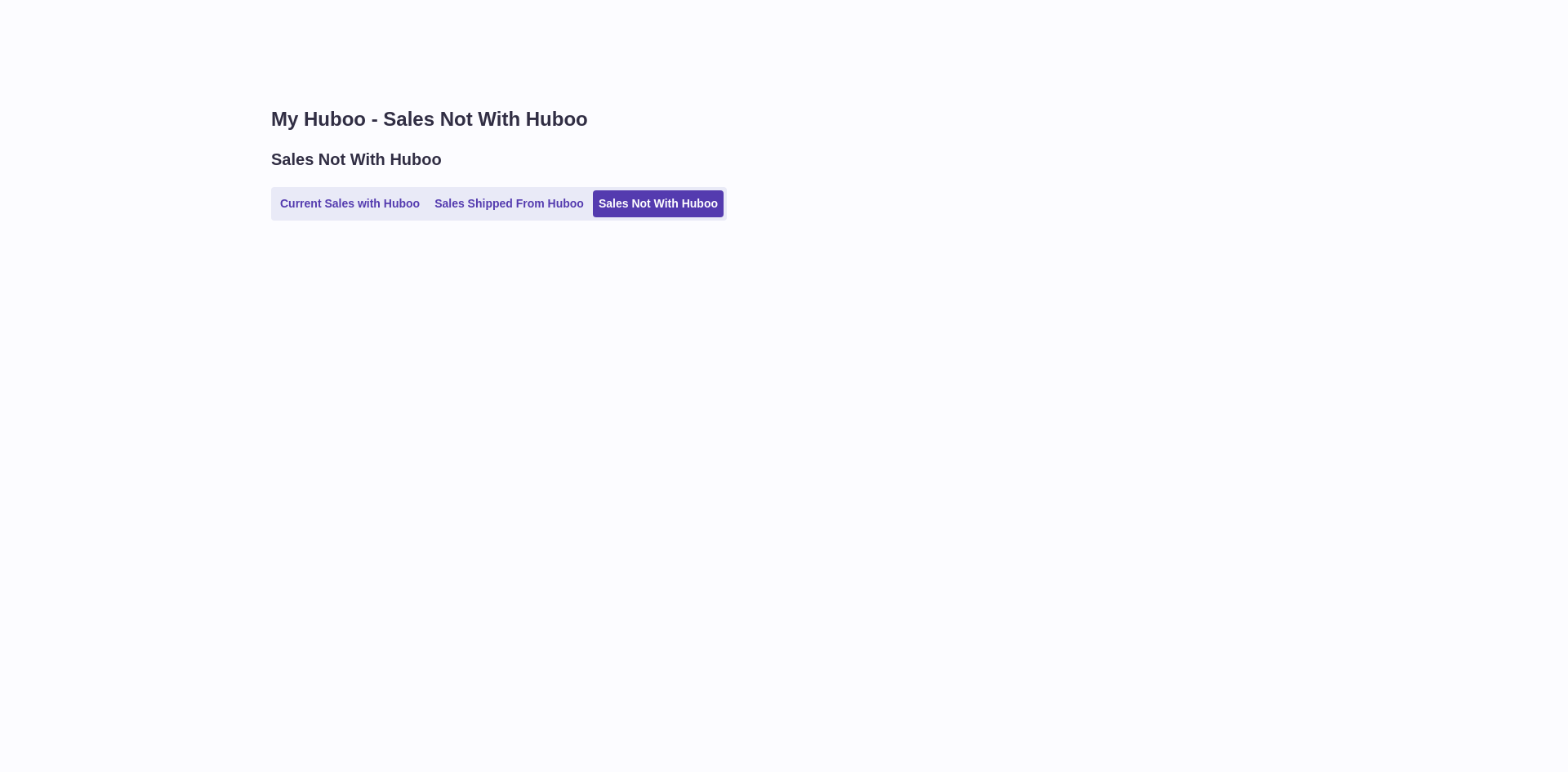 scroll, scrollTop: 0, scrollLeft: 0, axis: both 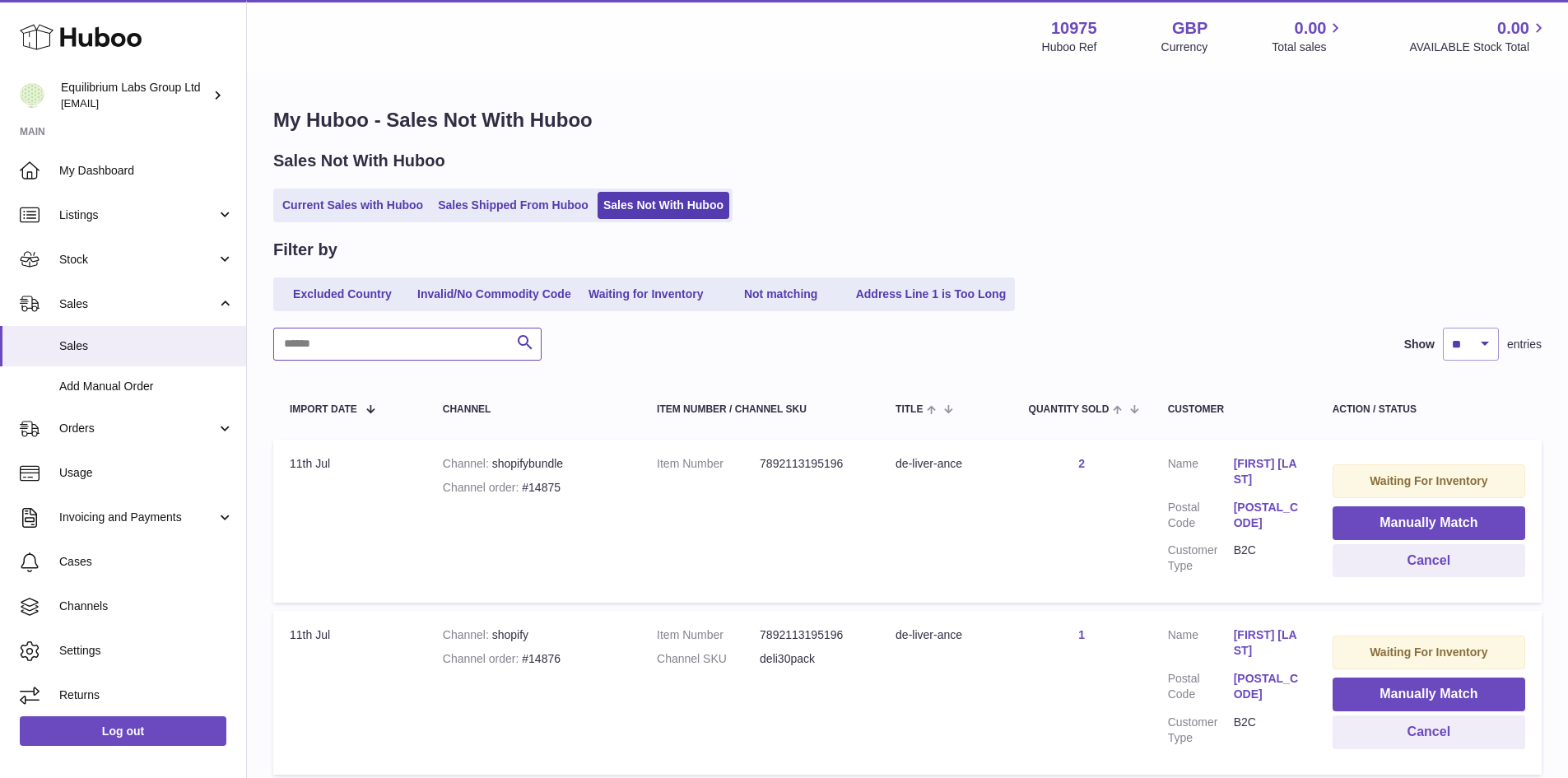 click at bounding box center (407, 344) 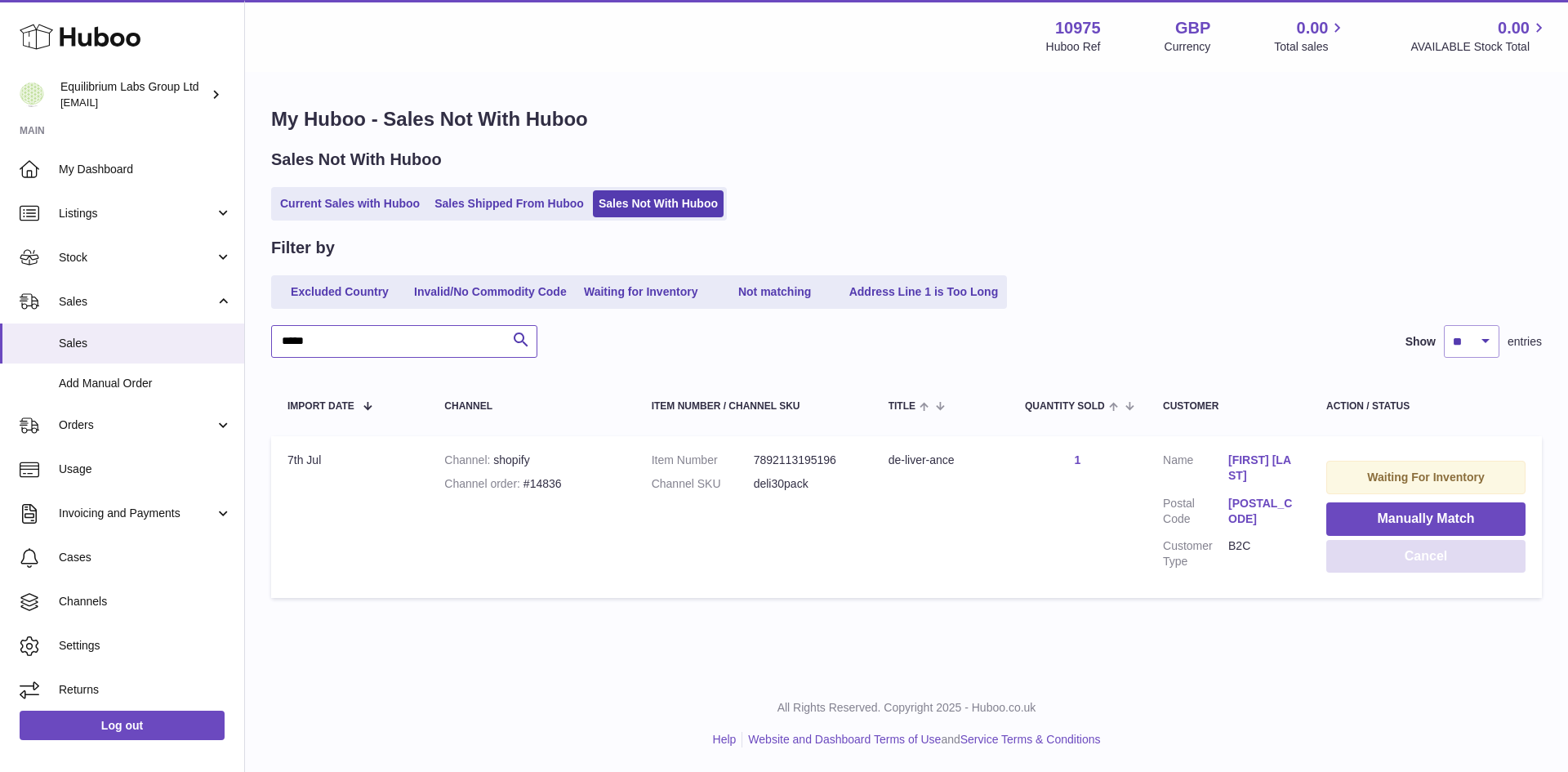 type on "*****" 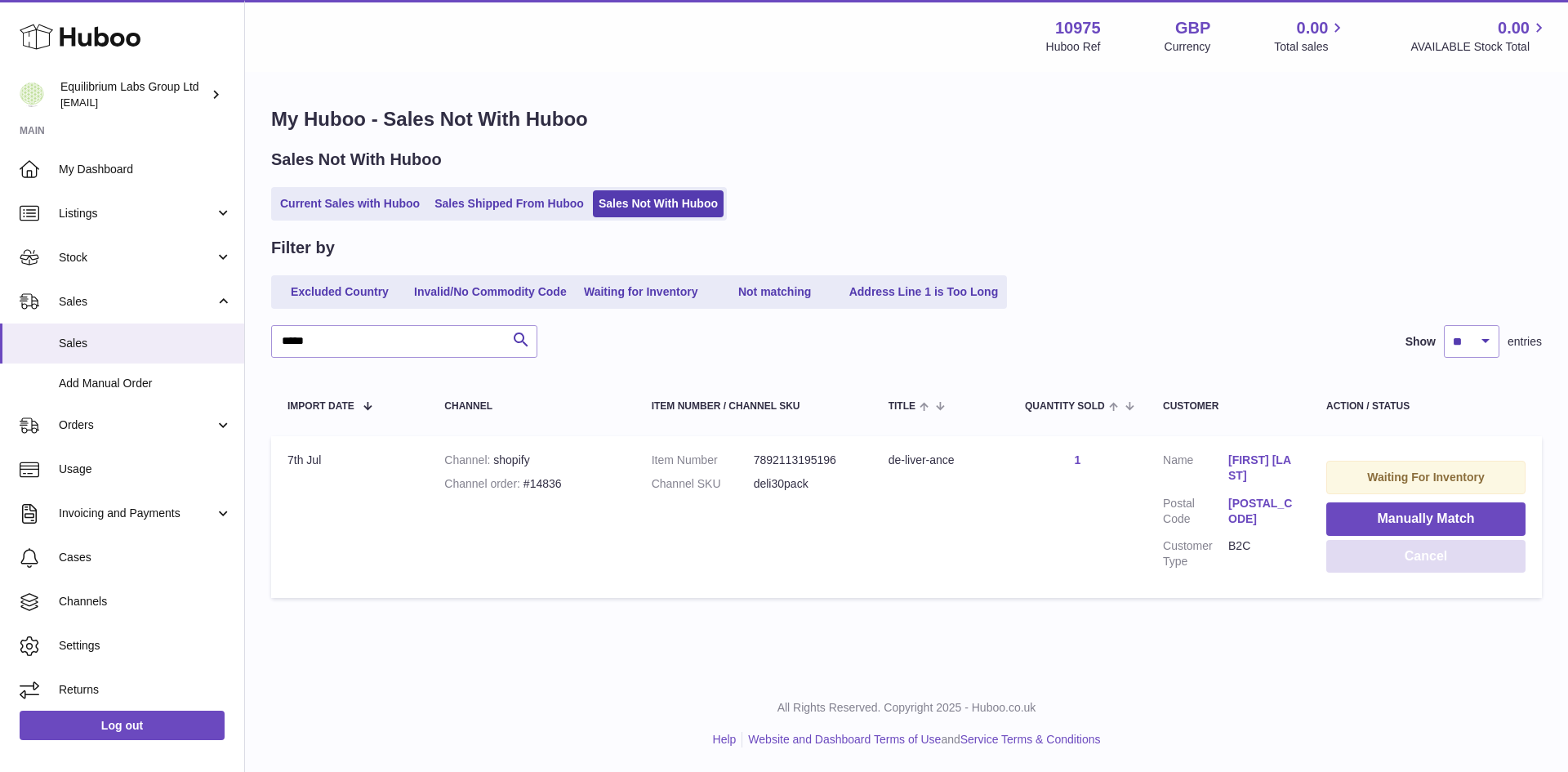 click on "Cancel" at bounding box center [1426, 556] 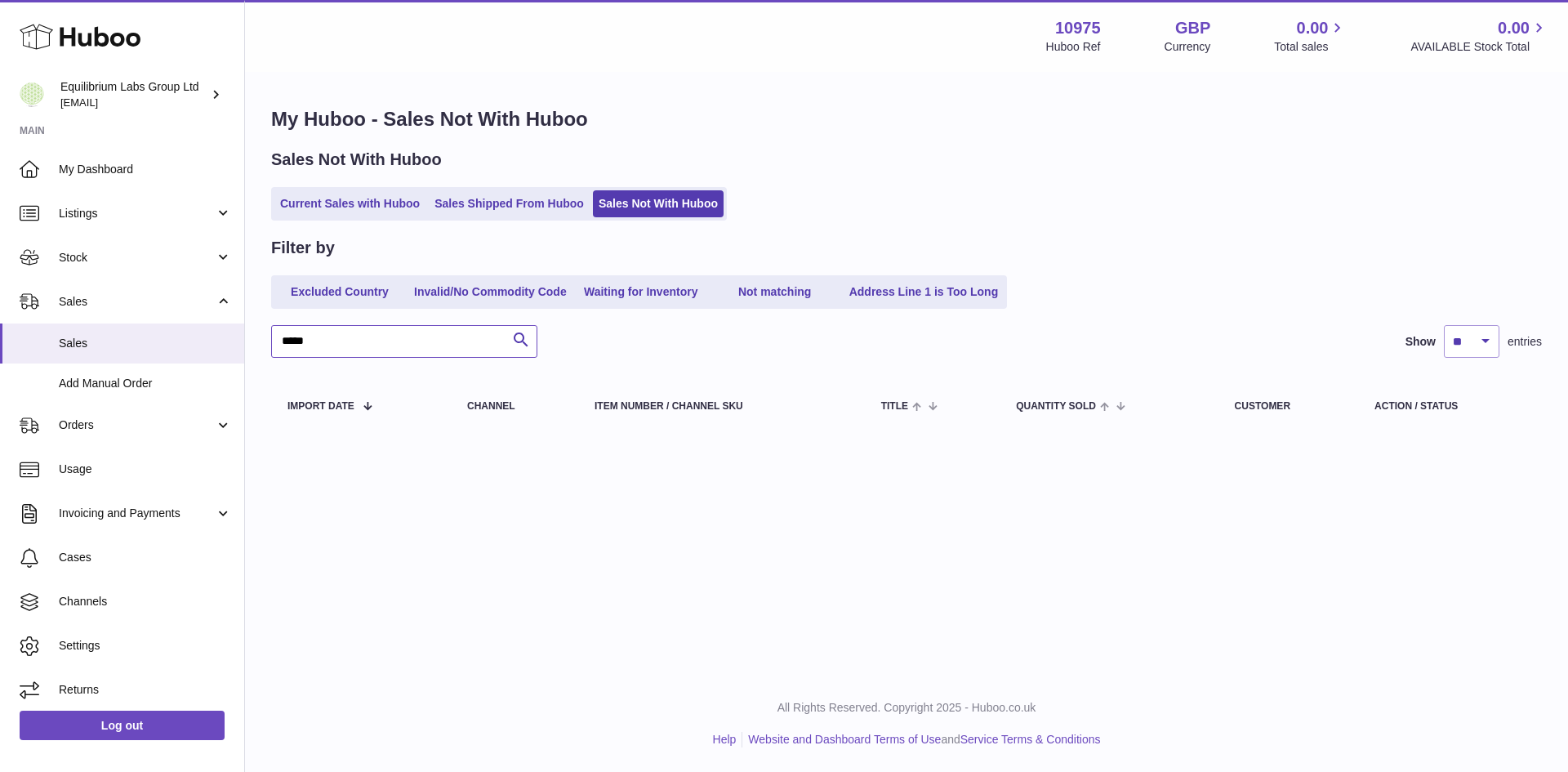 drag, startPoint x: 336, startPoint y: 350, endPoint x: 275, endPoint y: 352, distance: 61.032778 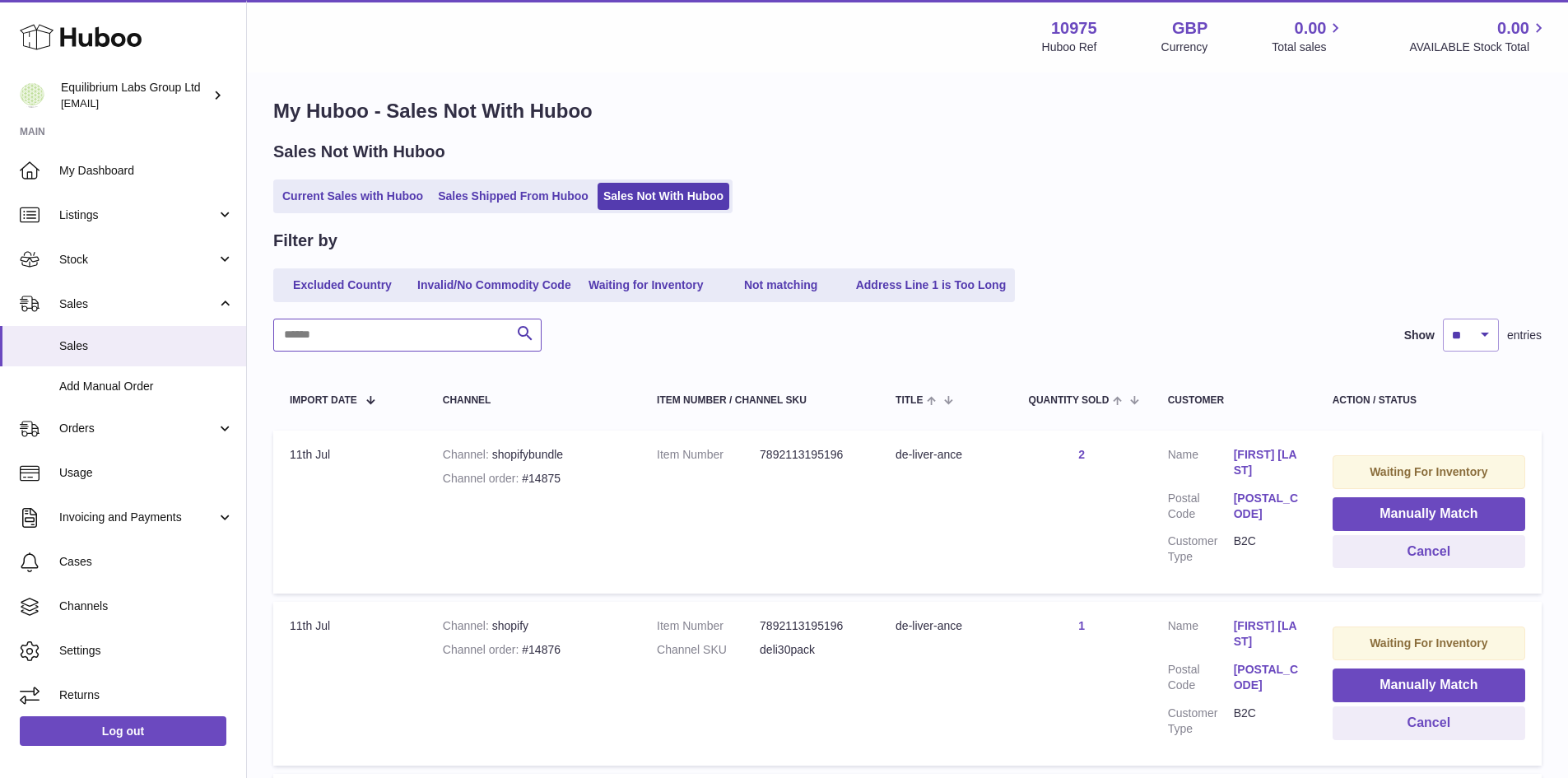 scroll, scrollTop: 0, scrollLeft: 0, axis: both 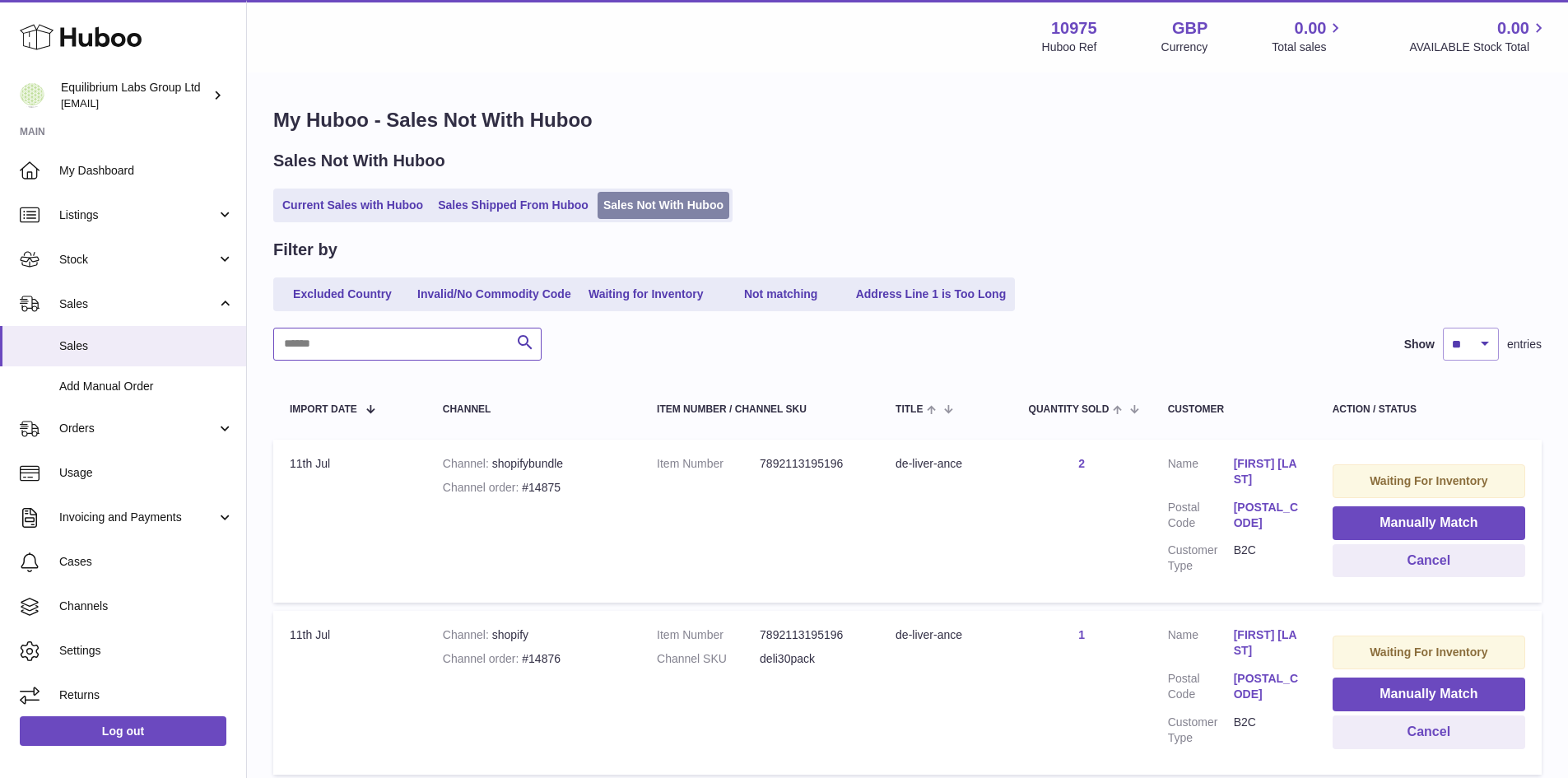 type 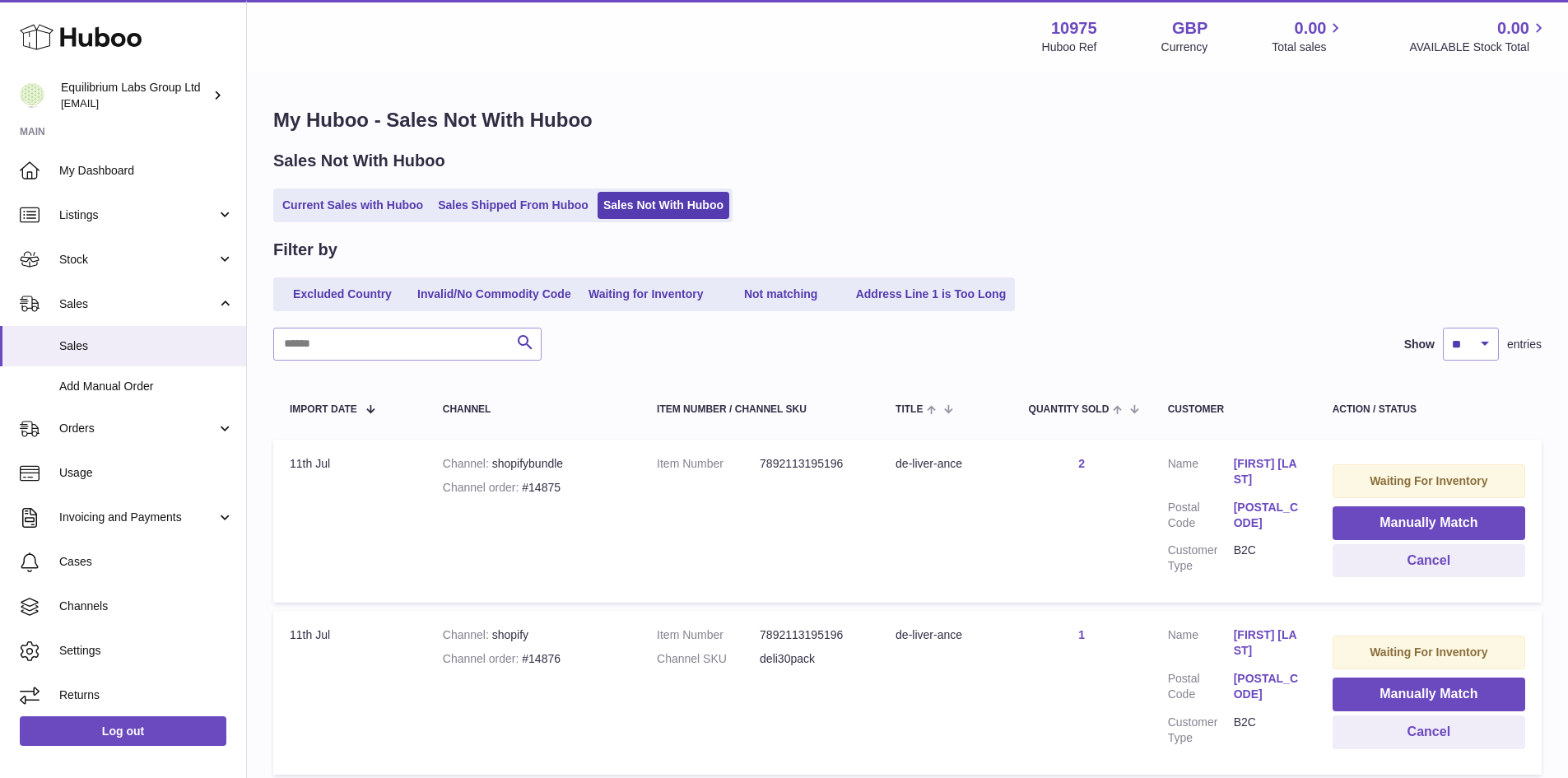 drag, startPoint x: 710, startPoint y: 214, endPoint x: 854, endPoint y: 214, distance: 144 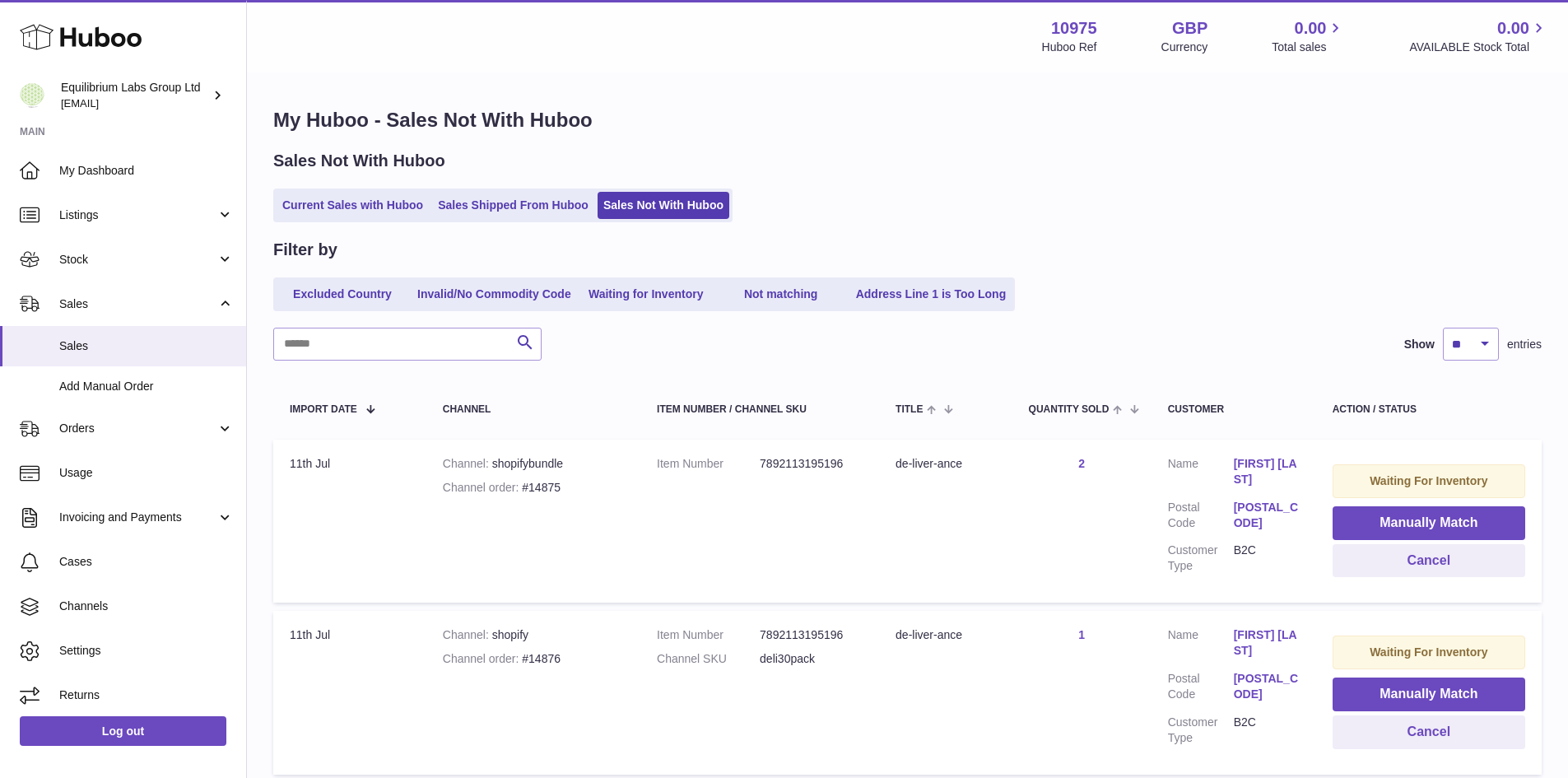 click on "Sales Not With Huboo" at bounding box center (663, 205) 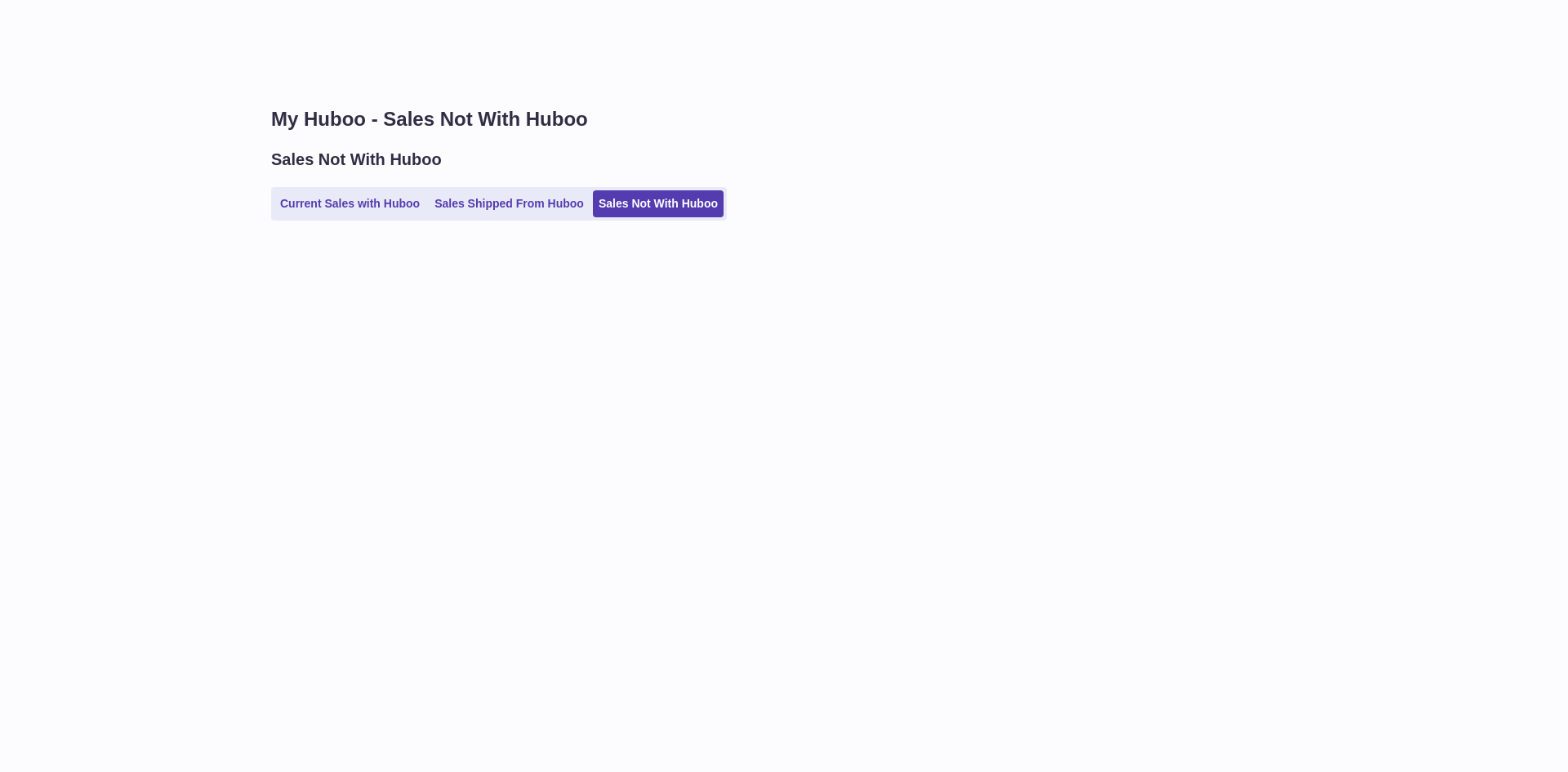 scroll, scrollTop: 0, scrollLeft: 0, axis: both 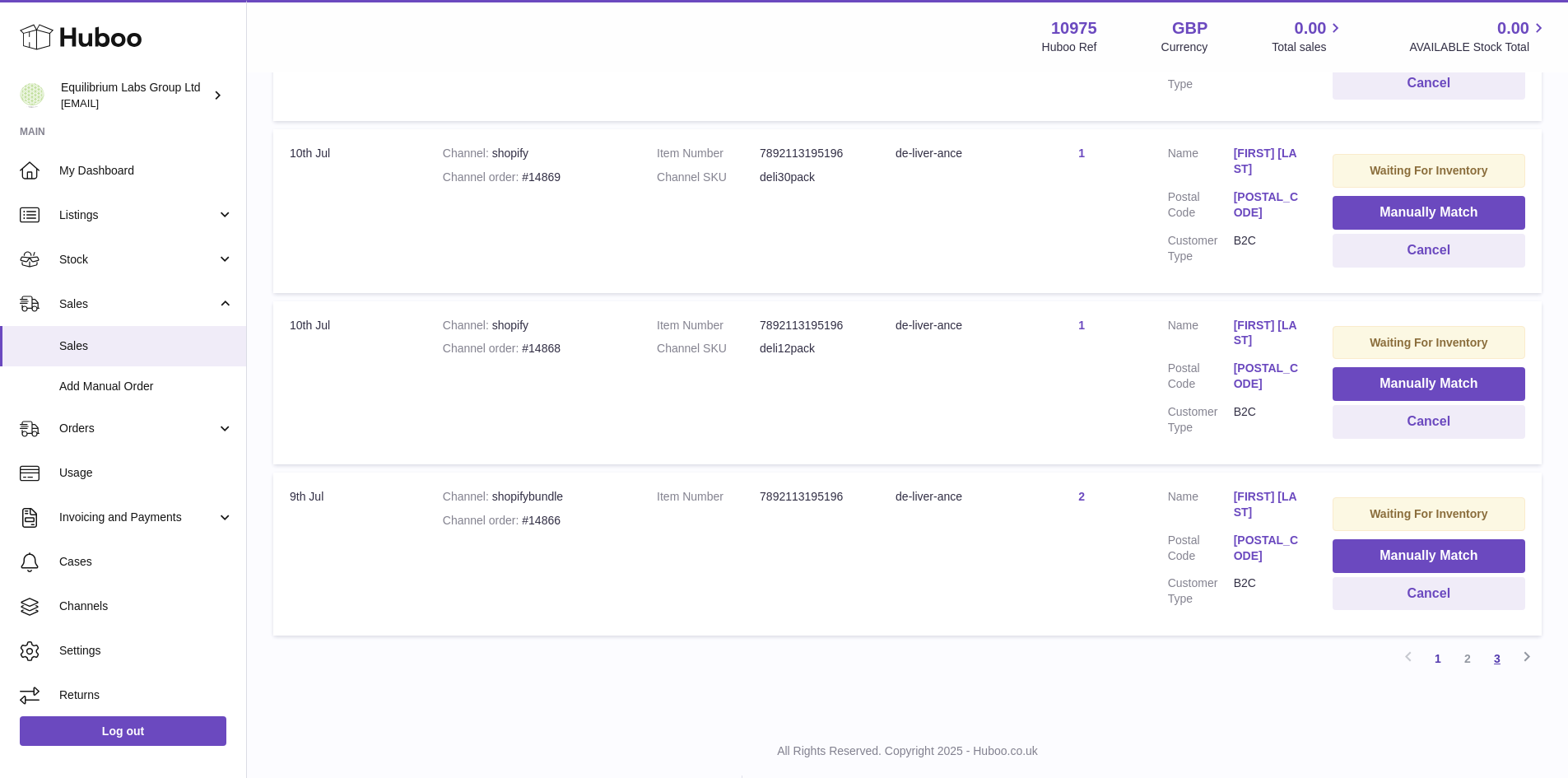 click on "3" at bounding box center [1497, 659] 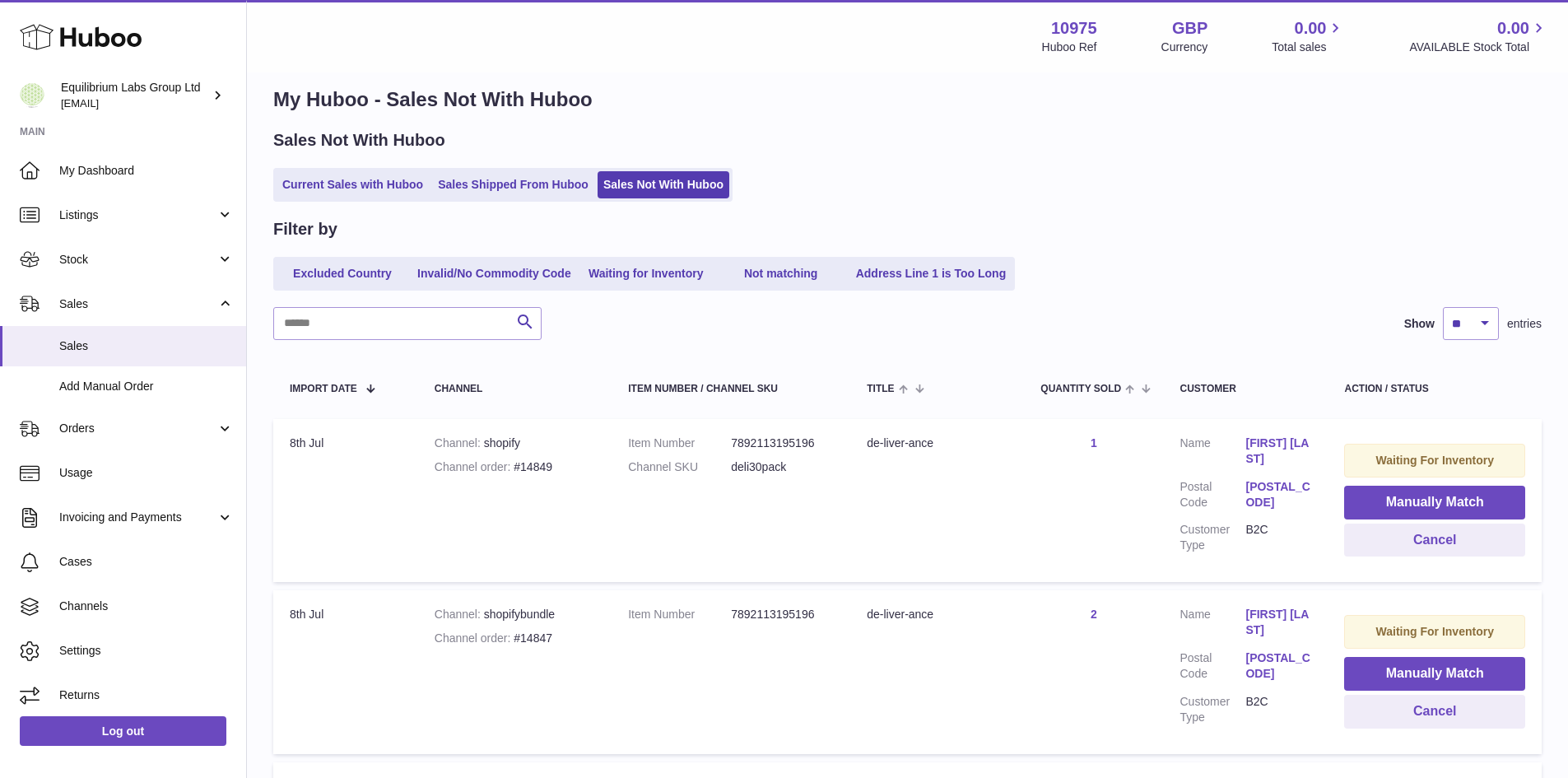scroll, scrollTop: 0, scrollLeft: 0, axis: both 